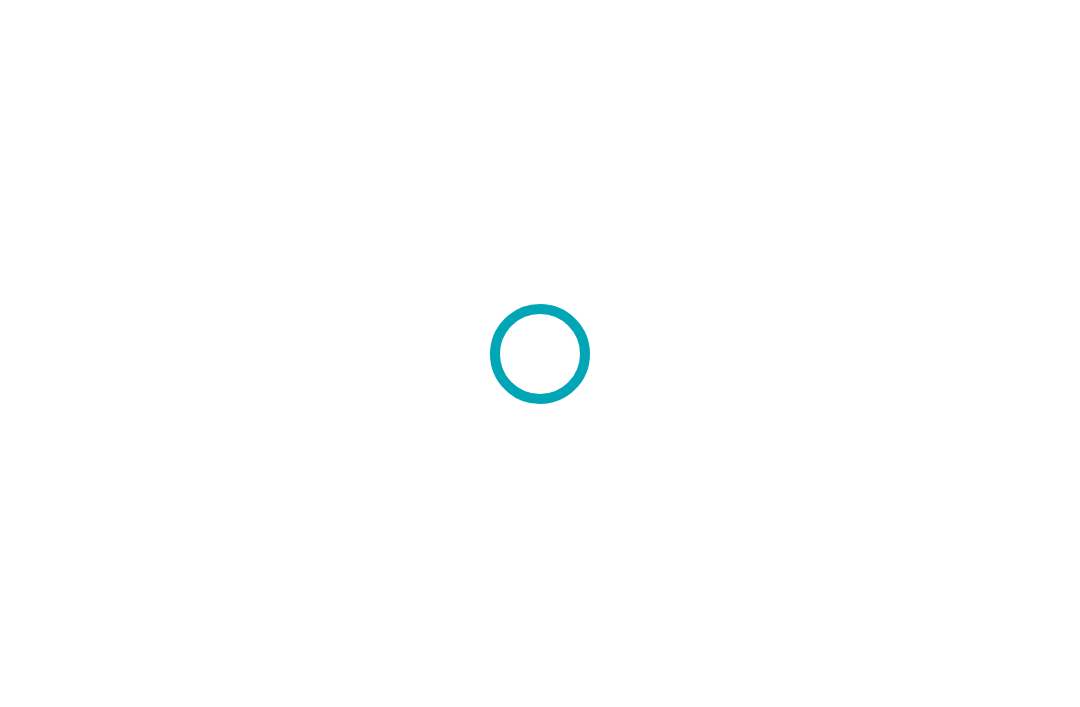 scroll, scrollTop: 0, scrollLeft: 0, axis: both 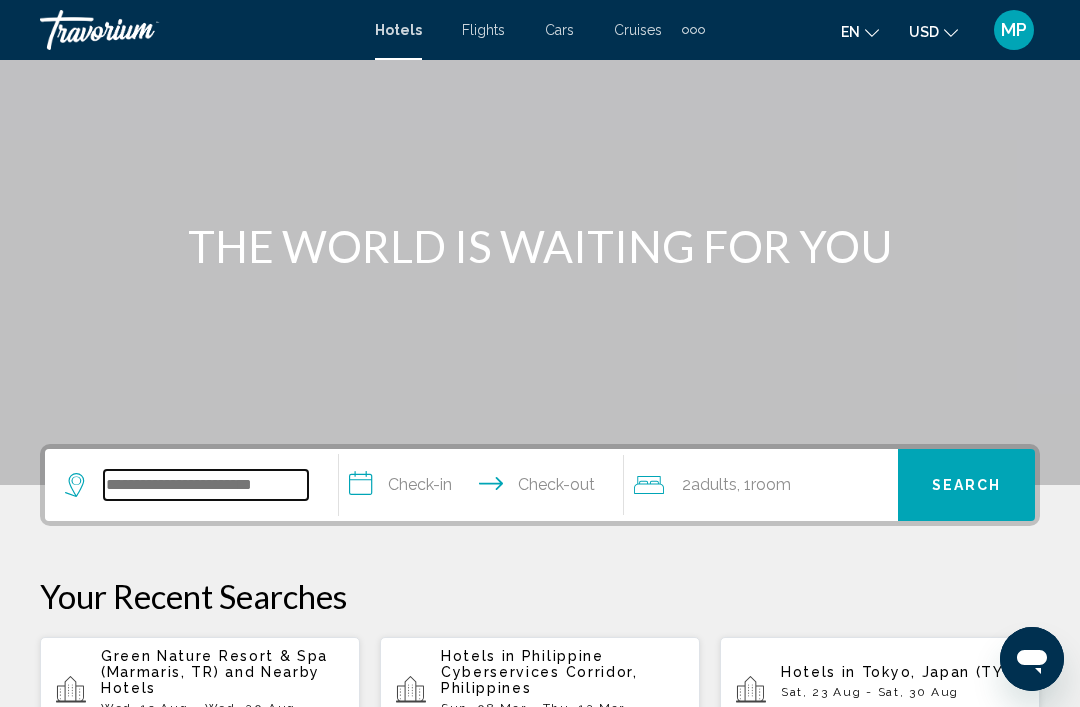click at bounding box center [206, 485] 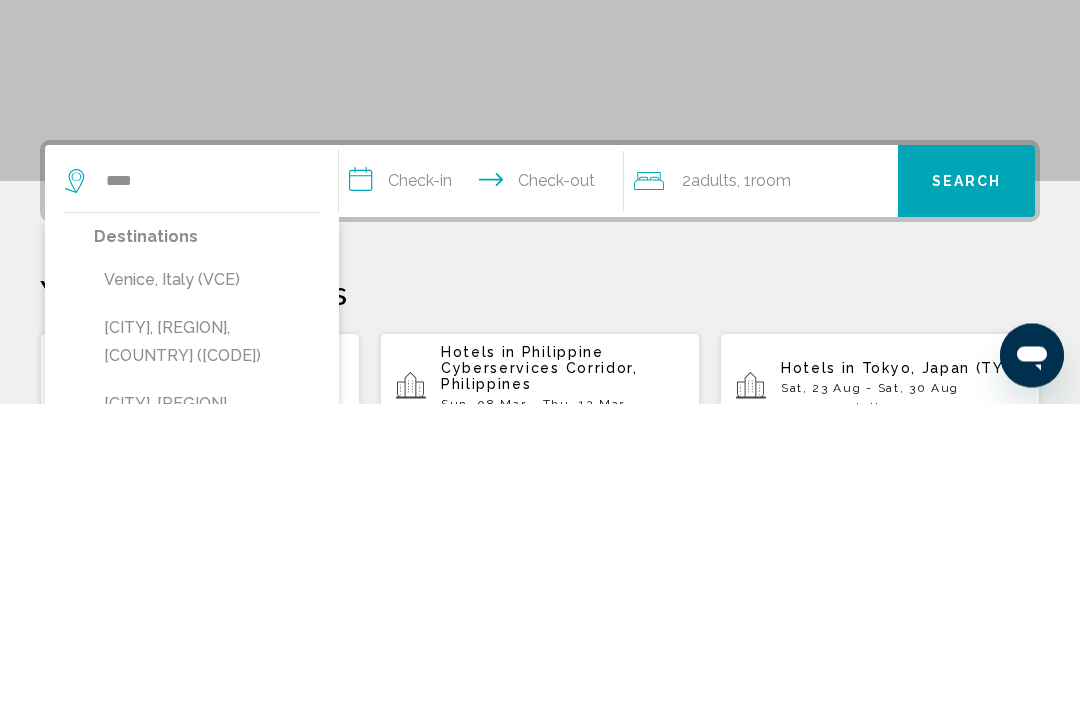 click on "Venice, Italy (VCE)" at bounding box center (206, 584) 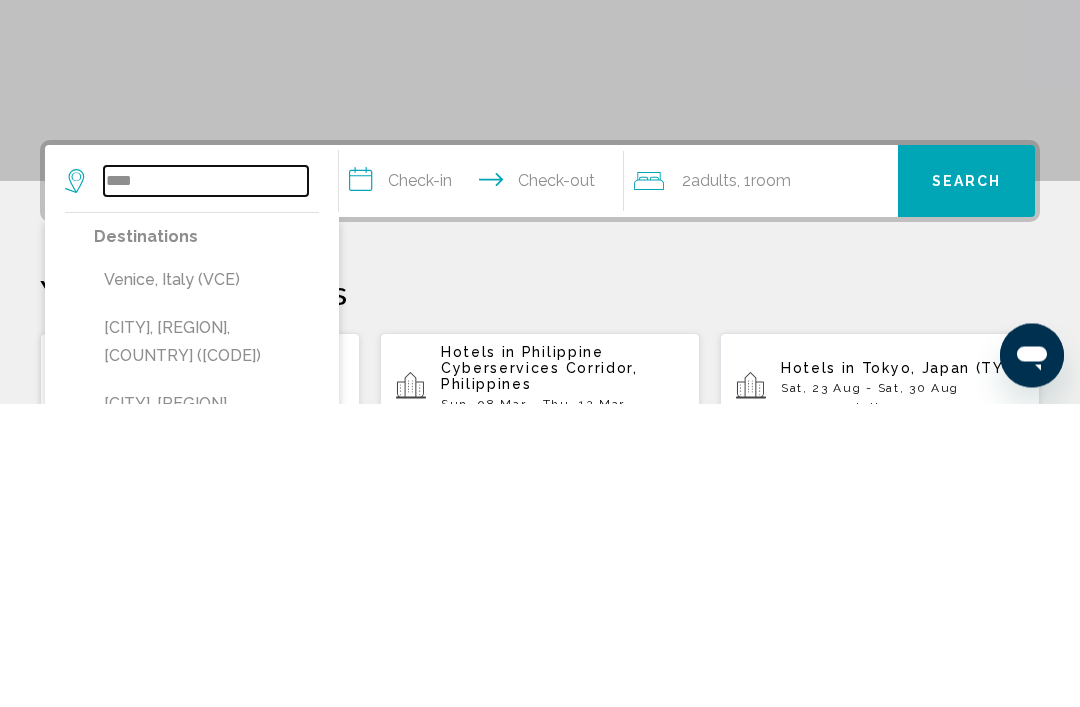 type on "**********" 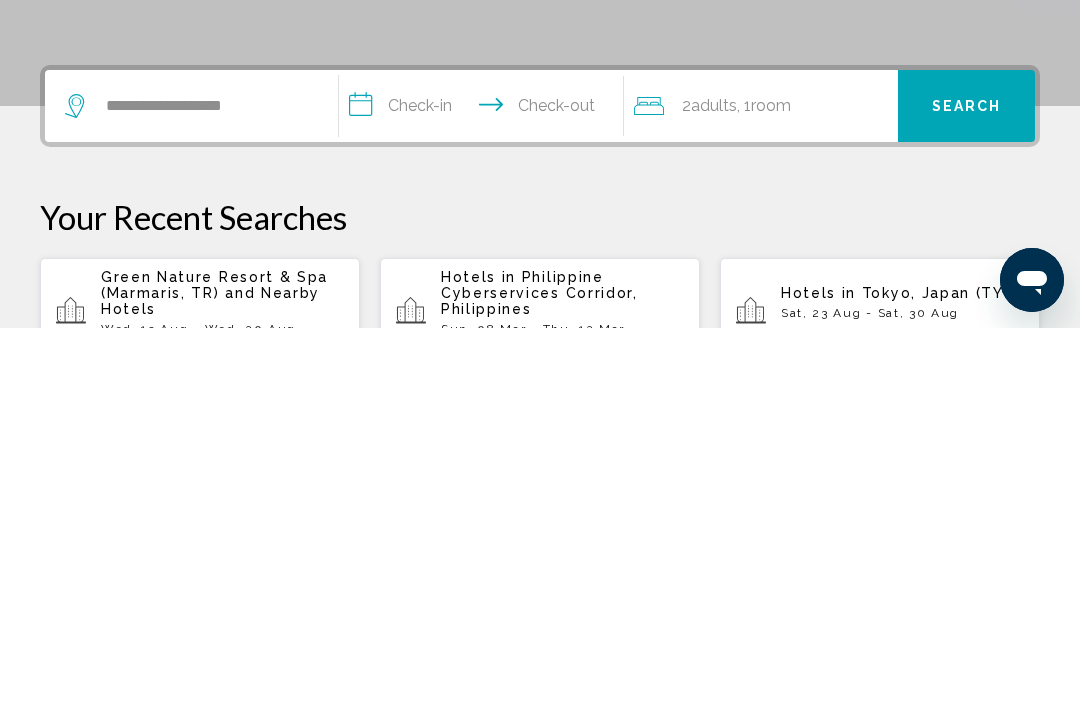 click on "**********" at bounding box center (485, 488) 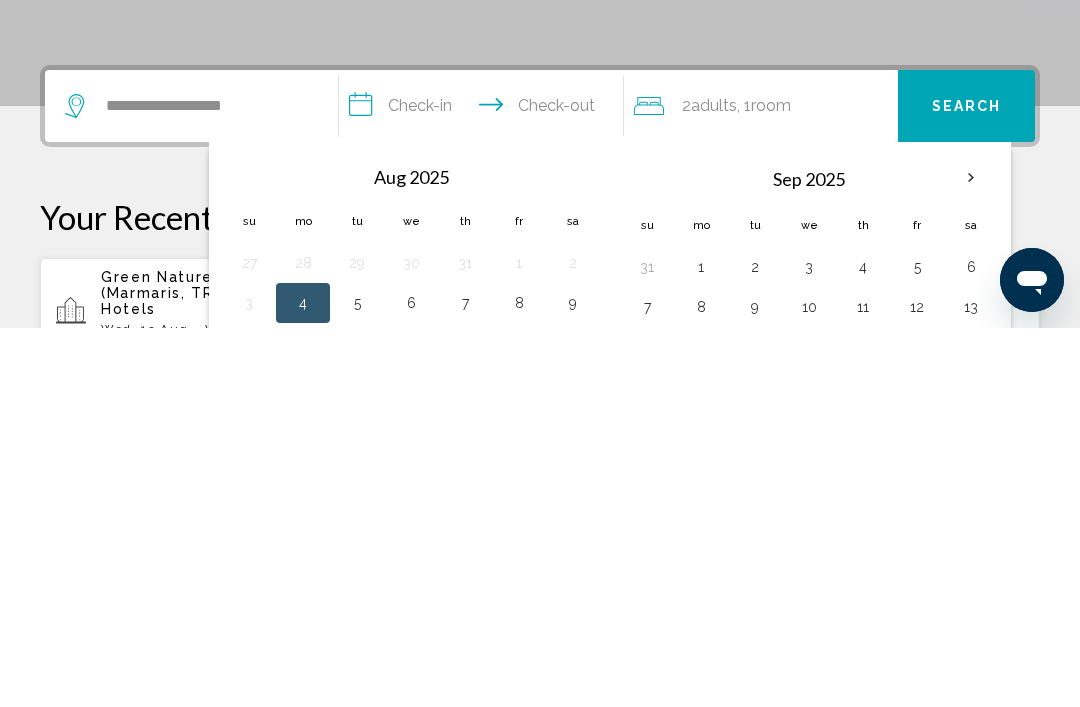 scroll, scrollTop: 494, scrollLeft: 0, axis: vertical 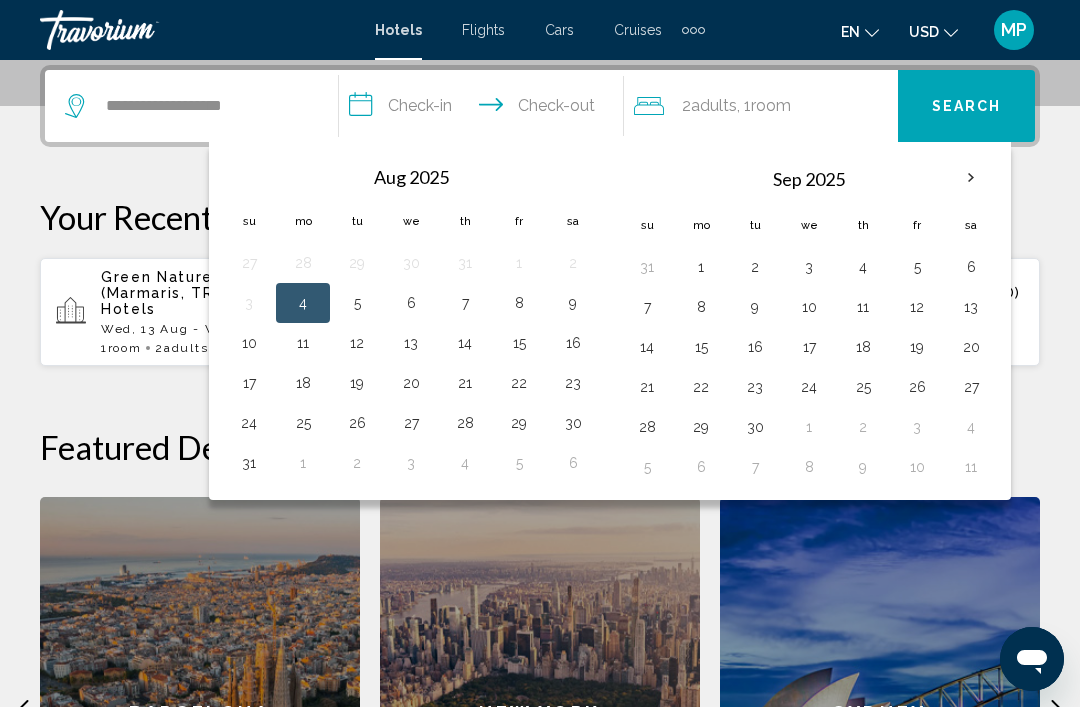 click on "**********" at bounding box center [540, 106] 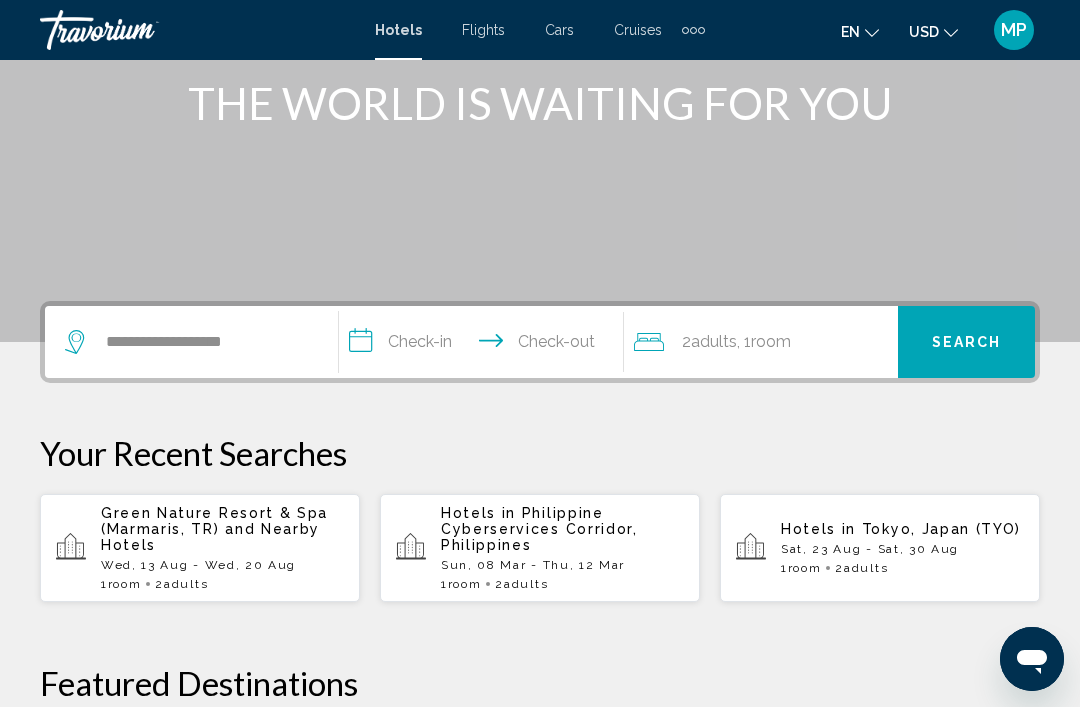 scroll, scrollTop: 0, scrollLeft: 0, axis: both 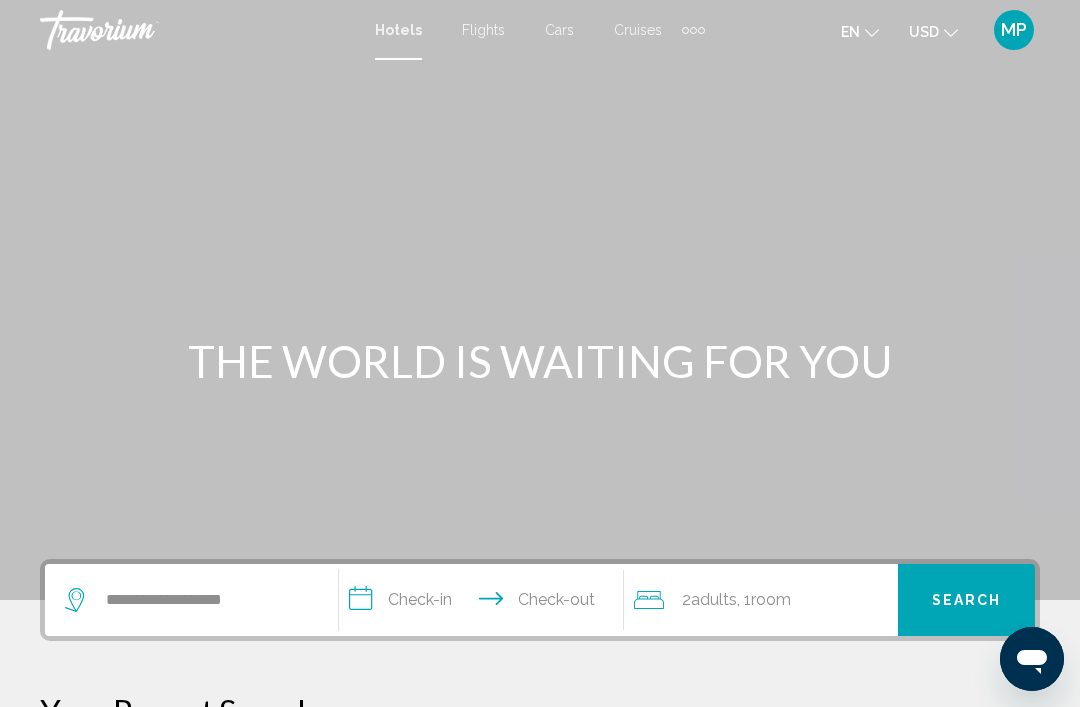 click at bounding box center [701, 30] 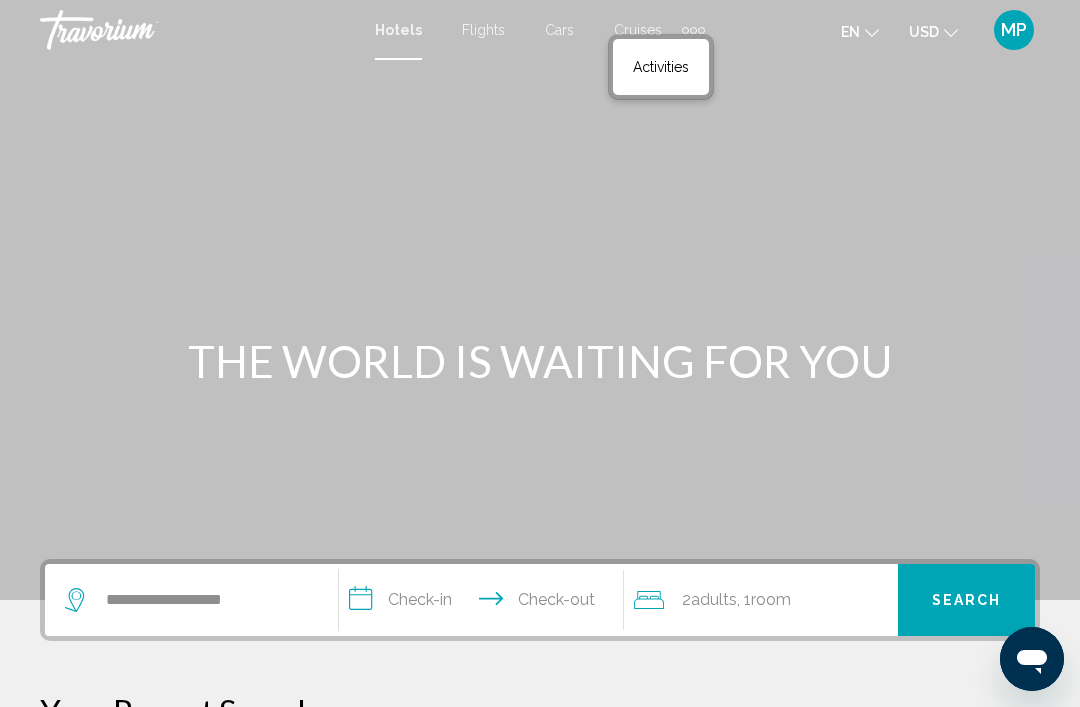 click on "Activities" at bounding box center (661, 67) 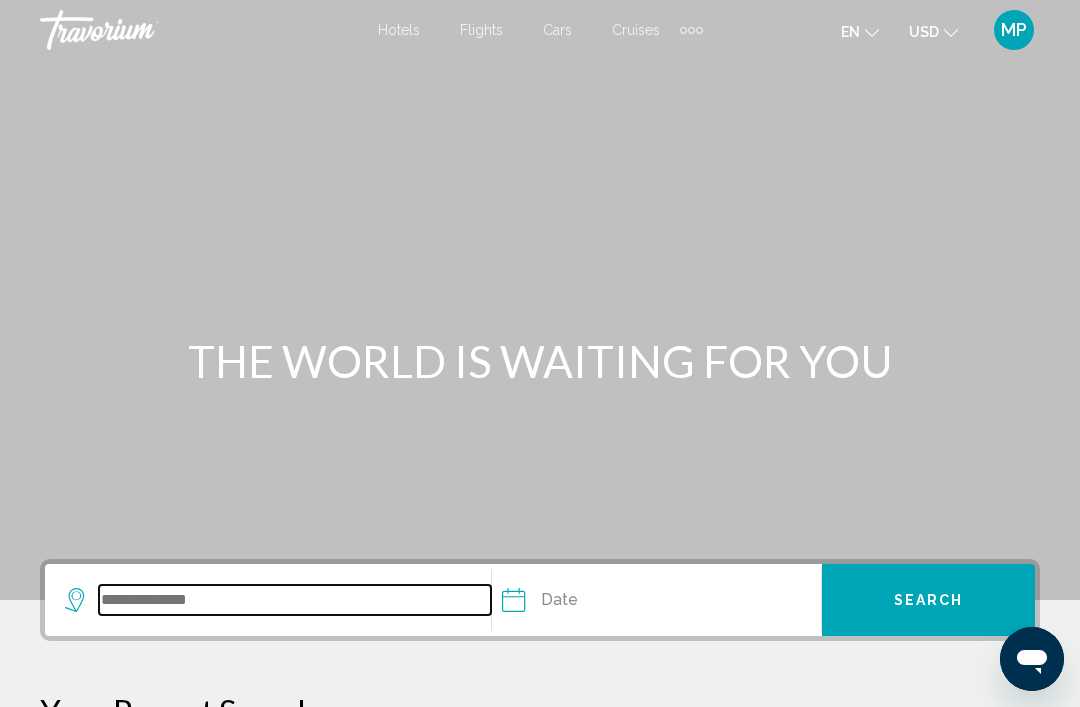 click at bounding box center [295, 600] 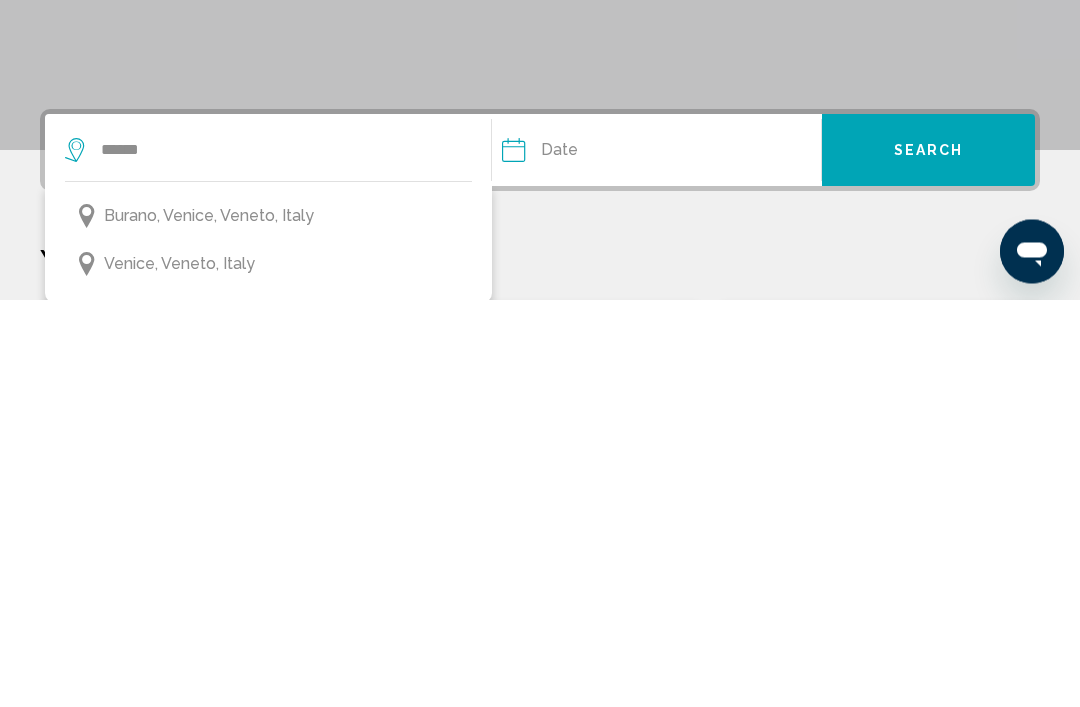 click on "Venice, Veneto, Italy" at bounding box center [268, 672] 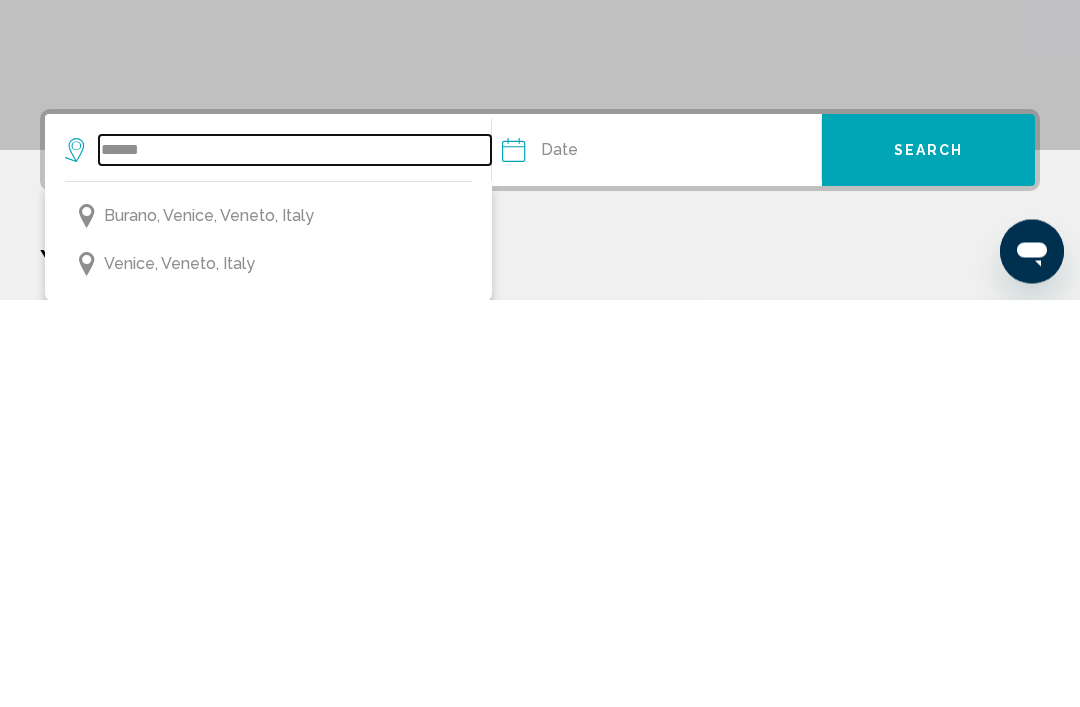 type on "**********" 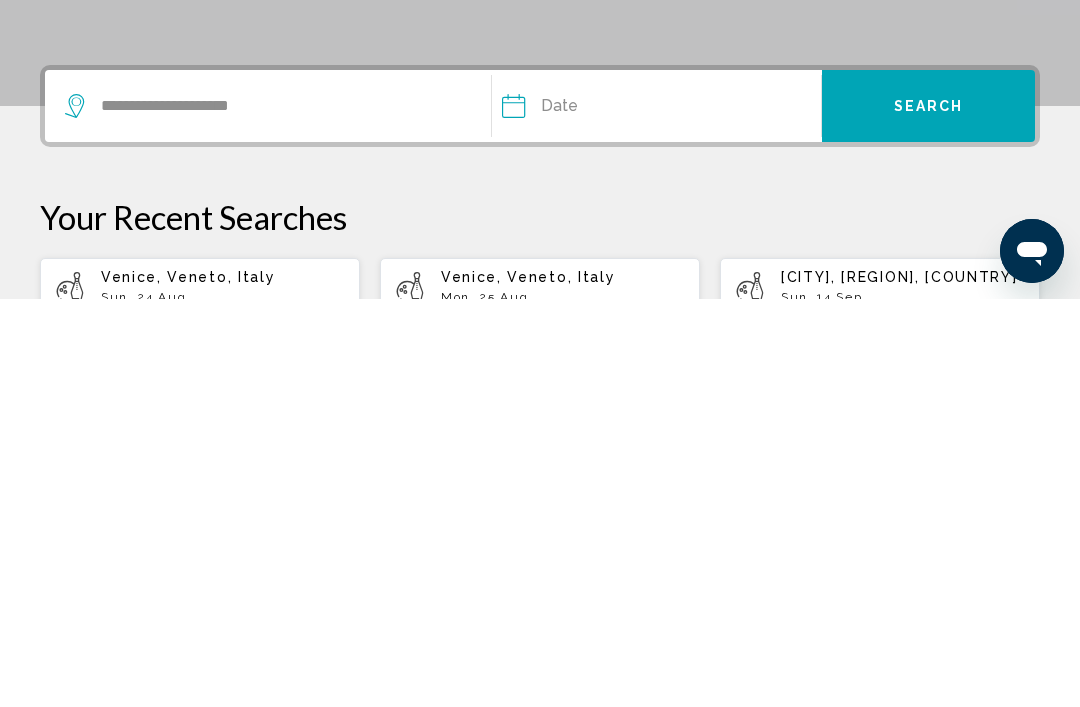 click on "Date  Aug  *** *** *** *** *** *** *** *** *** *** *** ***   2025  **** **** **** **** **** **** Su Mo Tu We Th Fr Sa 27 28 29 30 31 1 2 3 4 5 6 7 8 9 10 11 12 13 14 15 16 17 18 19 20 21 22 23 24 25 26 27 28 29 30 31 1 2 3 4 5 6 * * * * * * * * * ** ** ** ** ** ** ** ** ** ** ** ** ** ** ** ** ** ** ** ** ** ** ** ** ** ** ** ** ** ** ** ** ** ** ** ** ** ** ** ** ** ** ** ** ** ** ** ** ** ** ** ** ** ** ** ** ** ** ** ** ** ** ** ** **" at bounding box center (661, 514) 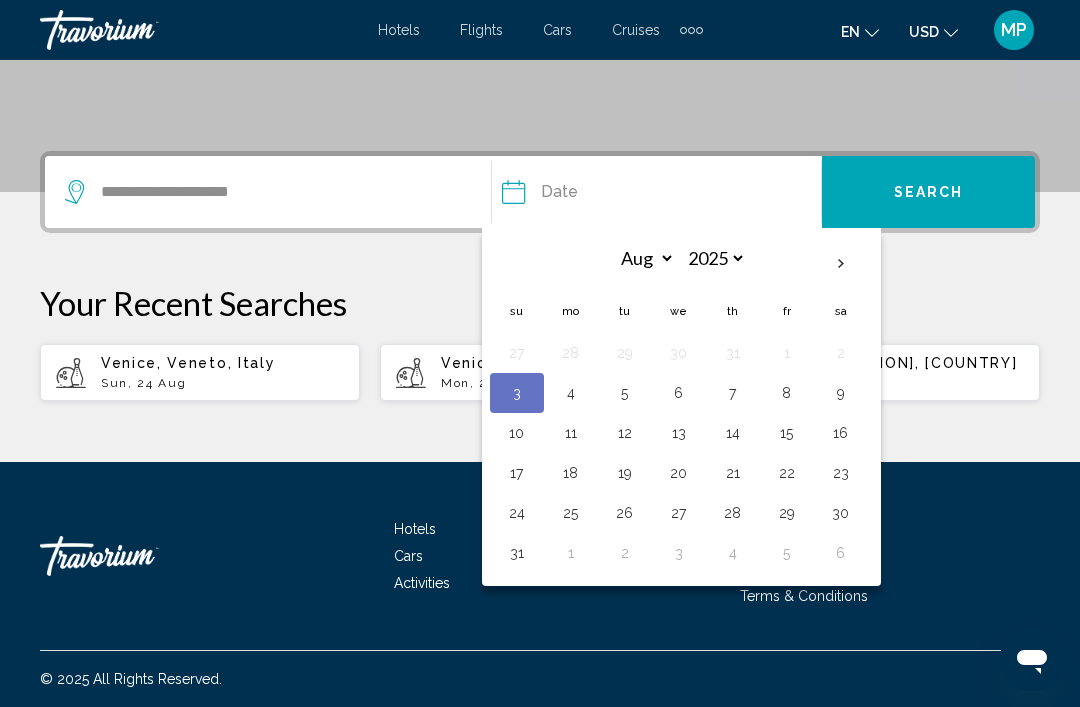 click on "23" at bounding box center [841, 473] 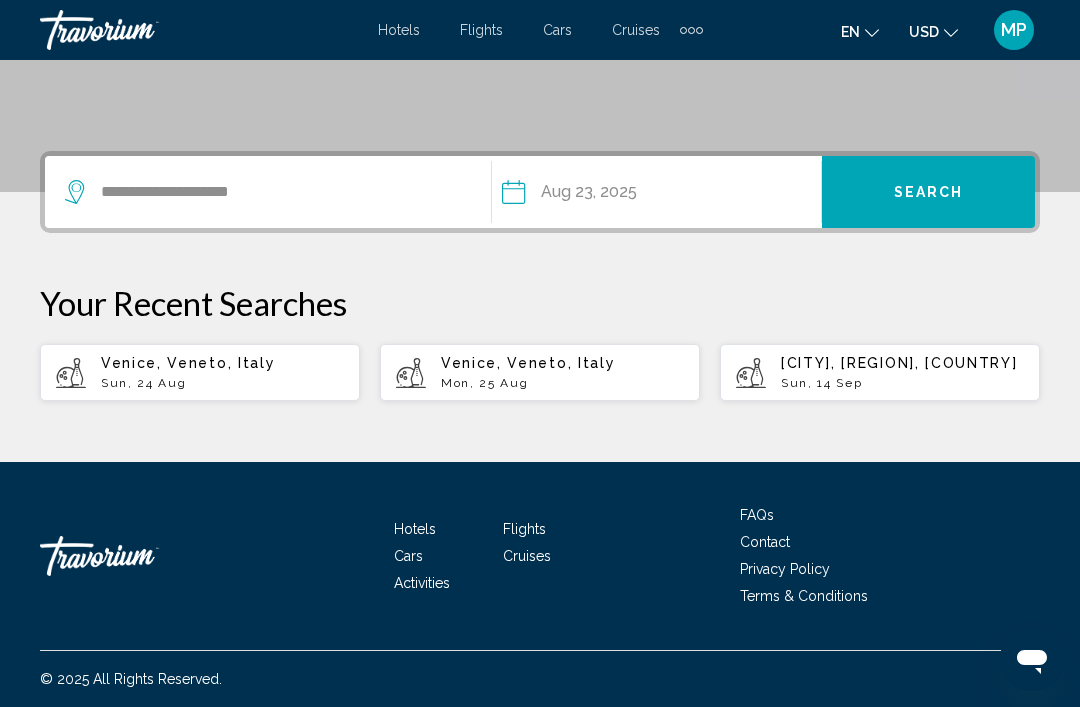 click on "Search" at bounding box center (928, 192) 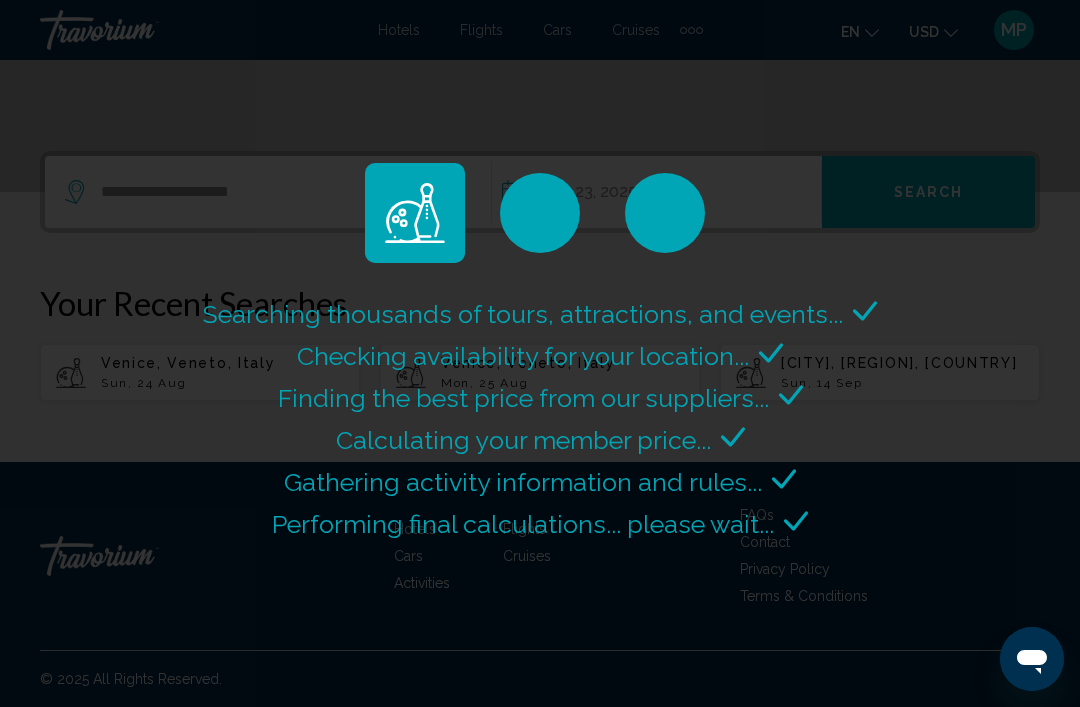scroll, scrollTop: 0, scrollLeft: 0, axis: both 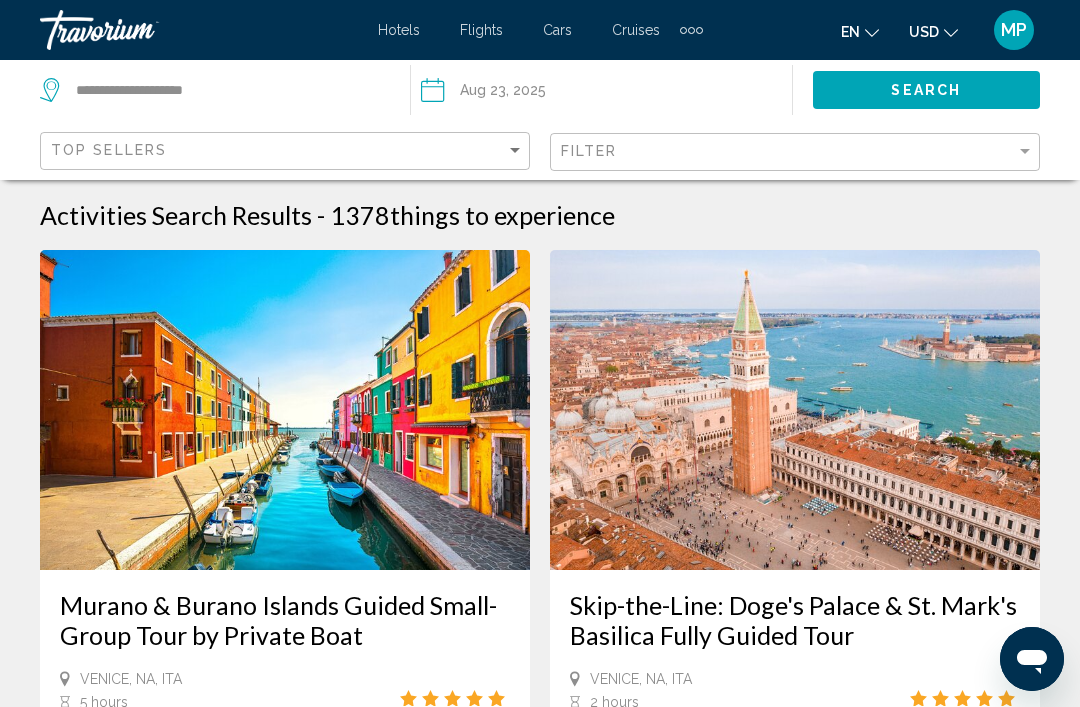 click 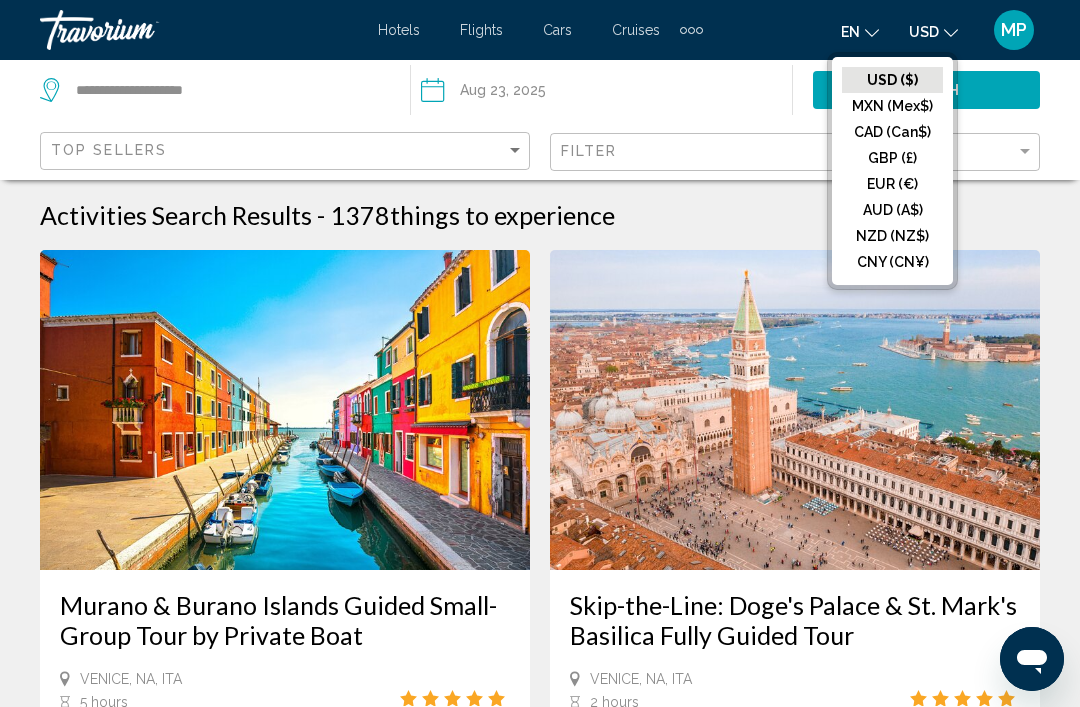 click on "EUR (€)" 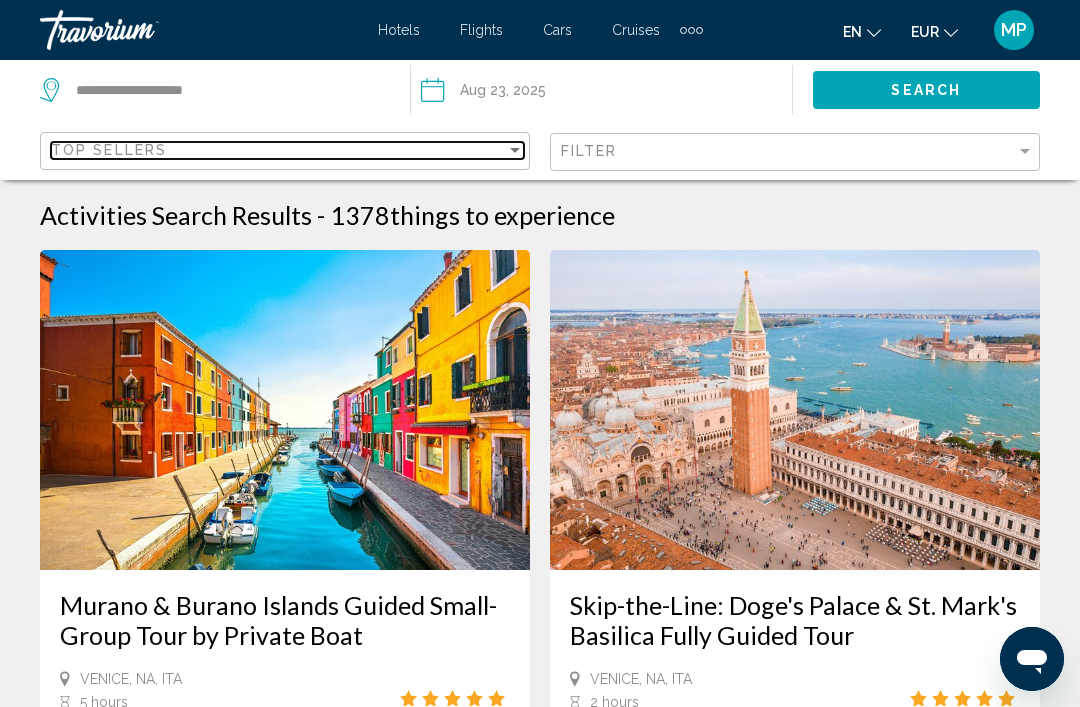 click on "Top Sellers" at bounding box center [278, 150] 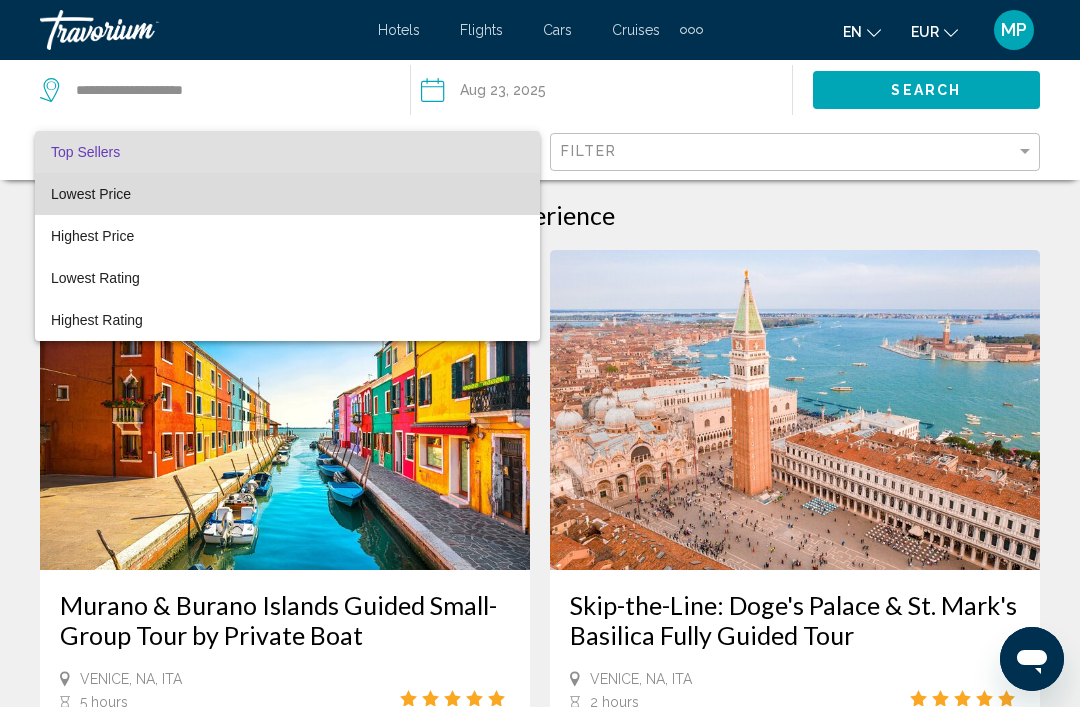 click on "Lowest Price" at bounding box center [287, 194] 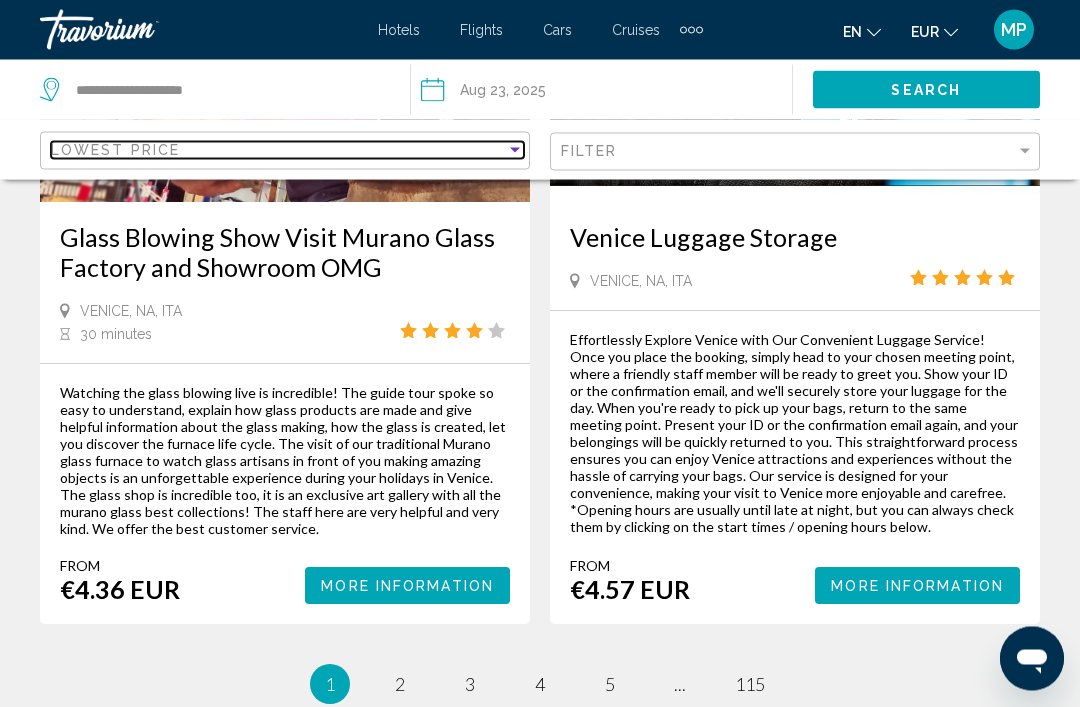 scroll, scrollTop: 4780, scrollLeft: 0, axis: vertical 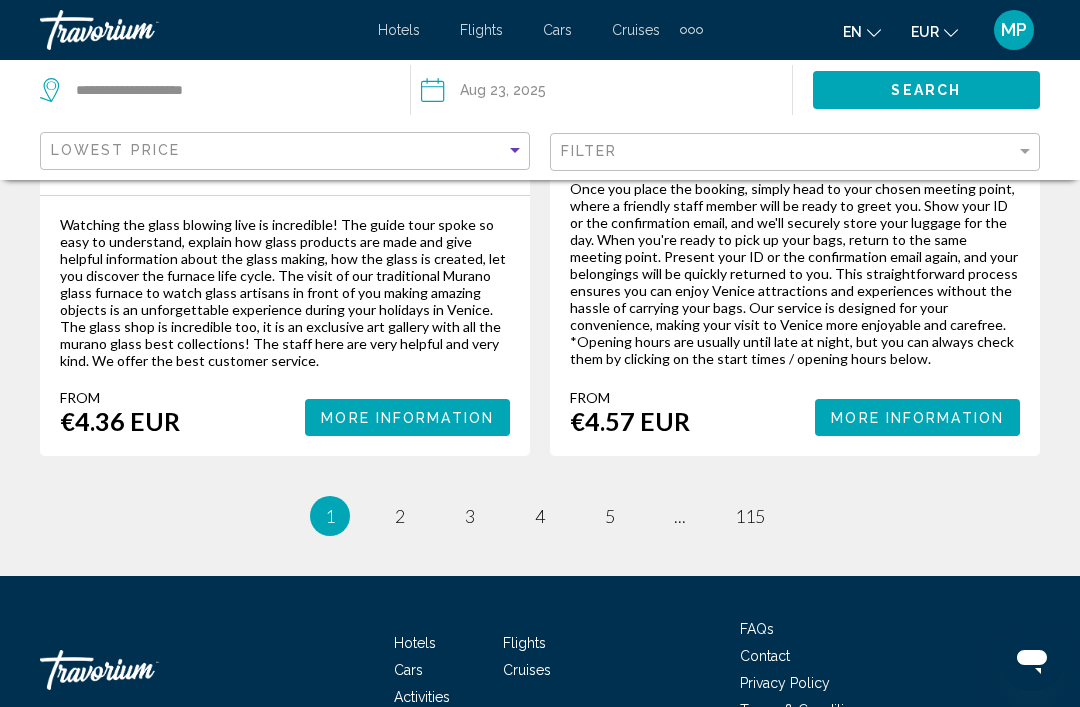 click on "1 / 115  You're on page  1 page  2 page  3 page  4 page  5 page  ... page  115" at bounding box center (540, 516) 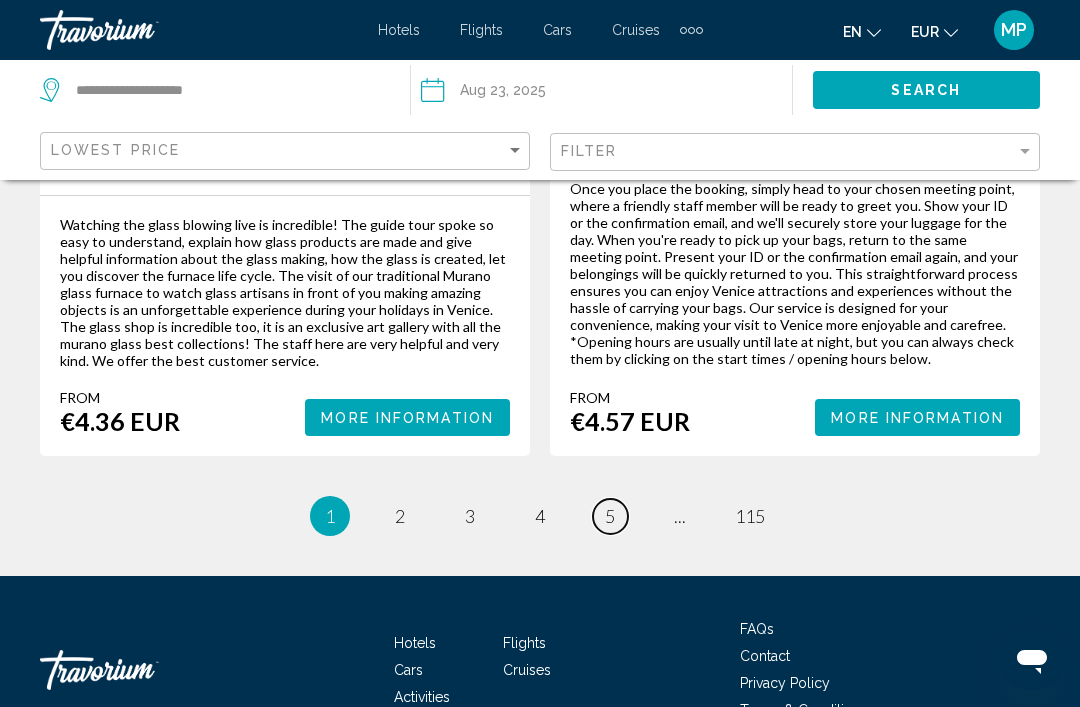 click on "page  5" at bounding box center (610, 516) 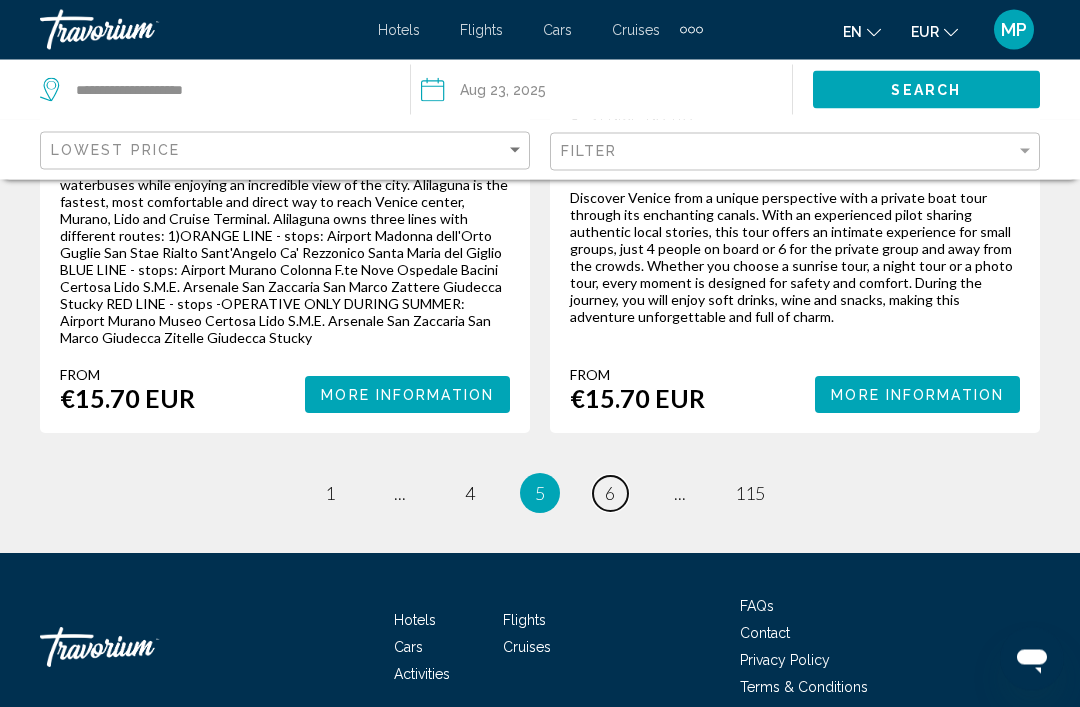 scroll, scrollTop: 4824, scrollLeft: 0, axis: vertical 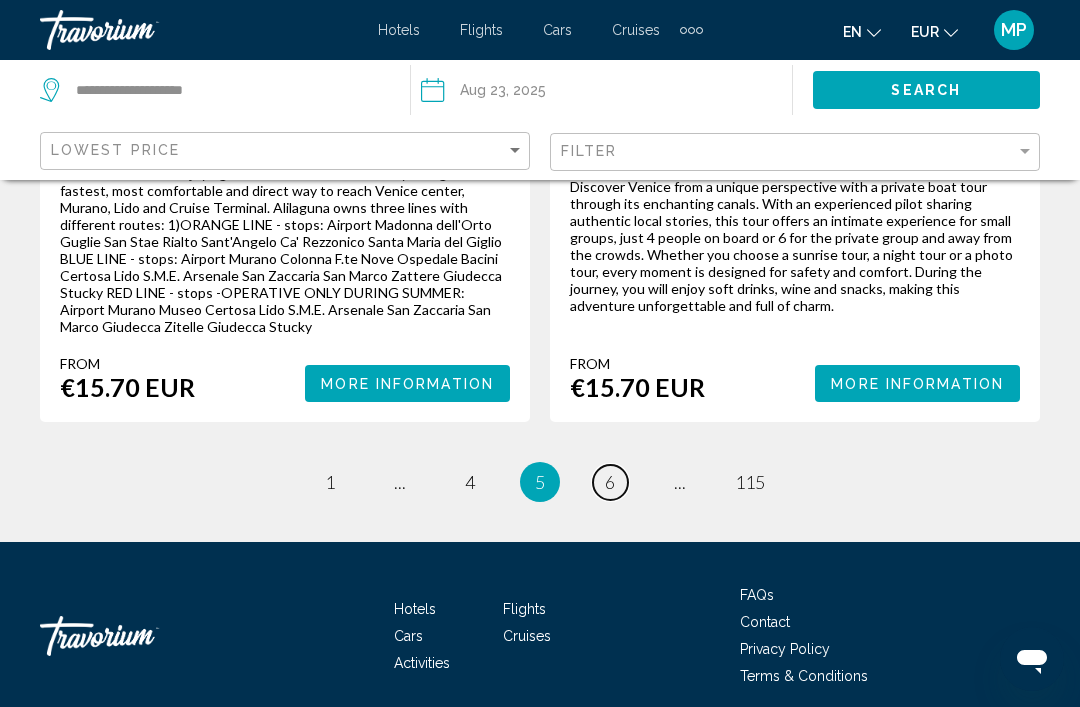 click on "6" at bounding box center (610, 482) 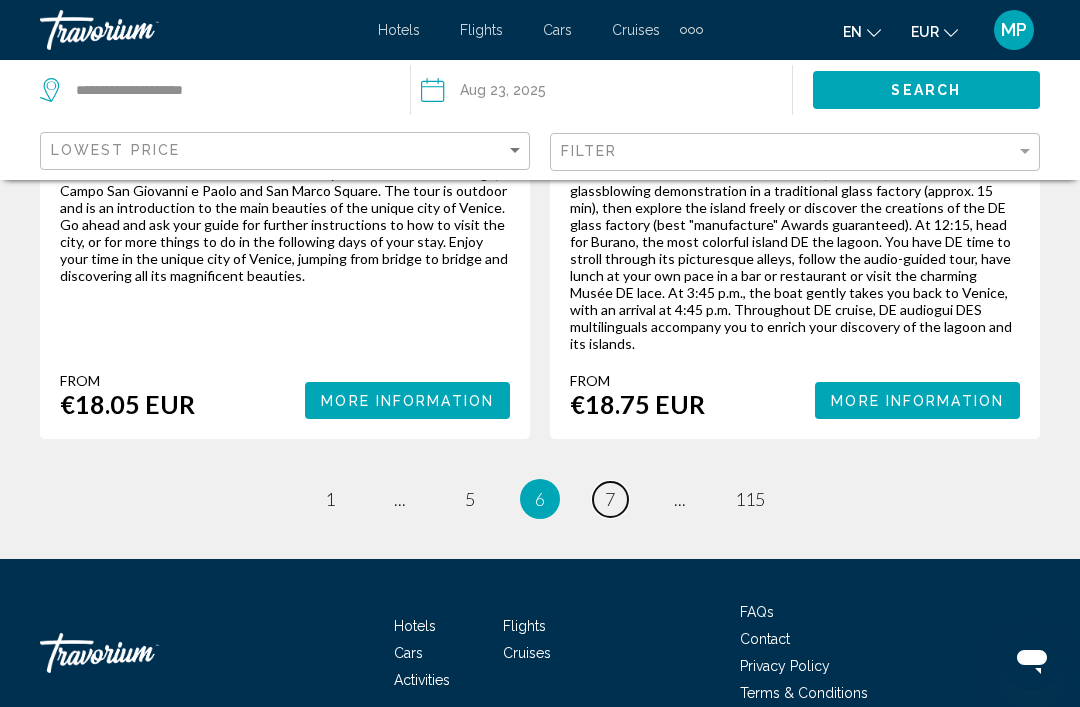 click on "page  7" at bounding box center [610, 499] 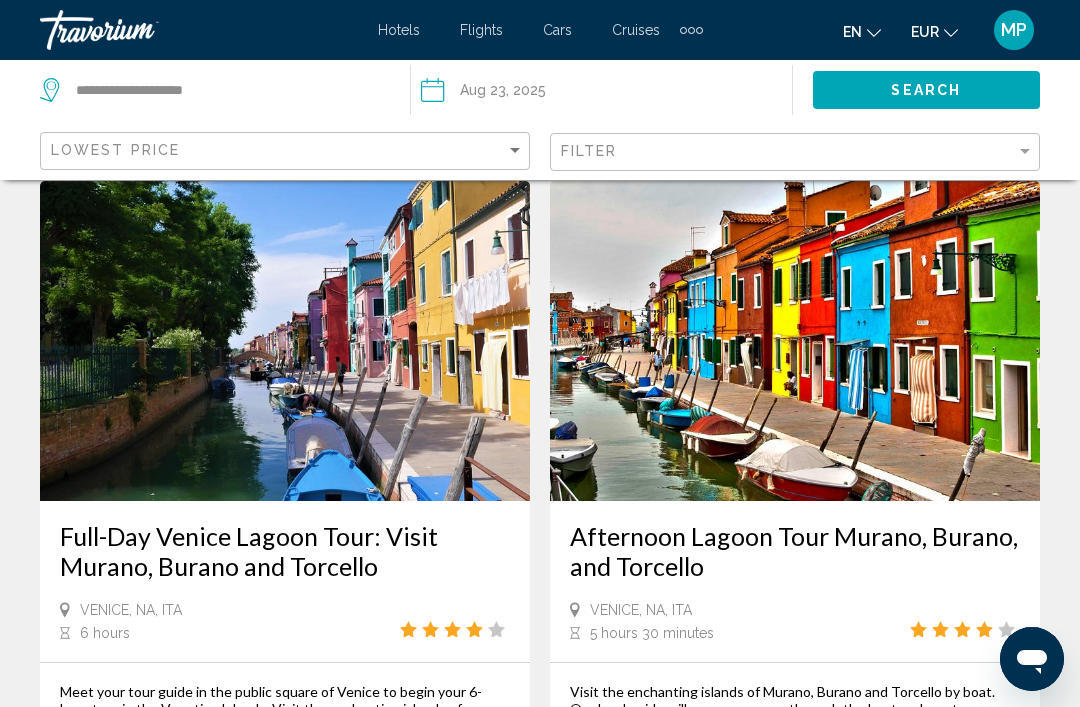 scroll, scrollTop: 4456, scrollLeft: 0, axis: vertical 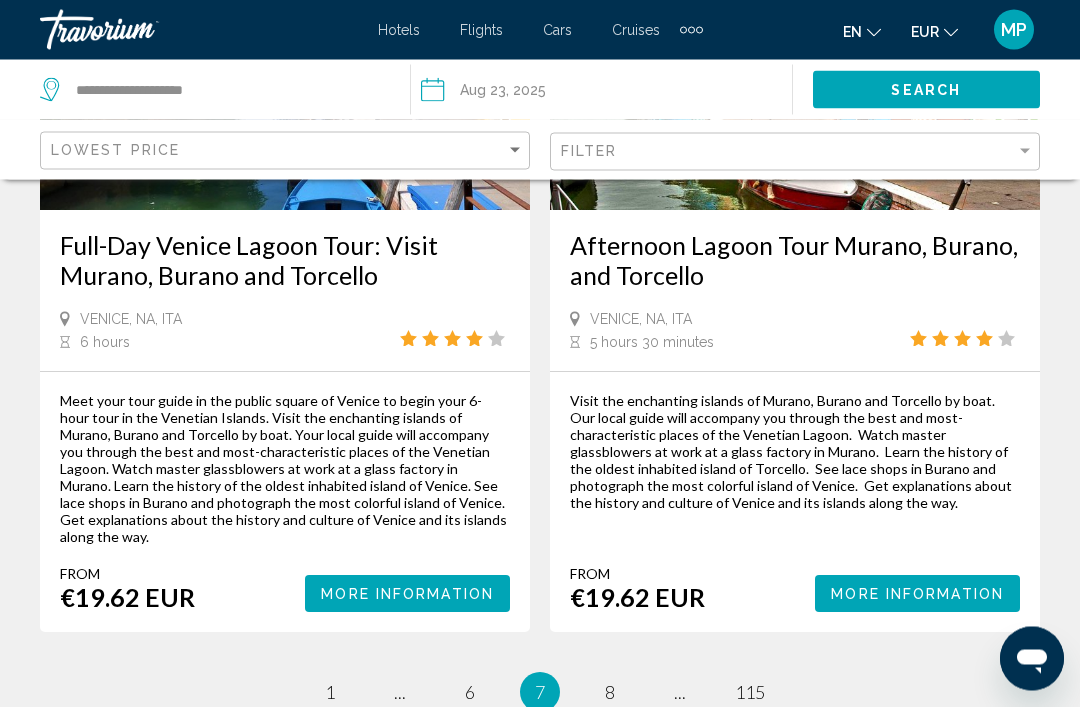 click on "Full-Day Venice Lagoon Tour: Visit Murano, Burano and Torcello" at bounding box center [285, 261] 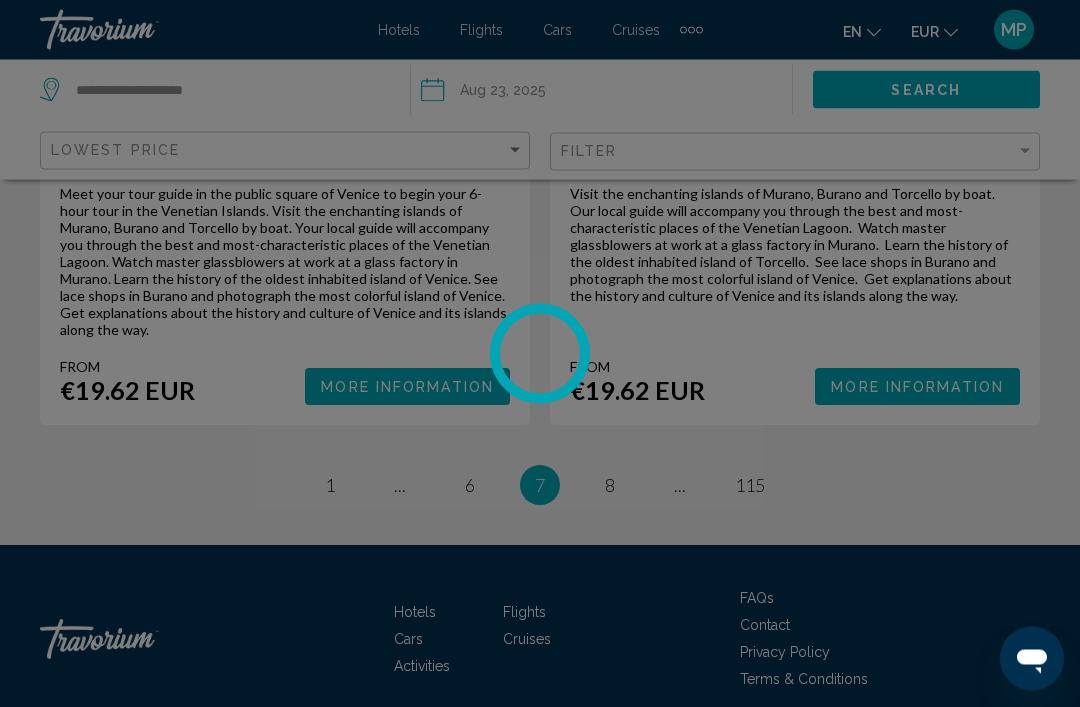 scroll, scrollTop: 4667, scrollLeft: 0, axis: vertical 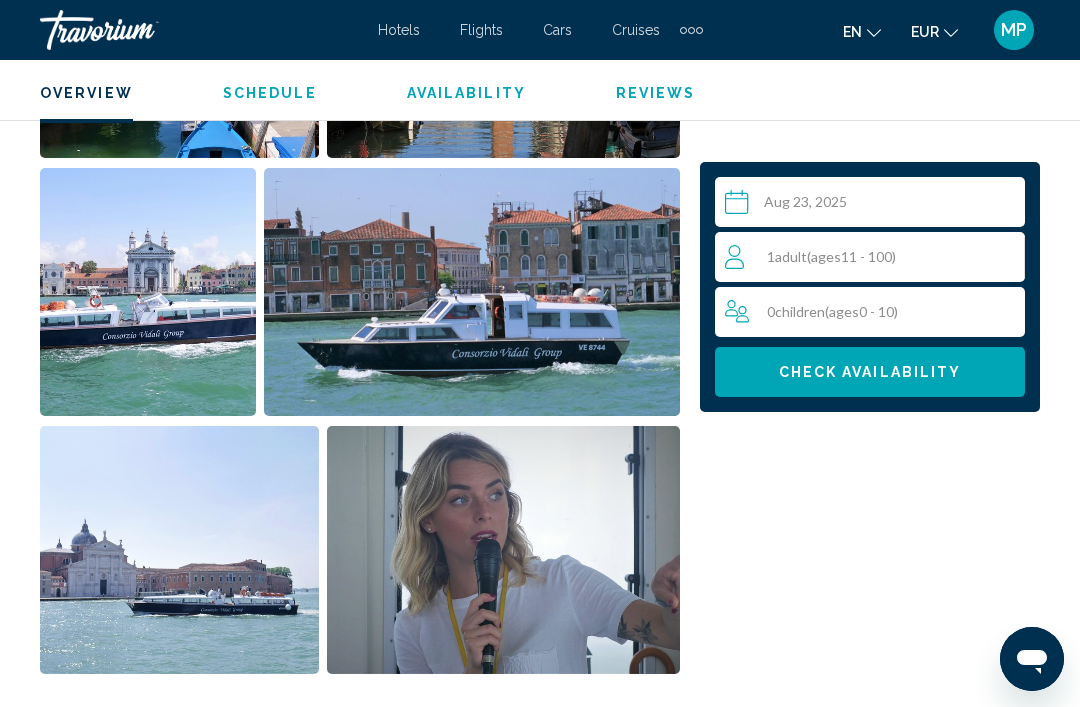 click on "1  Adult Adults  ( ages  11 - 100)" at bounding box center (874, 257) 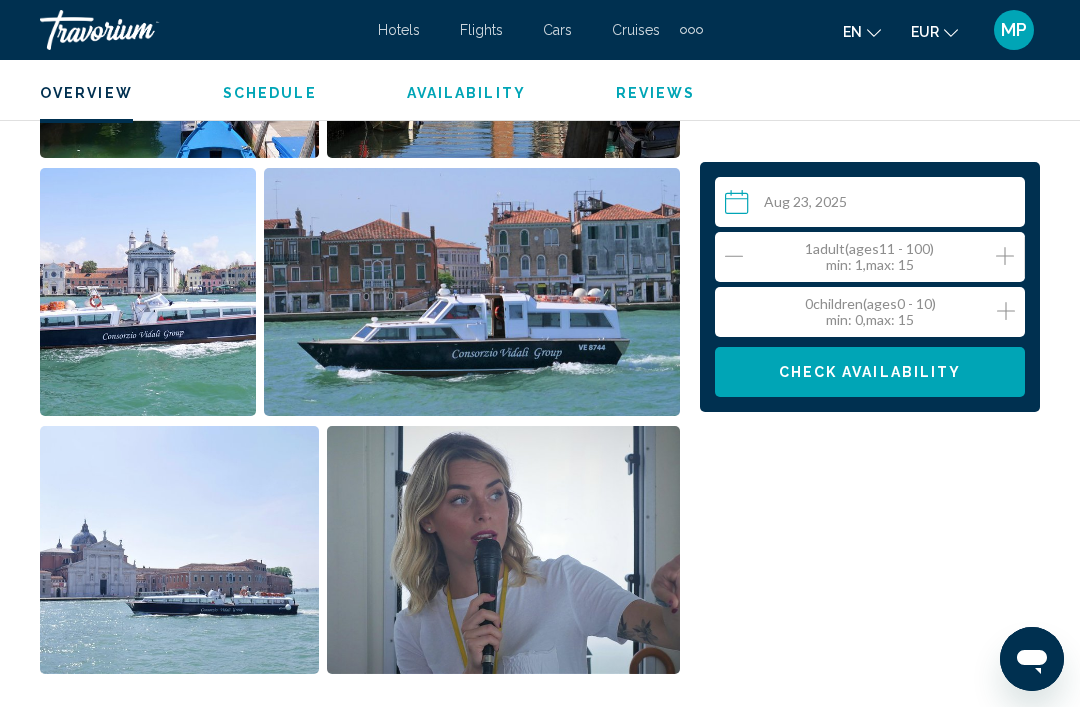 click 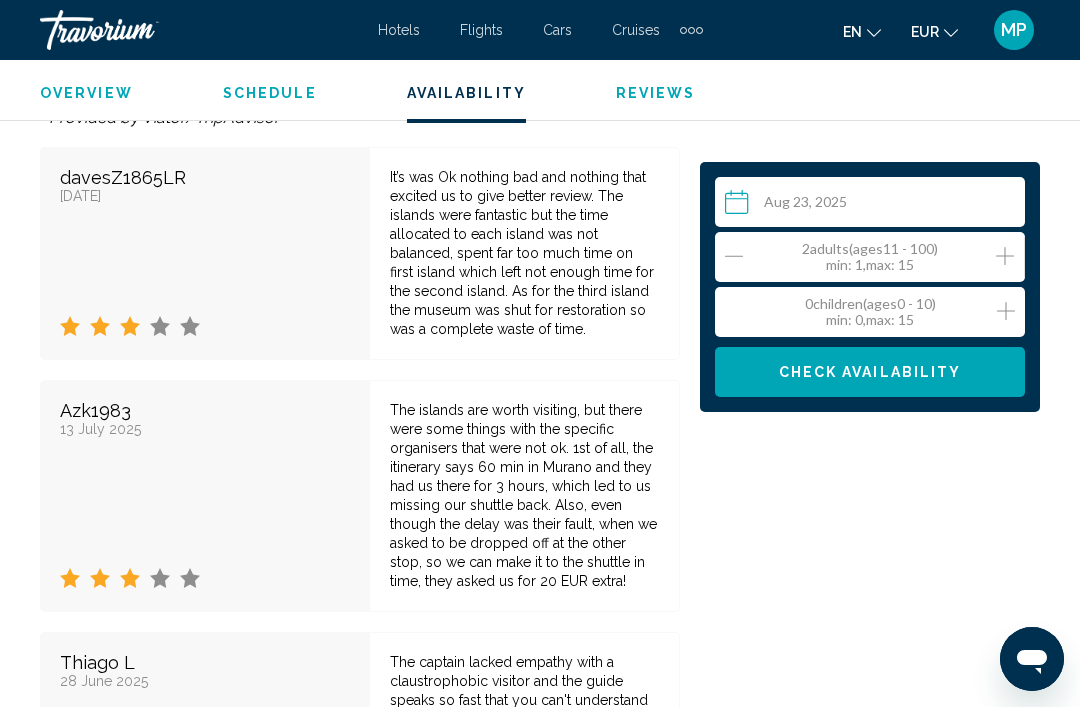 scroll, scrollTop: 3664, scrollLeft: 0, axis: vertical 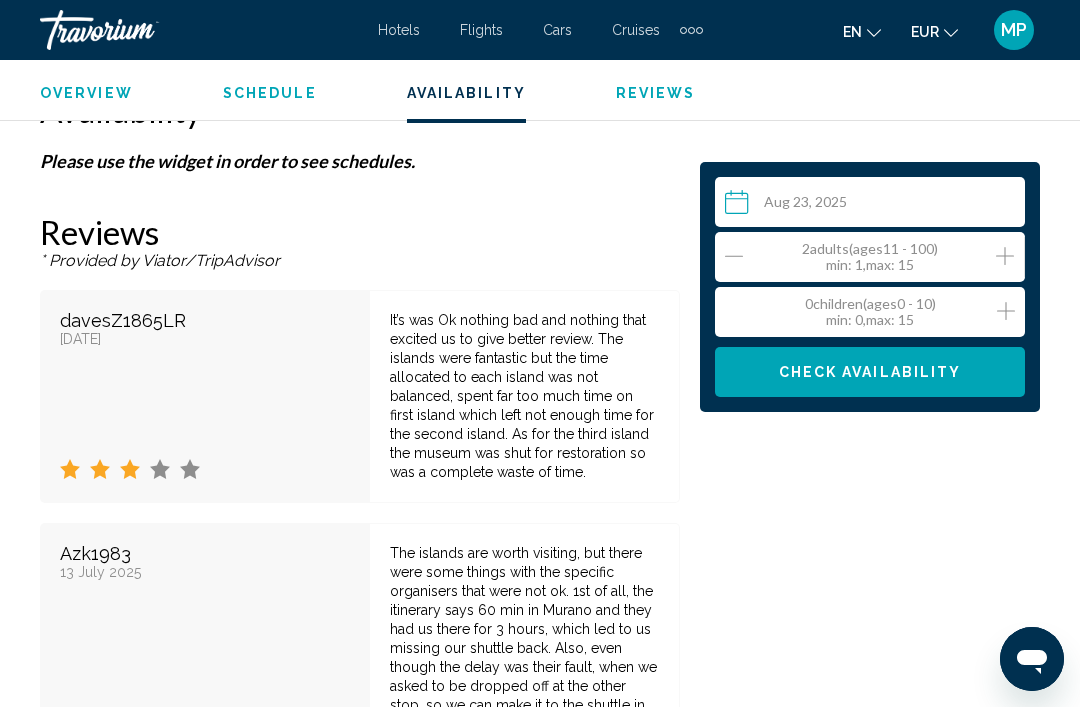 click on "Check Availability" at bounding box center [870, 372] 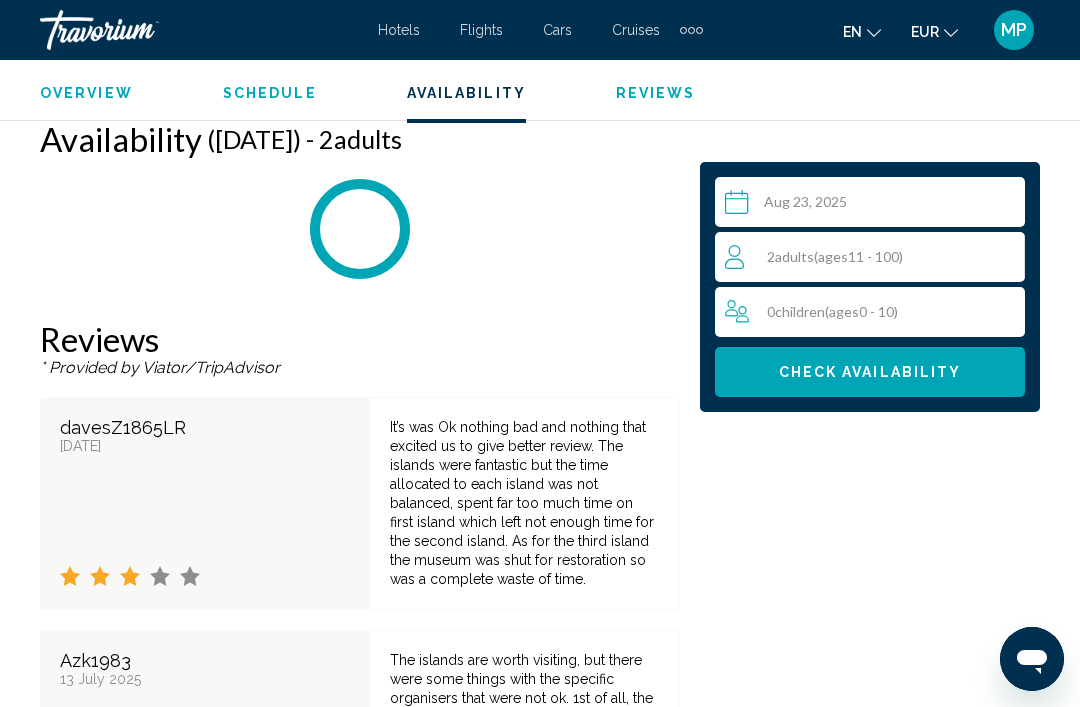 scroll, scrollTop: 3467, scrollLeft: 0, axis: vertical 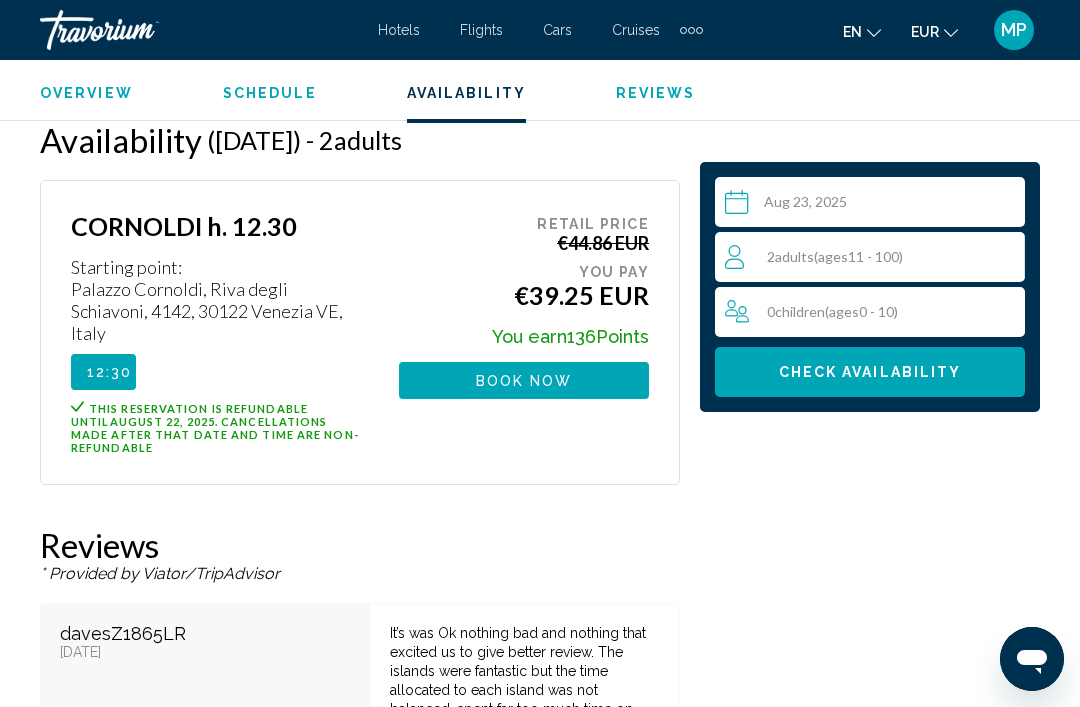 click on "2  Adult Adults  ( ages  11 - 100)" at bounding box center (874, 257) 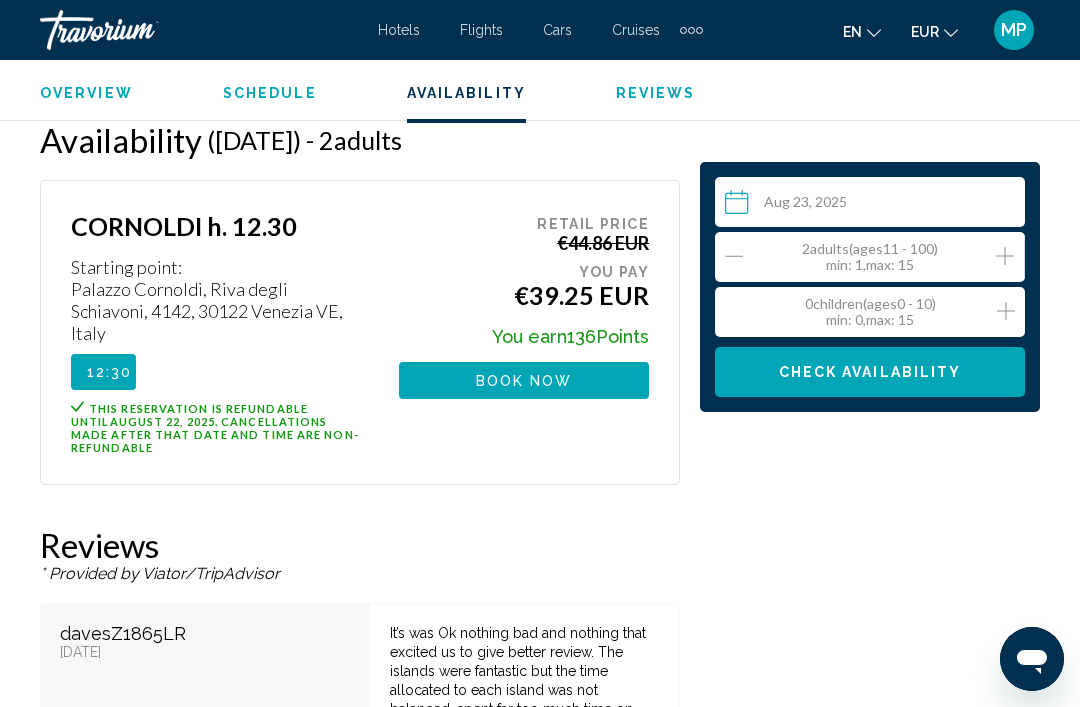 click at bounding box center (874, 205) 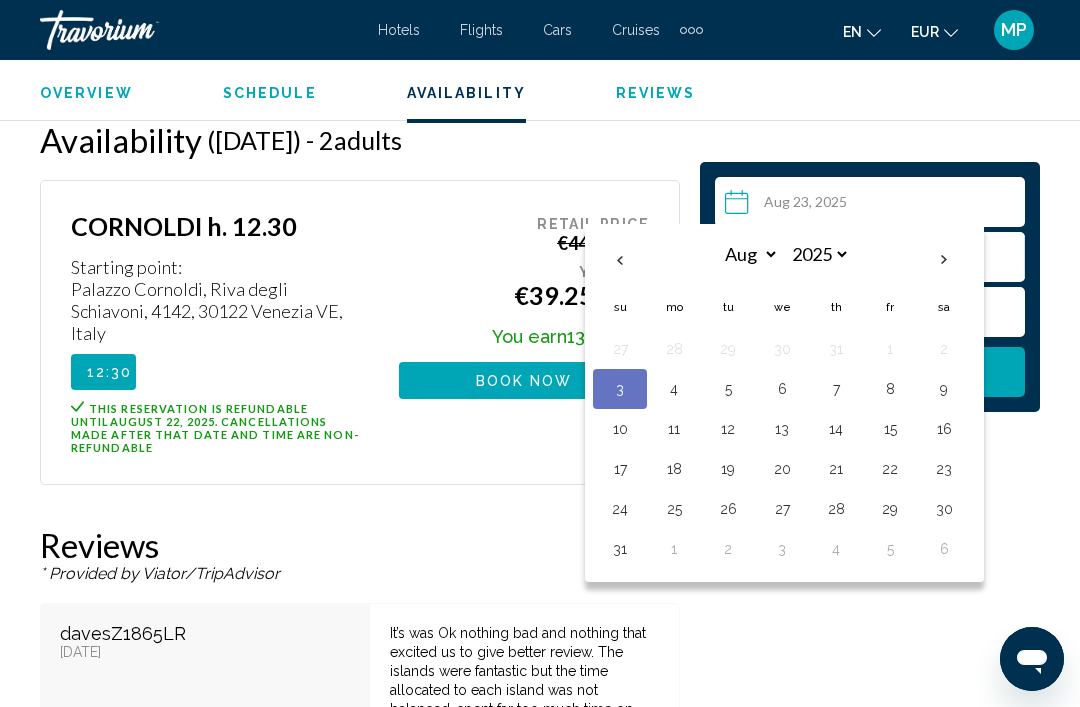 click on "24" at bounding box center (620, 509) 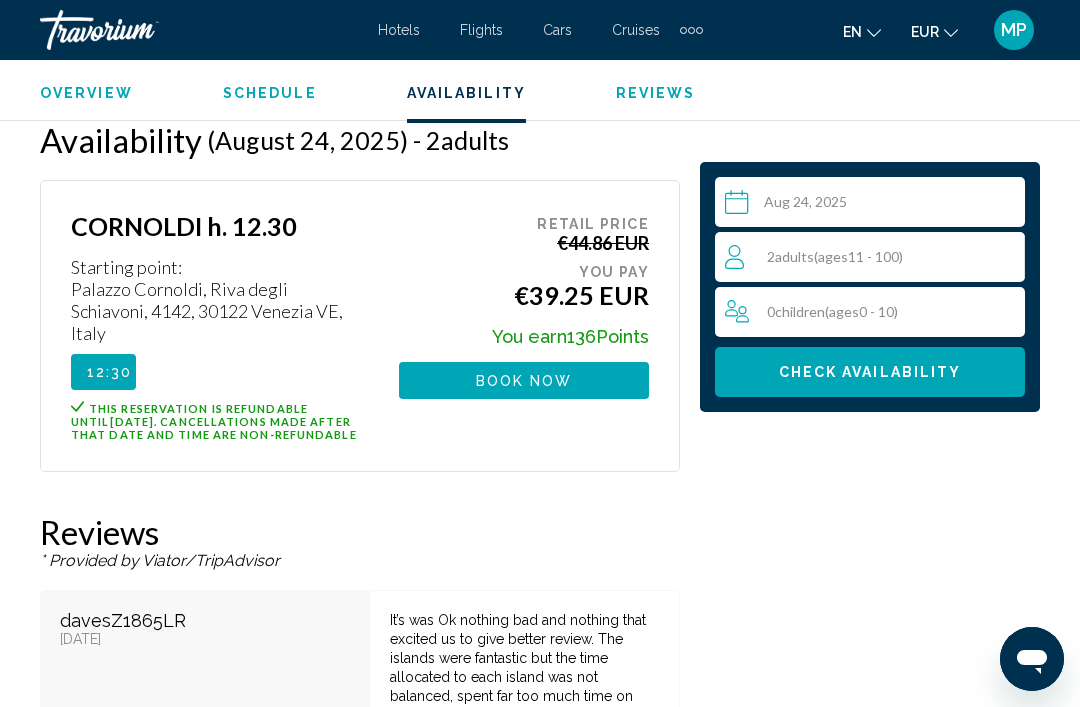 click on "**********" at bounding box center (874, 205) 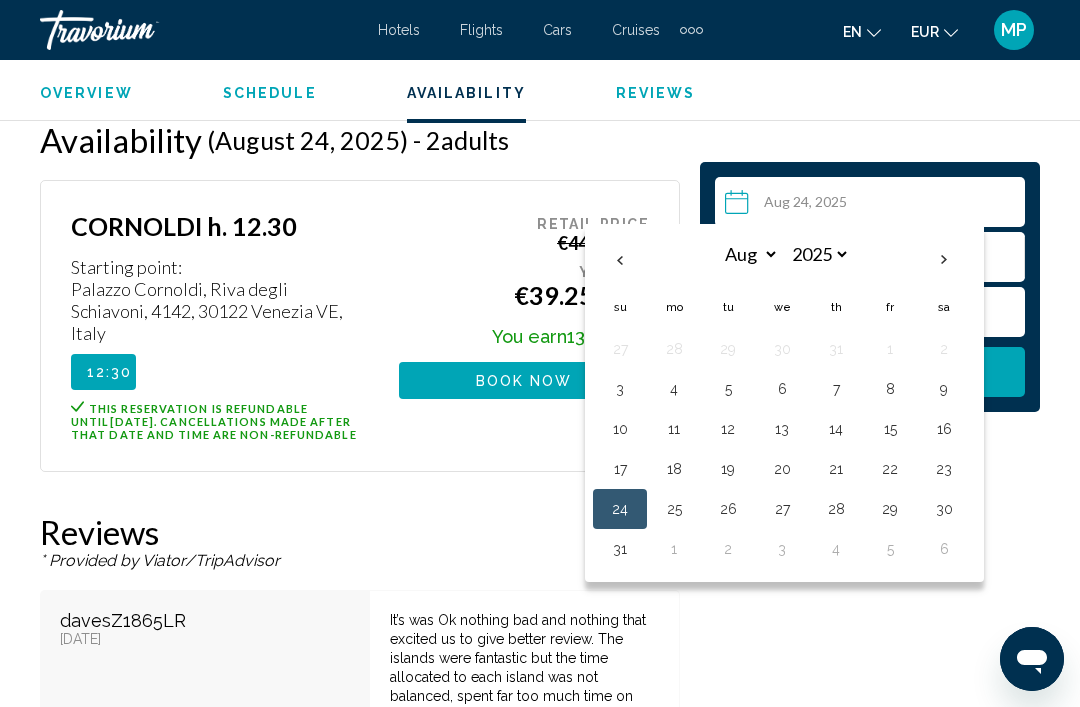 click on "25" at bounding box center [674, 509] 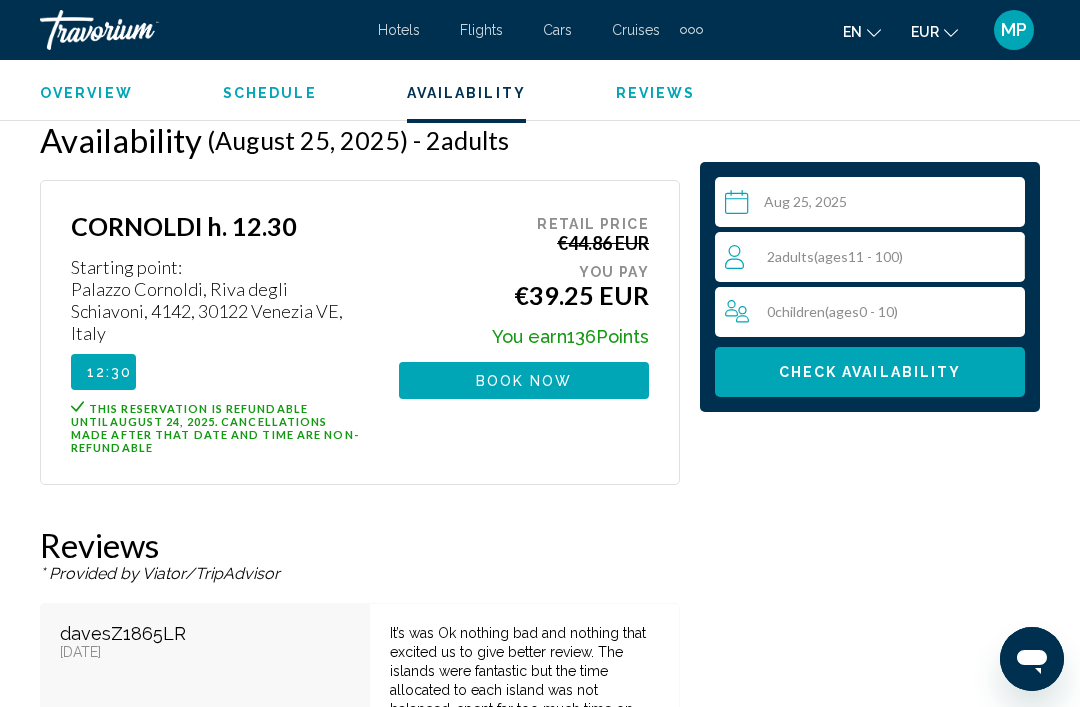 click on "**********" at bounding box center [874, 205] 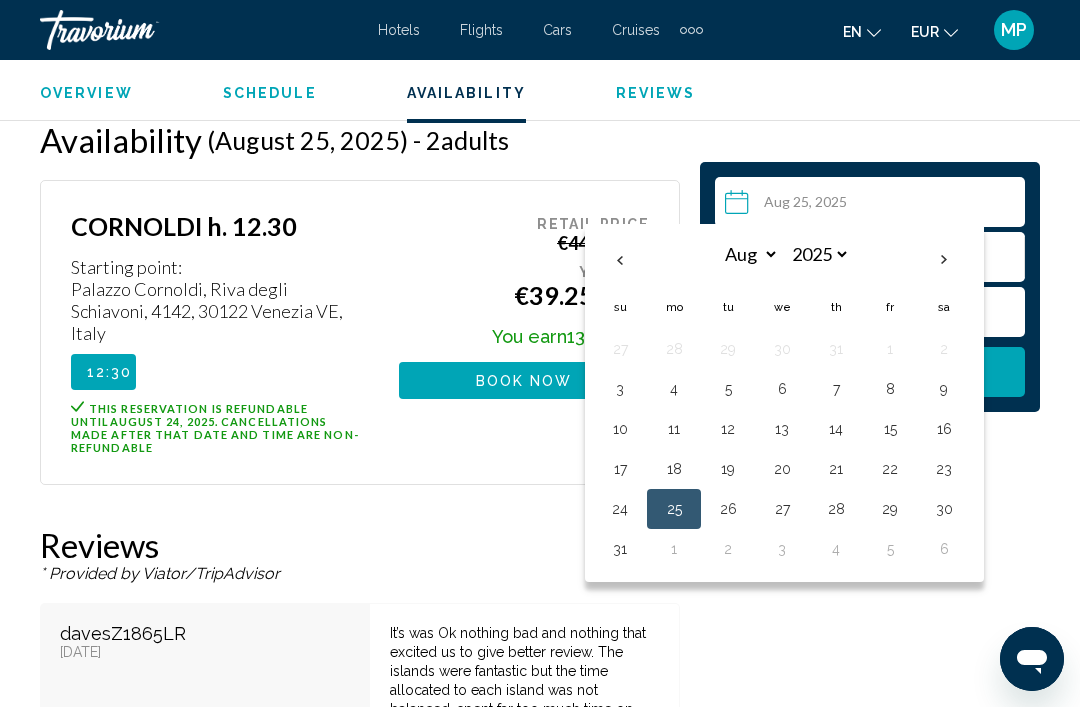 click on "23" at bounding box center (944, 469) 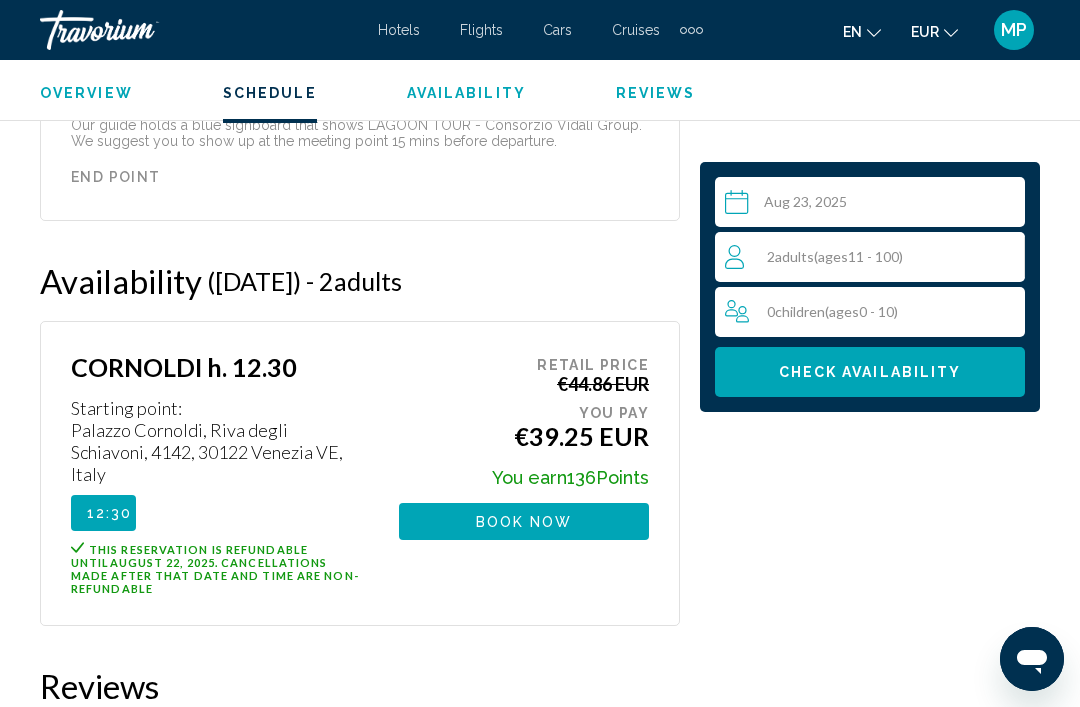 scroll, scrollTop: 3328, scrollLeft: 0, axis: vertical 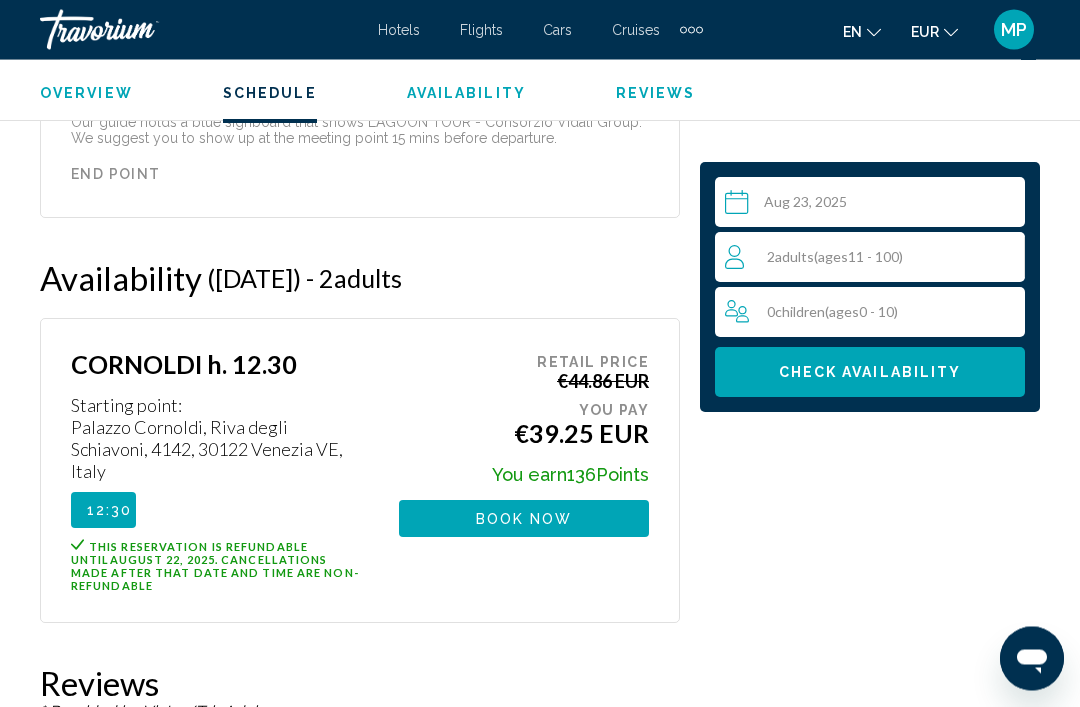 click on "Book now" at bounding box center (524, 519) 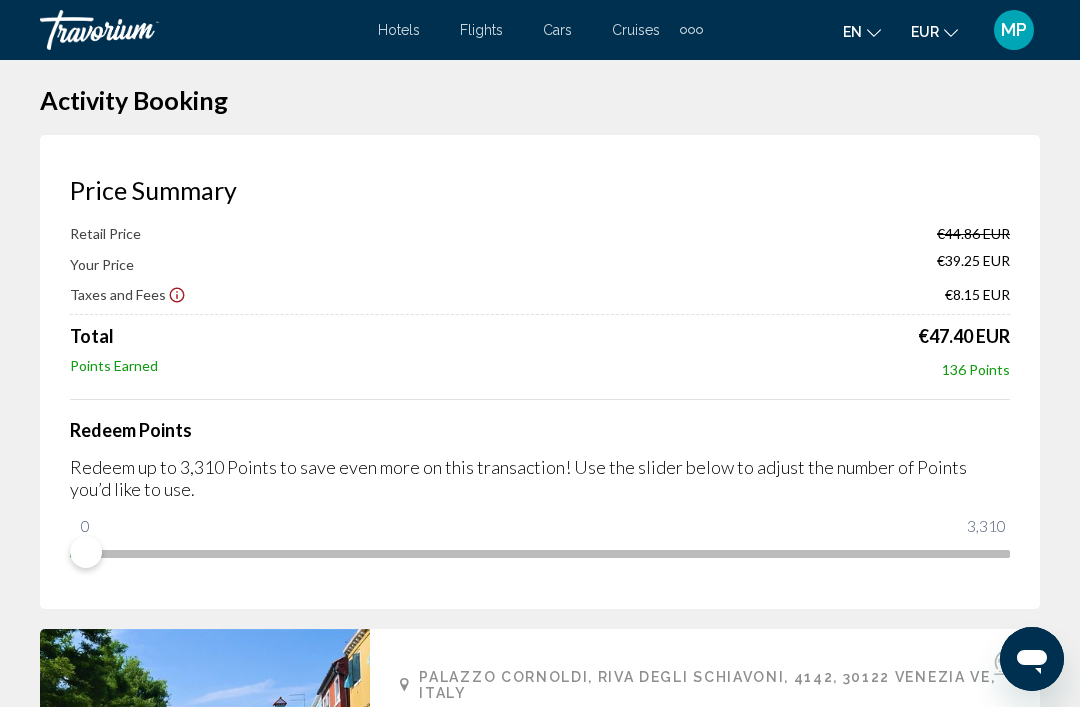 scroll, scrollTop: 12, scrollLeft: 0, axis: vertical 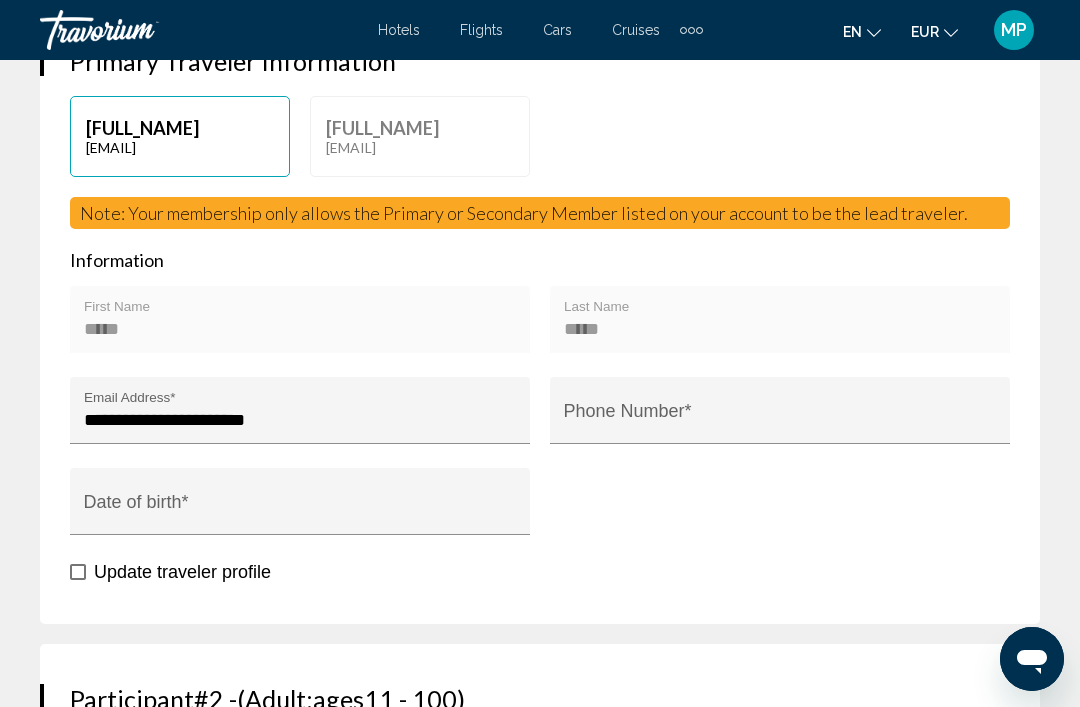 click on "Phone Number  *" at bounding box center [780, 416] 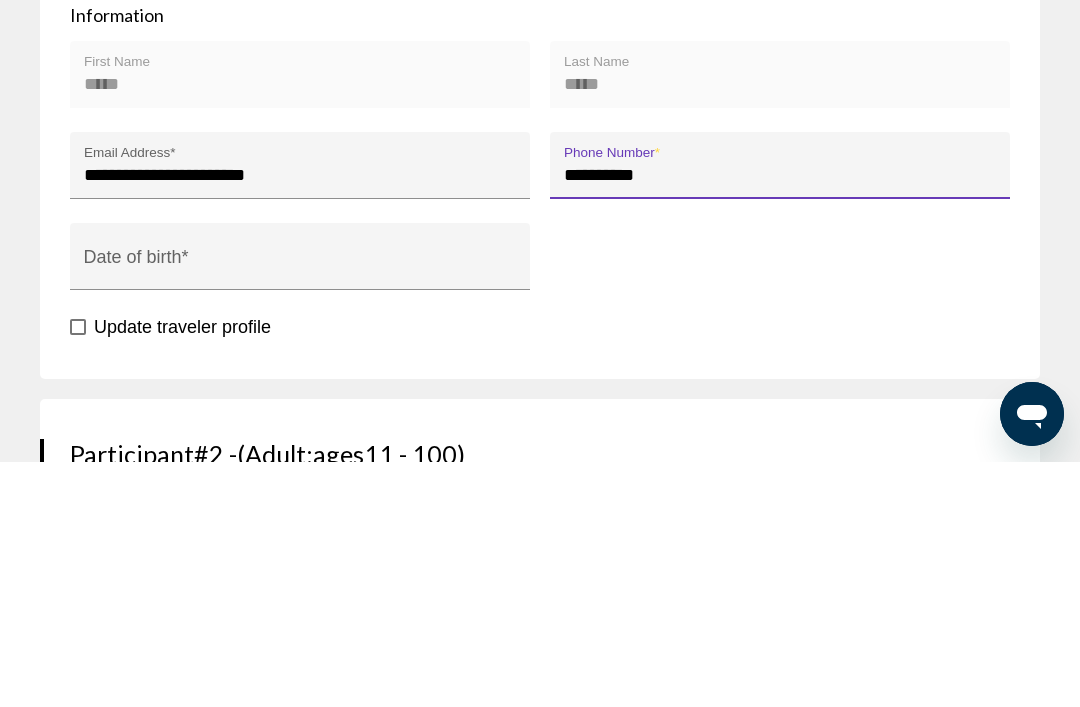 type on "**********" 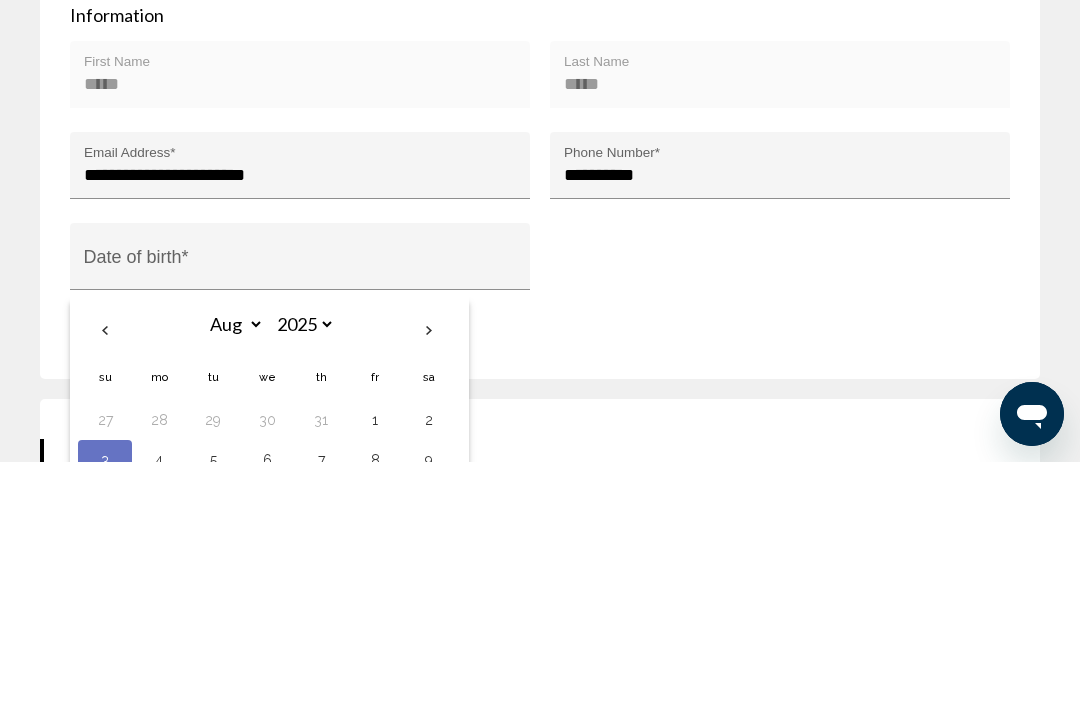 scroll, scrollTop: 1271, scrollLeft: 0, axis: vertical 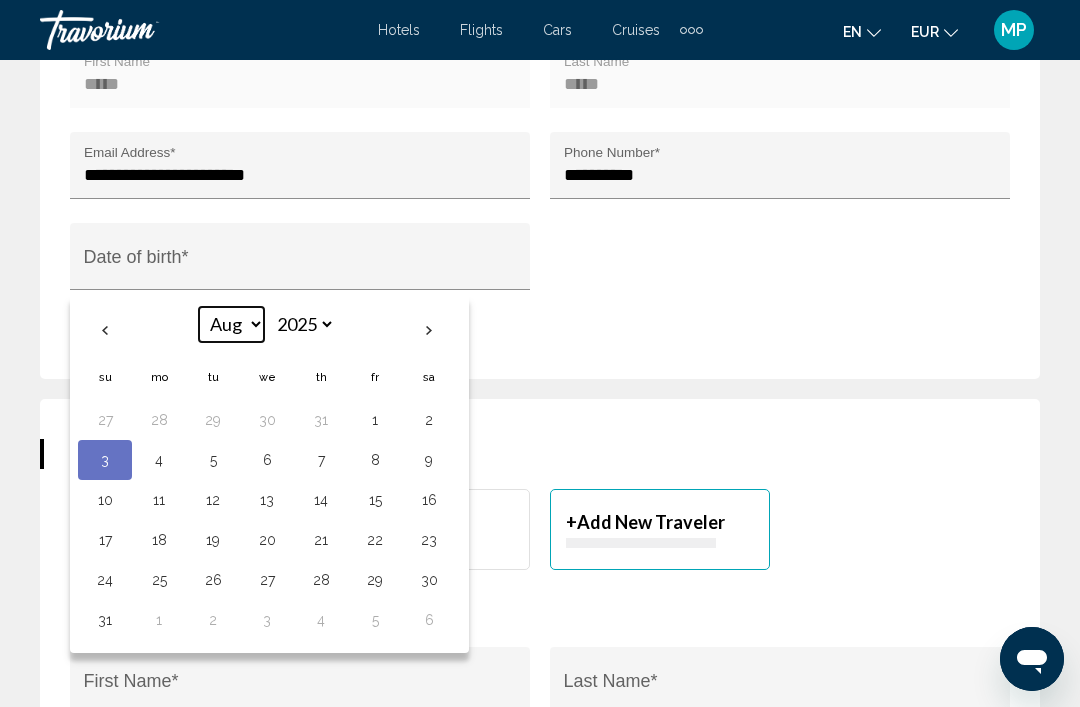 click on "*** *** *** *** *** *** *** *** *** *** *** ***" at bounding box center (231, 324) 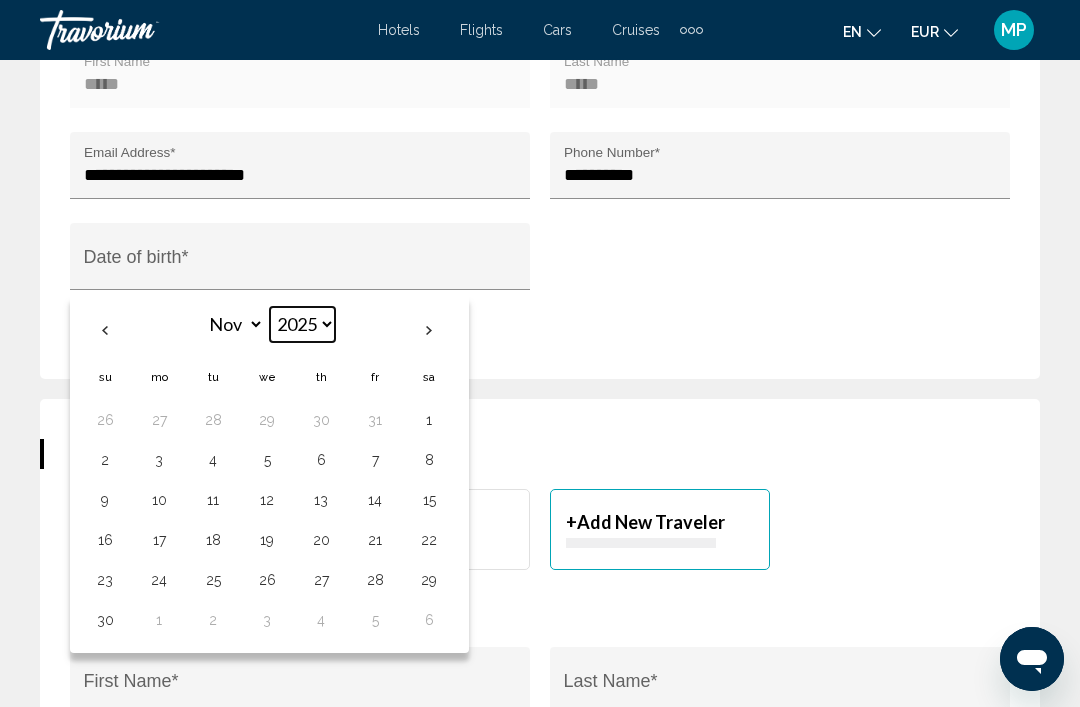 click on "**** **** **** **** **** **** **** **** **** **** **** **** **** **** **** **** **** **** **** **** **** **** **** **** **** **** **** **** **** **** **** **** **** **** **** **** **** **** **** **** **** **** **** **** **** **** **** **** **** **** **** **** **** **** **** **** **** **** **** **** **** **** **** **** **** **** **** **** **** **** **** **** **** **** **** **** **** **** **** **** **** **** **** **** **** **** **** **** **** **** **** **** **** **** **** **** **** **** **** **** **** **** **** **** **** **** **** **** **** **** **** **** **** **** **** **** **** **** **** **** **** **** **** **** **** **** **** **** **** **** **** **** **** **** **** **** **** **** **** **** **** **** **** **** **** ****" at bounding box center (302, 324) 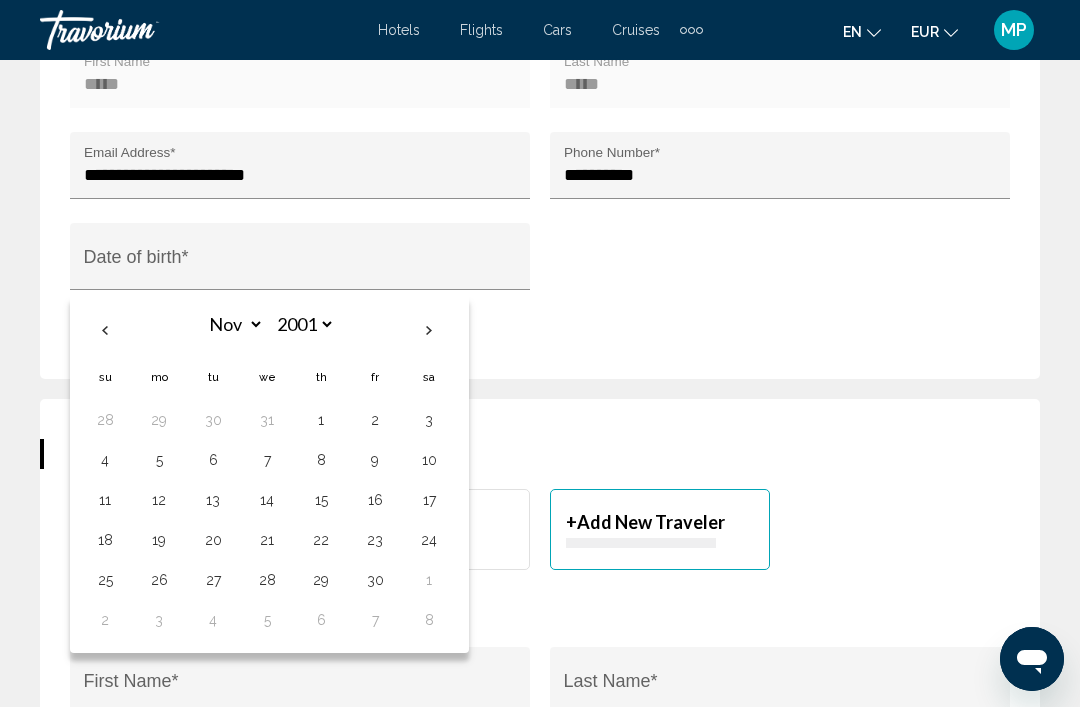 click on "13" at bounding box center [213, 500] 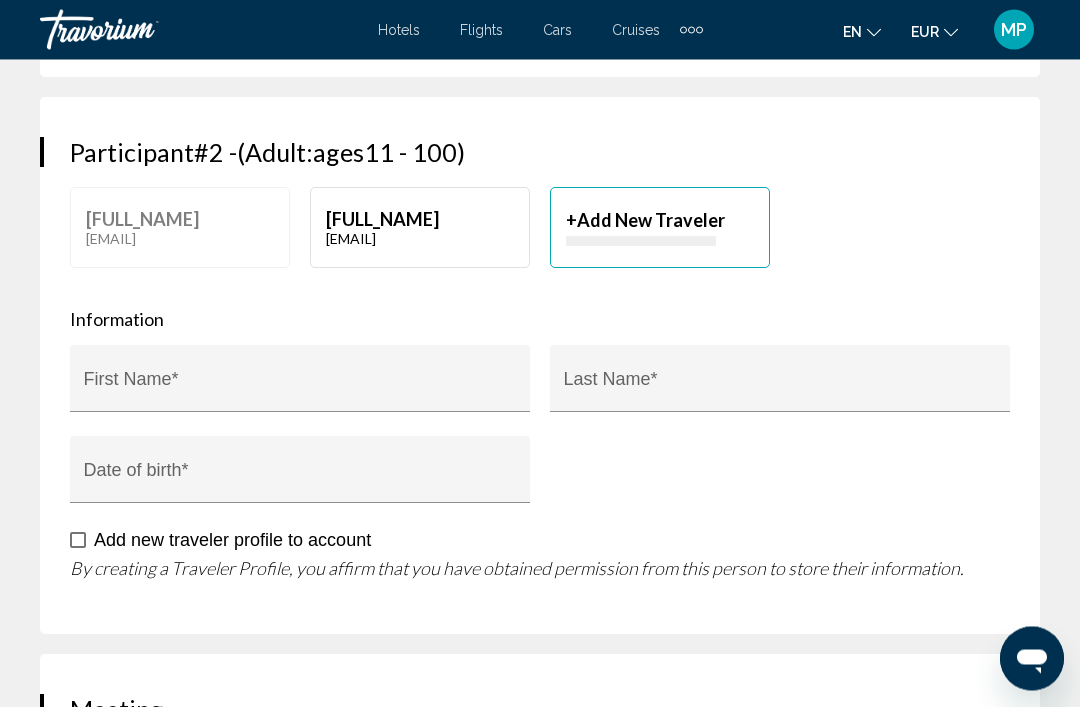 scroll, scrollTop: 1572, scrollLeft: 0, axis: vertical 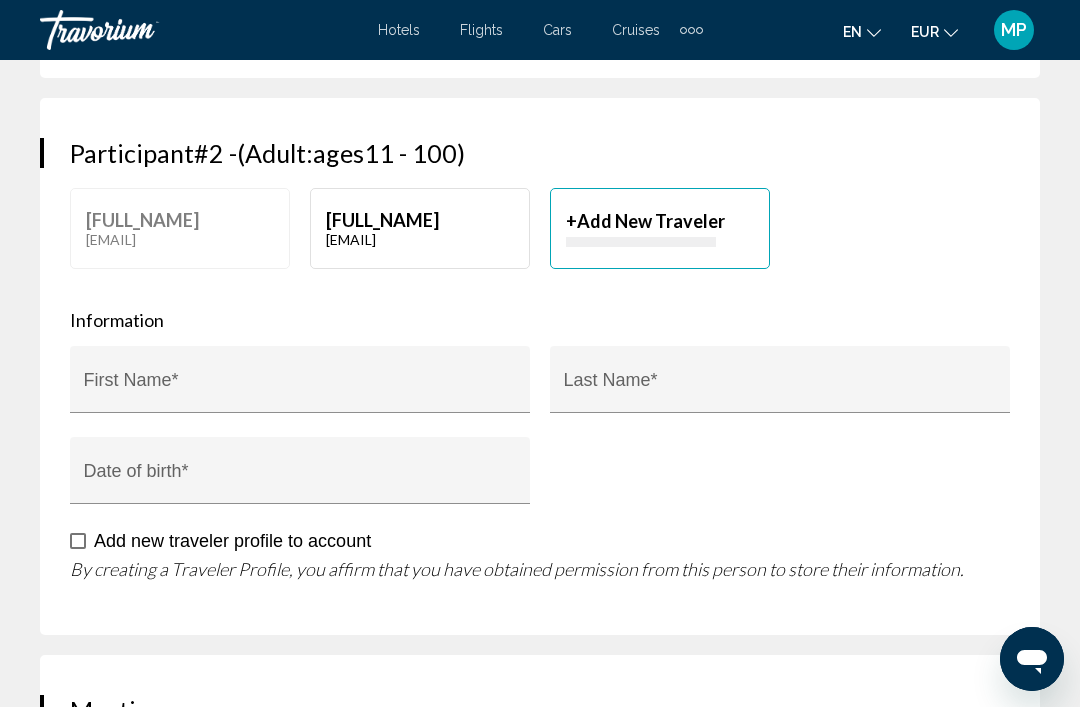 click on "Olivier Masy  petitmanon1@hotmail.com" at bounding box center [420, -410] 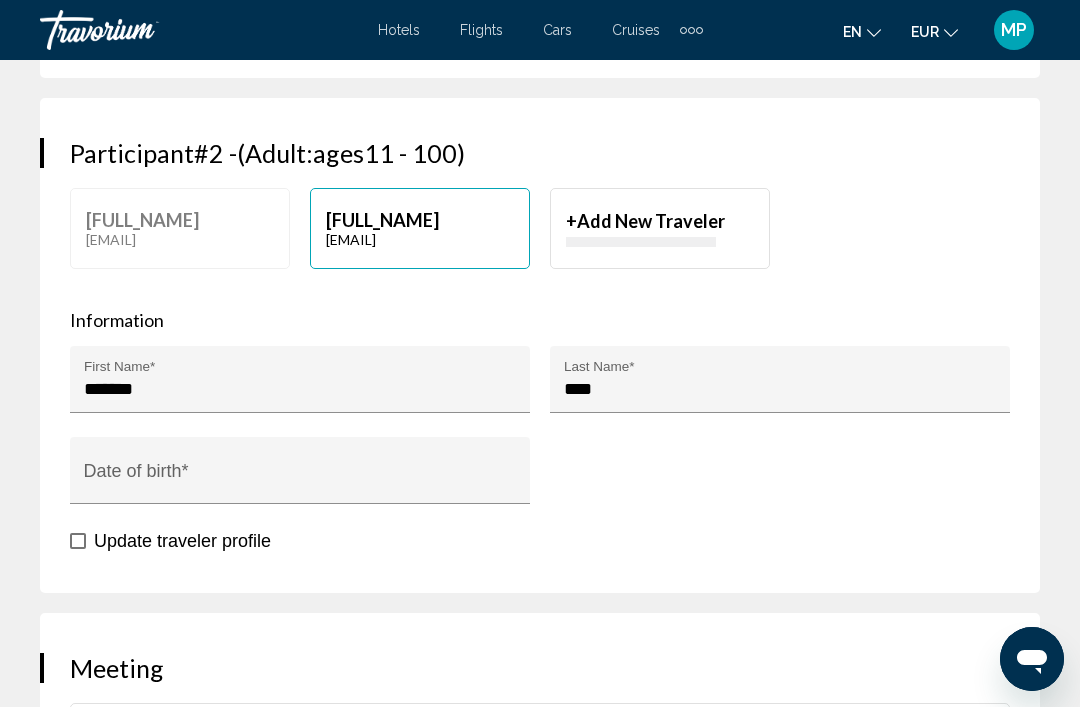 click on "**********" at bounding box center [304, 485] 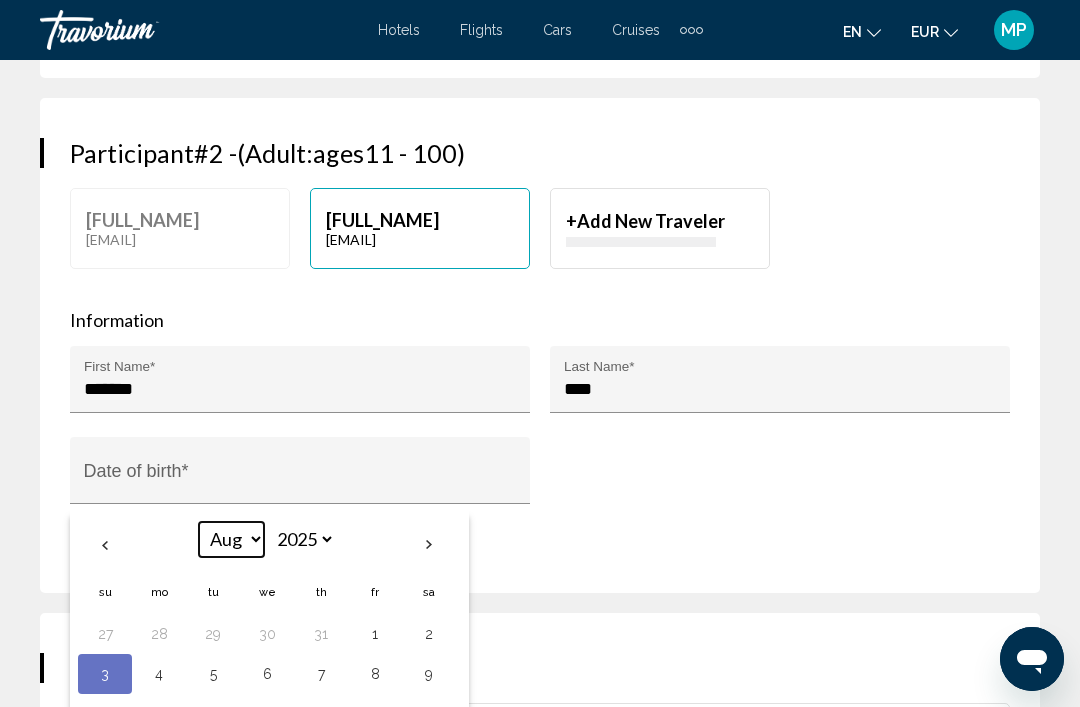 click on "*** *** *** *** *** *** *** *** *** *** *** ***" at bounding box center (231, 539) 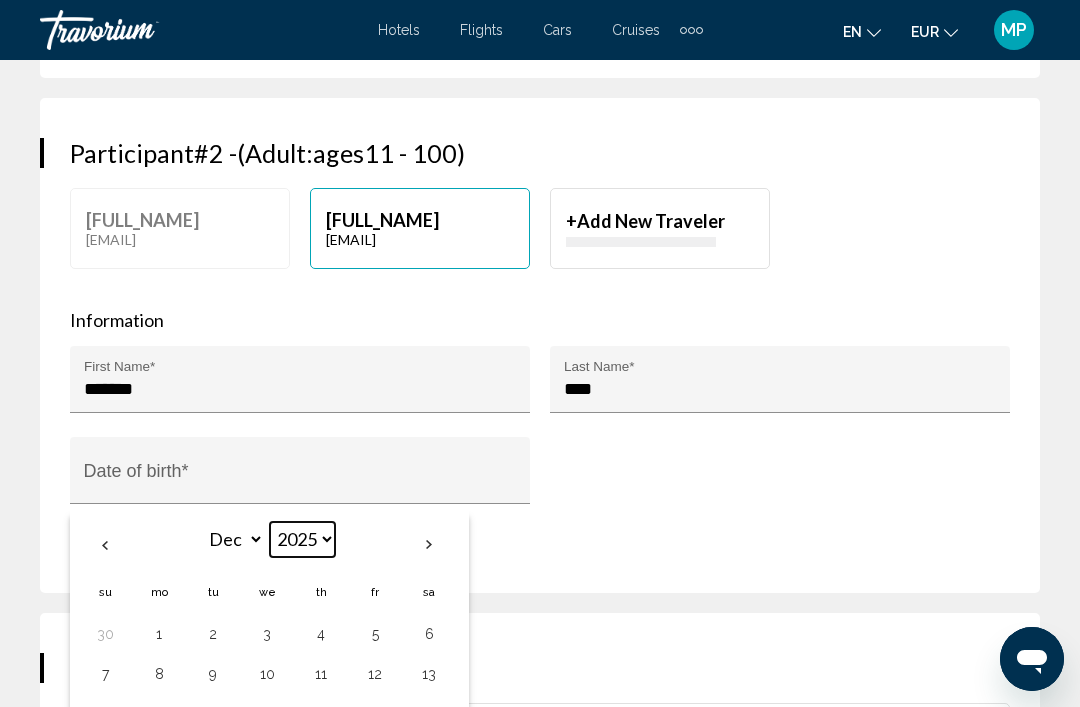 click on "**** **** **** **** **** **** **** **** **** **** **** **** **** **** **** **** **** **** **** **** **** **** **** **** **** **** **** **** **** **** **** **** **** **** **** **** **** **** **** **** **** **** **** **** **** **** **** **** **** **** **** **** **** **** **** **** **** **** **** **** **** **** **** **** **** **** **** **** **** **** **** **** **** **** **** **** **** **** **** **** **** **** **** **** **** **** **** **** **** **** **** **** **** **** **** **** **** **** **** **** **** **** **** **** **** **** **** **** **** **** **** **** **** **** **** **** **** **** **** **** **** **** **** **** **** **** **** **** **** **** **** **** **** **** **** **** **** **** **** **** **** **** **** **** **** ****" at bounding box center (302, 539) 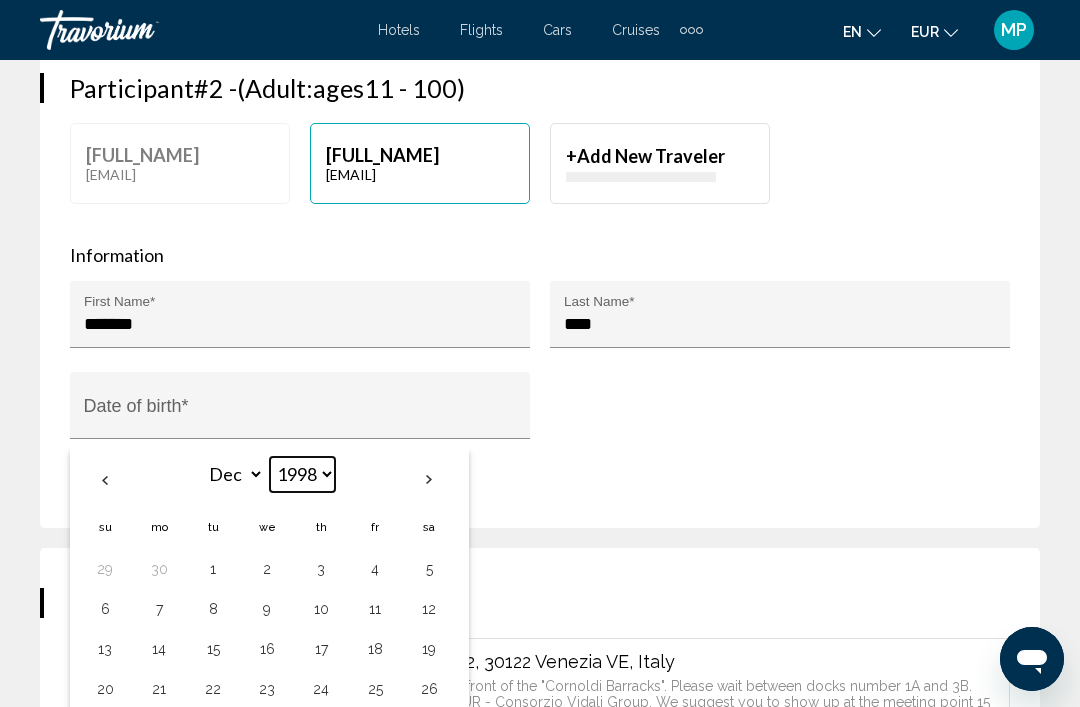 scroll, scrollTop: 1724, scrollLeft: 0, axis: vertical 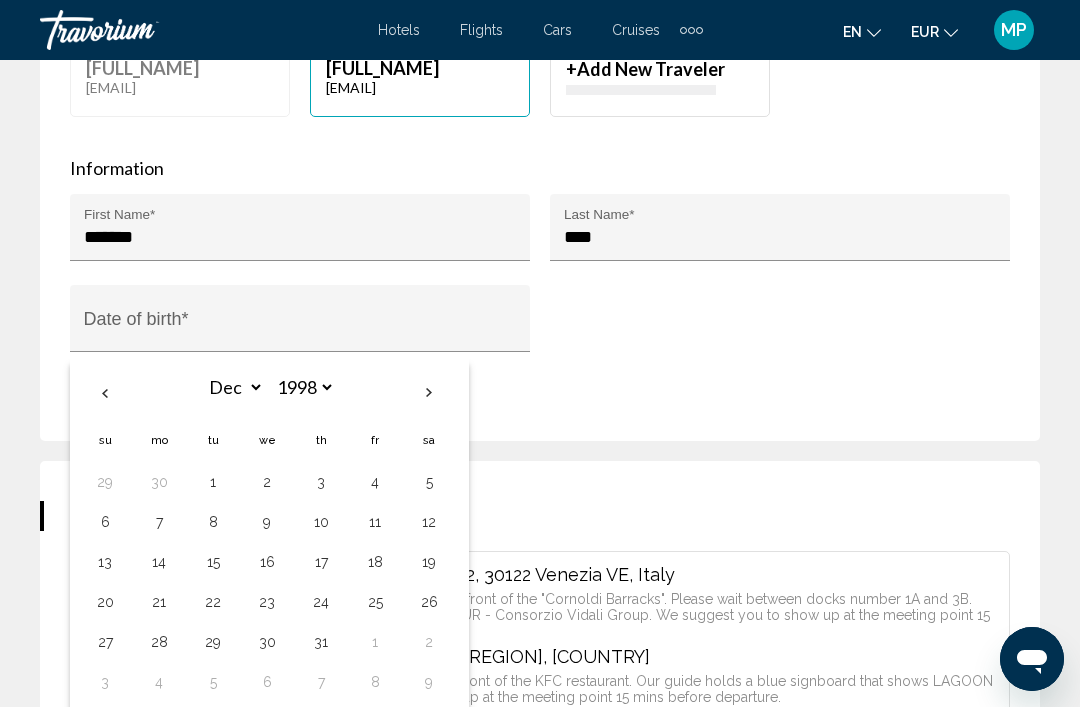 click on "17" at bounding box center [321, 562] 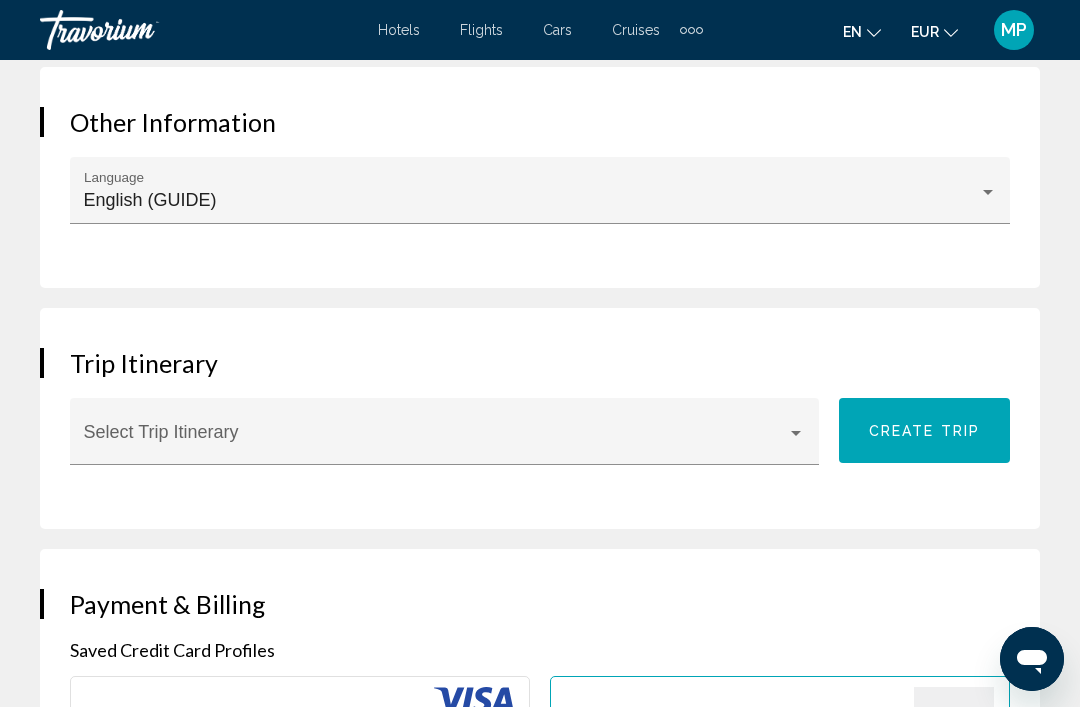 scroll, scrollTop: 2439, scrollLeft: 0, axis: vertical 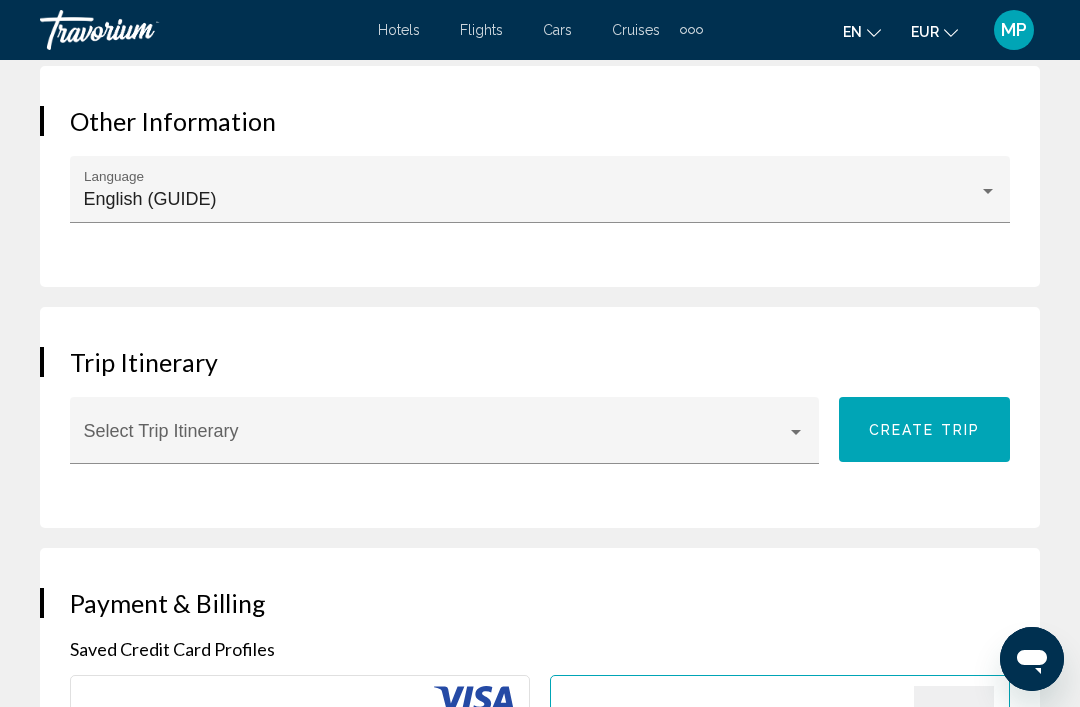 click on "English (GUIDE)" at bounding box center [531, 199] 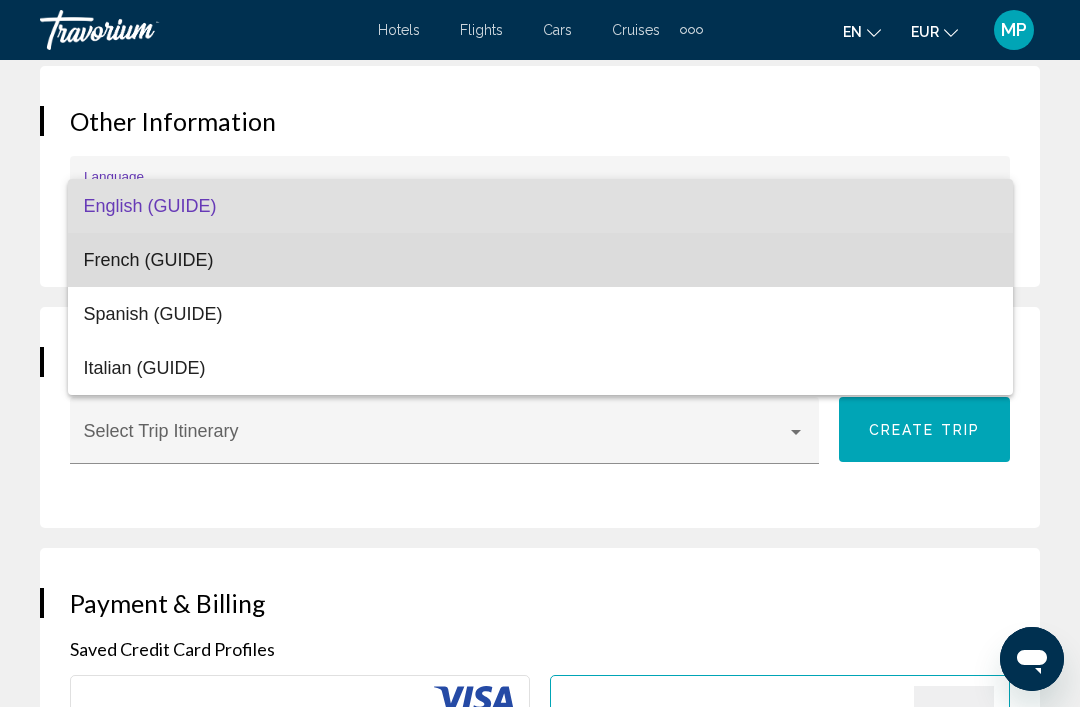 click on "French (GUIDE)" at bounding box center (540, 260) 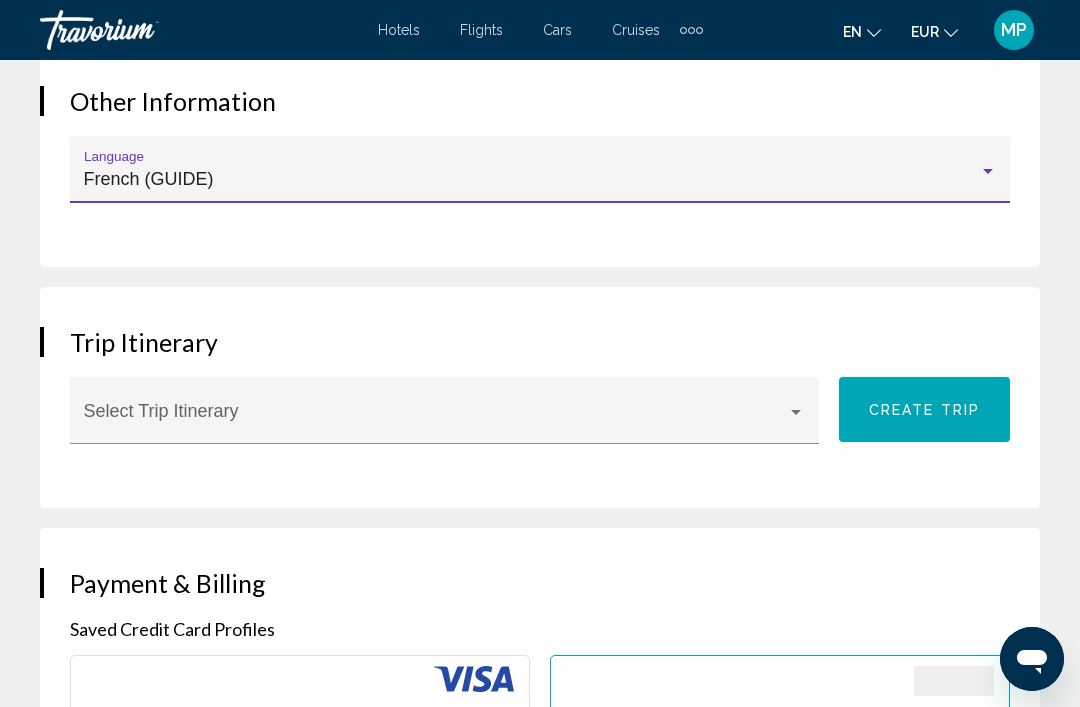 scroll, scrollTop: 2513, scrollLeft: 0, axis: vertical 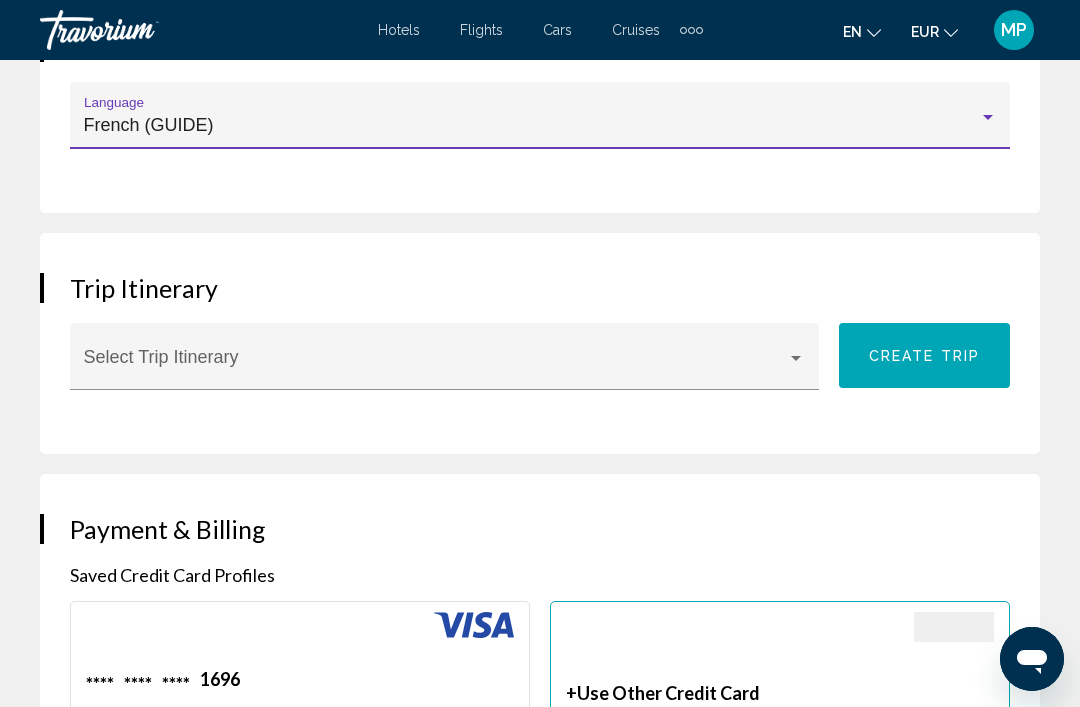 click at bounding box center [436, 366] 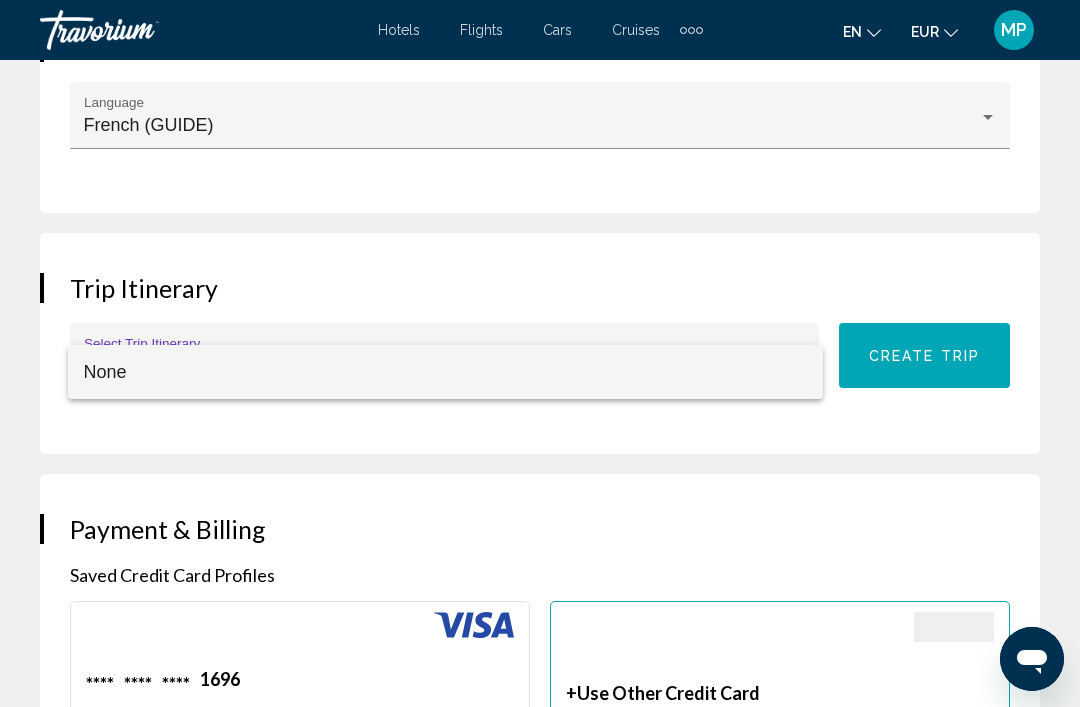 click at bounding box center (540, 353) 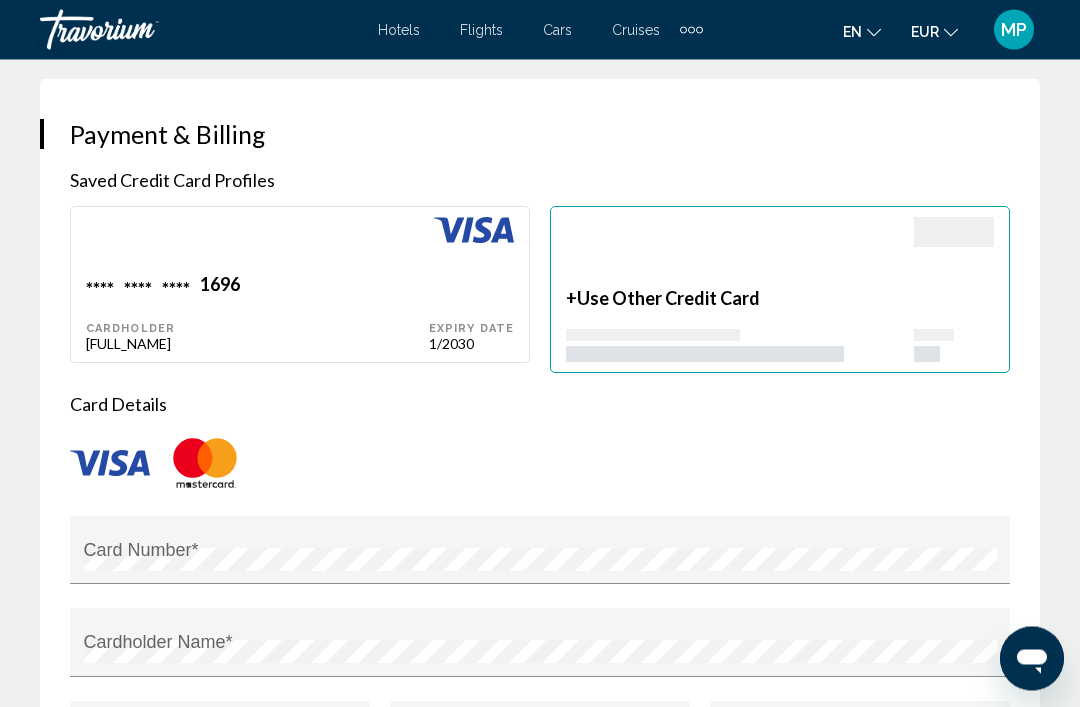 scroll, scrollTop: 2860, scrollLeft: 0, axis: vertical 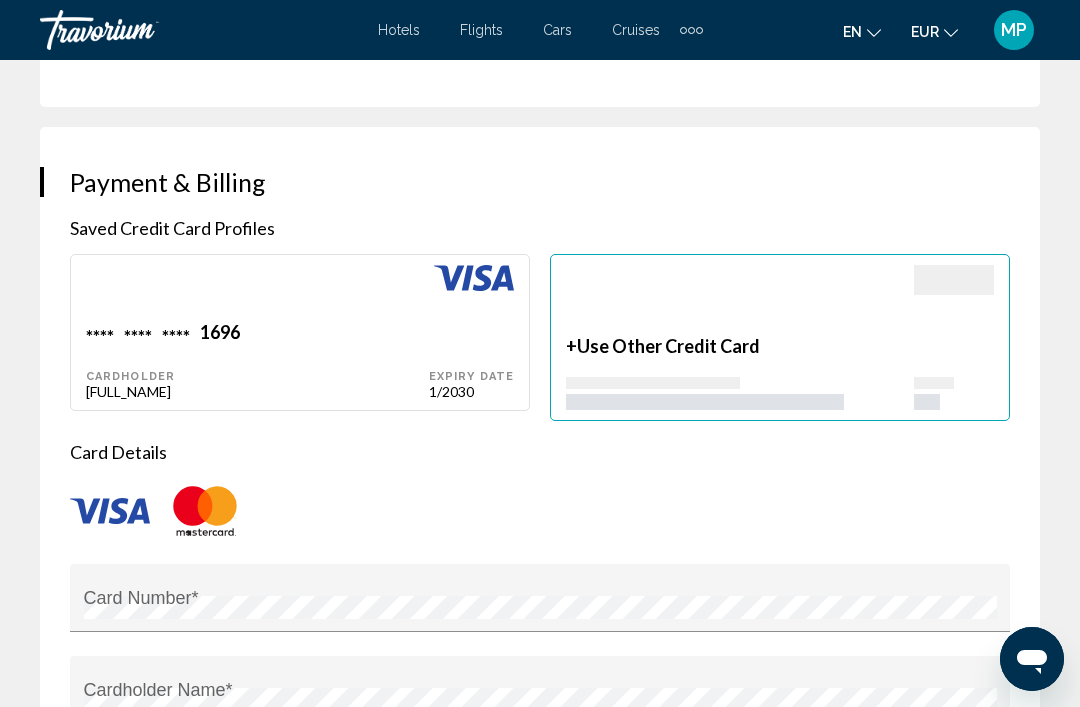 click on "Expiry Date" at bounding box center [471, 376] 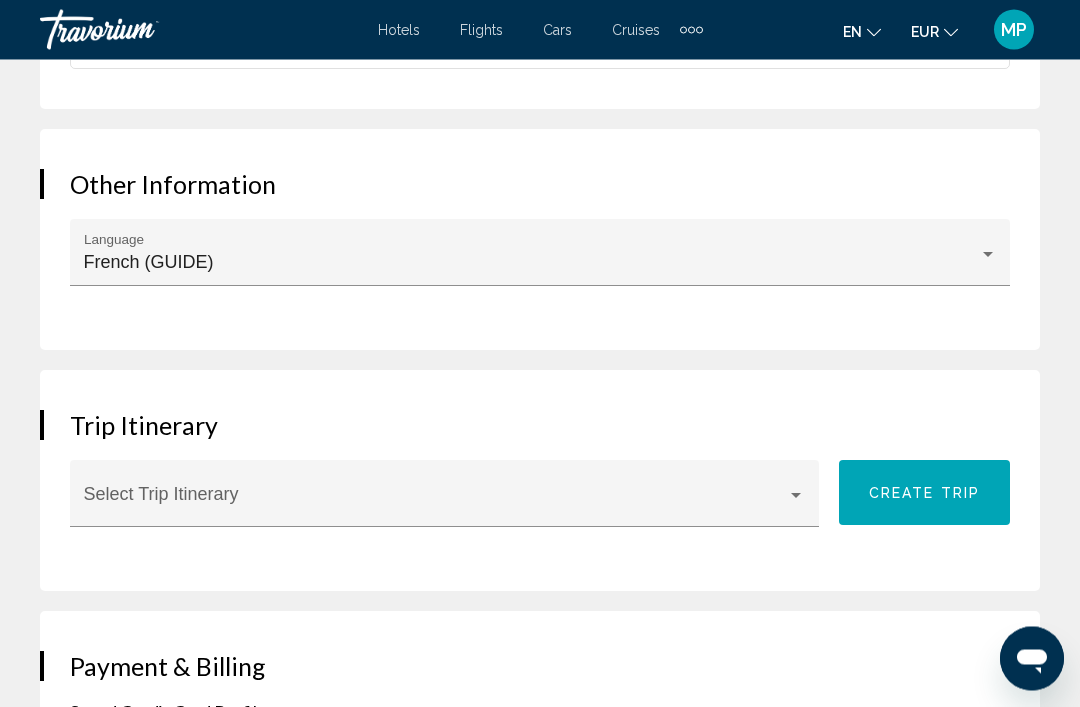 scroll, scrollTop: 2376, scrollLeft: 0, axis: vertical 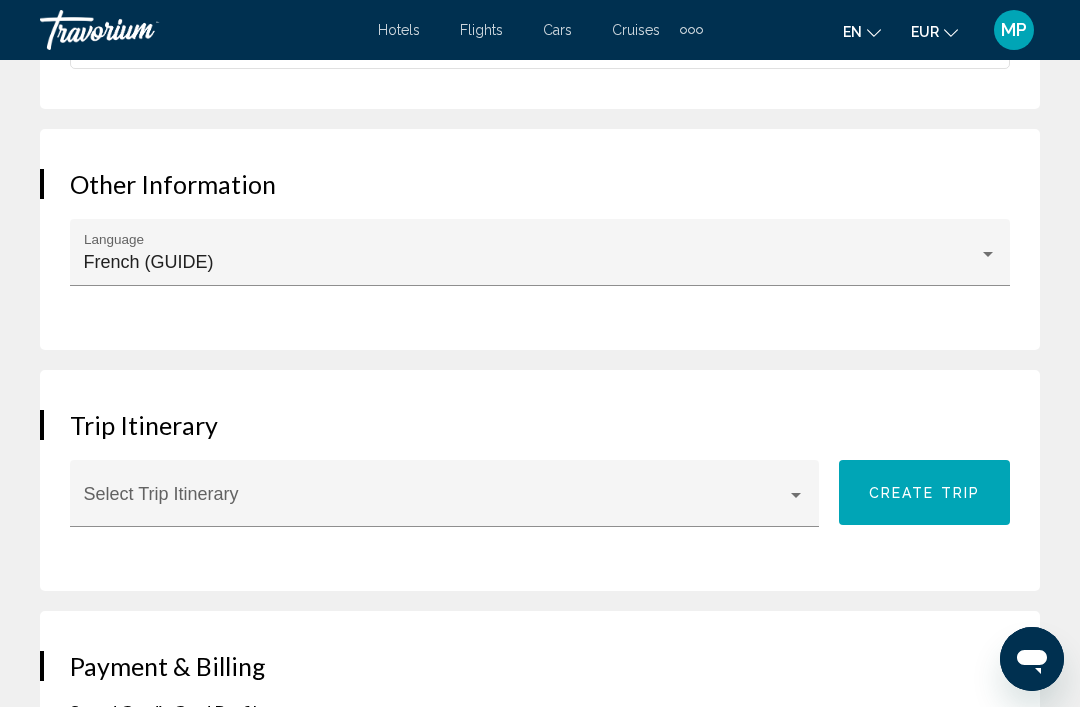 click at bounding box center (436, 503) 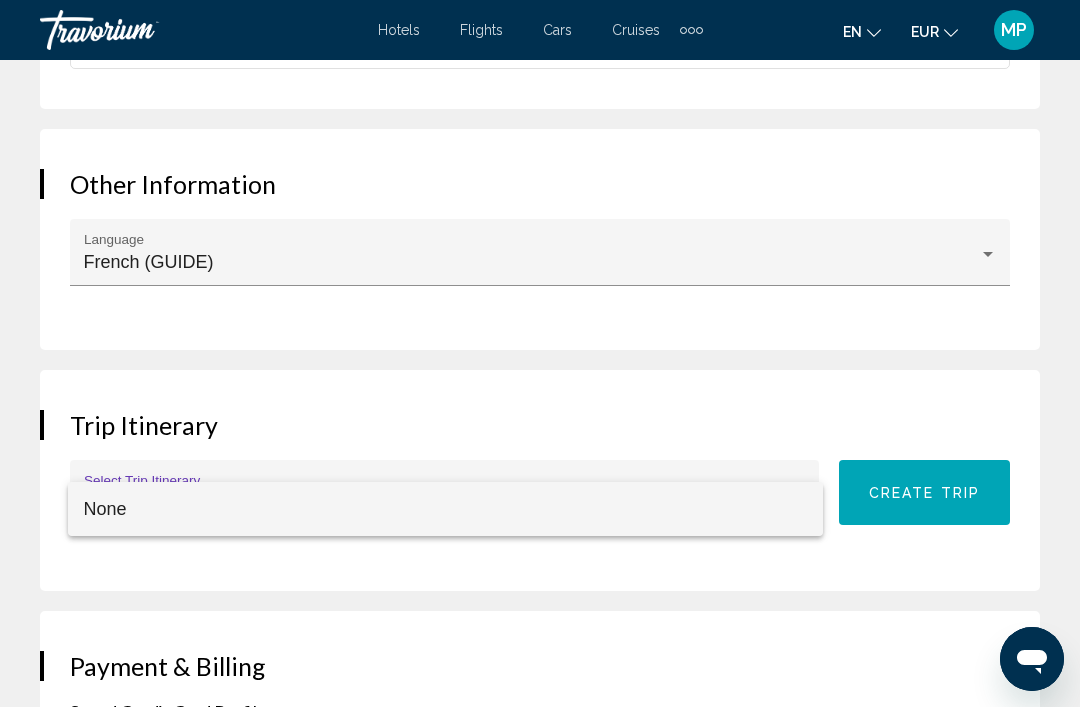 click at bounding box center [540, 353] 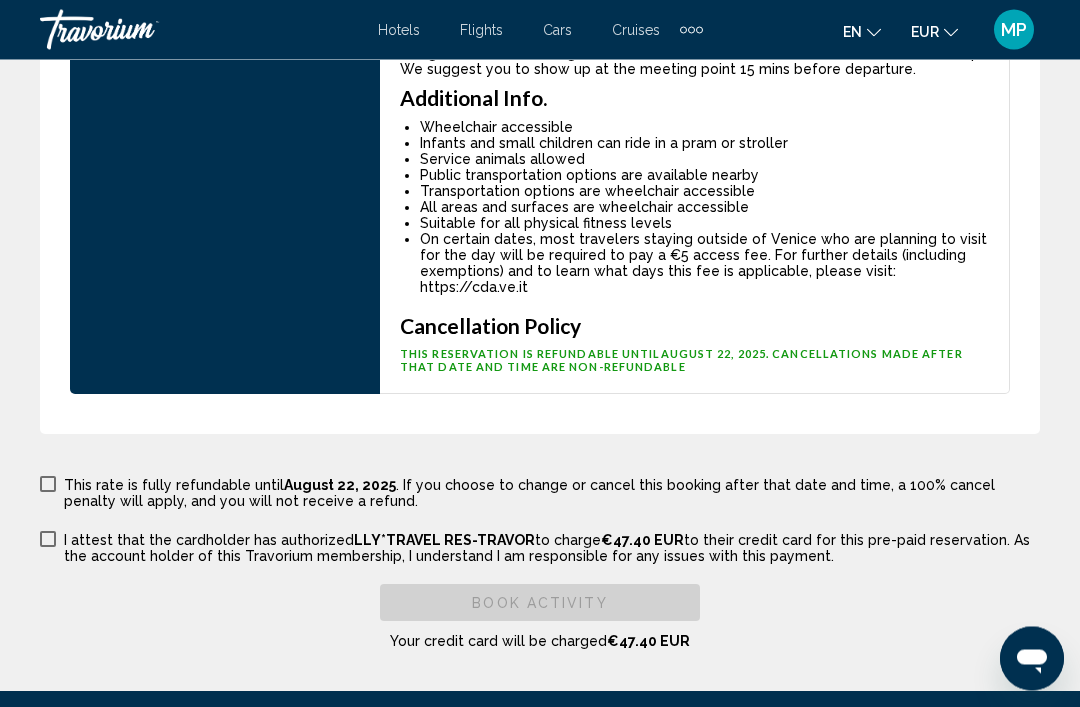 scroll, scrollTop: 4602, scrollLeft: 0, axis: vertical 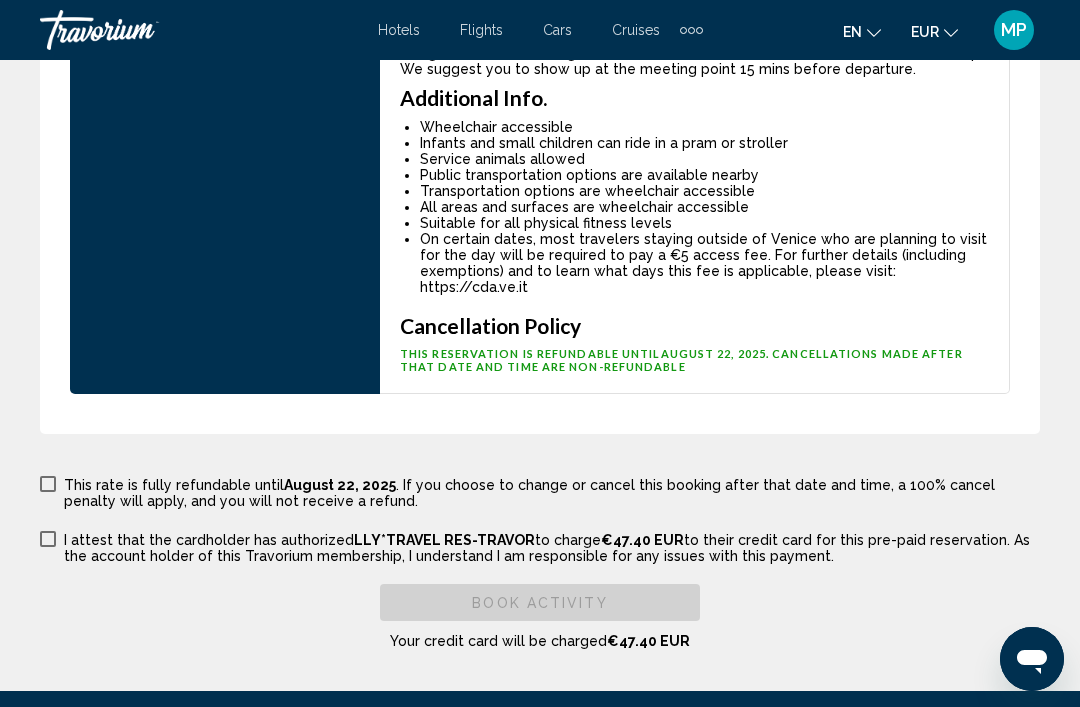 click on "This booking is final and non-refundable. Canceling this activity will incur a 100% cancellation penalty fee, and no refund will be given. Changes cannot be made to this reservation once it has been booked. This rate is fully refundable until  August 22, 2025 . If you choose to change or cancel this booking after that date and time, a 100% cancel penalty will apply, and you will not receive a refund." at bounding box center [540, 491] 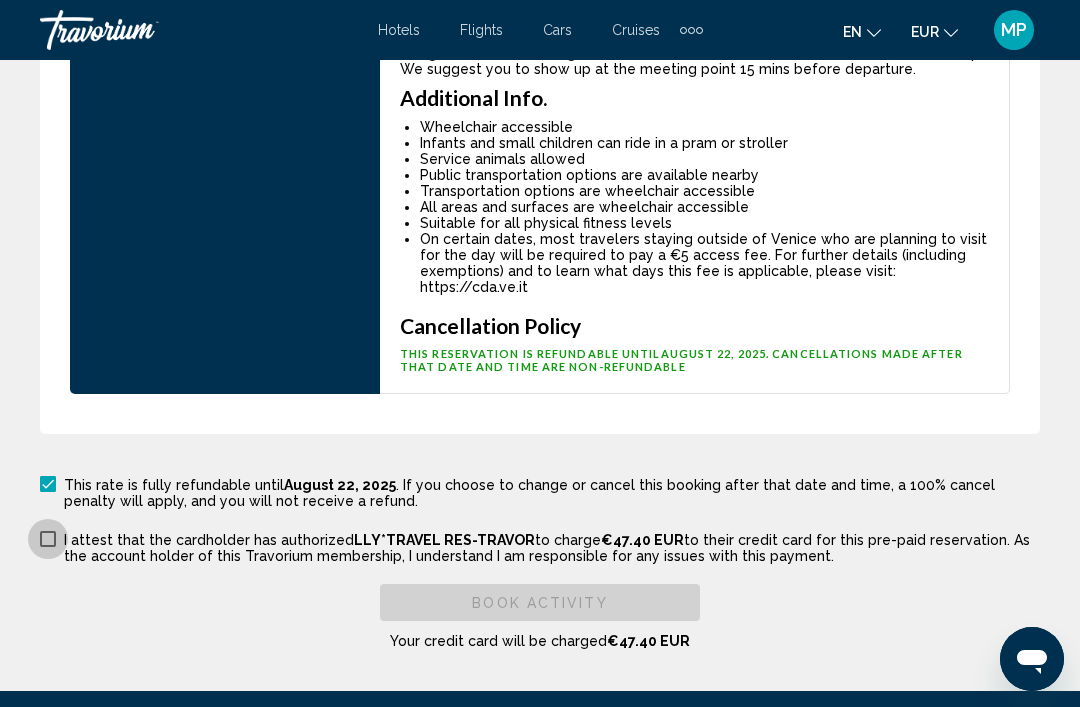 click at bounding box center (48, 539) 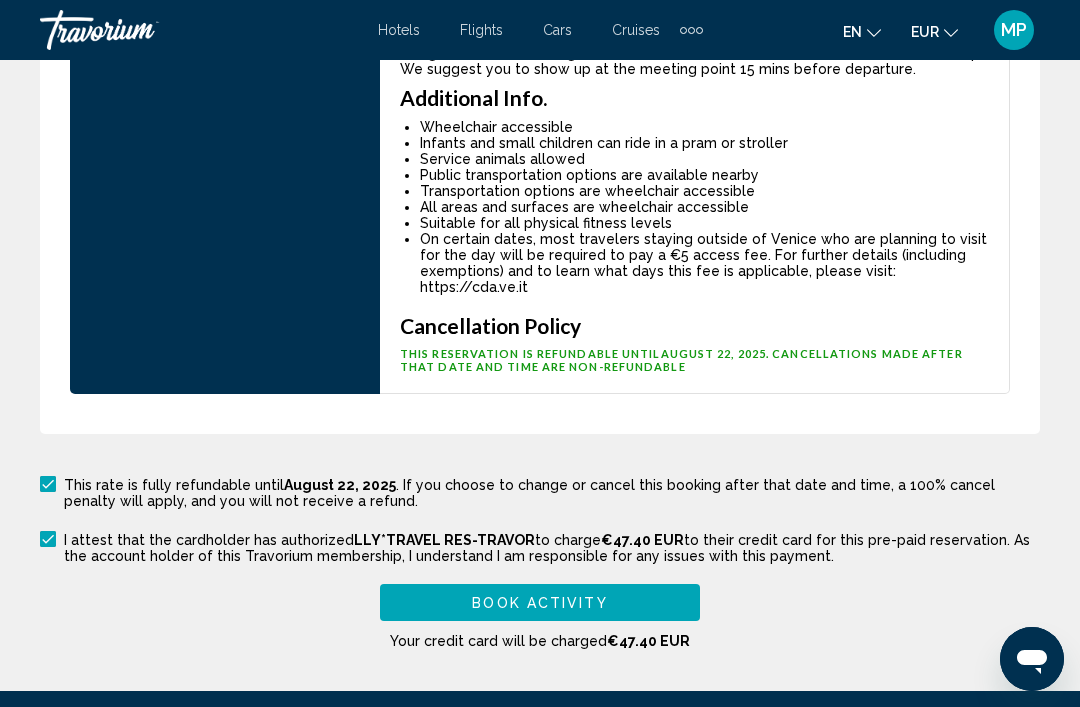 click on "Book Activity" at bounding box center (540, 602) 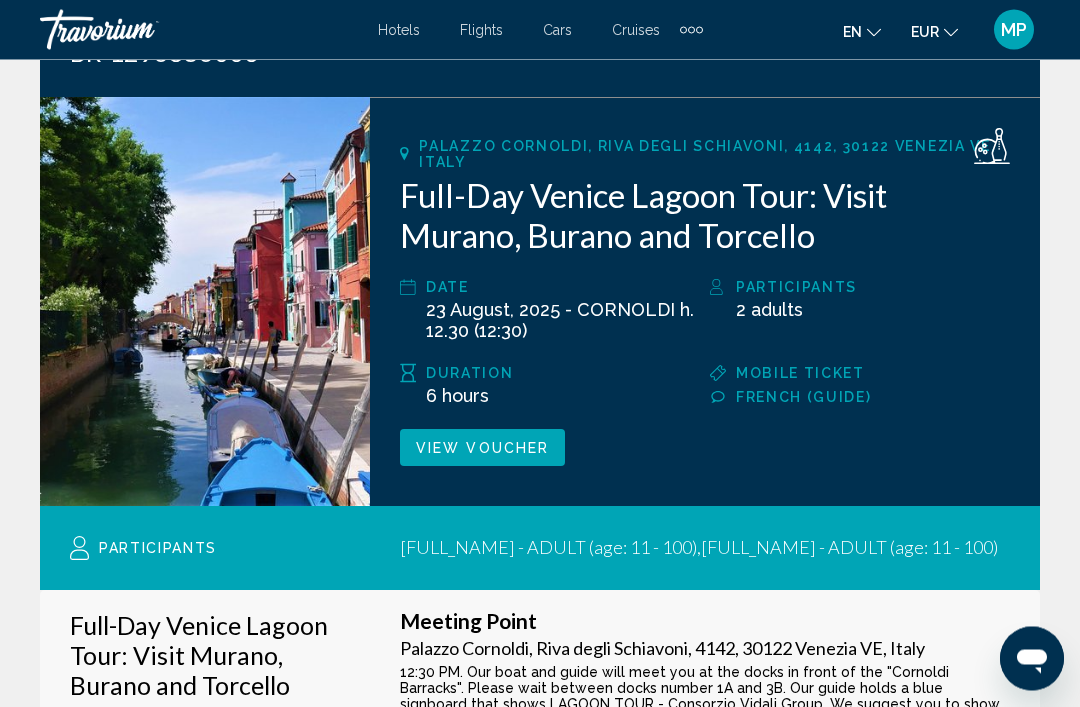 scroll, scrollTop: 0, scrollLeft: 0, axis: both 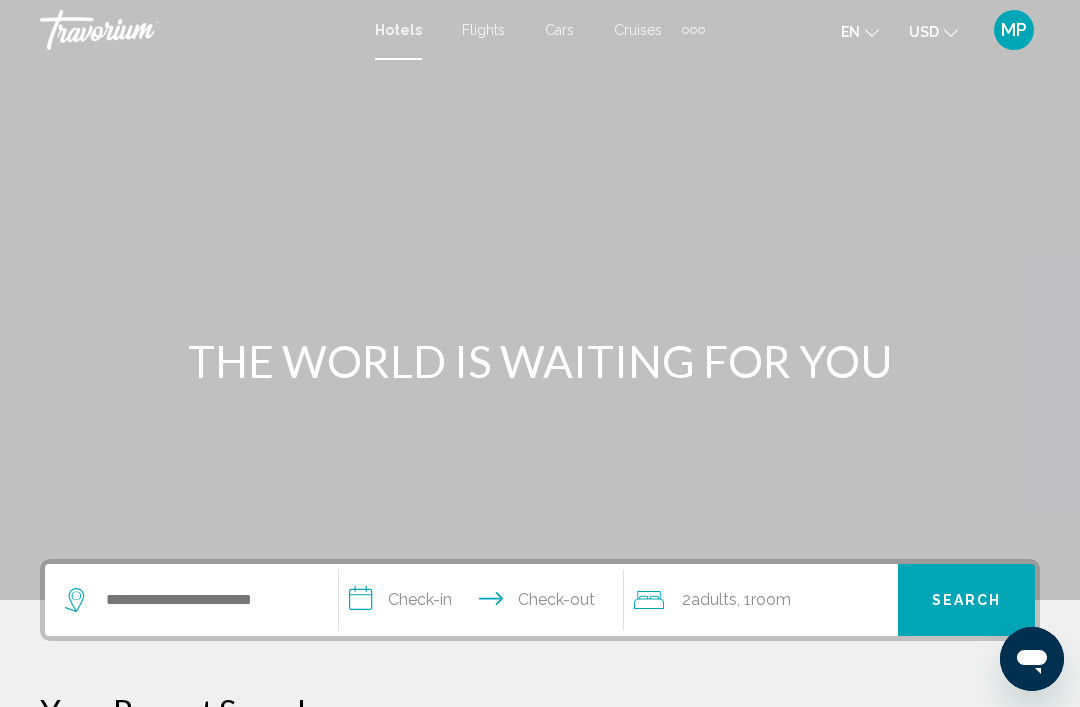 click at bounding box center [693, 30] 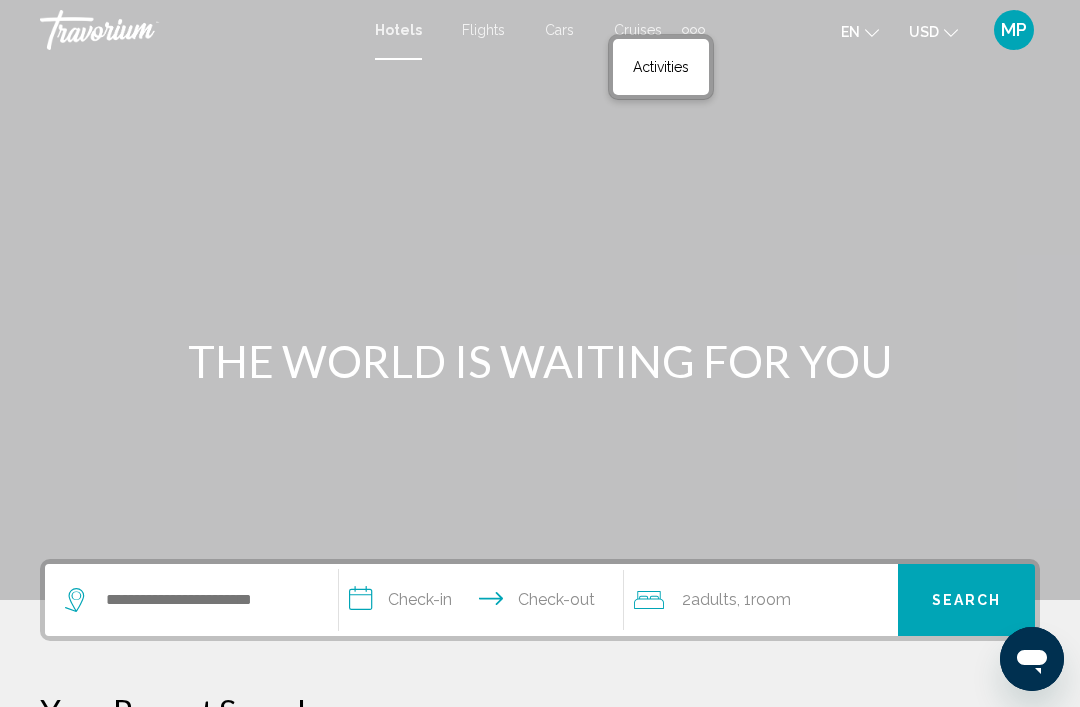 click on "Activities" at bounding box center [661, 67] 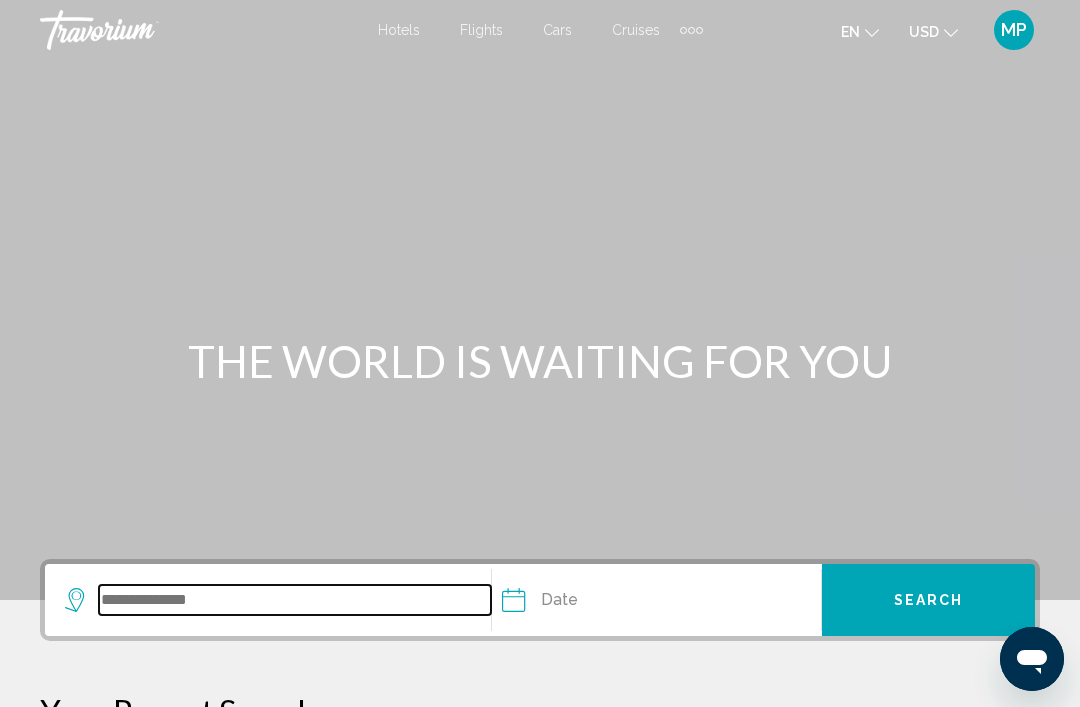 click at bounding box center (295, 600) 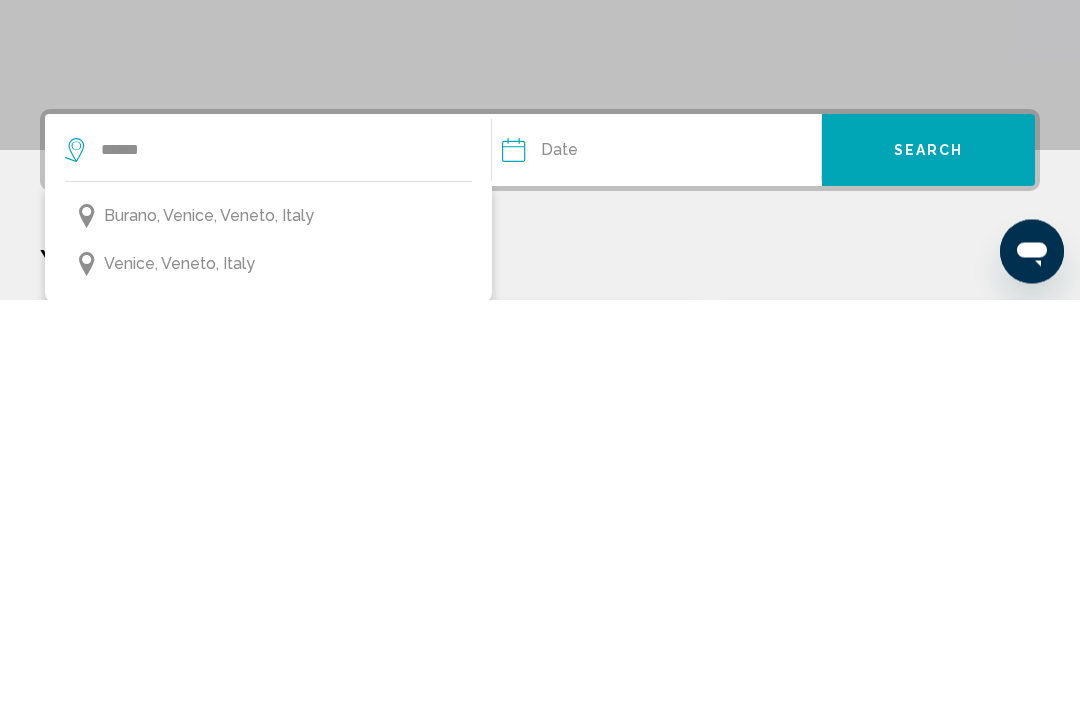 click on "Venice, Veneto, Italy" at bounding box center [268, 672] 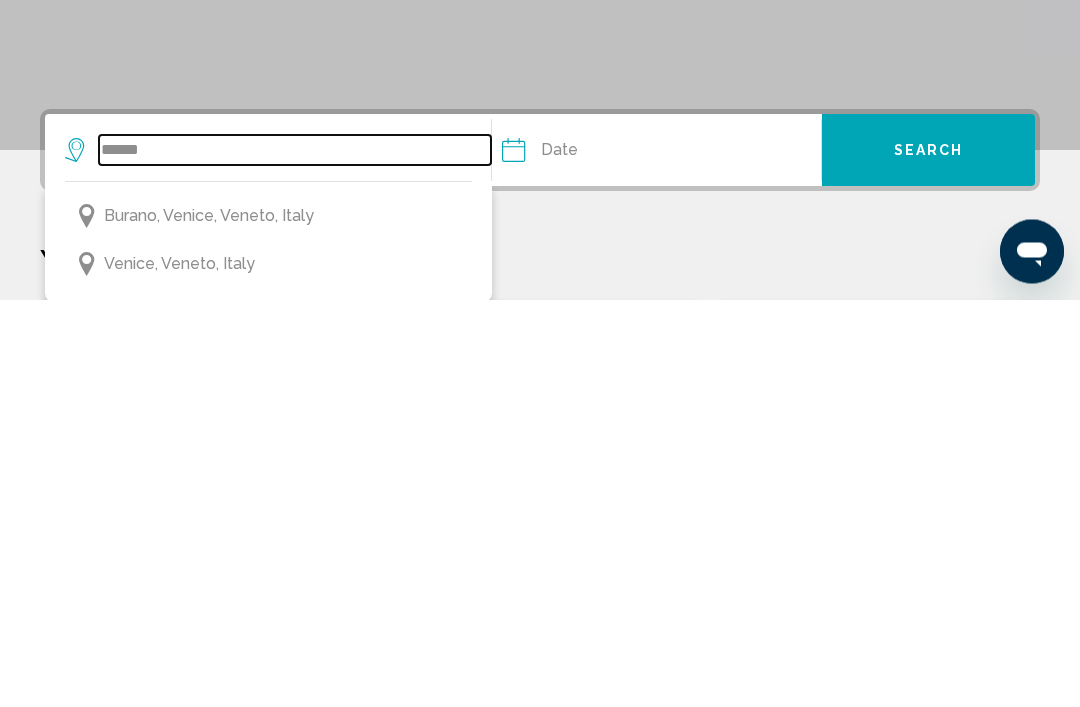 type on "**********" 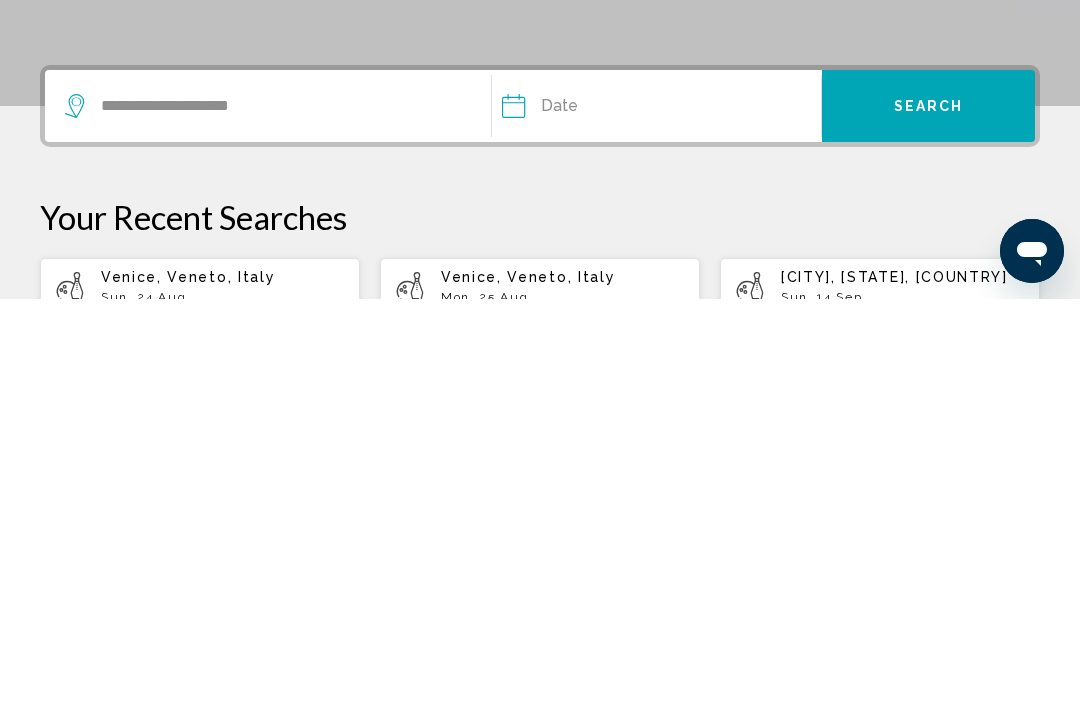 click on "Date  Aug  *** *** *** *** *** *** *** *** *** *** *** ***   2025  **** **** **** **** **** **** Su Mo Tu We Th Fr Sa 27 28 29 30 31 1 2 3 4 5 6 7 8 9 10 11 12 13 14 15 16 17 18 19 20 21 22 23 24 25 26 27 28 29 30 31 1 2 3 4 5 6 * * * * * * * * * ** ** ** ** ** ** ** ** ** ** ** ** ** ** ** ** ** ** ** ** ** ** ** ** ** ** ** ** ** ** ** ** ** ** ** ** ** ** ** ** ** ** ** ** ** ** ** ** ** ** ** ** ** ** ** ** ** ** ** ** ** ** ** ** **" at bounding box center [661, 514] 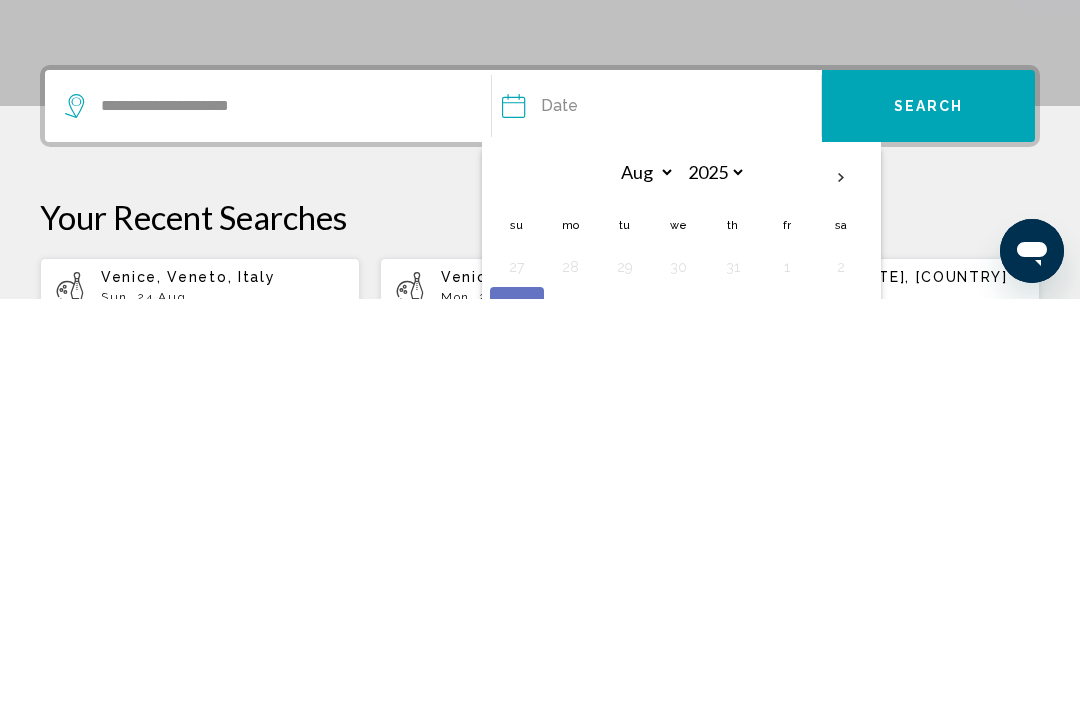 scroll, scrollTop: 422, scrollLeft: 0, axis: vertical 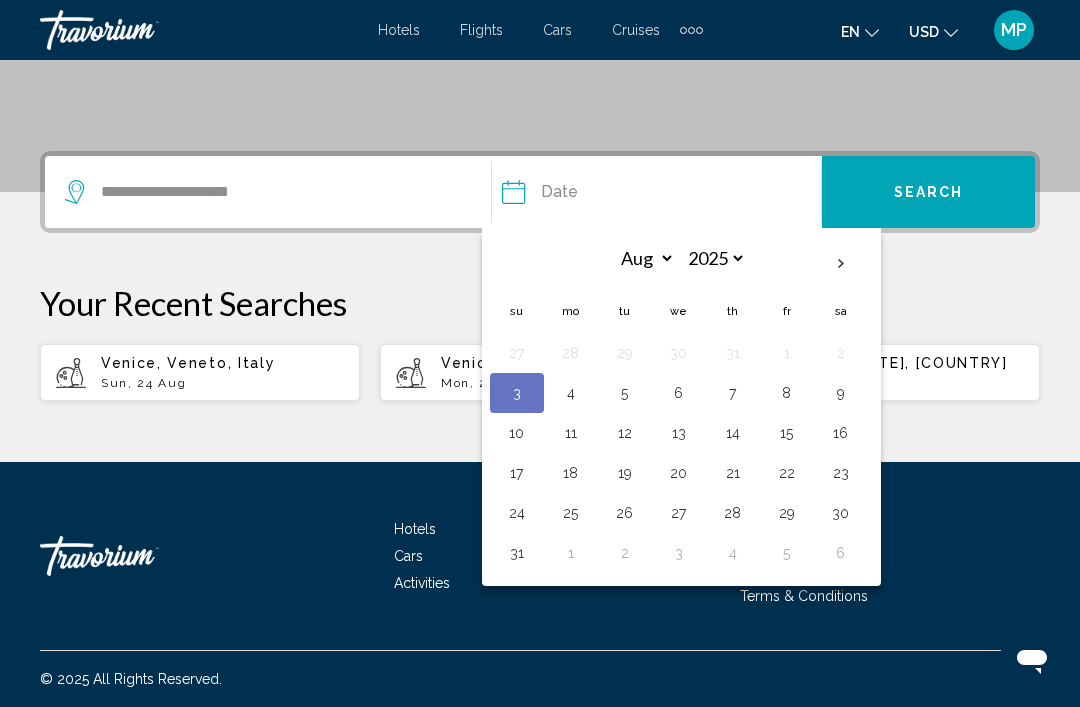 click on "24" at bounding box center (517, 513) 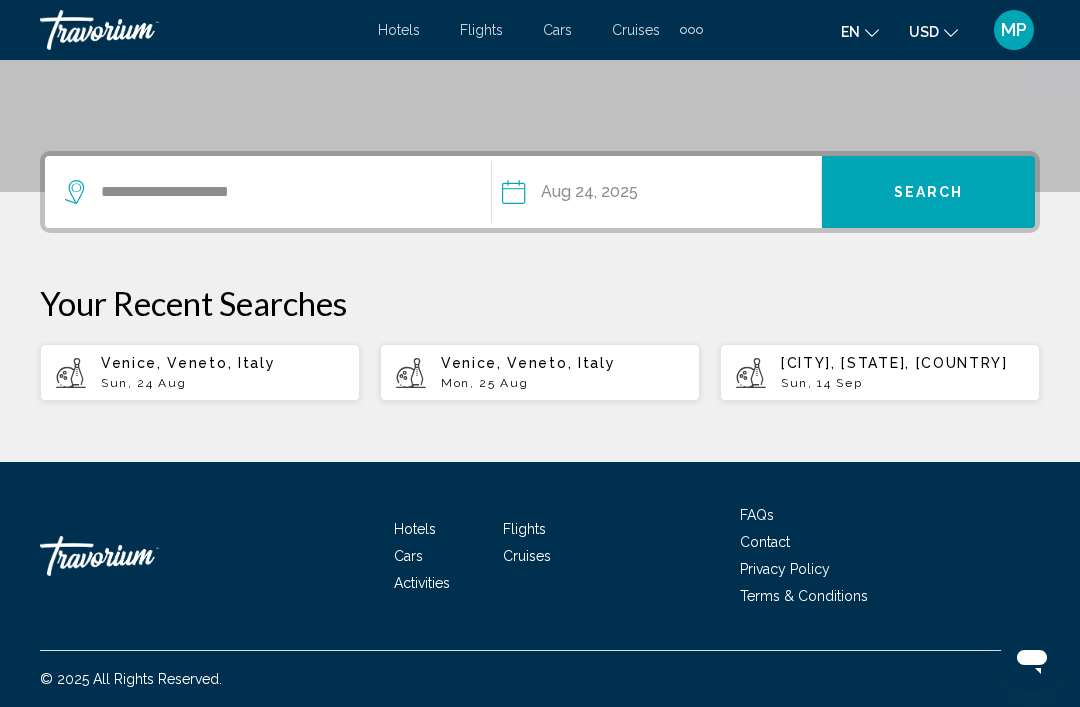 click on "Search" at bounding box center (929, 193) 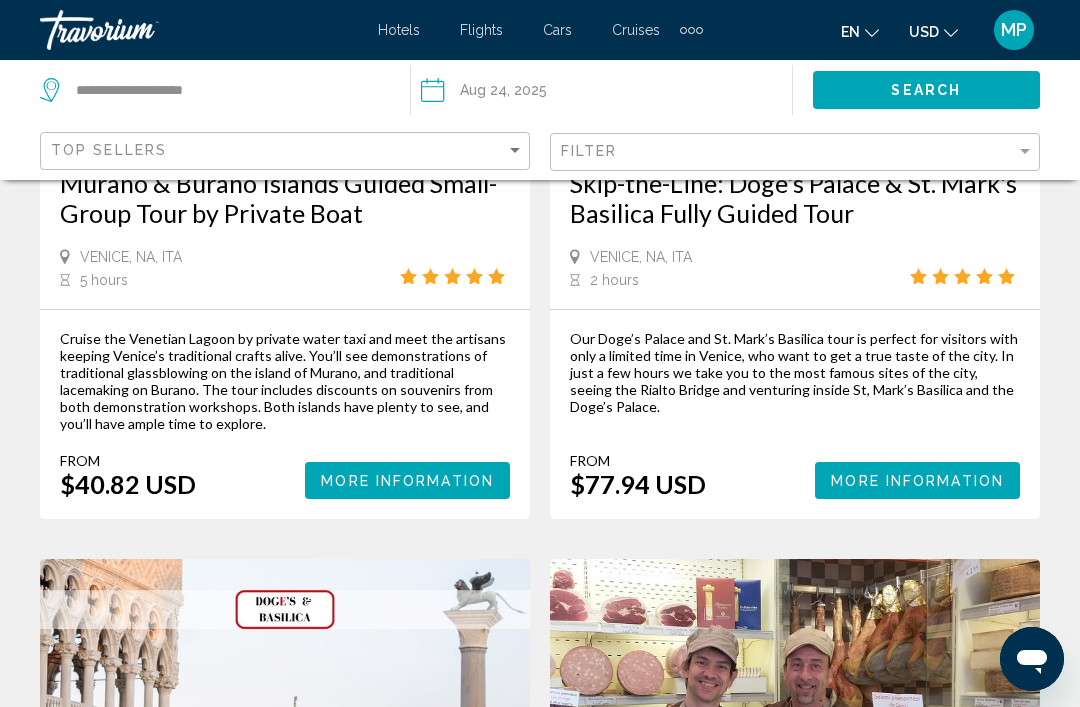 scroll, scrollTop: 0, scrollLeft: 0, axis: both 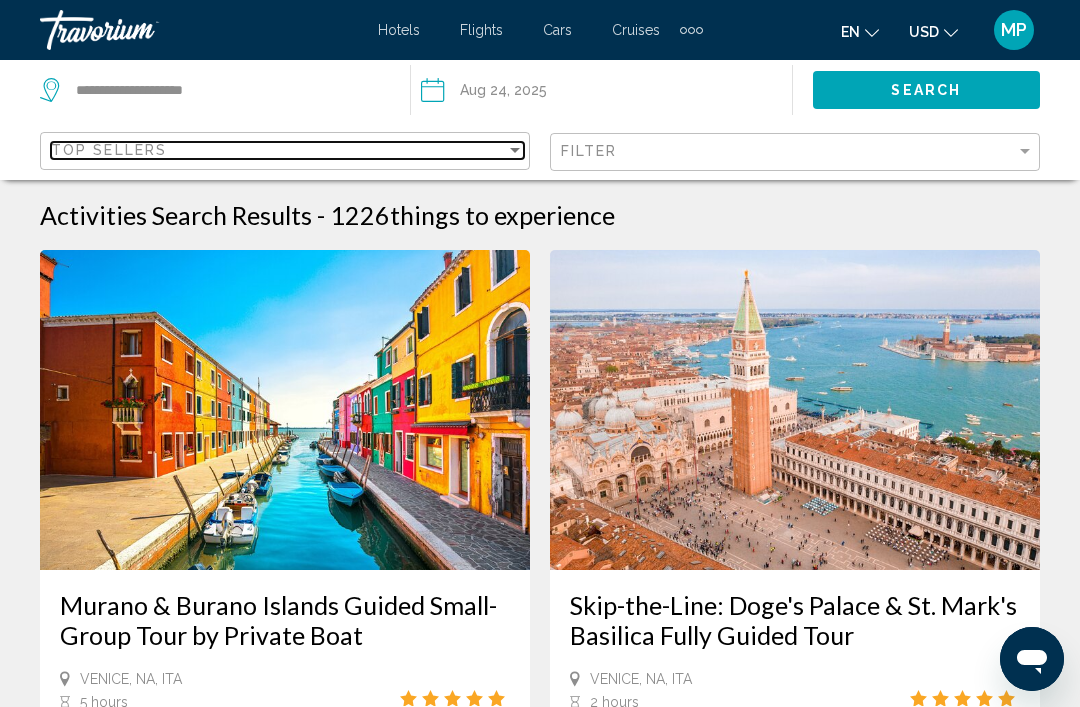 click on "Top Sellers" at bounding box center [278, 150] 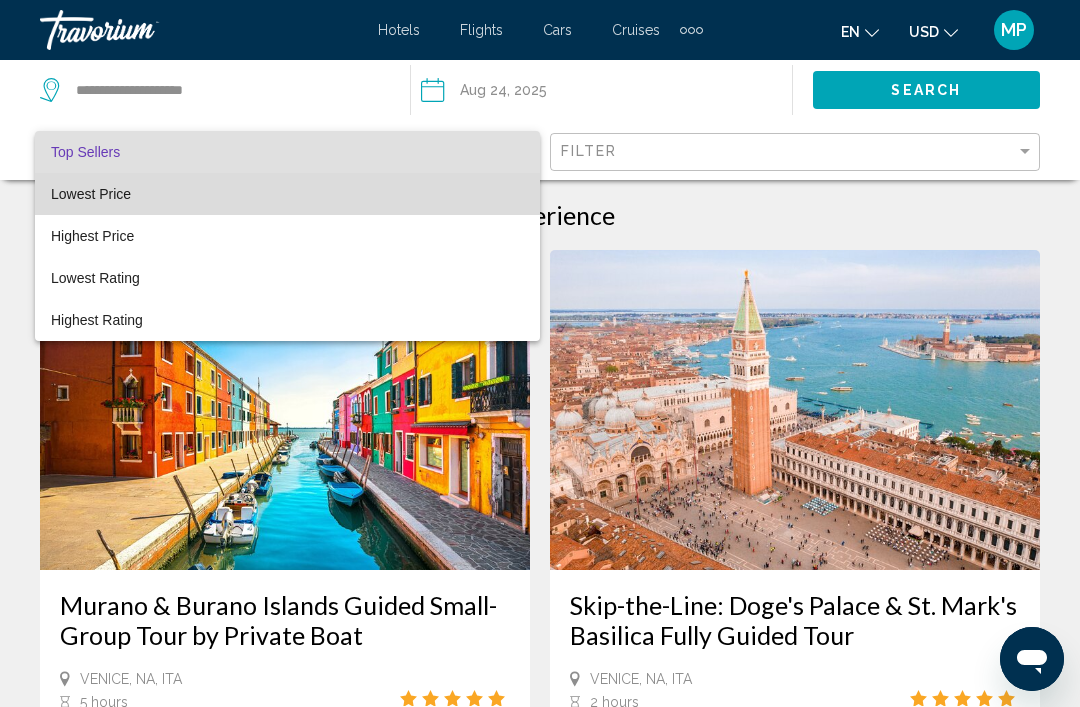 click on "Lowest Price" at bounding box center [287, 194] 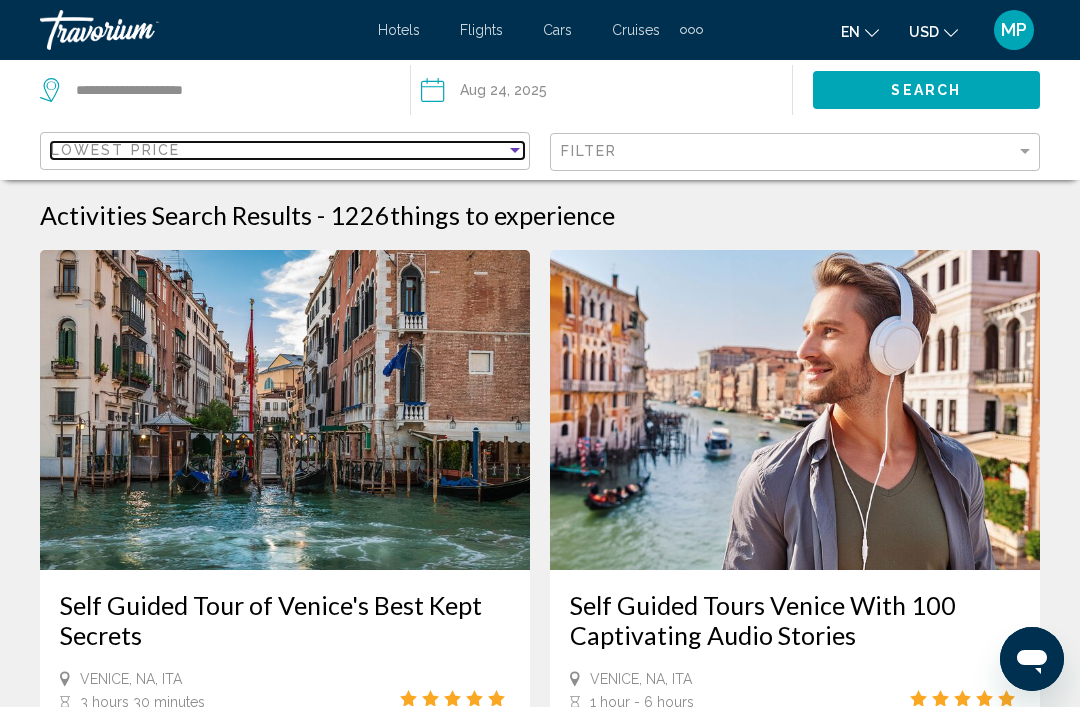 click on "Lowest Price" at bounding box center (278, 150) 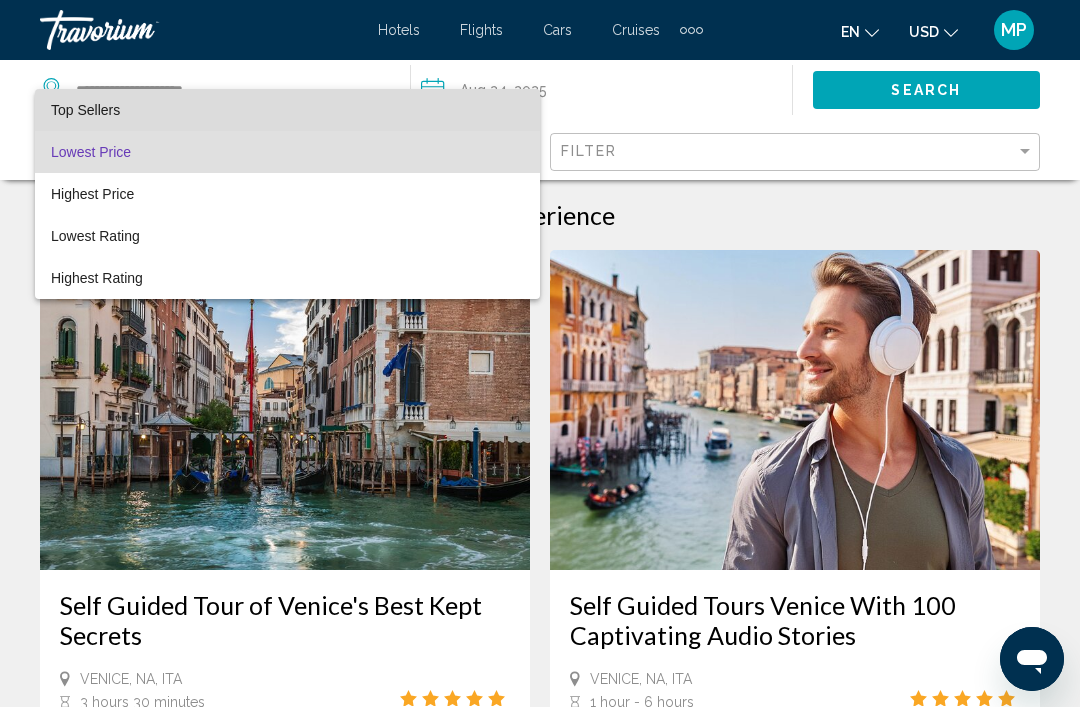 click on "Top Sellers" at bounding box center (287, 110) 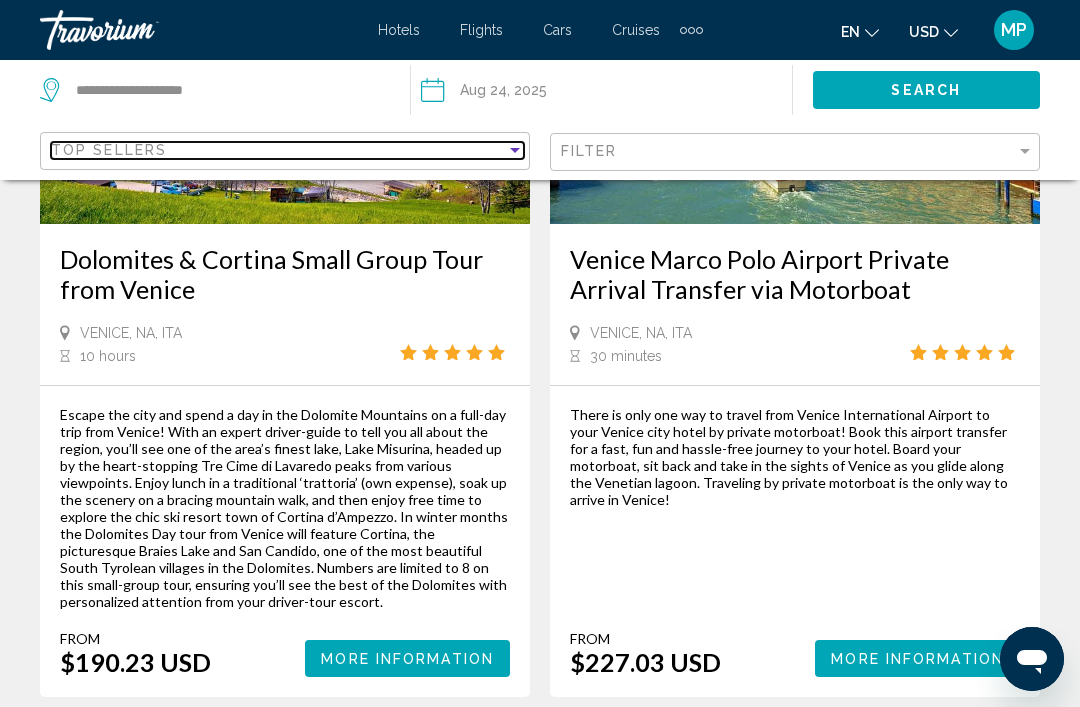 scroll, scrollTop: 4769, scrollLeft: 0, axis: vertical 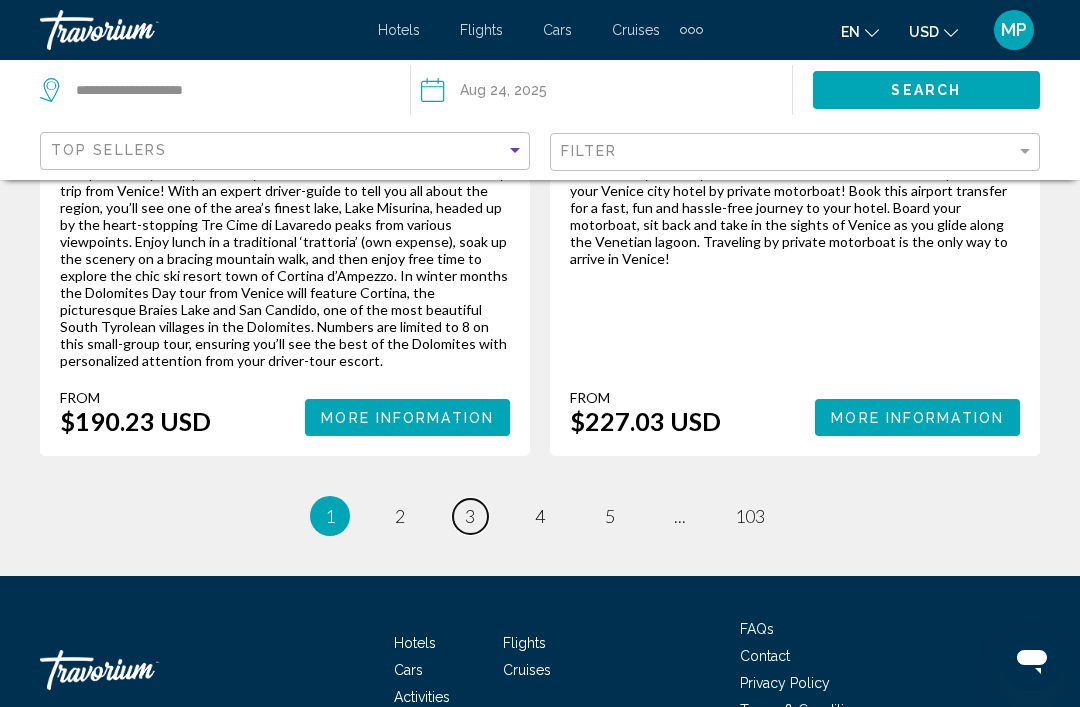click on "page  3" at bounding box center [470, 516] 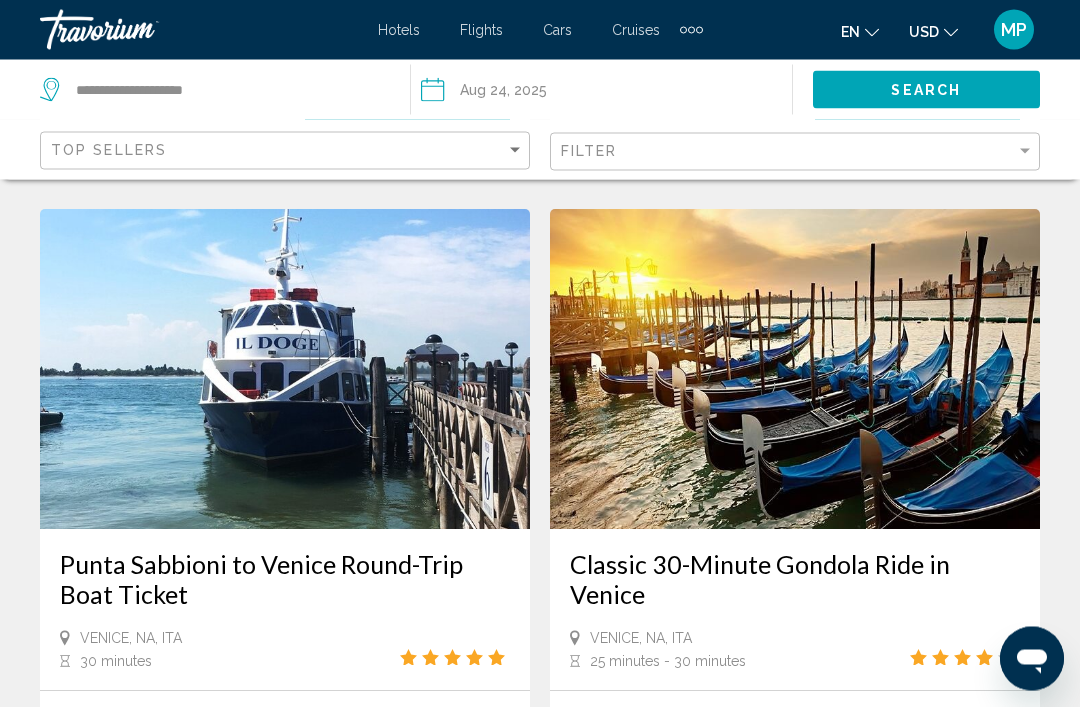 scroll, scrollTop: 0, scrollLeft: 0, axis: both 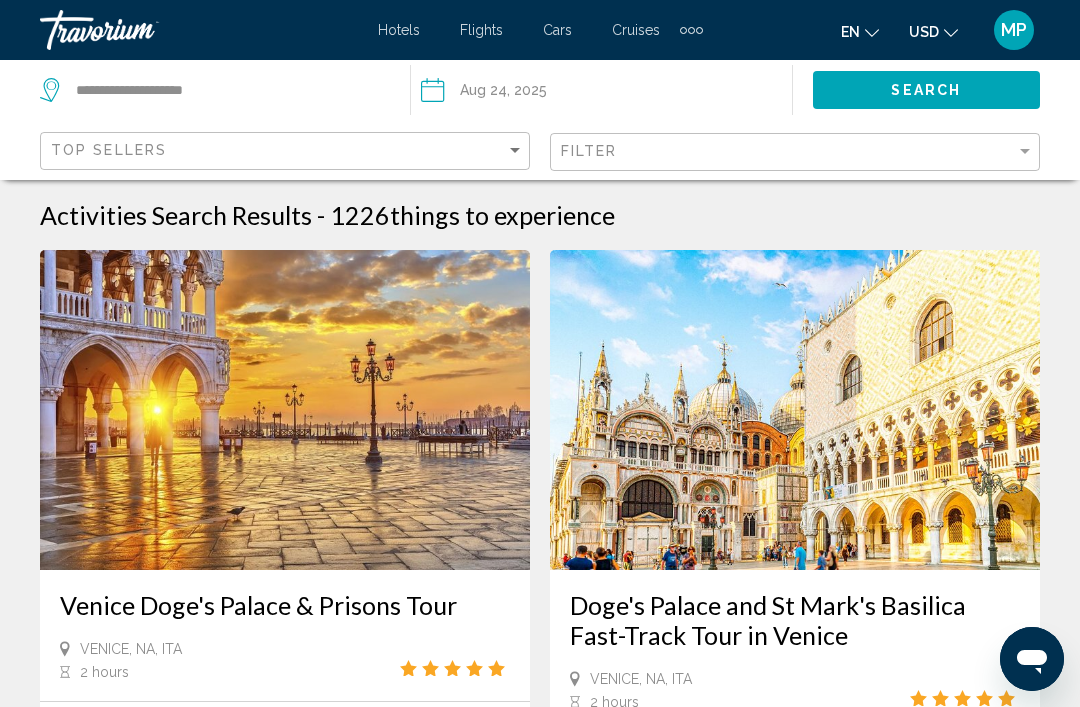 click on "USD
USD ($) MXN (Mex$) CAD (Can$) GBP (£) EUR (€) AUD (A$) NZD (NZ$) CNY (CN¥)" 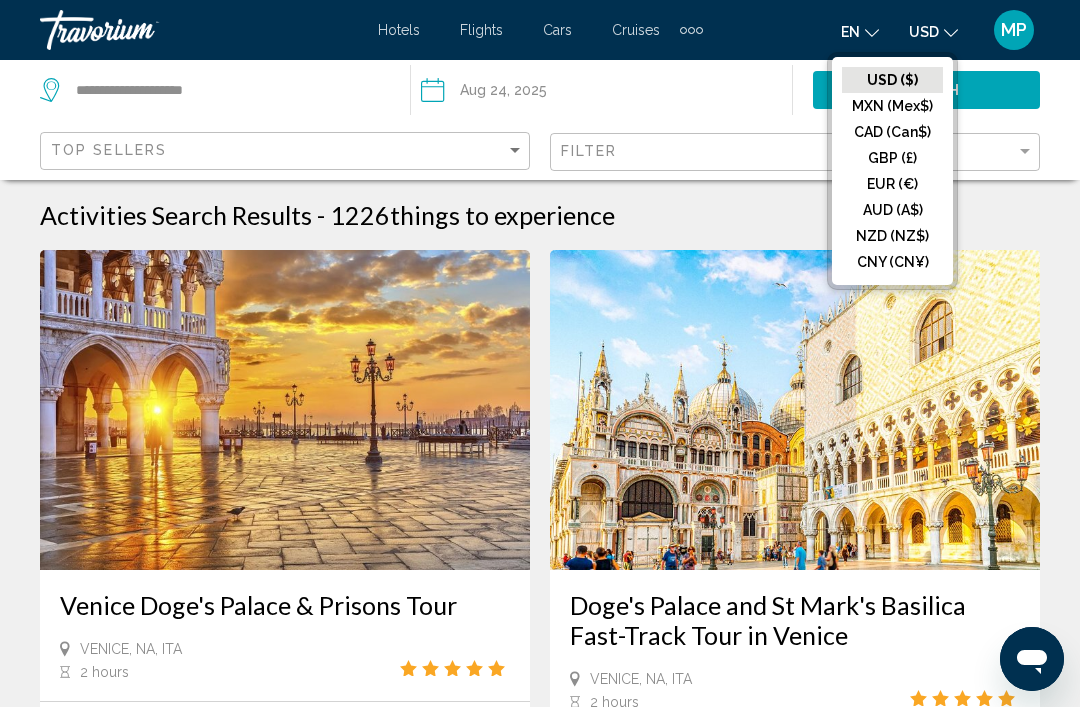 click on "EUR (€)" 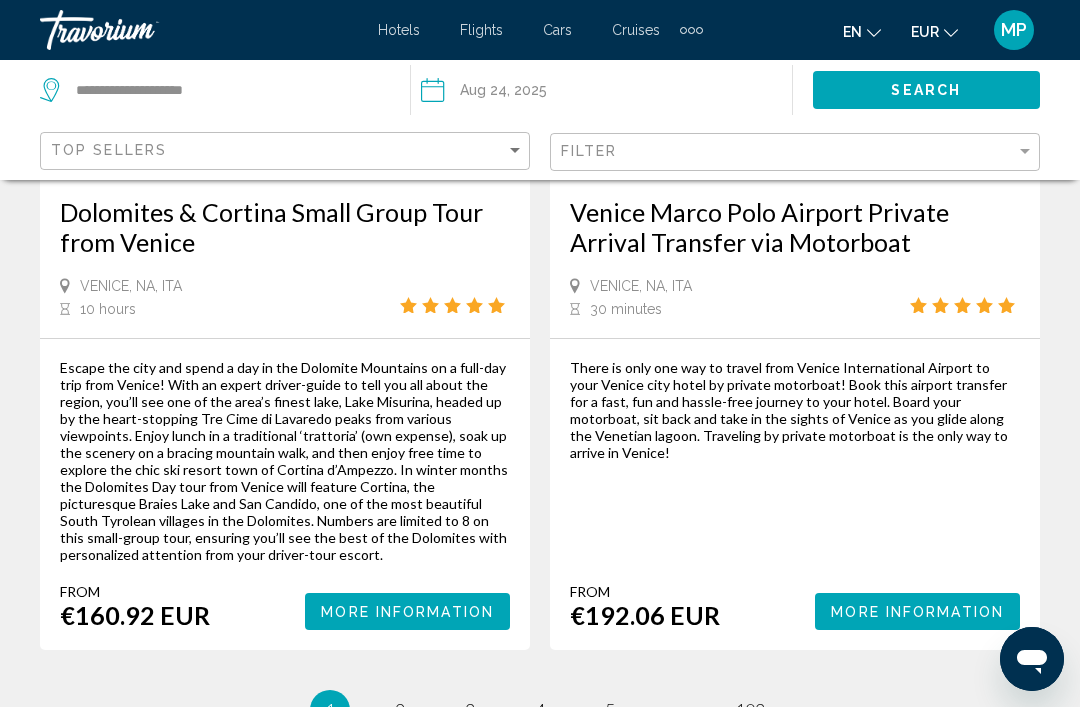 scroll, scrollTop: 4769, scrollLeft: 0, axis: vertical 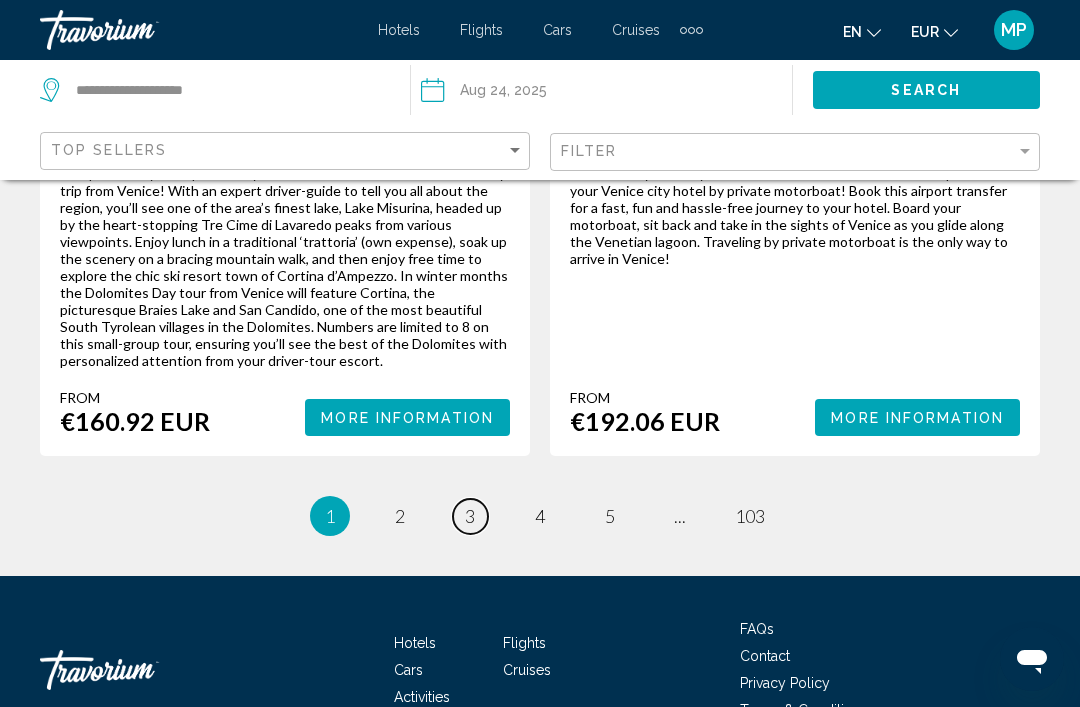 click on "page  3" at bounding box center (470, 516) 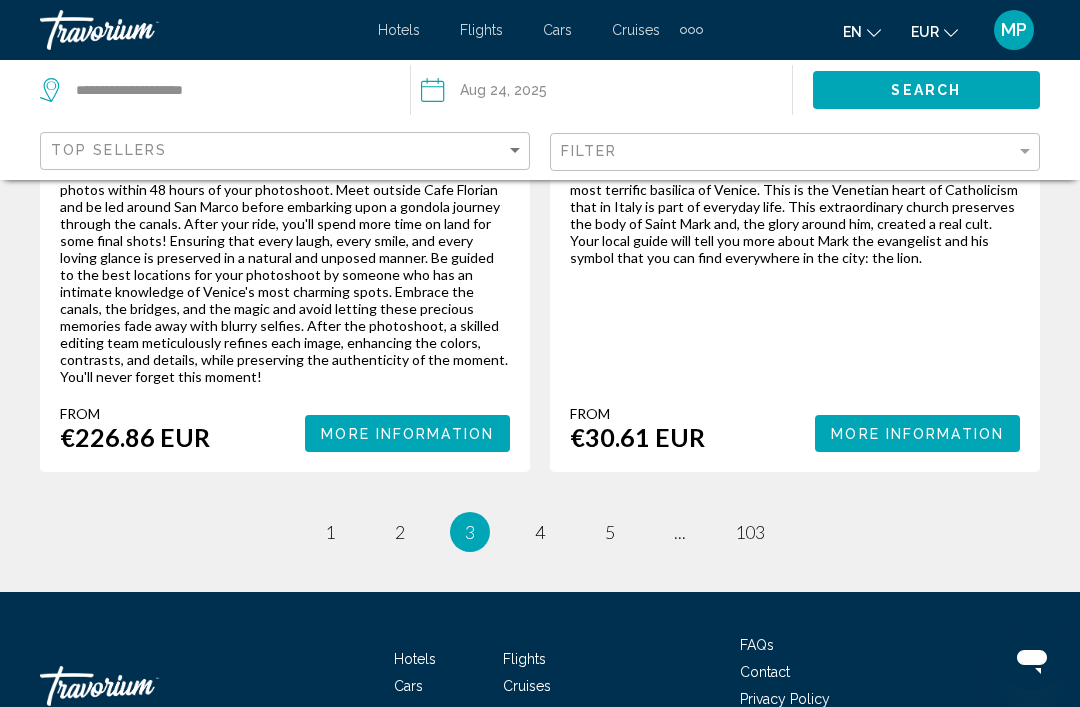 scroll, scrollTop: 4803, scrollLeft: 0, axis: vertical 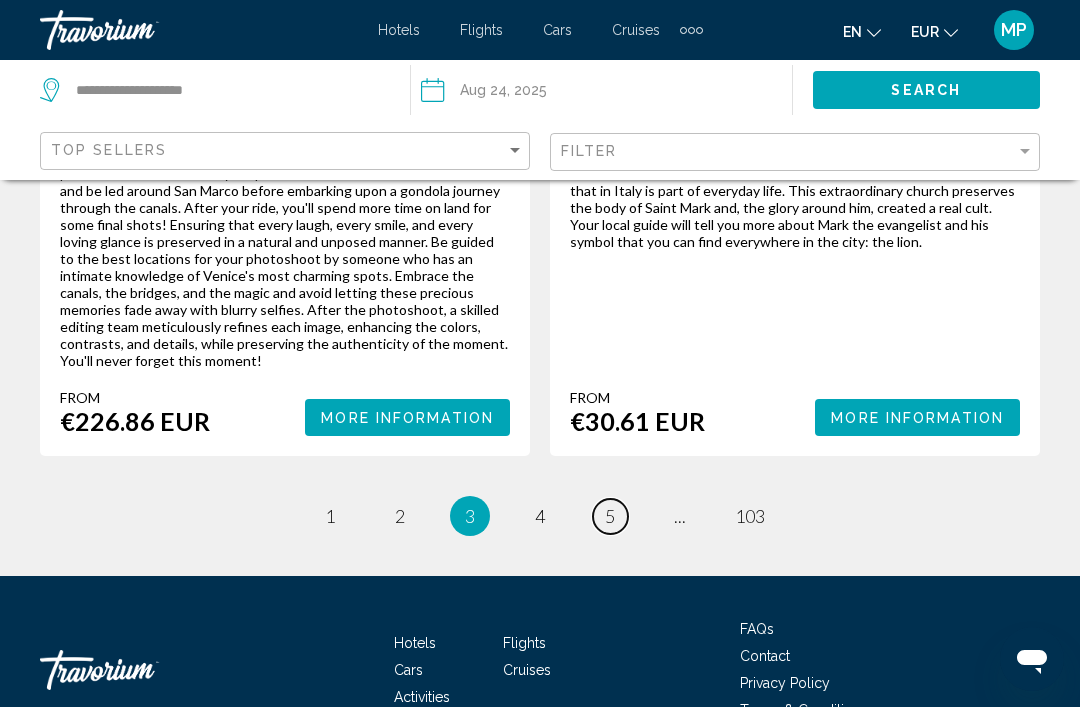 click on "page  5" at bounding box center (610, 516) 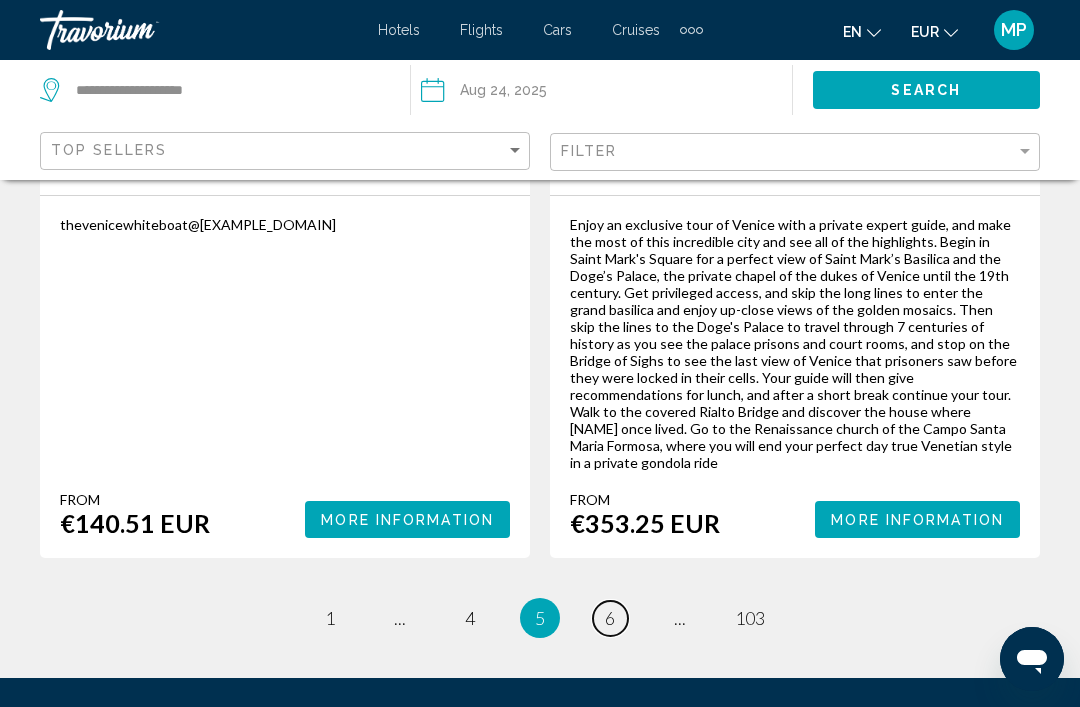 scroll, scrollTop: 4748, scrollLeft: 0, axis: vertical 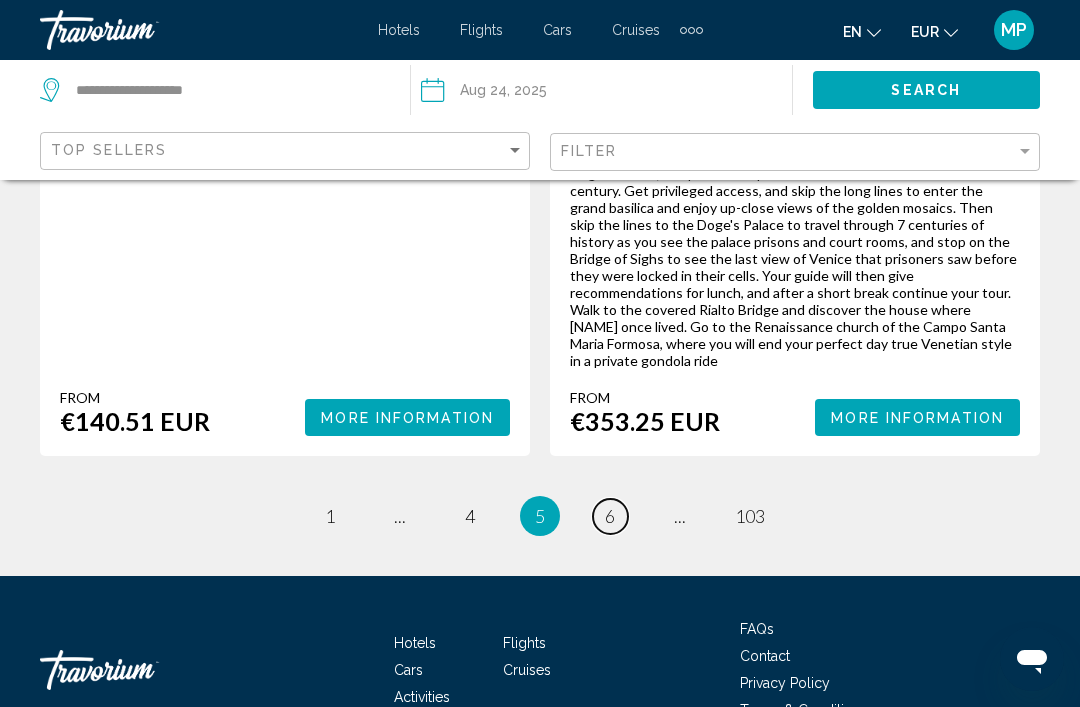 click on "page  6" at bounding box center [610, 516] 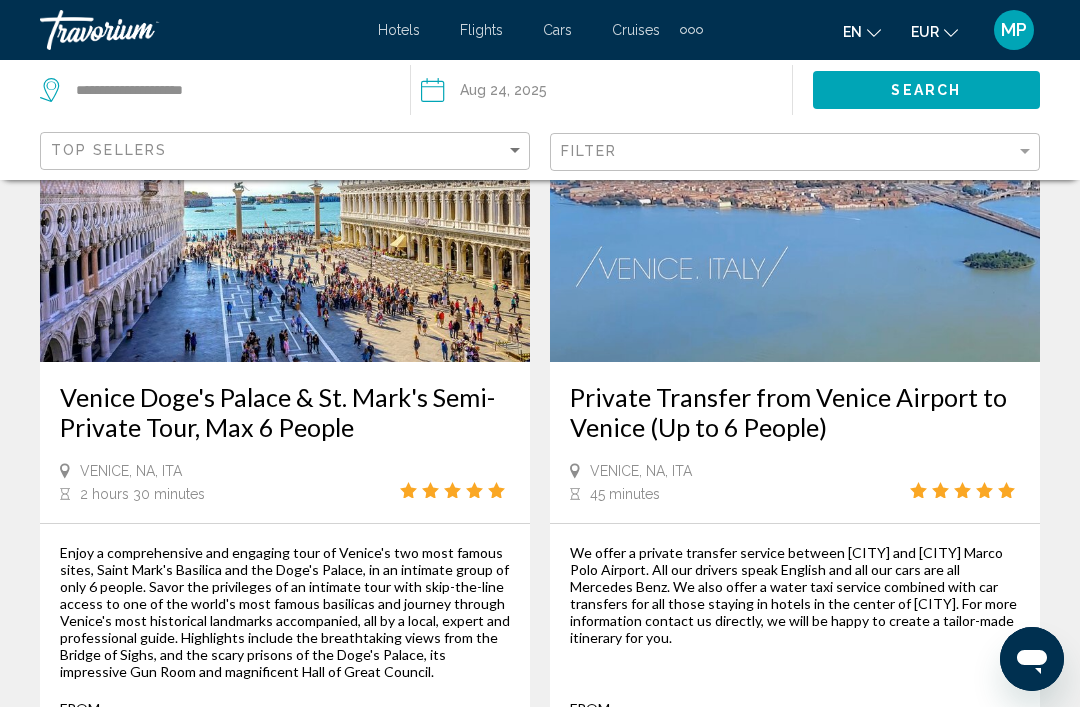 scroll, scrollTop: 1025, scrollLeft: 0, axis: vertical 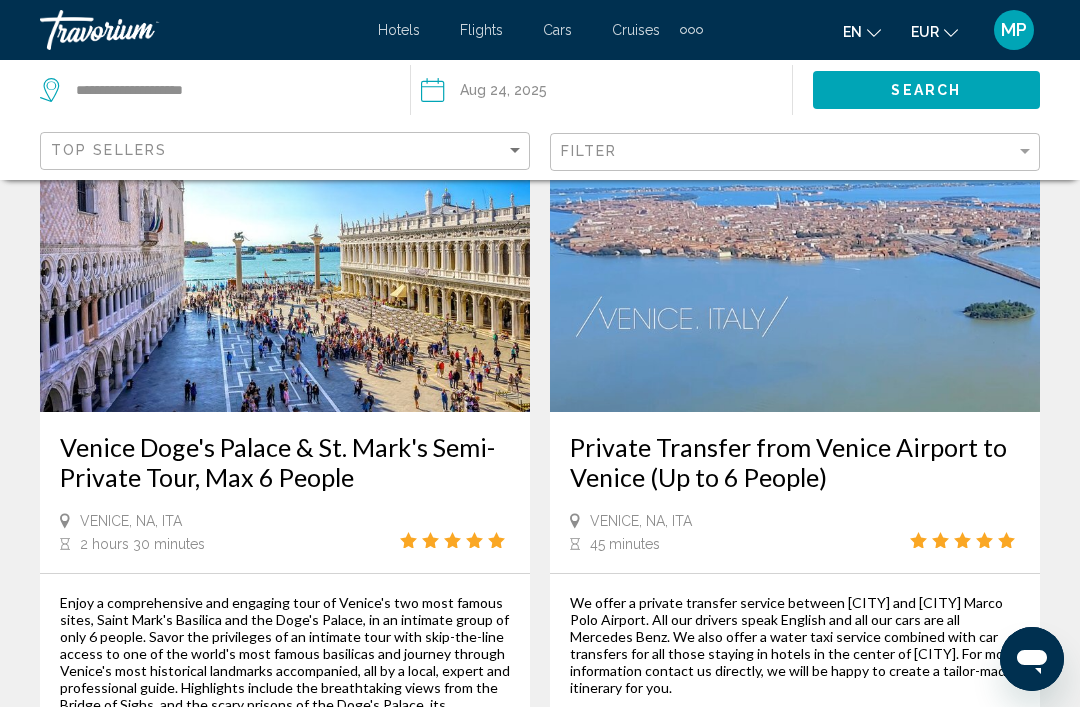 click on "Venice Doge's Palace & St. Mark's Semi-Private Tour, Max 6 People" at bounding box center (285, 462) 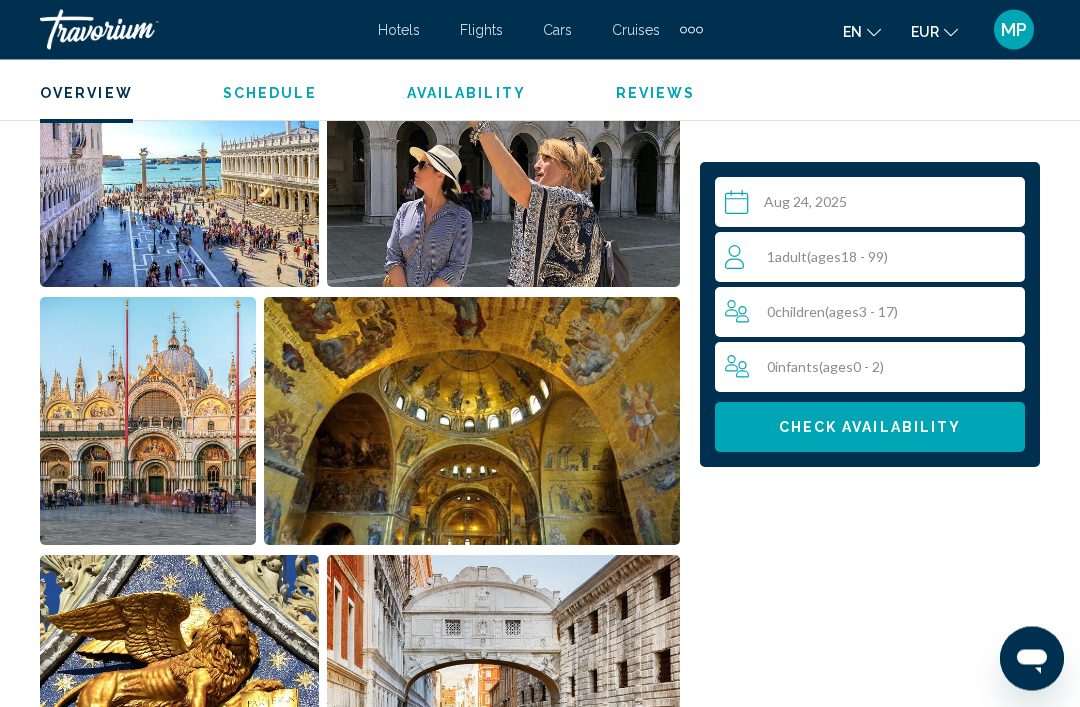 scroll, scrollTop: 1302, scrollLeft: 0, axis: vertical 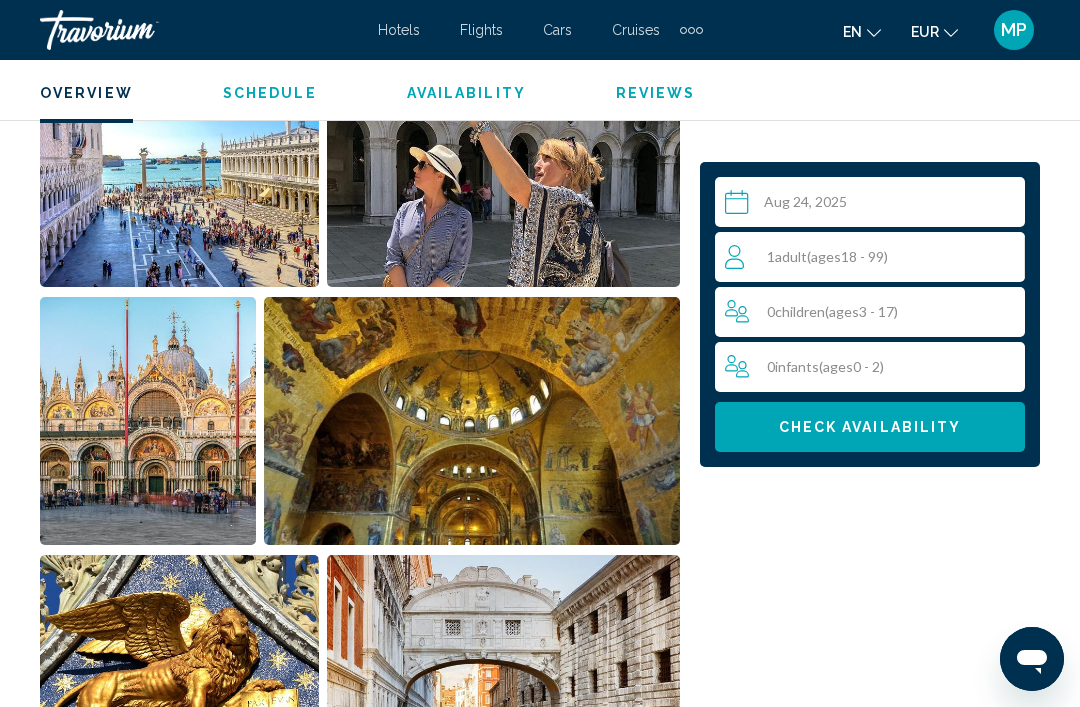 click on "1  Adult Adults  ( ages  18 - 99)" at bounding box center (874, 257) 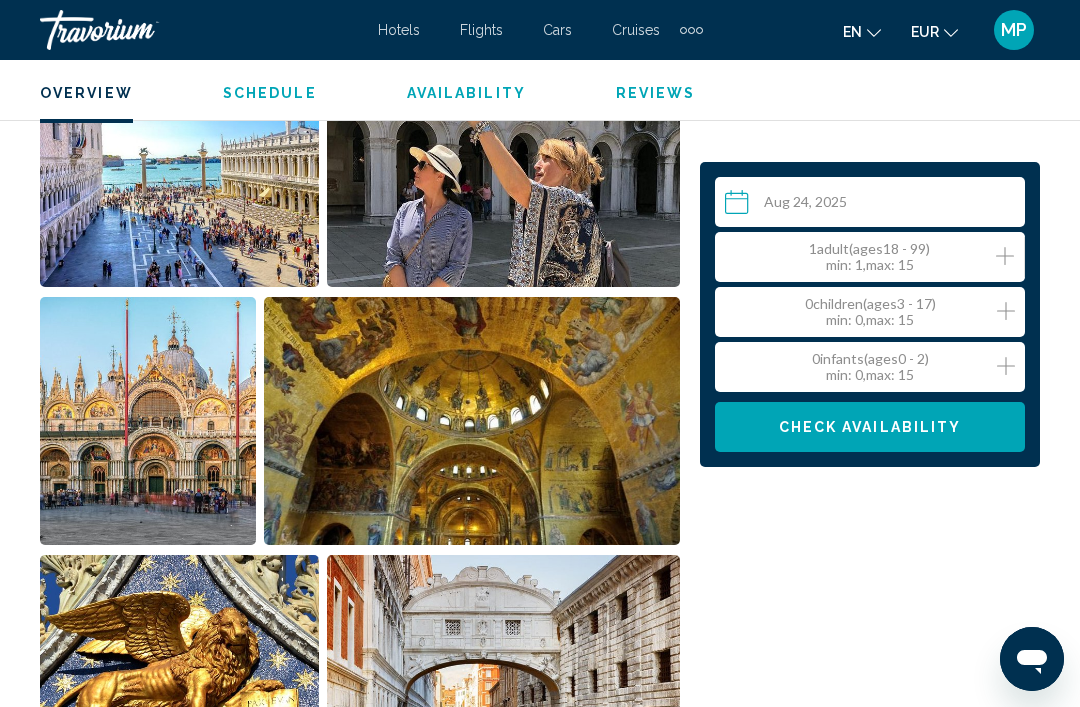 click 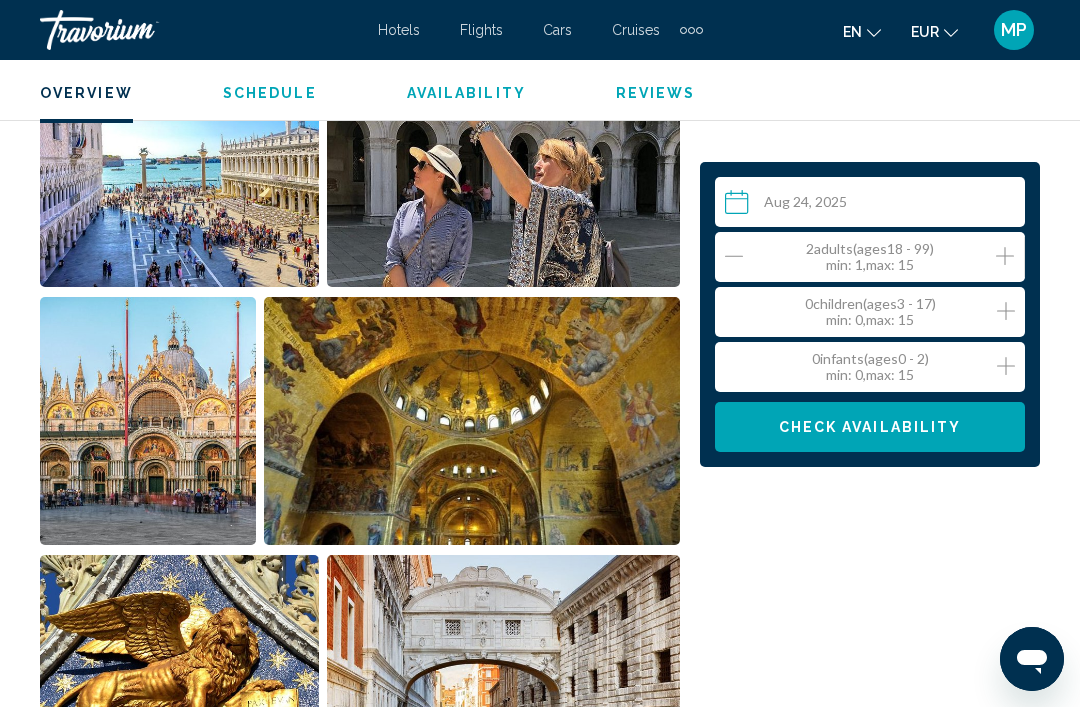 click on "Check Availability" at bounding box center [870, 428] 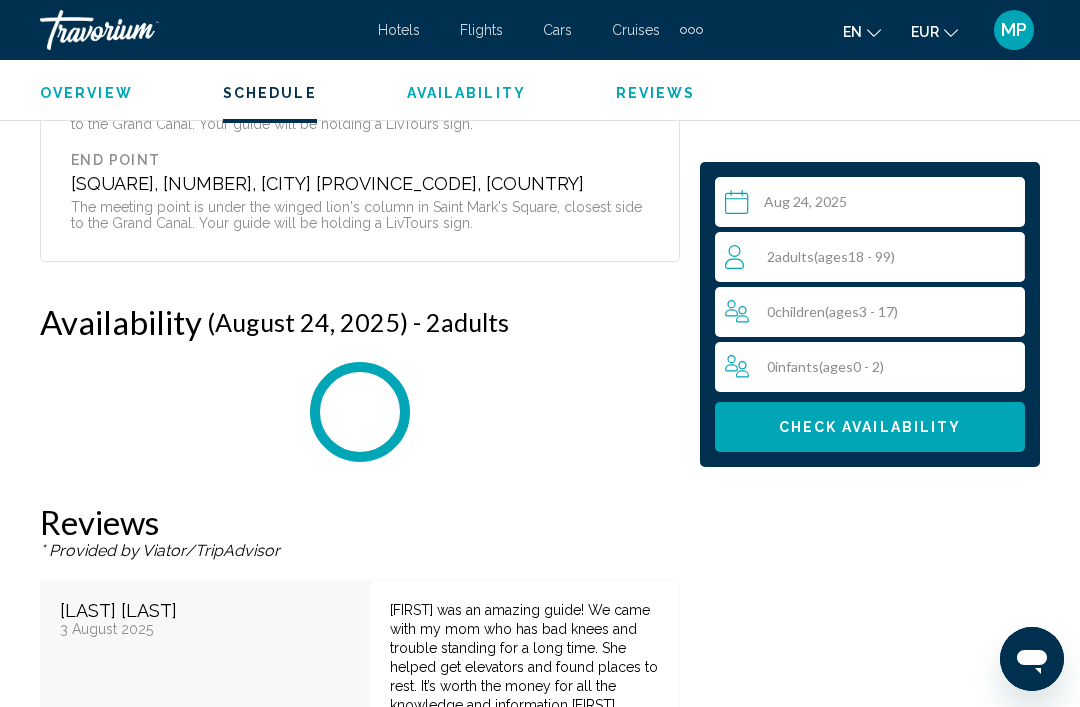 scroll, scrollTop: 4236, scrollLeft: 0, axis: vertical 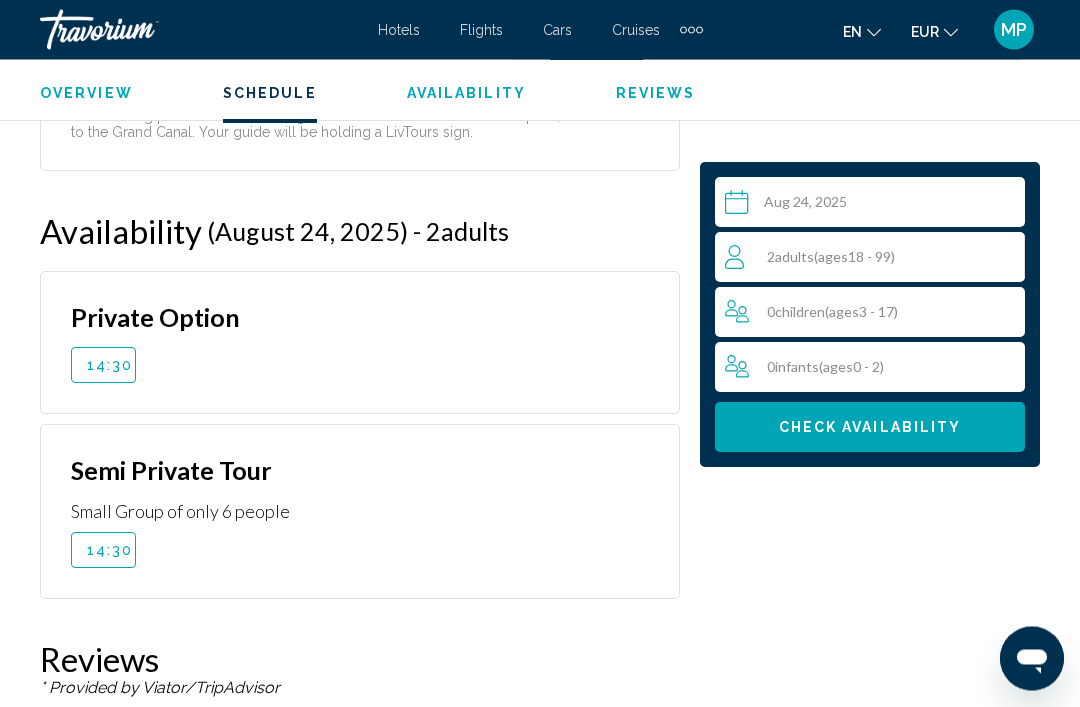click on "14:30" at bounding box center (110, 366) 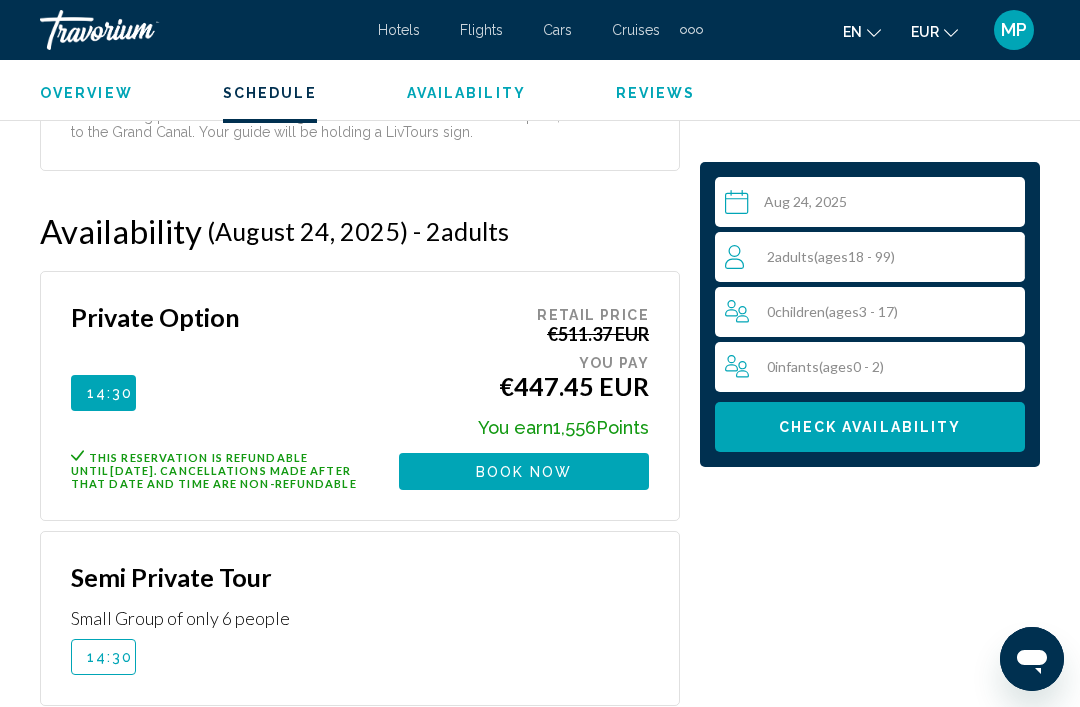 click on "14:30" at bounding box center (103, 657) 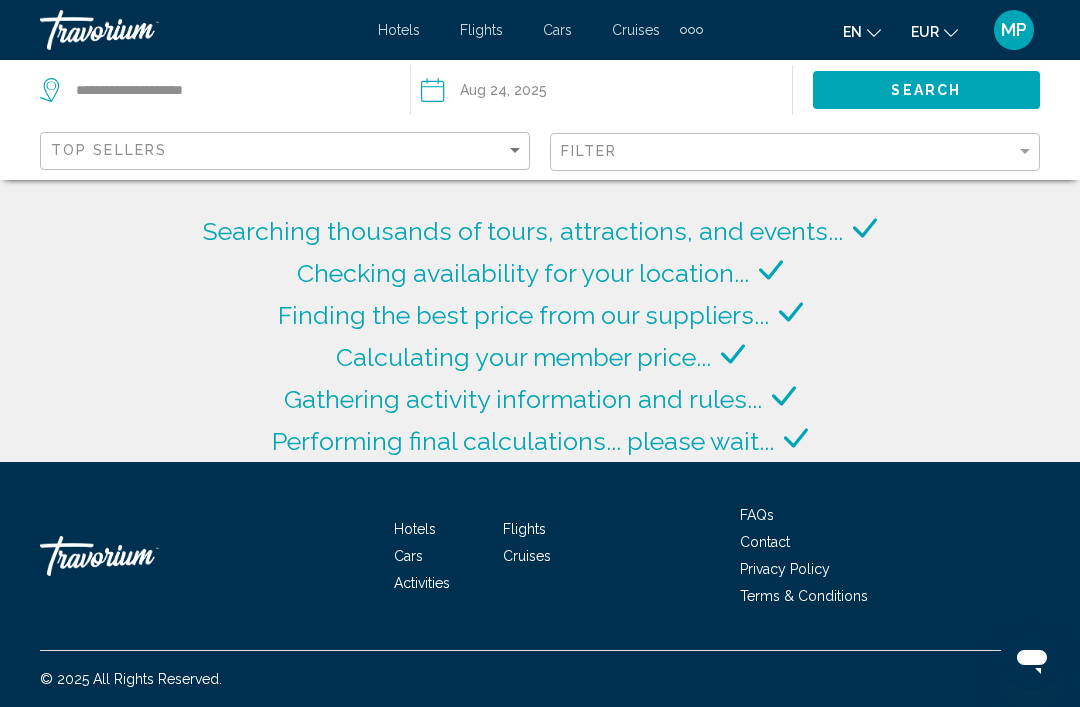 scroll, scrollTop: 70, scrollLeft: 0, axis: vertical 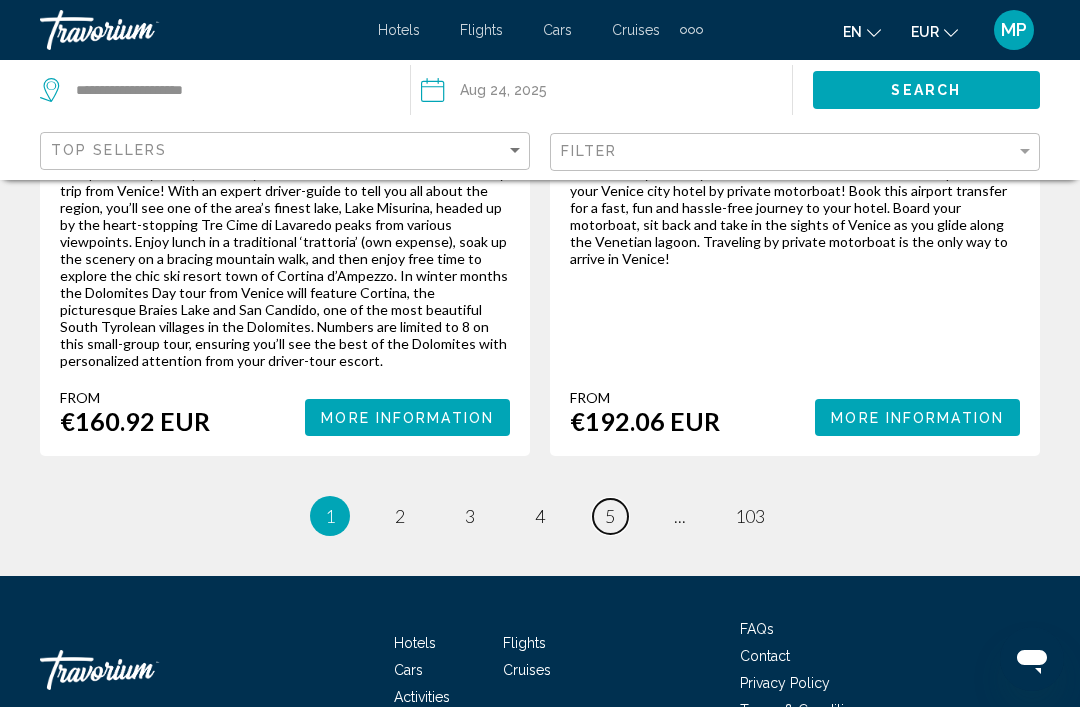 click on "page  5" at bounding box center (610, 516) 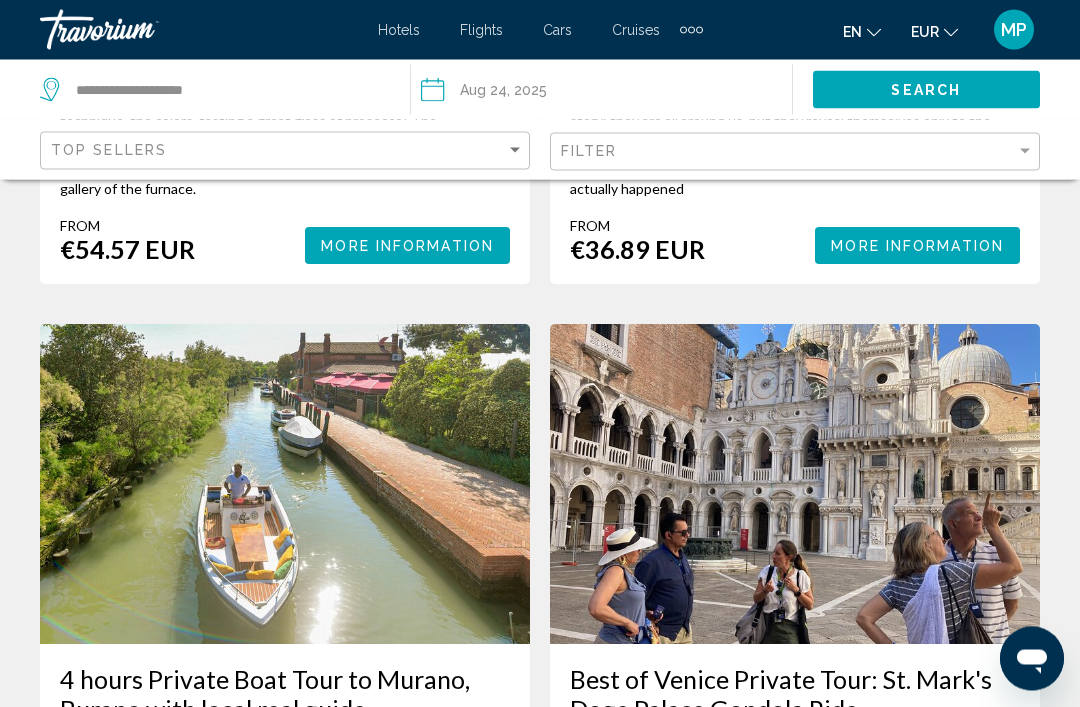 scroll, scrollTop: 4748, scrollLeft: 0, axis: vertical 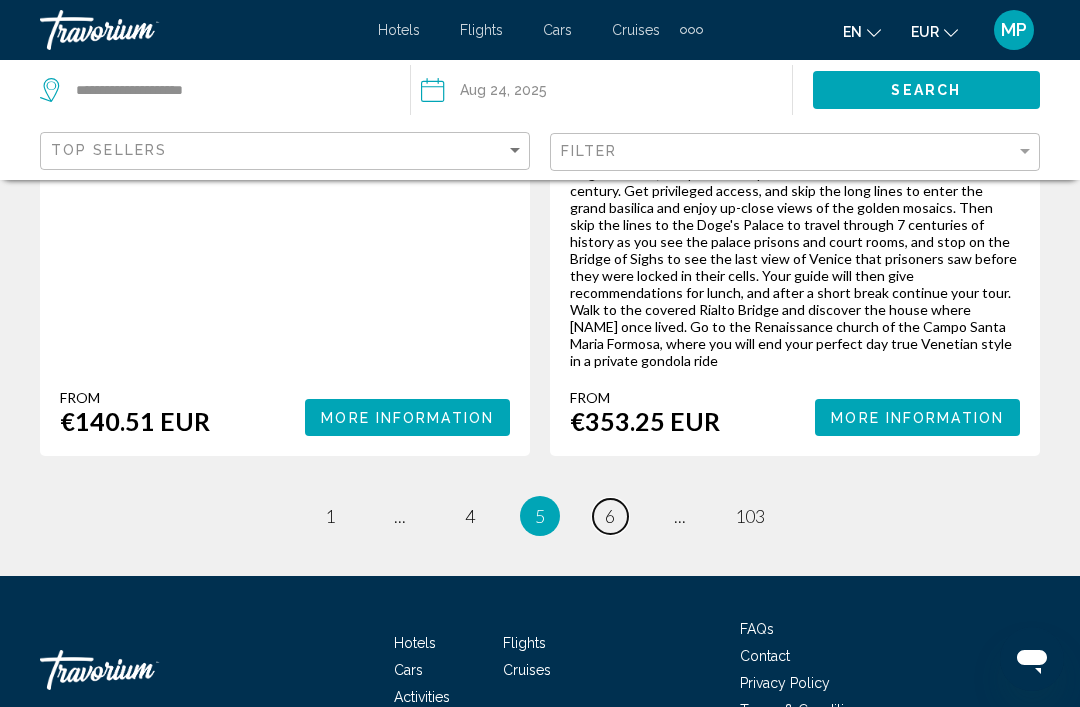 click on "6" at bounding box center (610, 516) 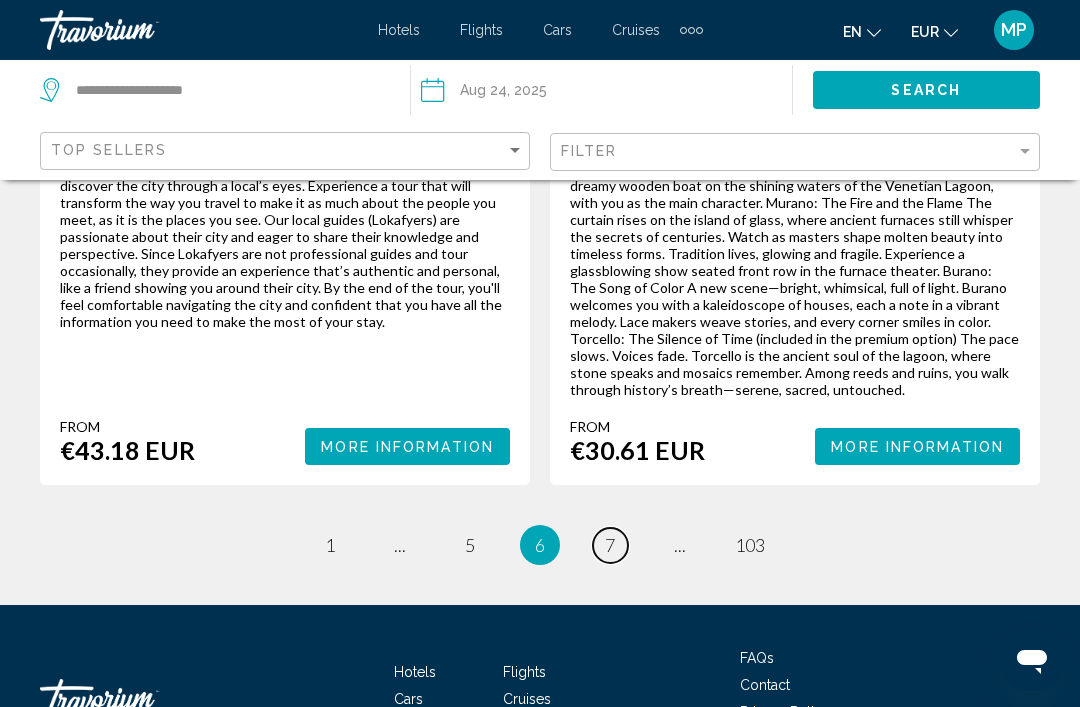scroll, scrollTop: 4820, scrollLeft: 0, axis: vertical 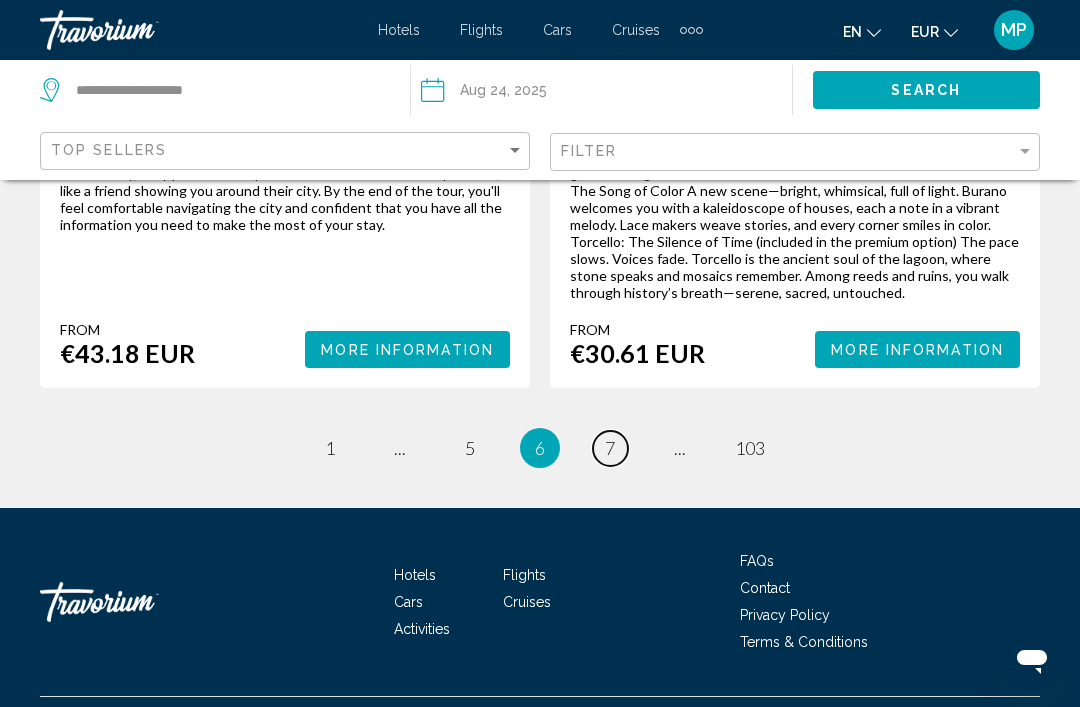 click on "7" at bounding box center [610, 448] 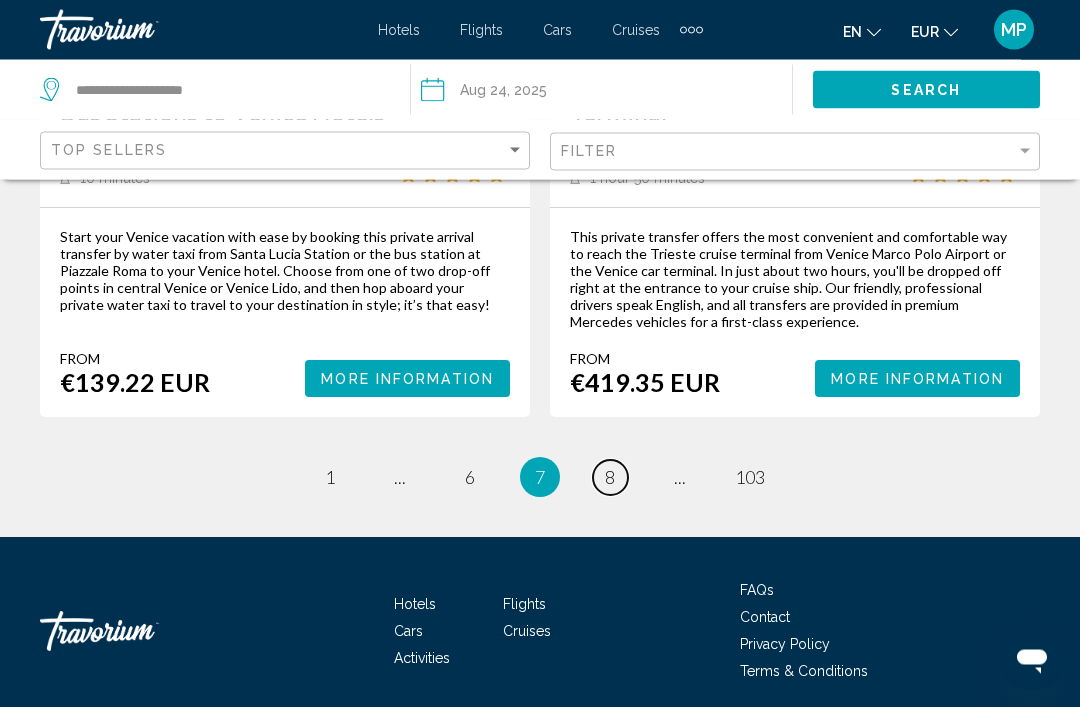 scroll, scrollTop: 4667, scrollLeft: 0, axis: vertical 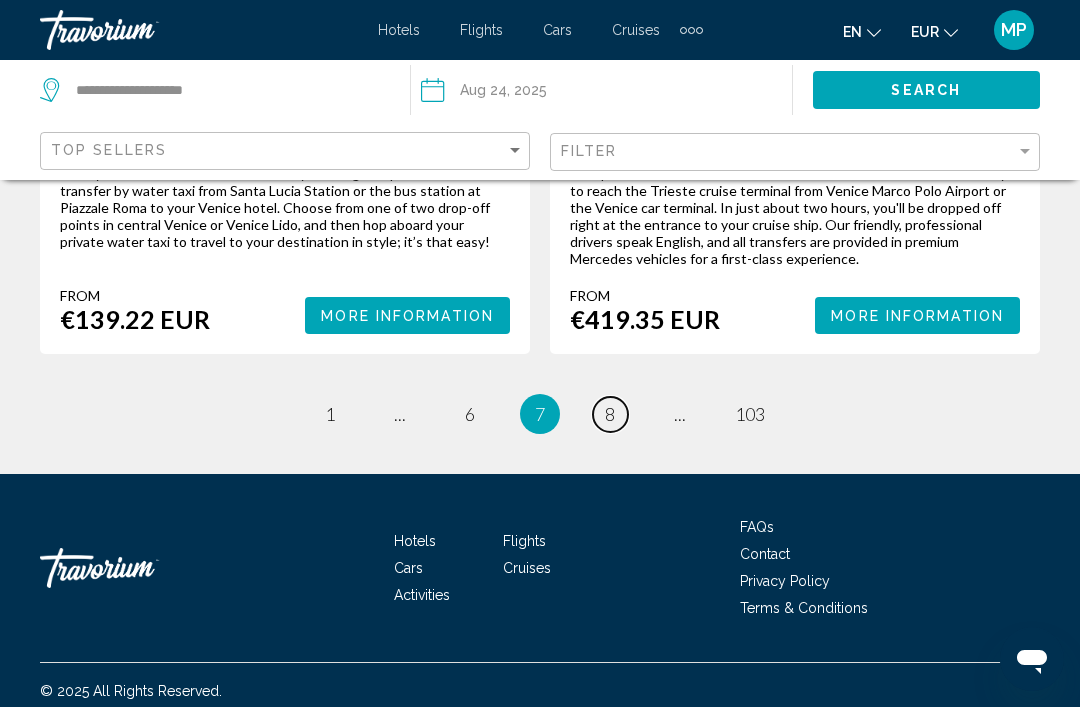 click on "page  8" at bounding box center [610, 414] 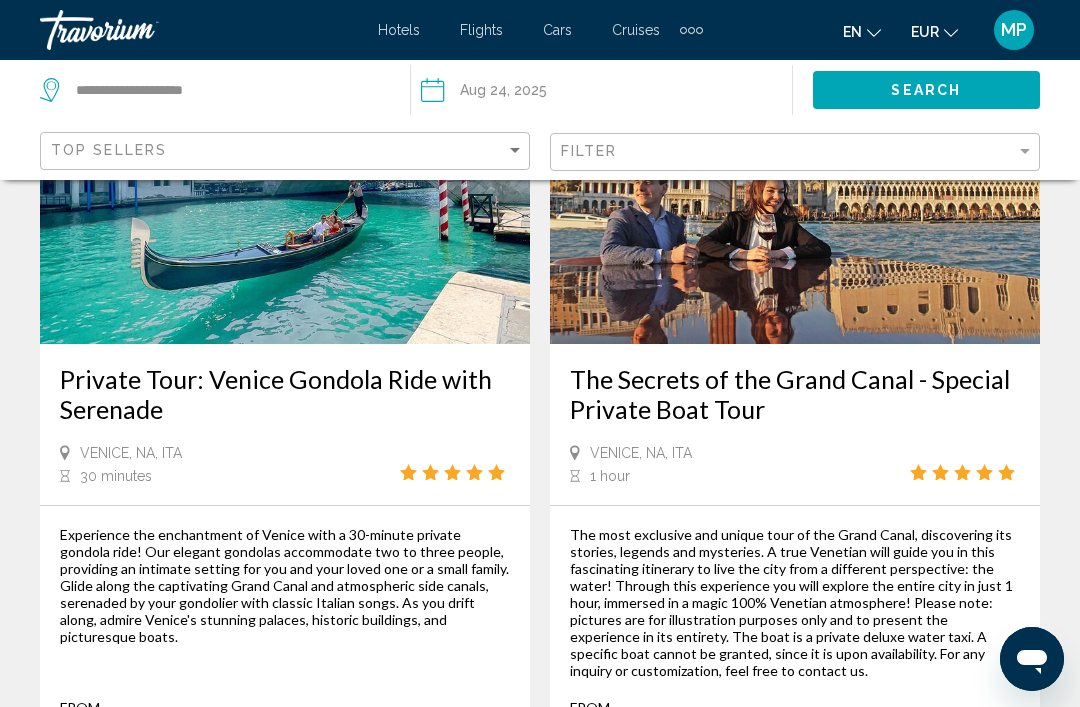 scroll, scrollTop: 3244, scrollLeft: 0, axis: vertical 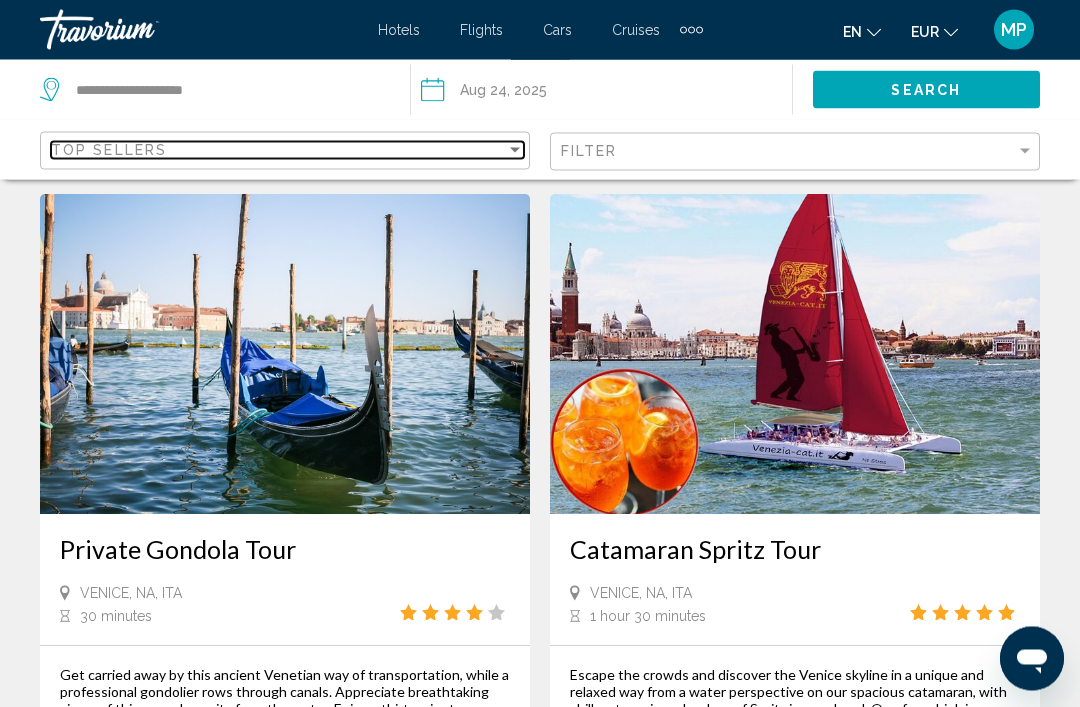 click on "Top Sellers" at bounding box center (278, 150) 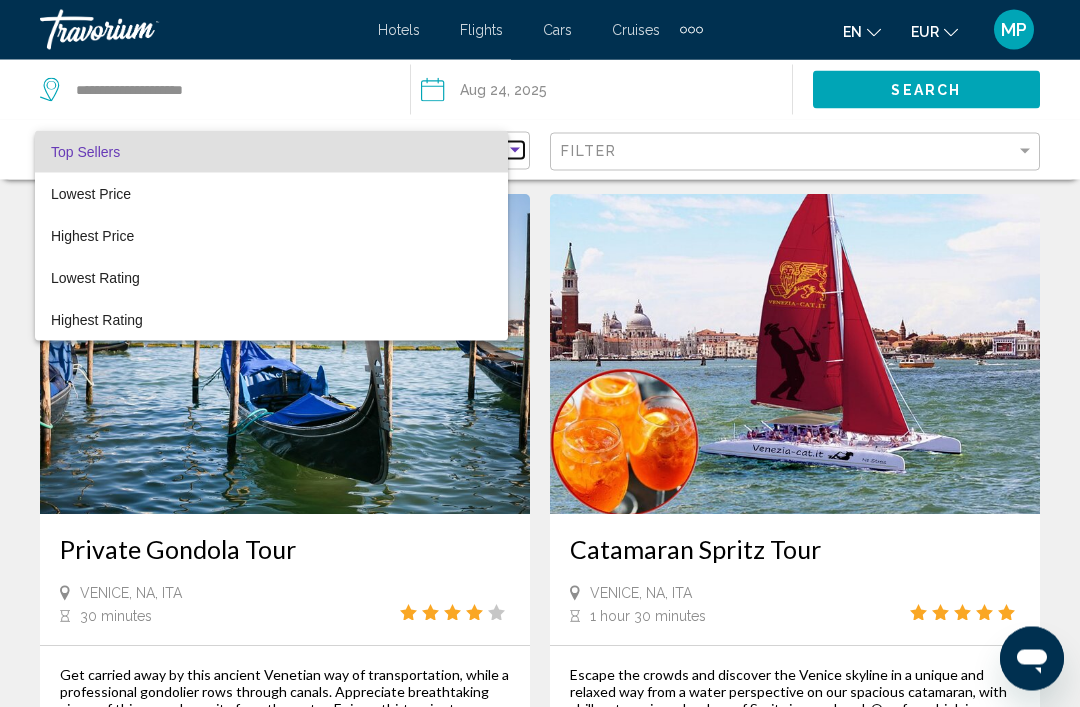 scroll, scrollTop: 56, scrollLeft: 0, axis: vertical 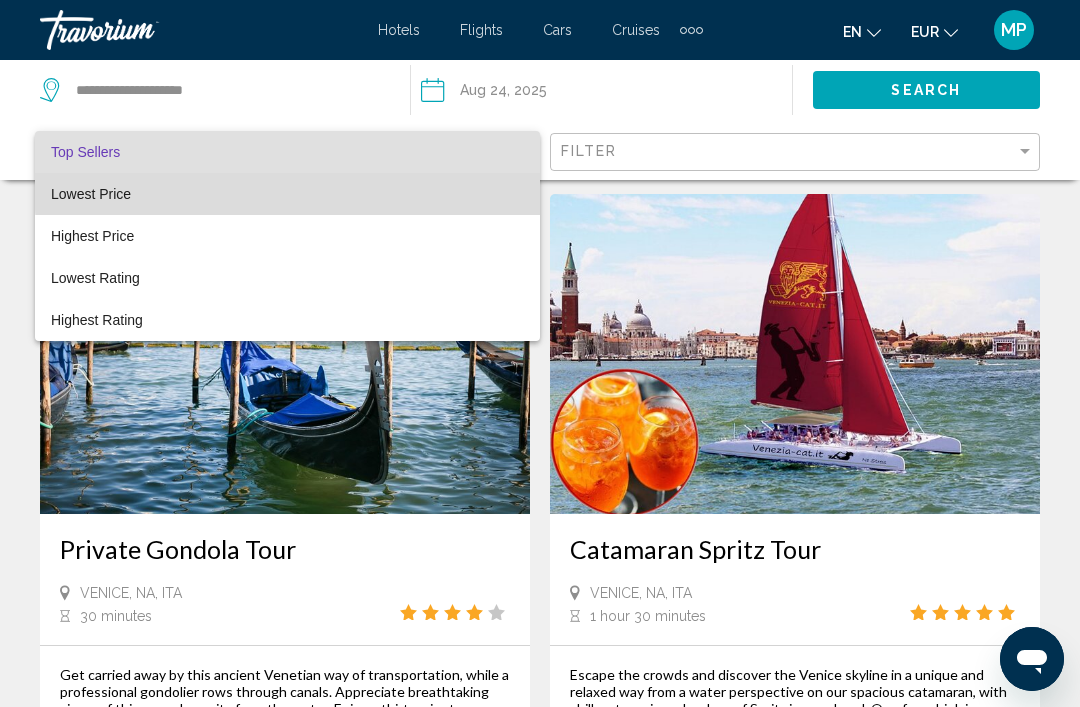 click on "Lowest Price" at bounding box center [287, 194] 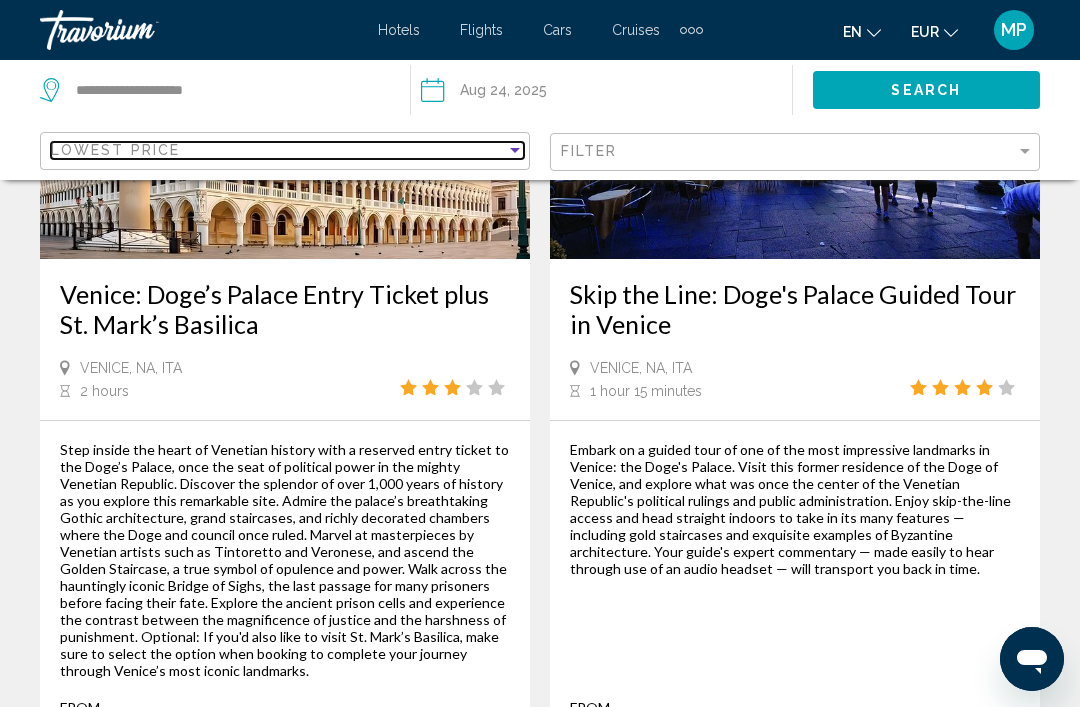 scroll, scrollTop: 1177, scrollLeft: 0, axis: vertical 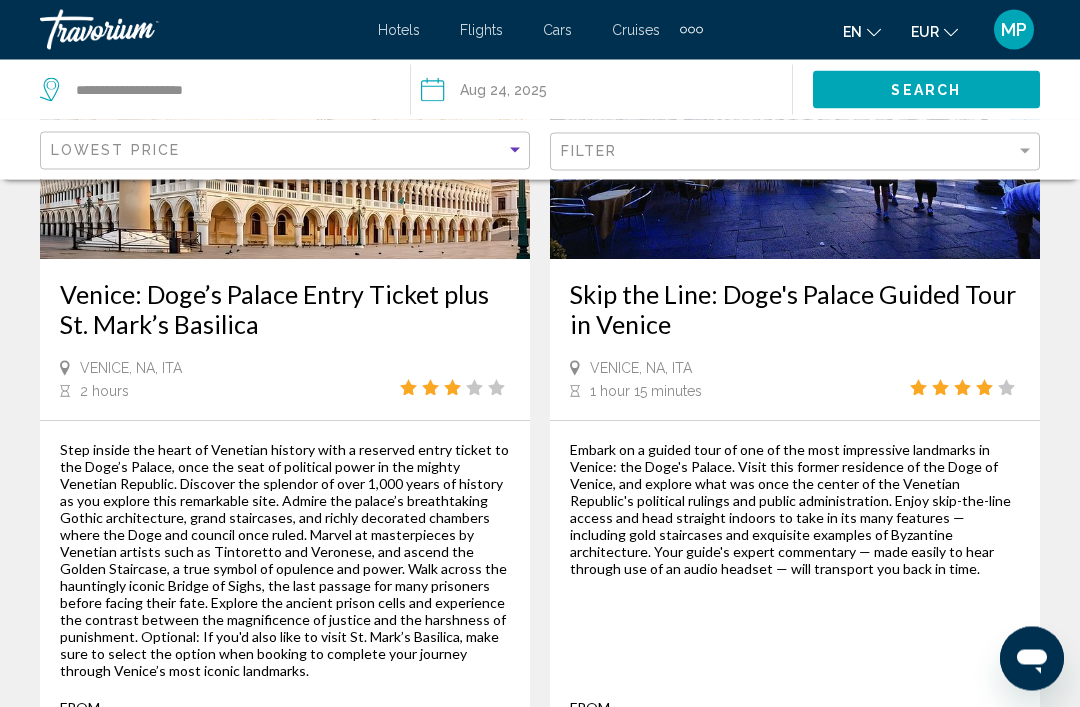 click on "Venice: Doge’s Palace Entry Ticket plus St. Mark’s Basilica" at bounding box center (285, 310) 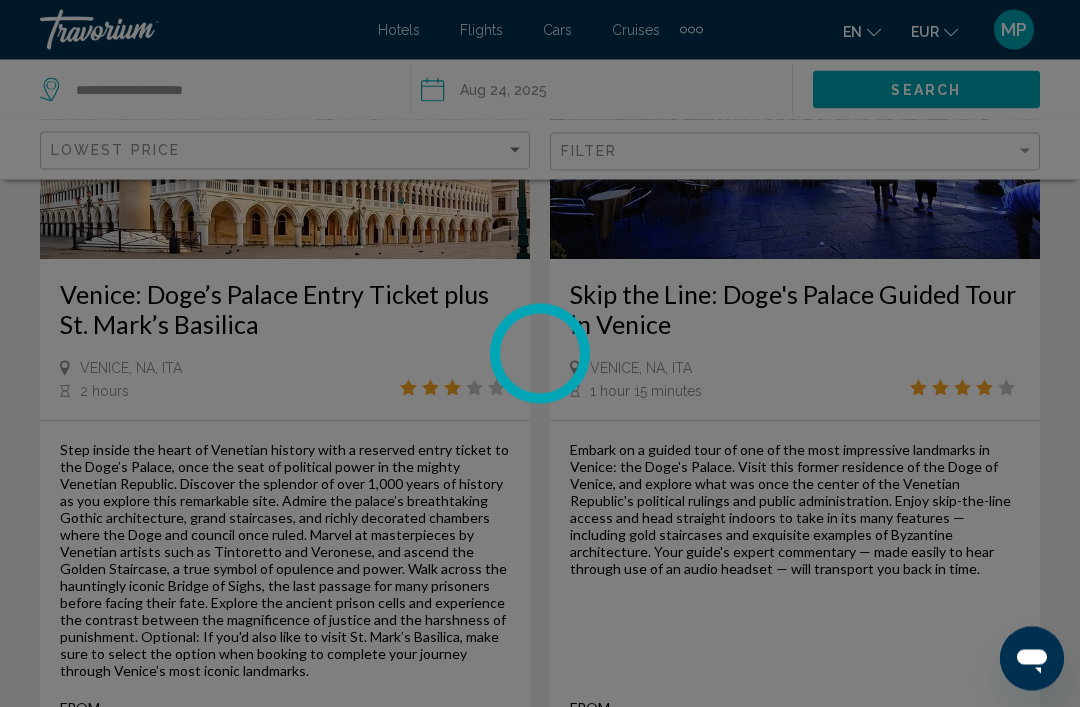 scroll, scrollTop: 1178, scrollLeft: 0, axis: vertical 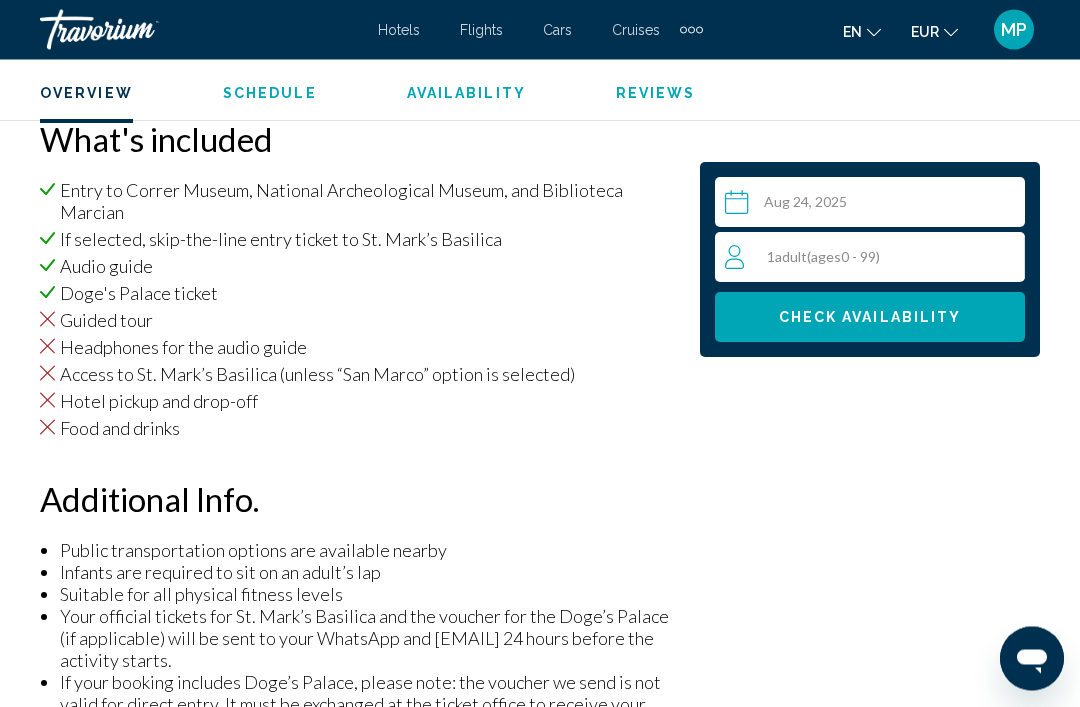 click on "1  Adult Adults  ( ages  0 - 99)" at bounding box center [874, 257] 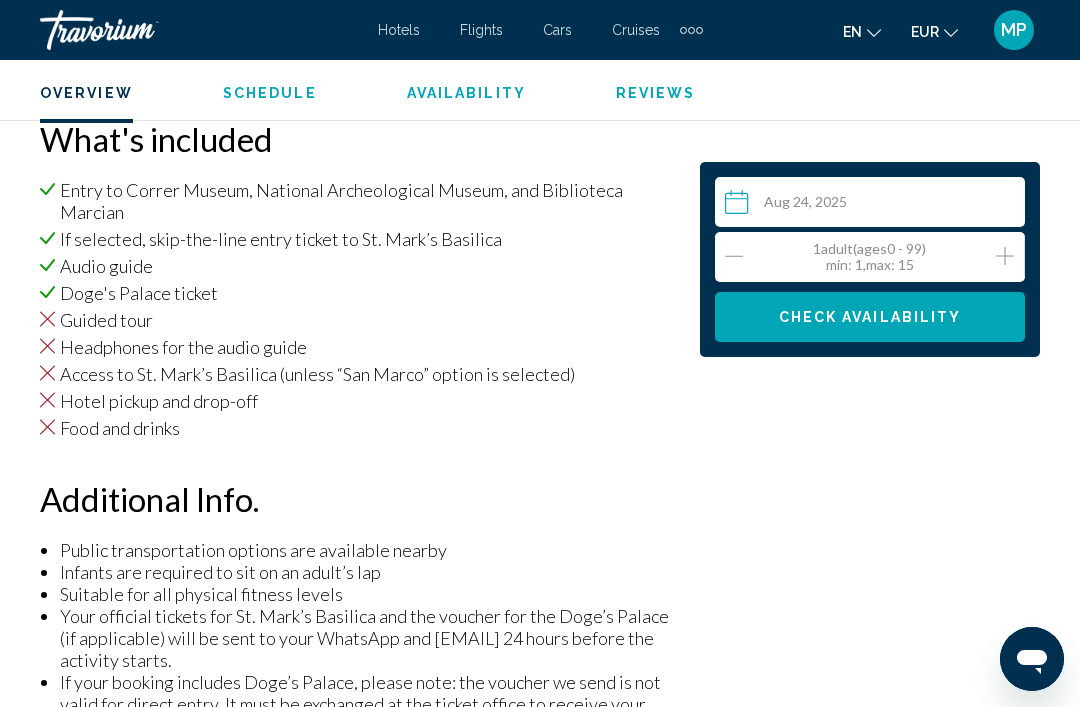 click at bounding box center [1005, 257] 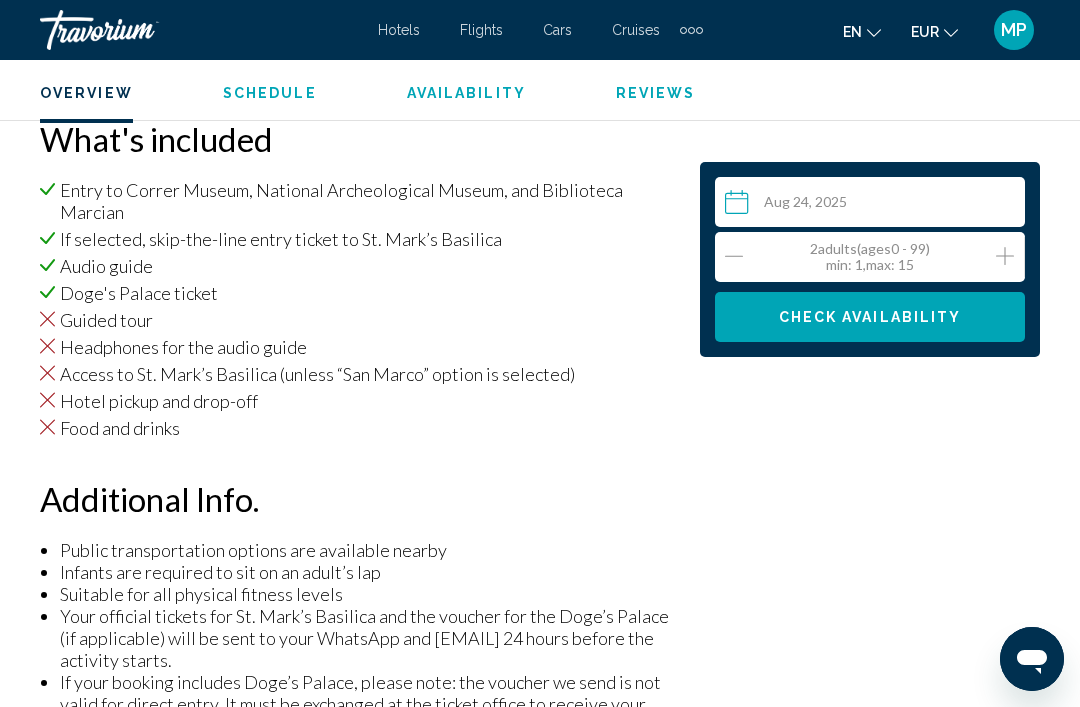 click on "Check Availability" at bounding box center [870, 317] 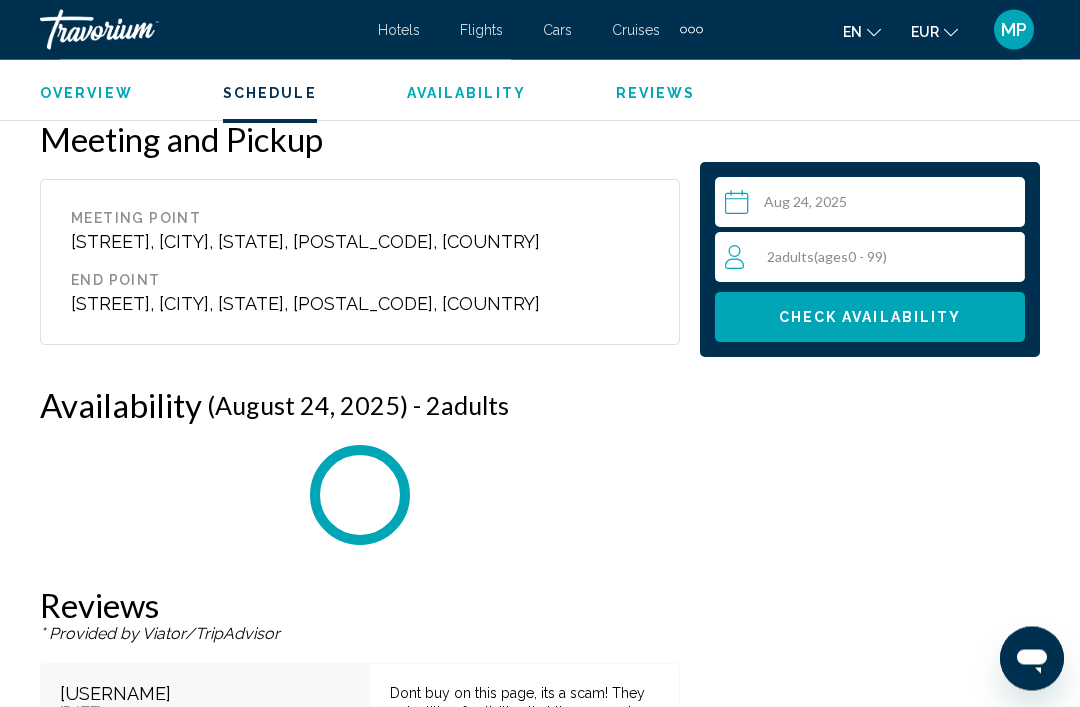 scroll, scrollTop: 3821, scrollLeft: 0, axis: vertical 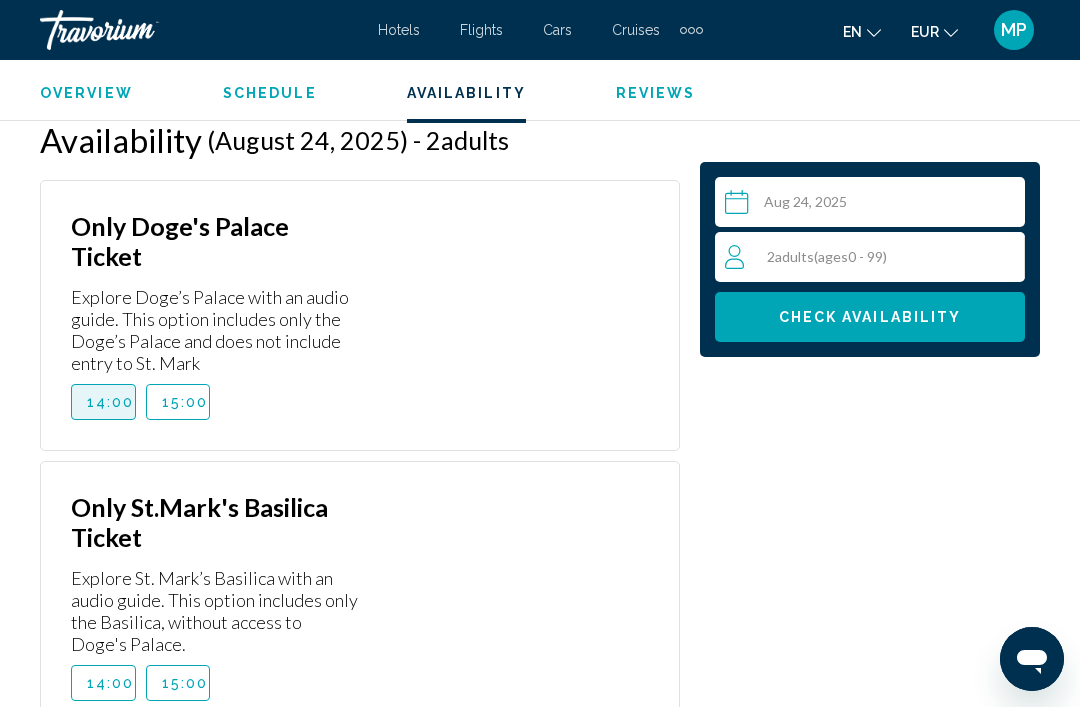 click on "14:00" at bounding box center (111, 402) 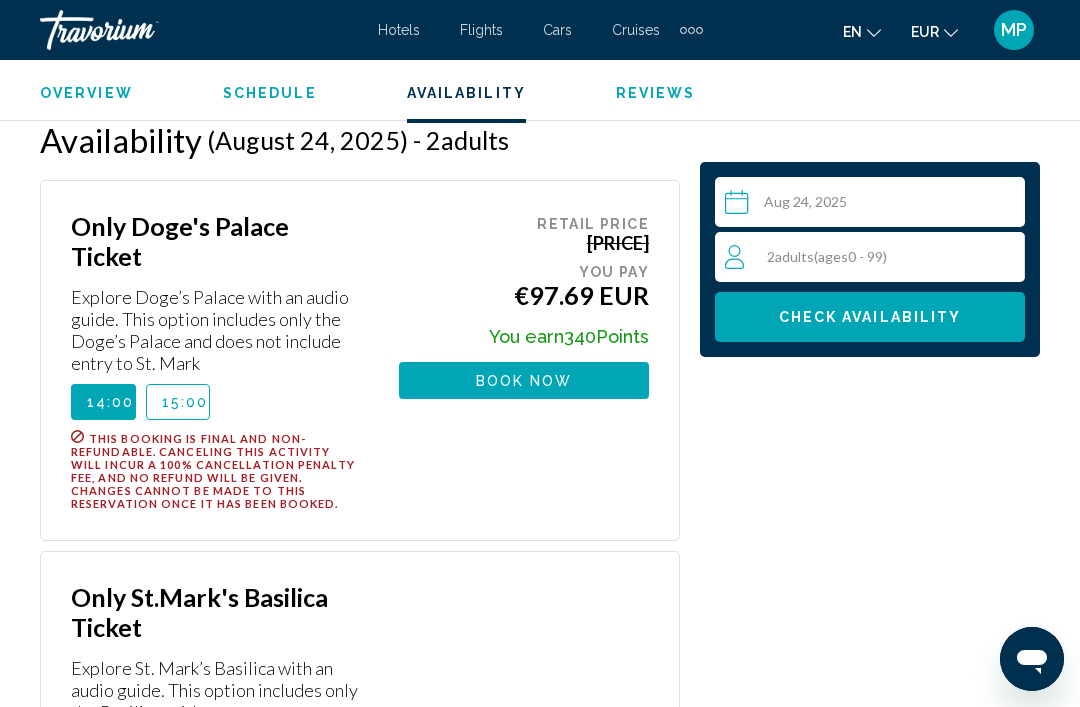 click on "14:00" at bounding box center [111, 773] 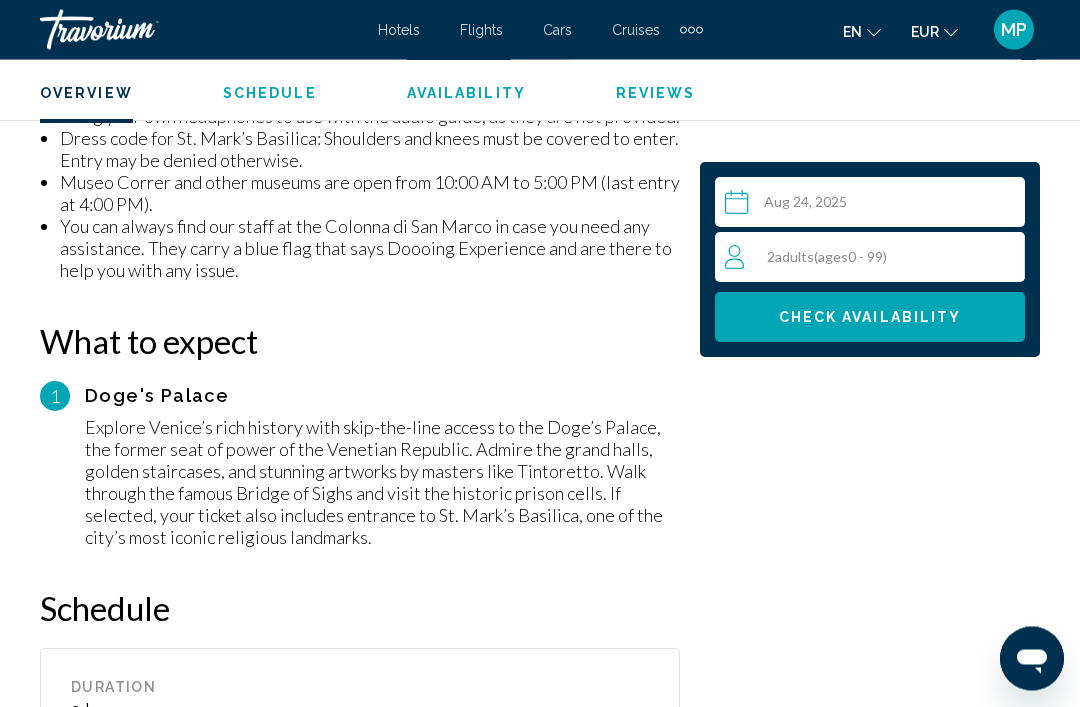 scroll, scrollTop: 100, scrollLeft: 0, axis: vertical 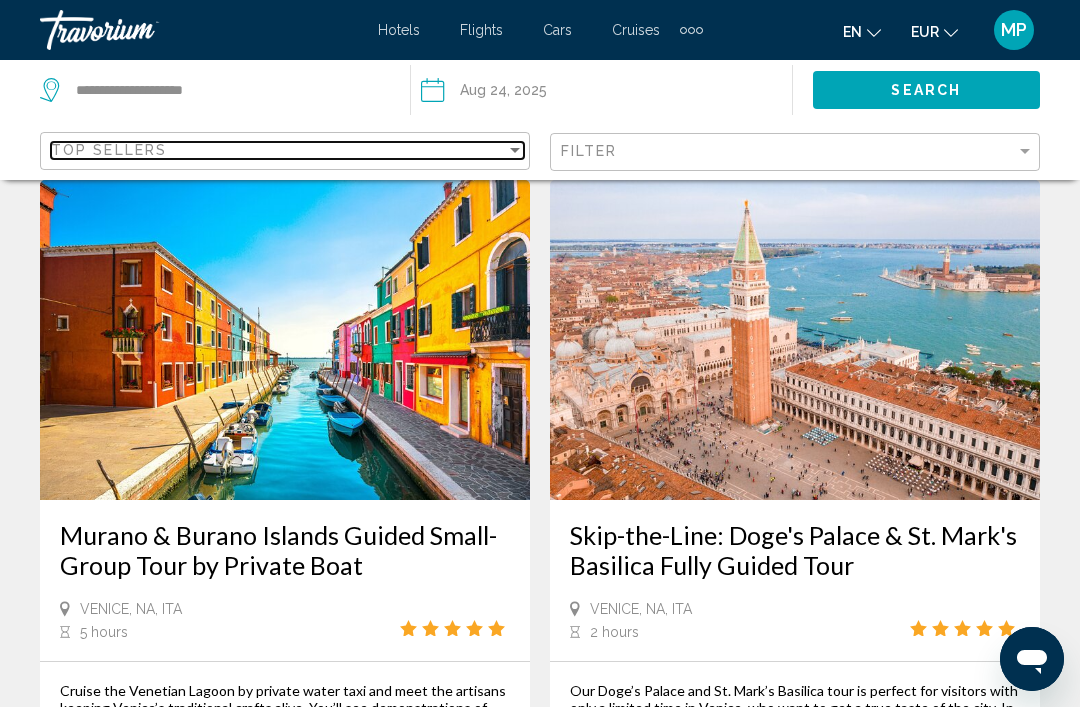click on "Top Sellers" at bounding box center (278, 150) 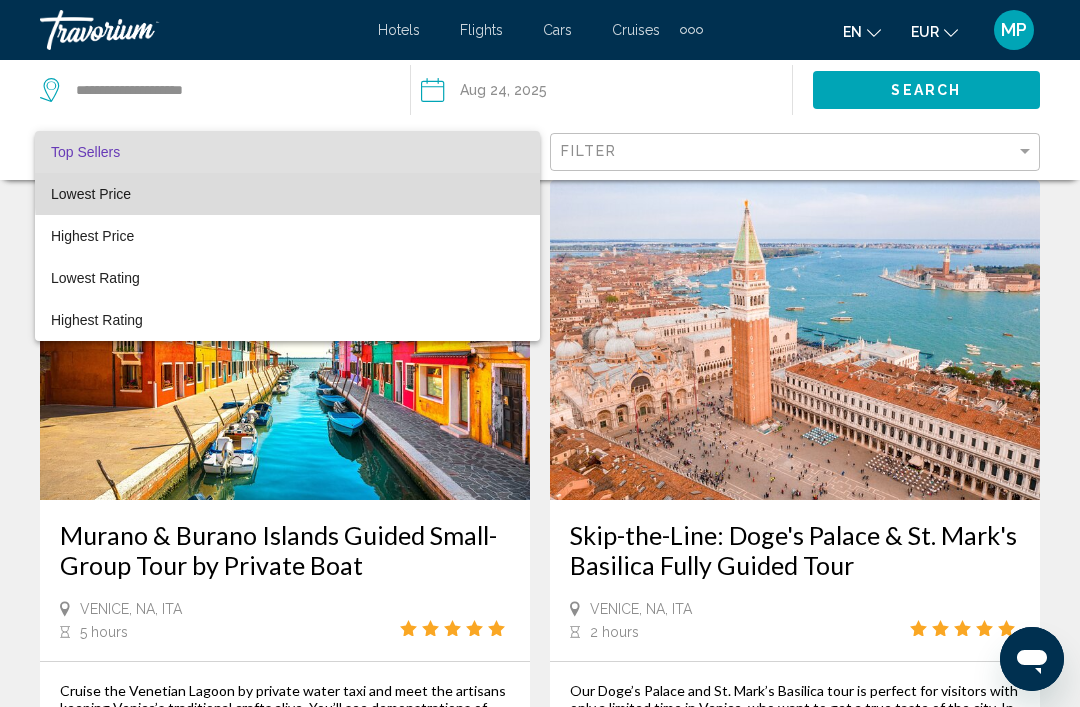 click on "Lowest Price" at bounding box center (287, 194) 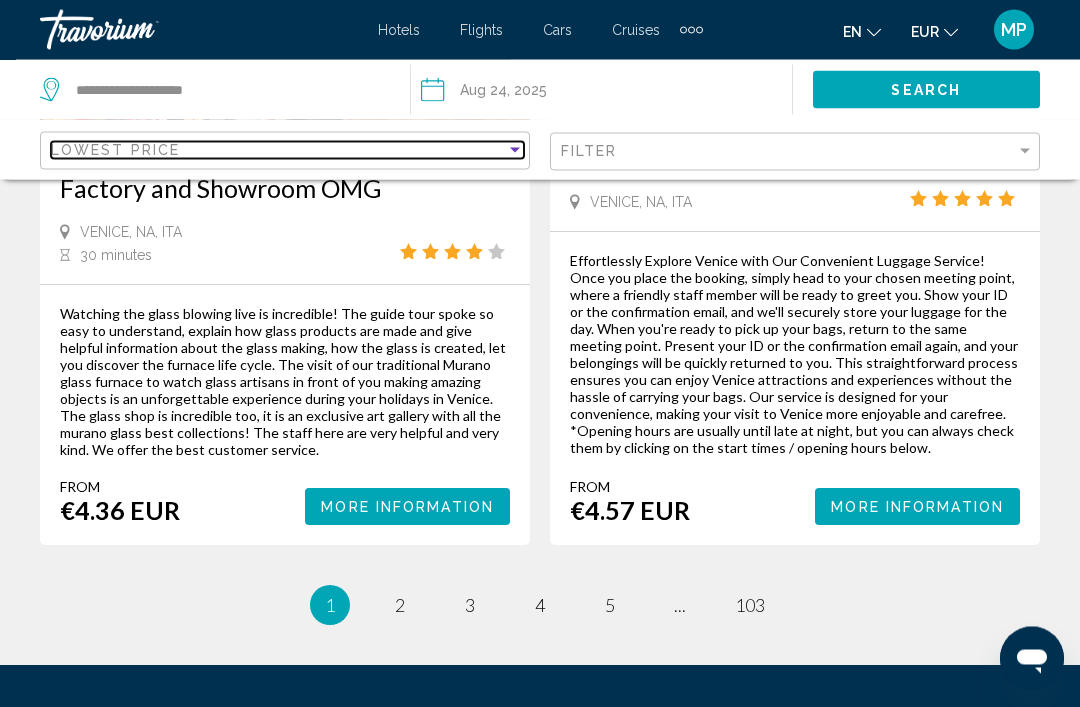scroll, scrollTop: 4711, scrollLeft: 0, axis: vertical 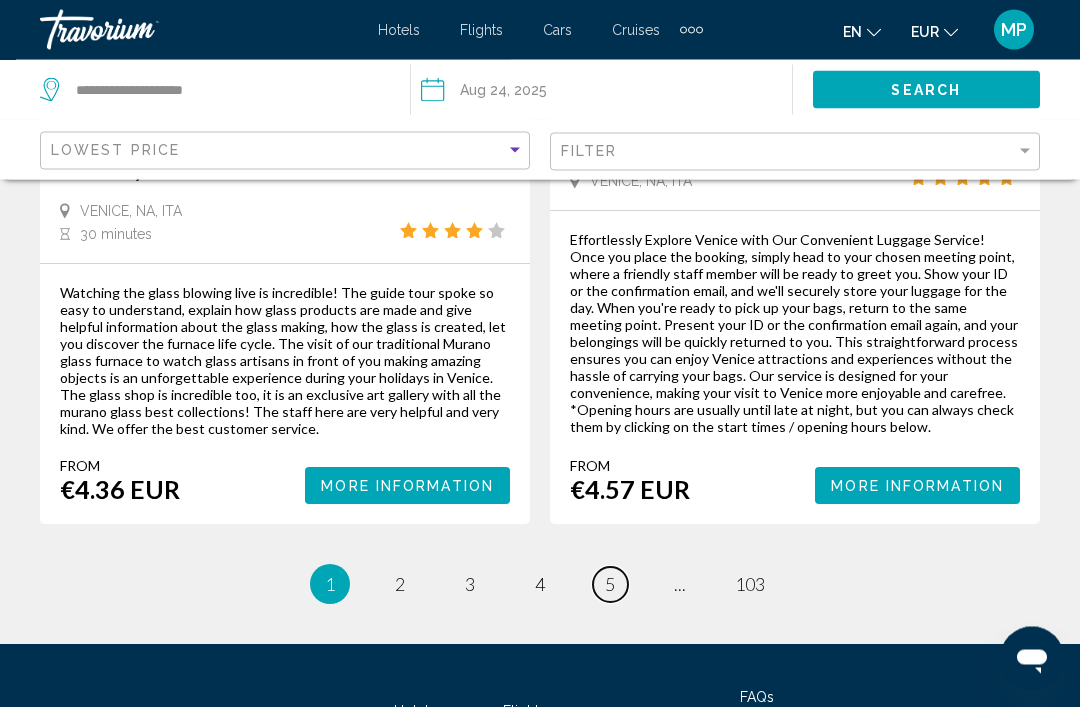 click on "5" at bounding box center (610, 585) 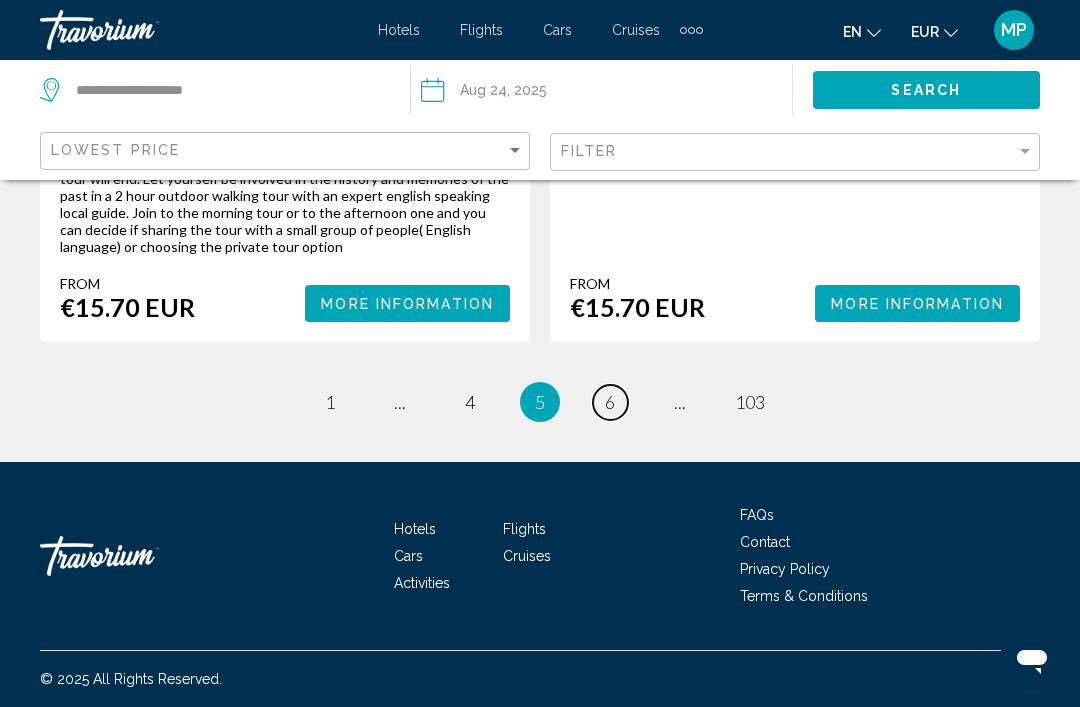 scroll, scrollTop: 4820, scrollLeft: 0, axis: vertical 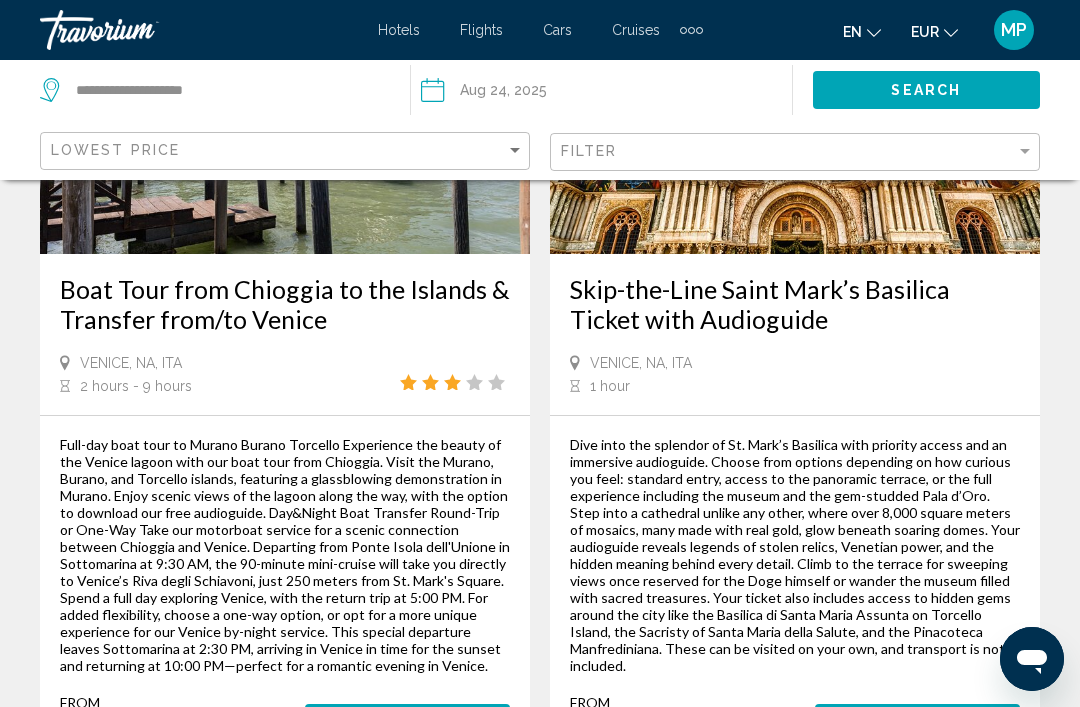 click on "Skip-the-Line Saint Mark’s Basilica Ticket with Audioguide" at bounding box center (795, 304) 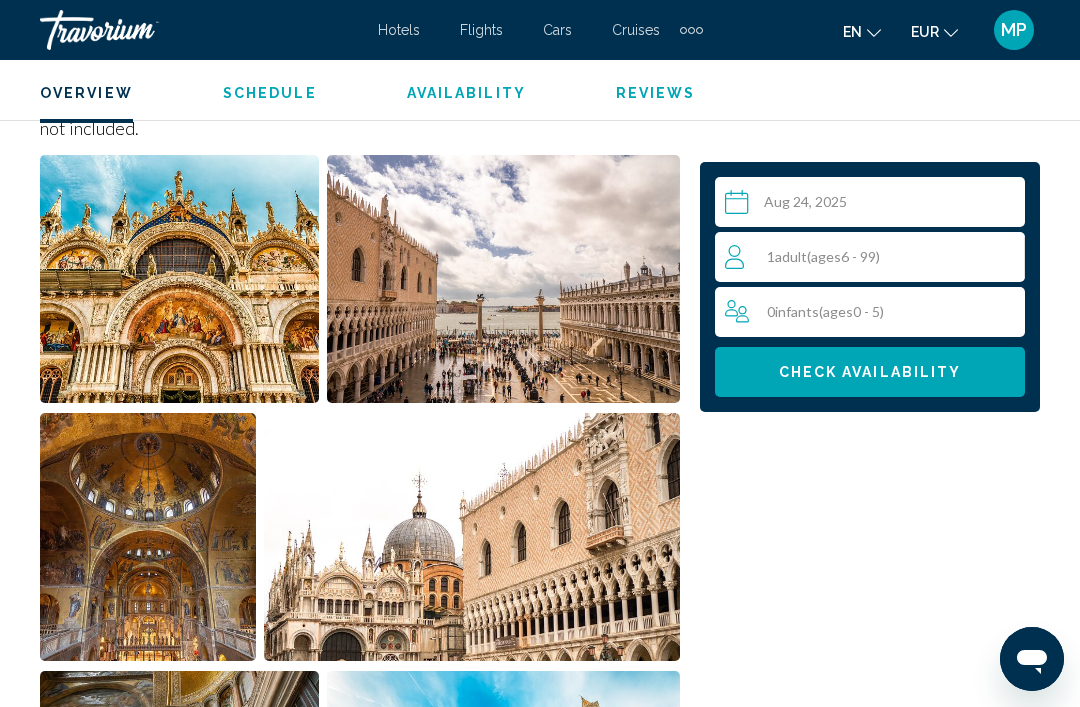 scroll, scrollTop: 1324, scrollLeft: 0, axis: vertical 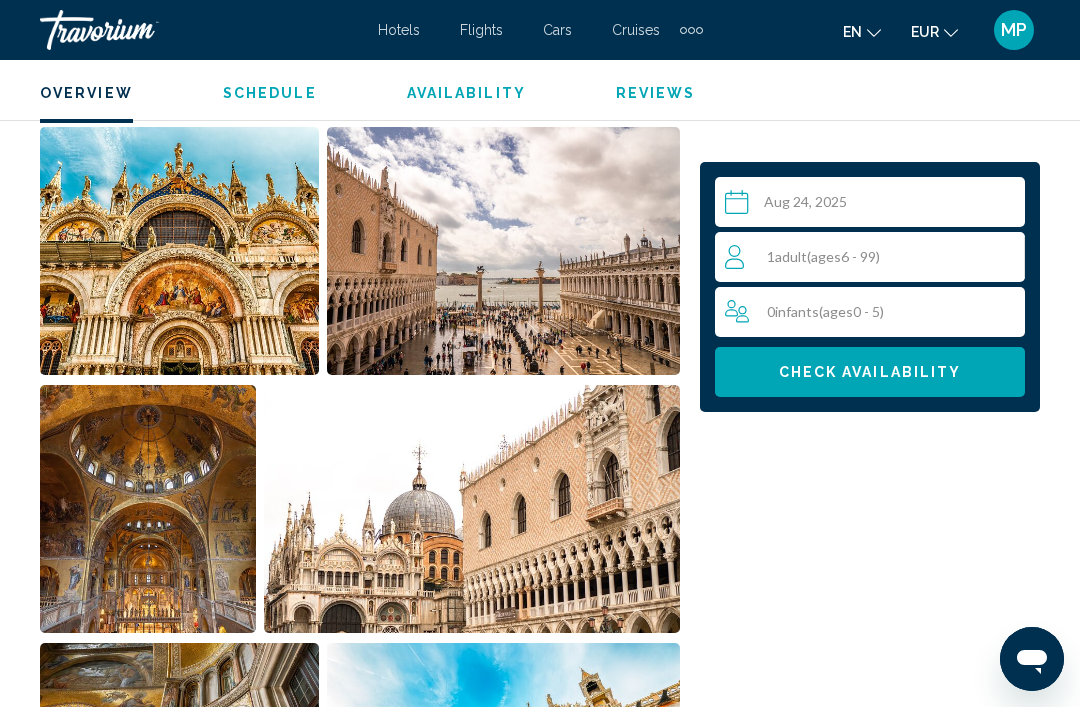 click on "1  Adult Adults  ( ages  6 - 99)
0  Infant Infants  ( ages  0 - 5)" at bounding box center (870, 284) 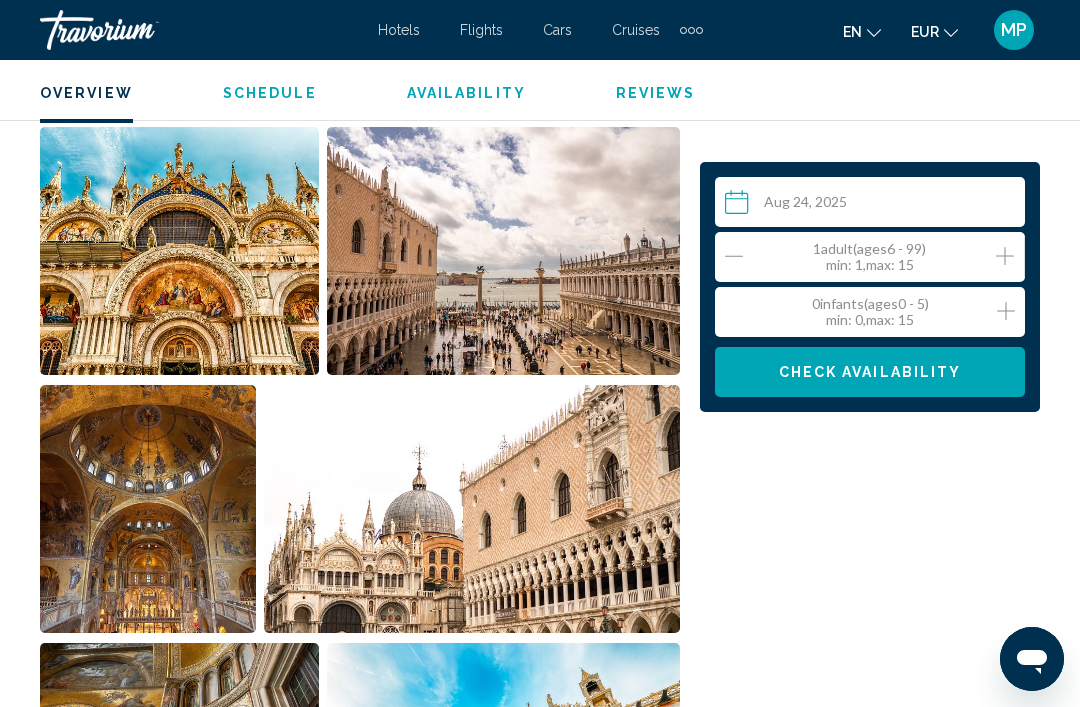 click 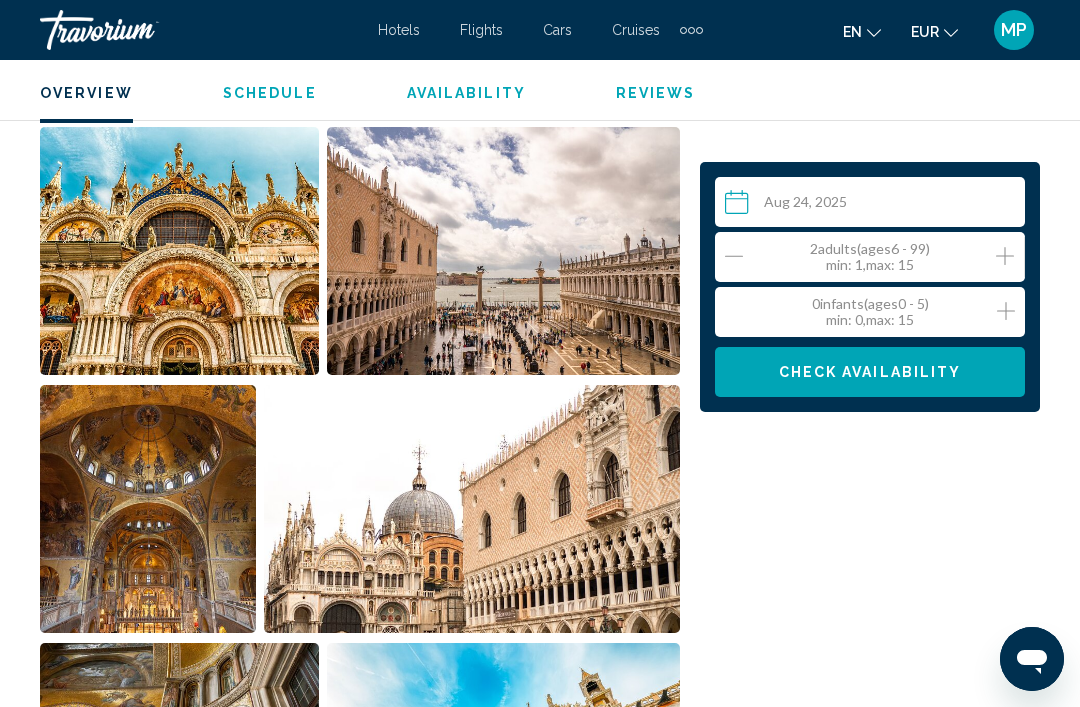 click on "Check Availability" at bounding box center [870, 373] 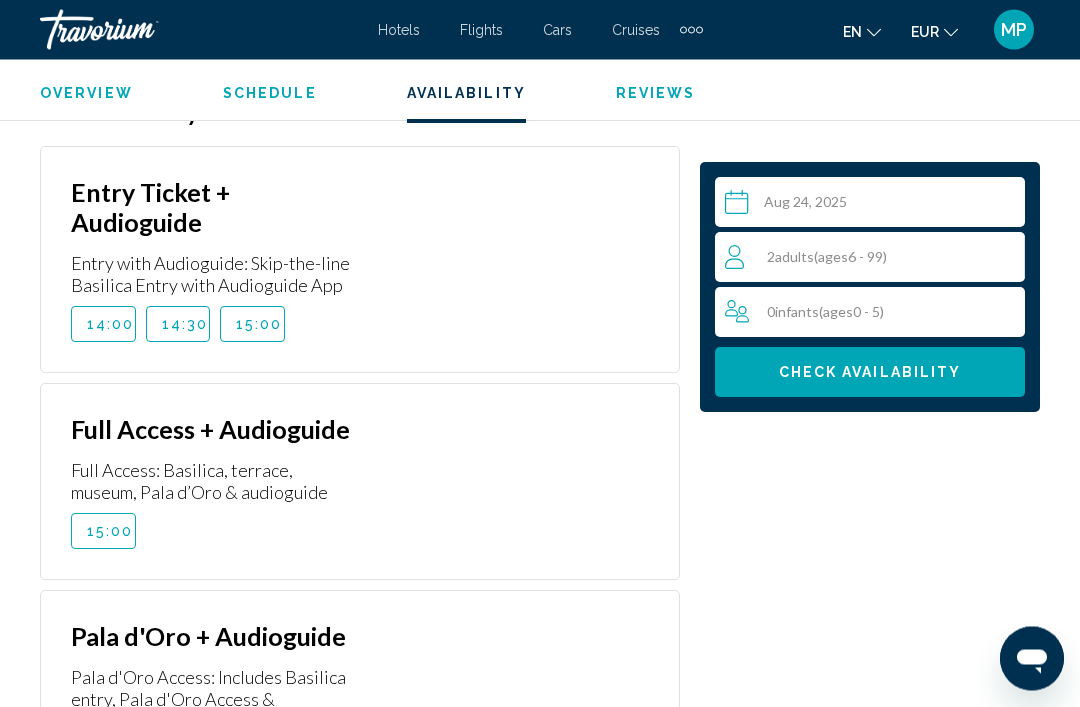 scroll, scrollTop: 4406, scrollLeft: 0, axis: vertical 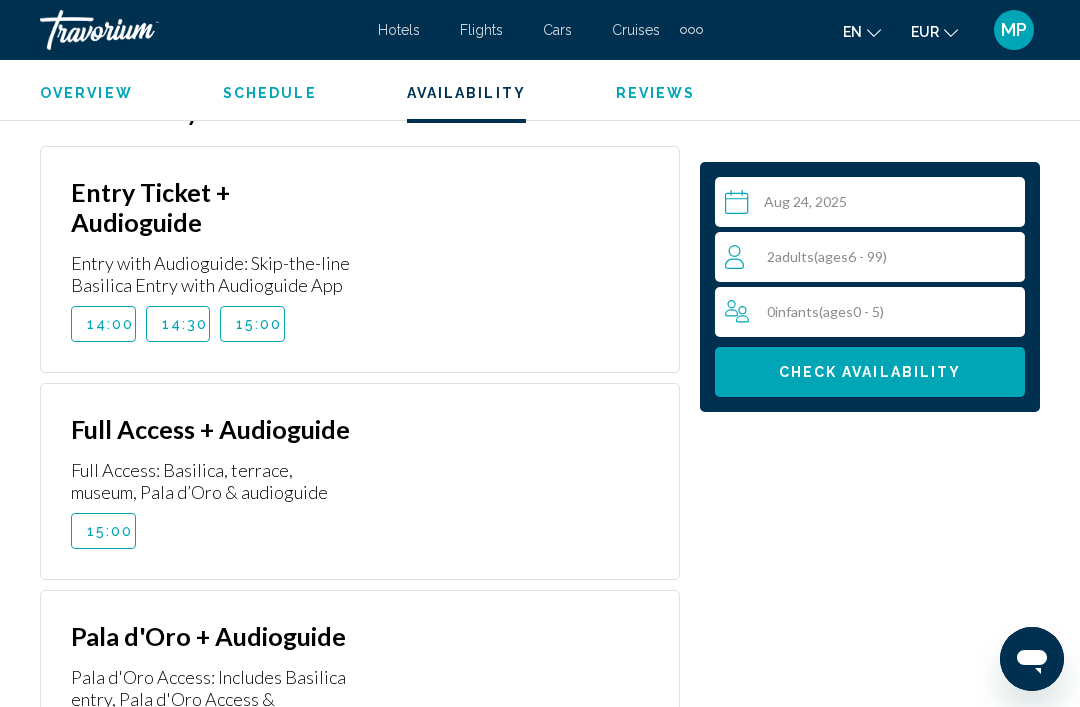 click on "15:00" at bounding box center [110, 531] 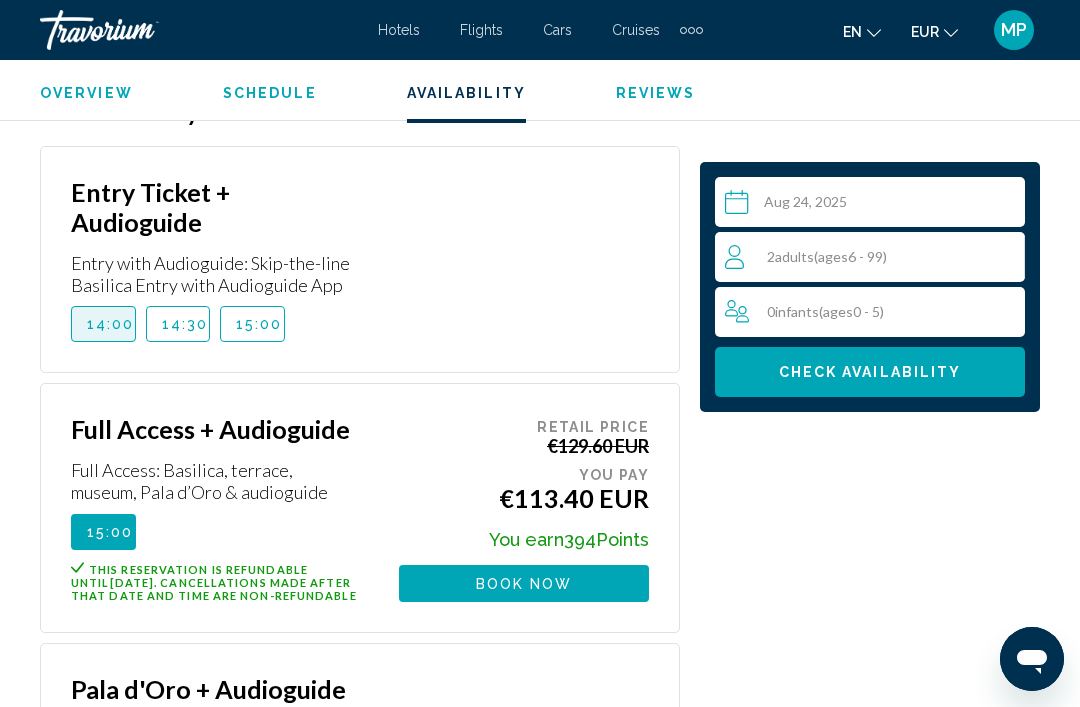 click on "14:00" at bounding box center (111, 324) 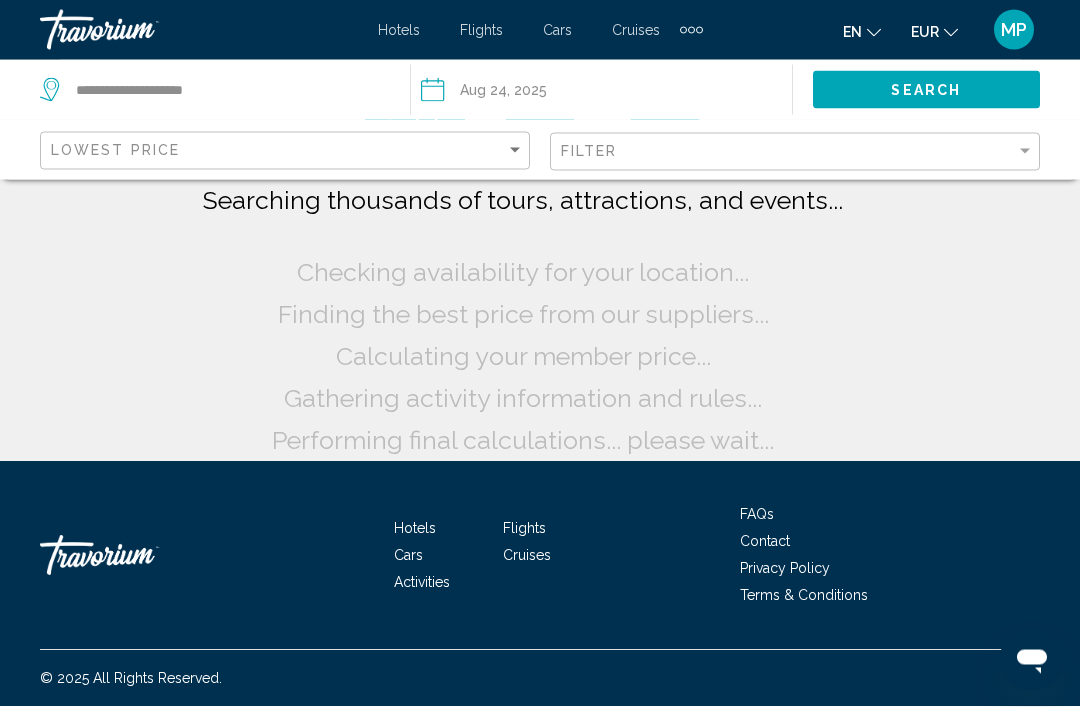 scroll, scrollTop: 100, scrollLeft: 0, axis: vertical 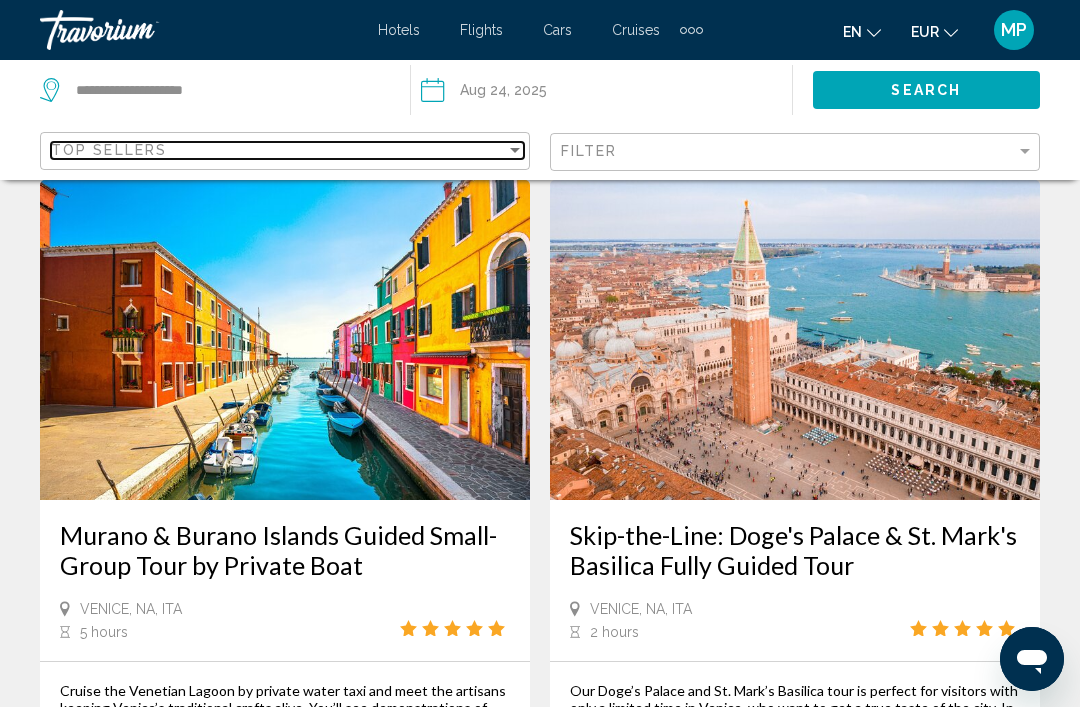 click on "Top Sellers" at bounding box center (278, 150) 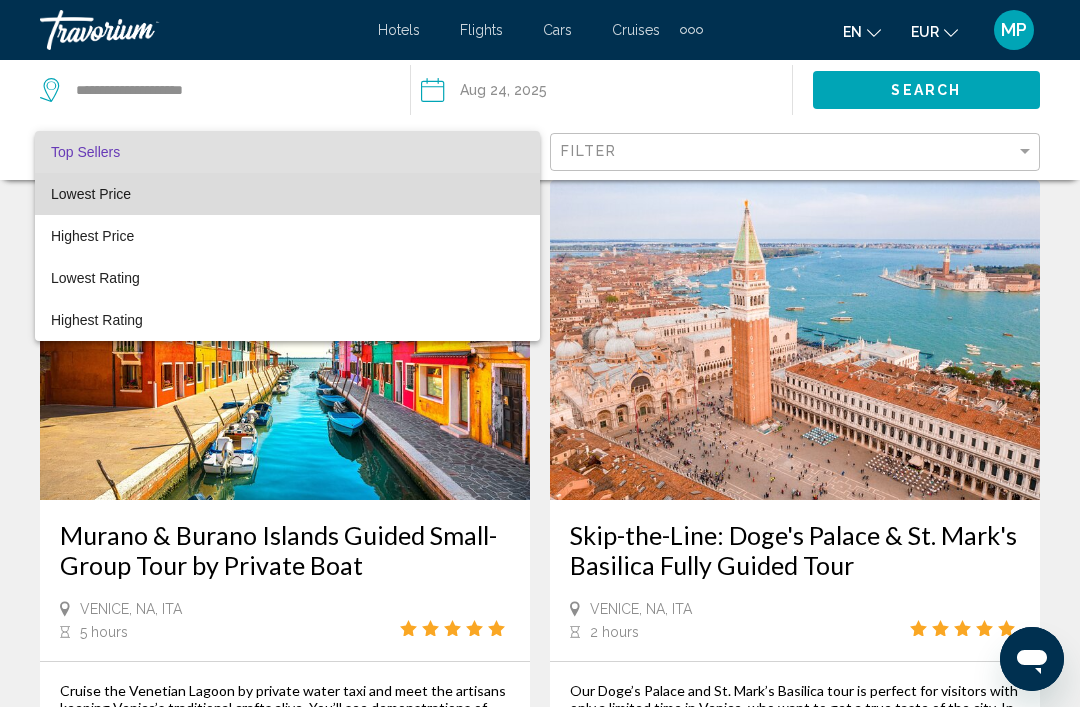 click on "Lowest Price" at bounding box center [287, 194] 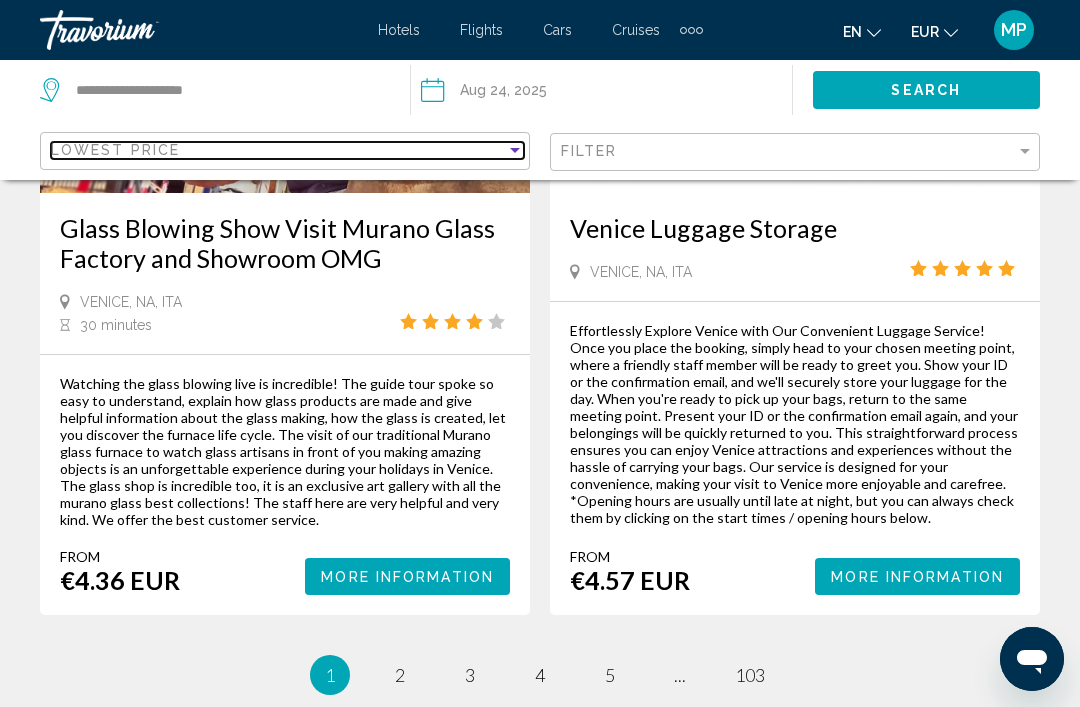scroll, scrollTop: 4625, scrollLeft: 0, axis: vertical 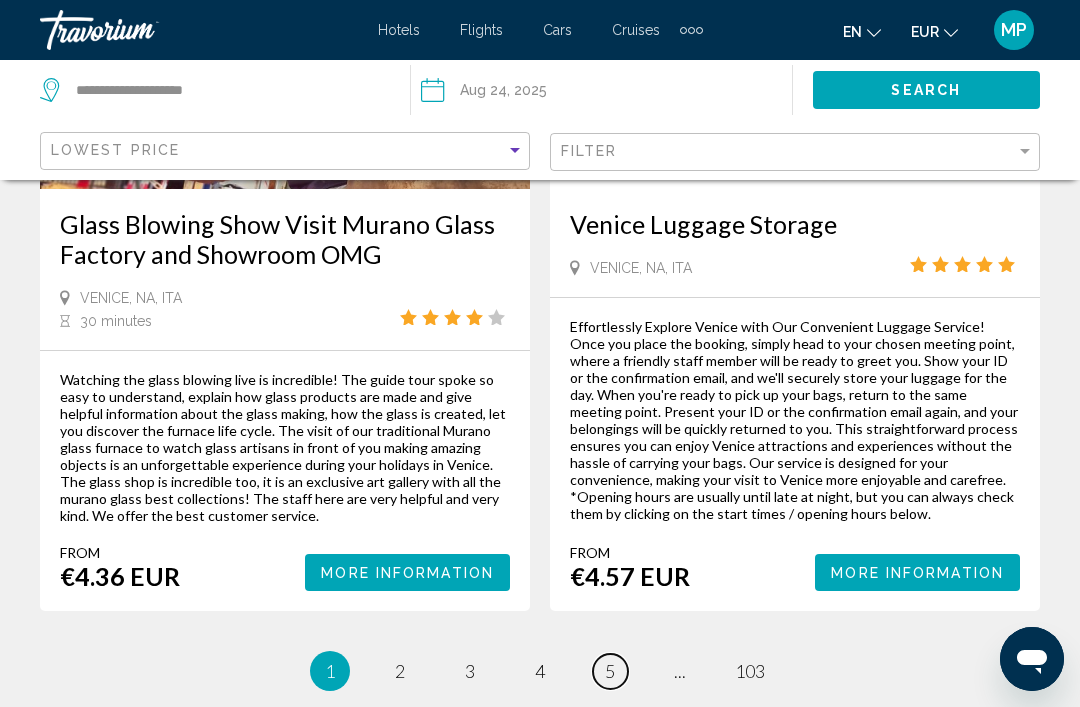 click on "page  5" at bounding box center [610, 671] 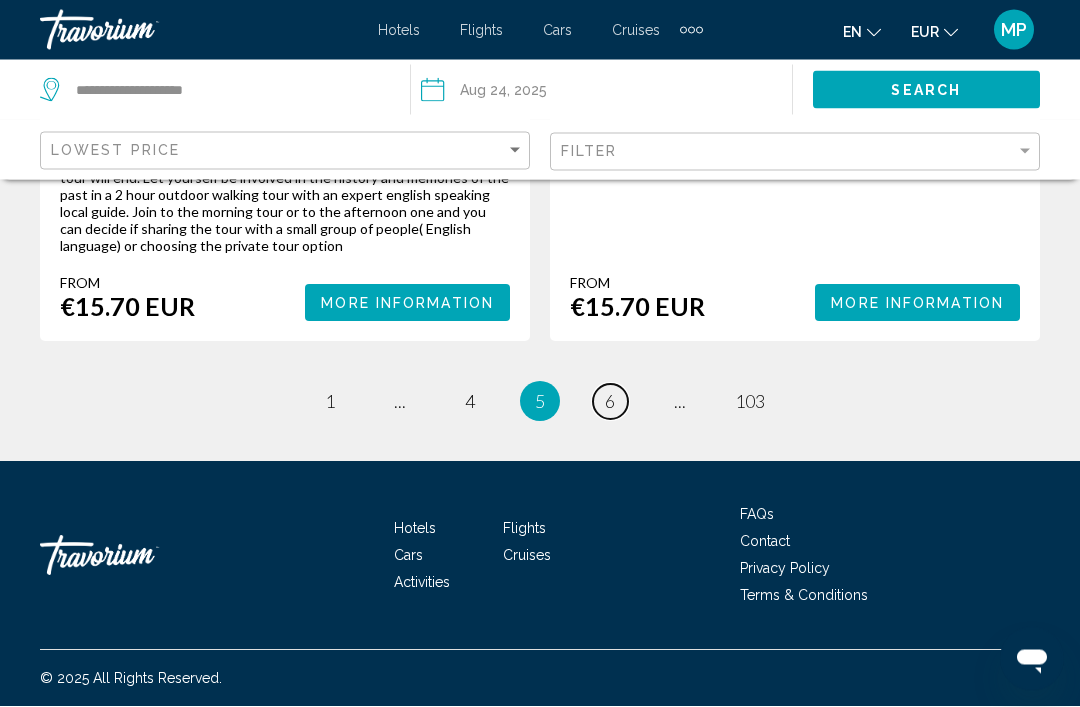 scroll, scrollTop: 4820, scrollLeft: 0, axis: vertical 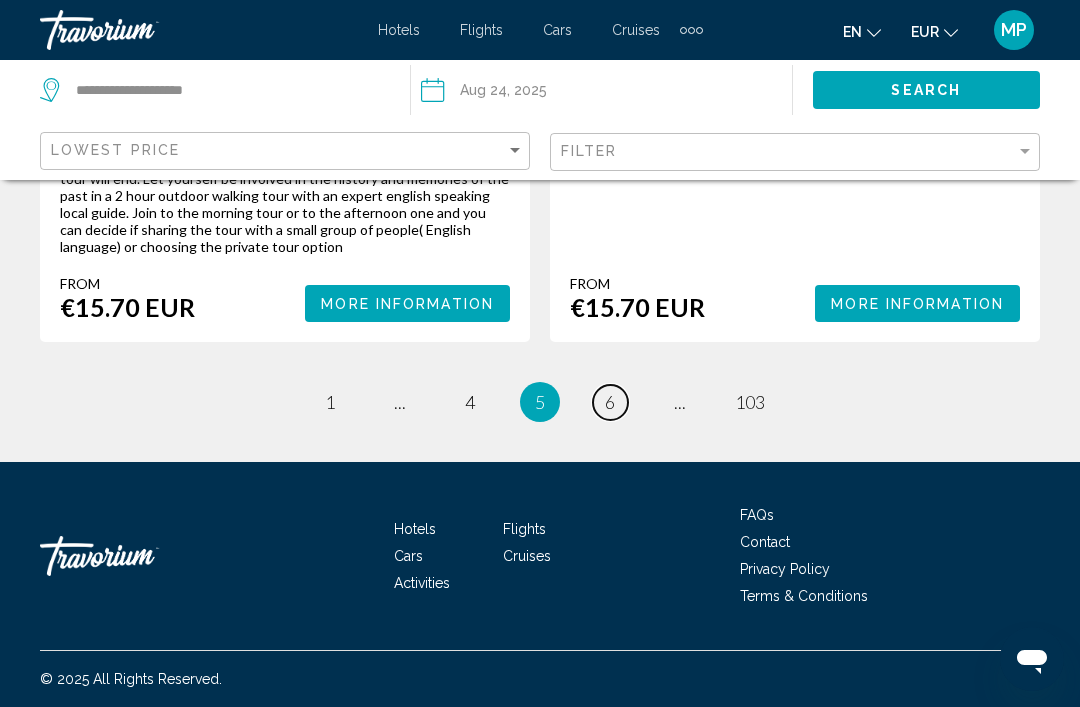 click on "6" at bounding box center [610, 402] 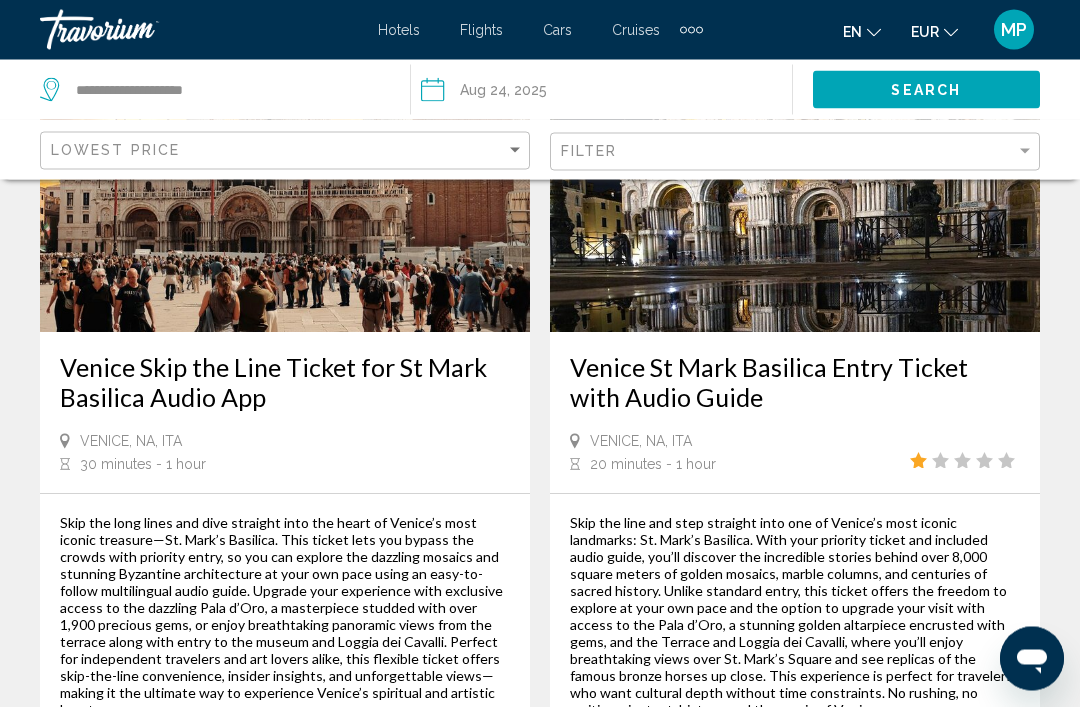 scroll, scrollTop: 4456, scrollLeft: 0, axis: vertical 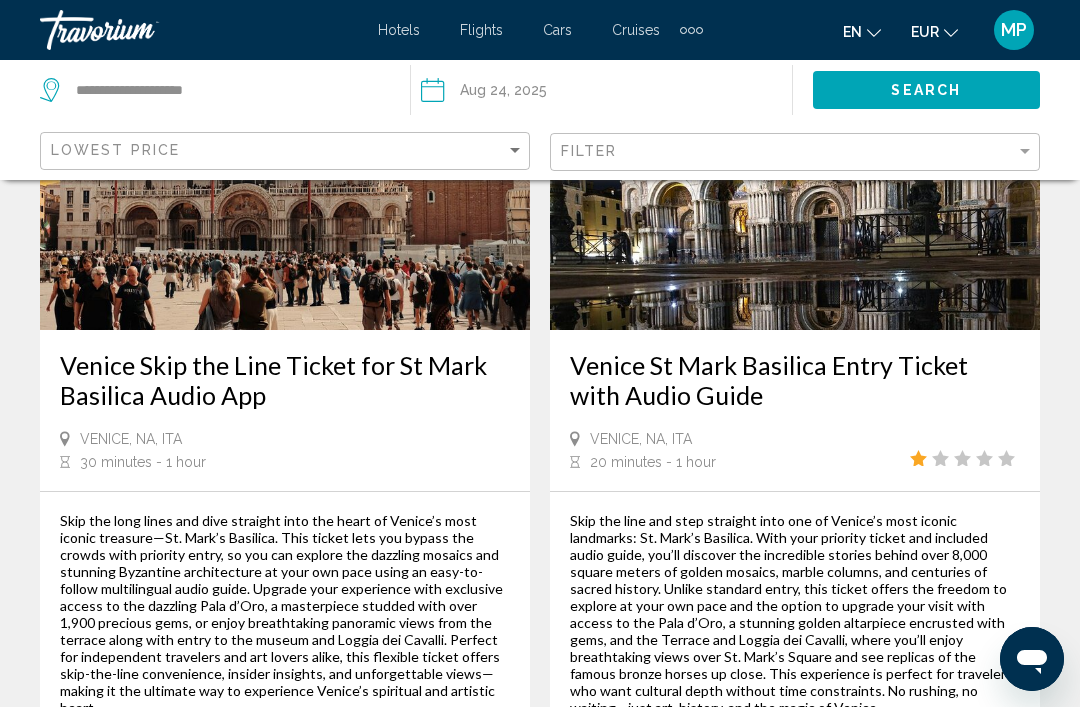 click on "Venice Skip the Line Ticket for St Mark Basilica Audio App" at bounding box center (285, 380) 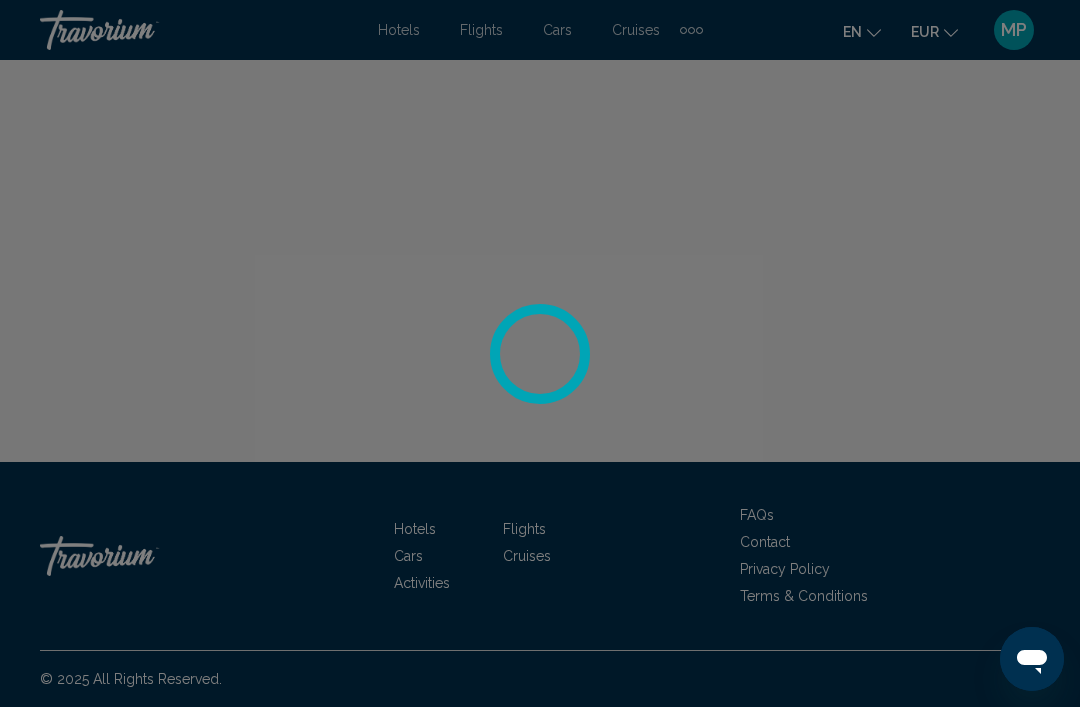 scroll, scrollTop: 0, scrollLeft: 0, axis: both 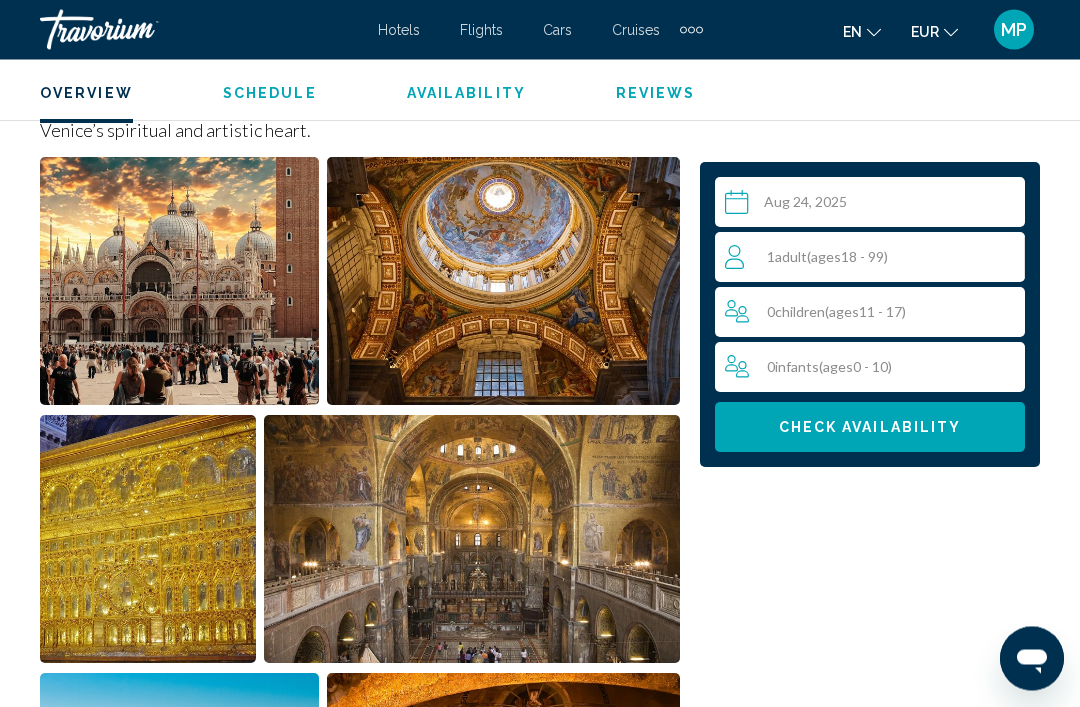 click on "1  Adult Adults  ( ages  18 - 99)" at bounding box center [875, 257] 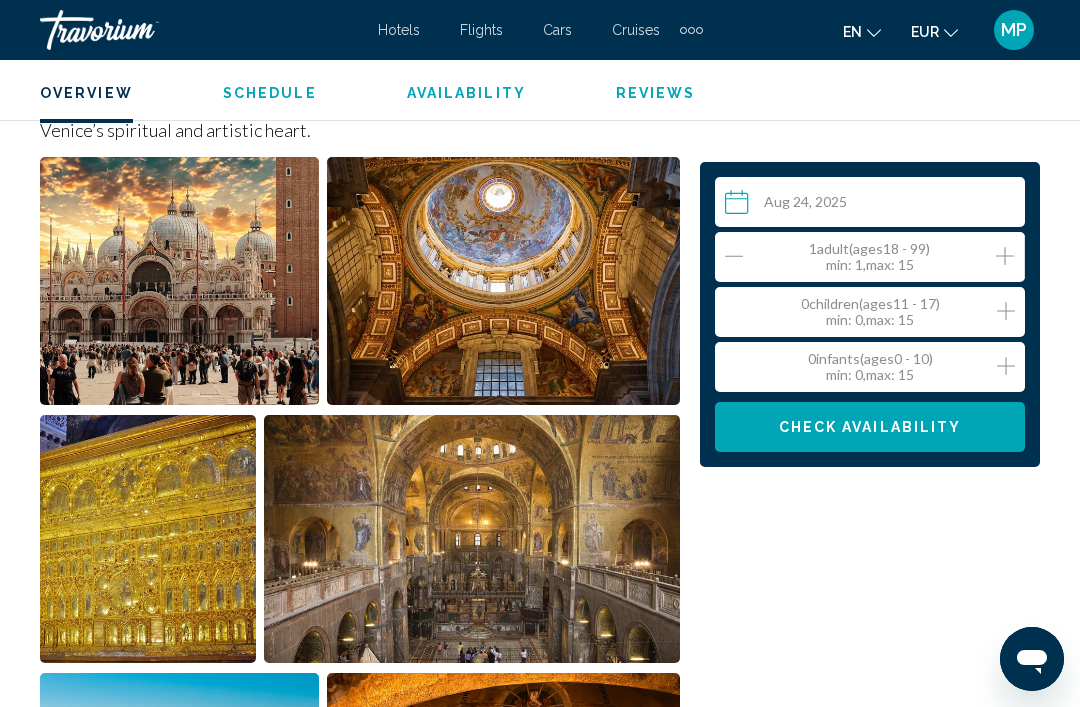 click 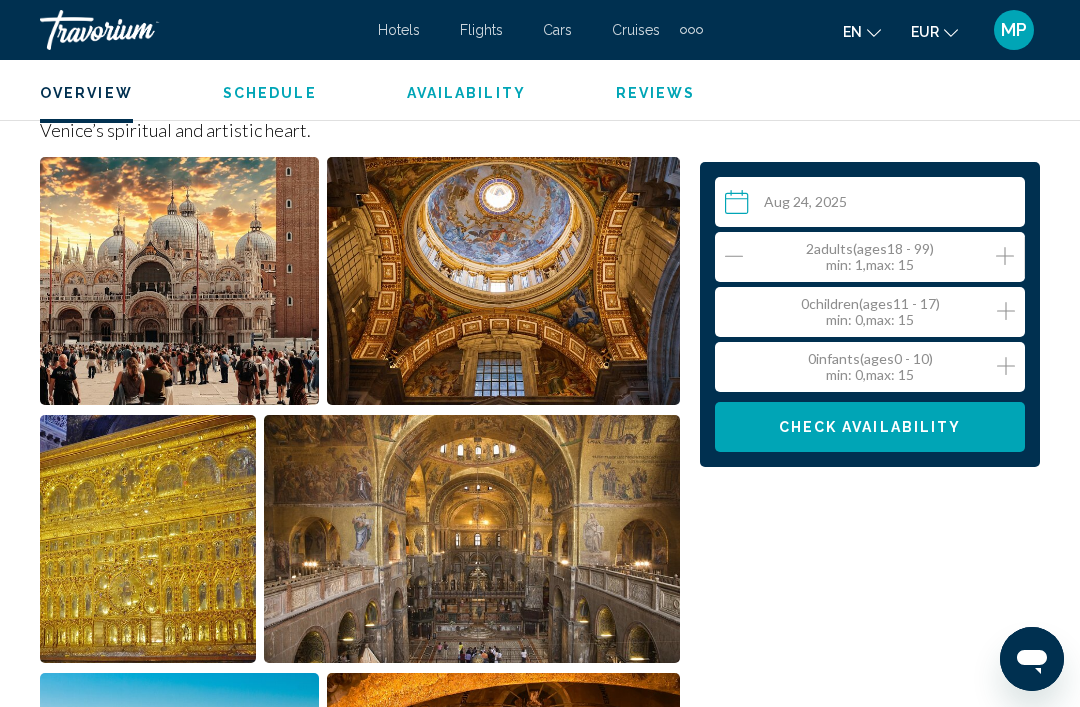 click on "Check Availability" at bounding box center [870, 428] 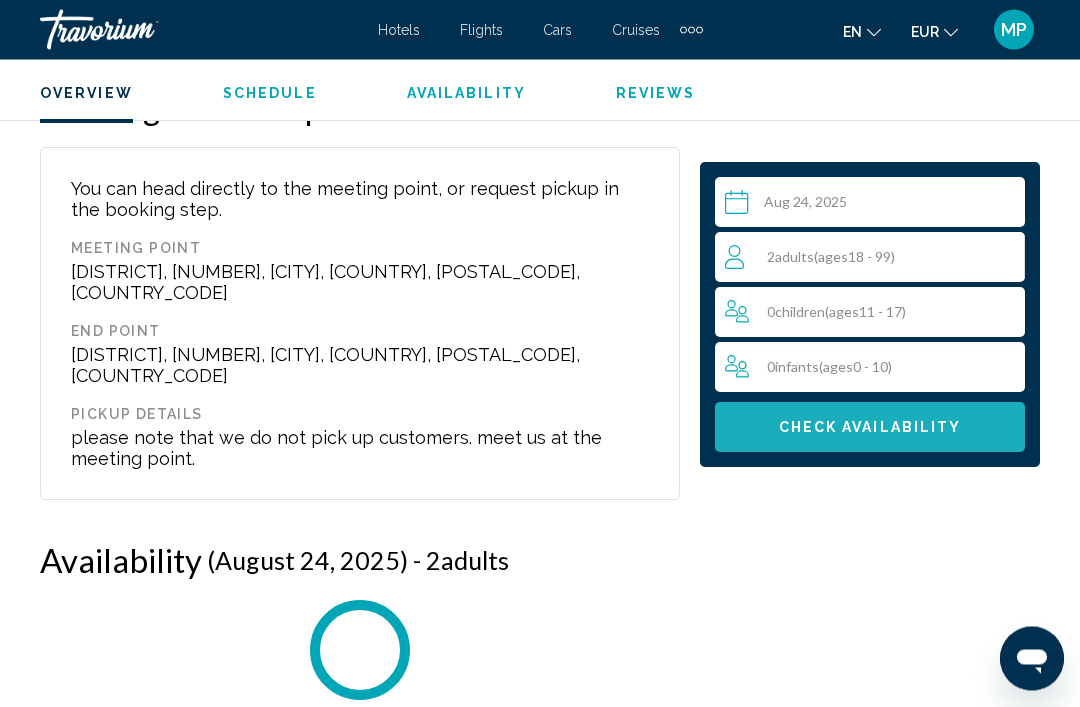 scroll, scrollTop: 3848, scrollLeft: 0, axis: vertical 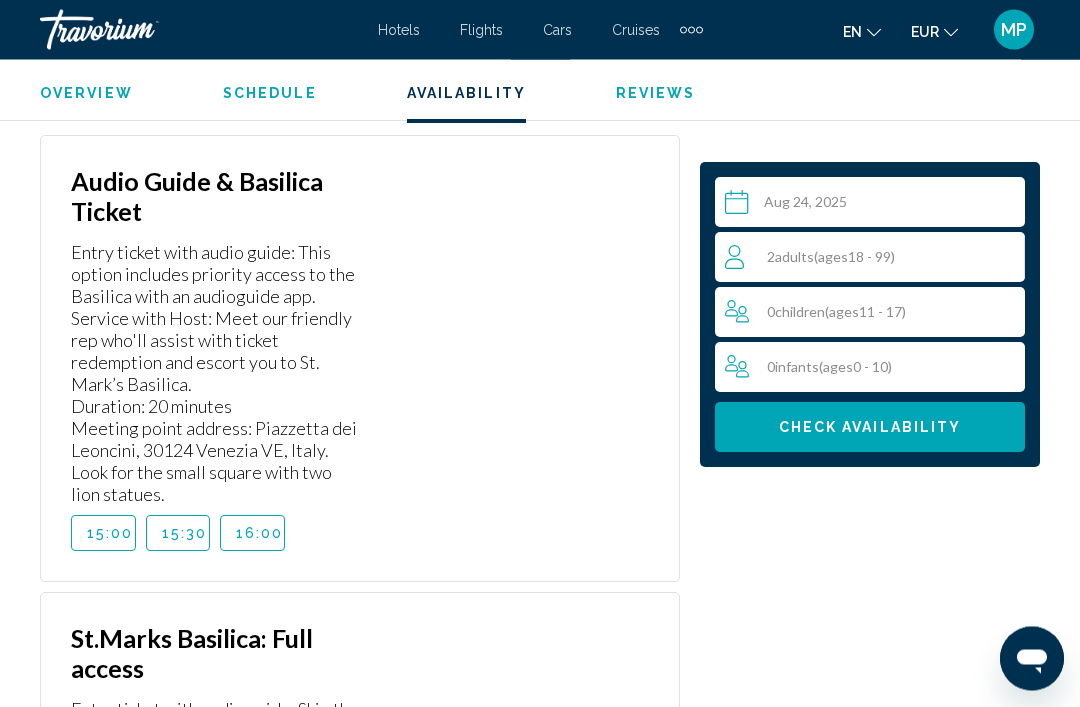 click on "15:00" at bounding box center [103, 534] 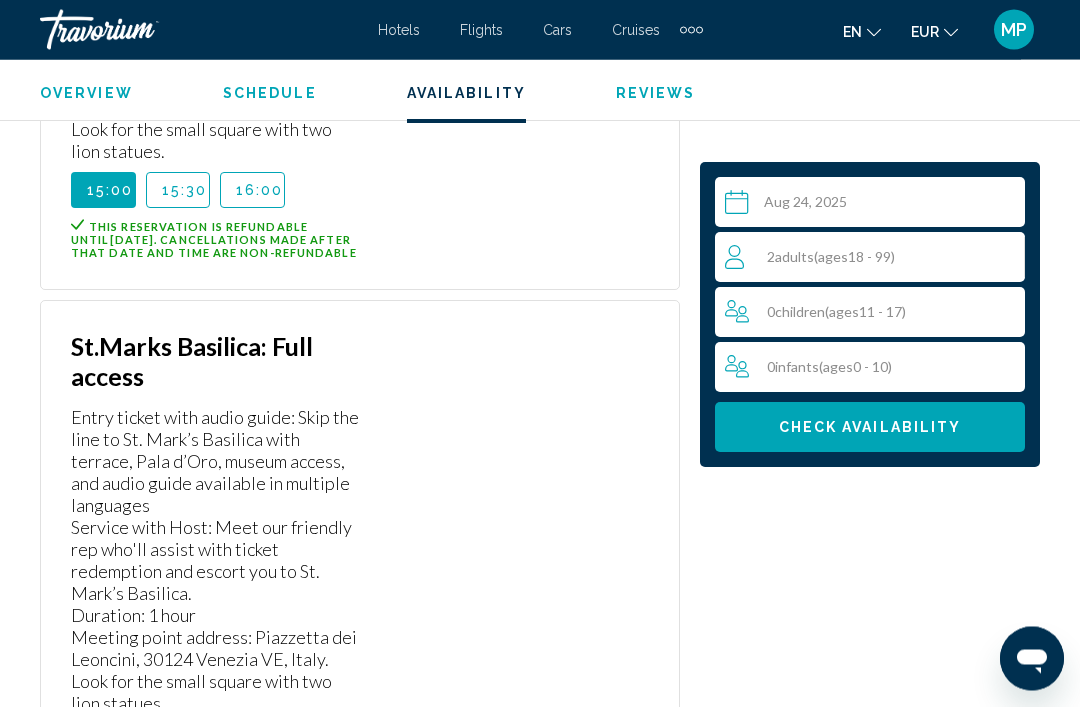 scroll, scrollTop: 4420, scrollLeft: 0, axis: vertical 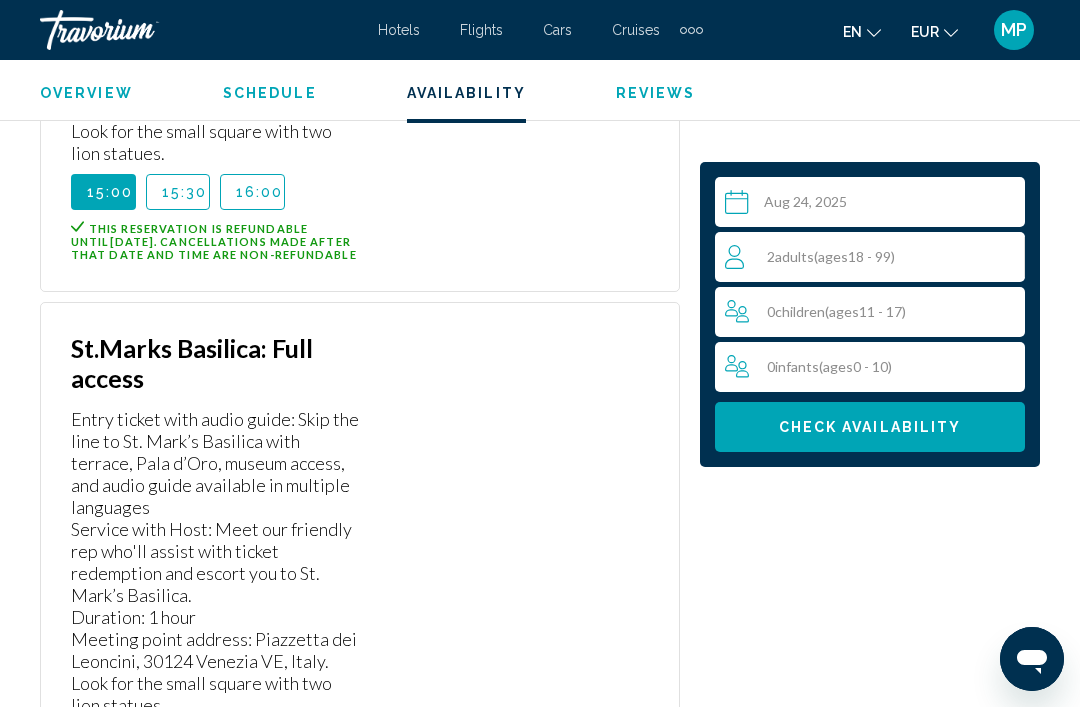 click on "14:30" at bounding box center [110, 744] 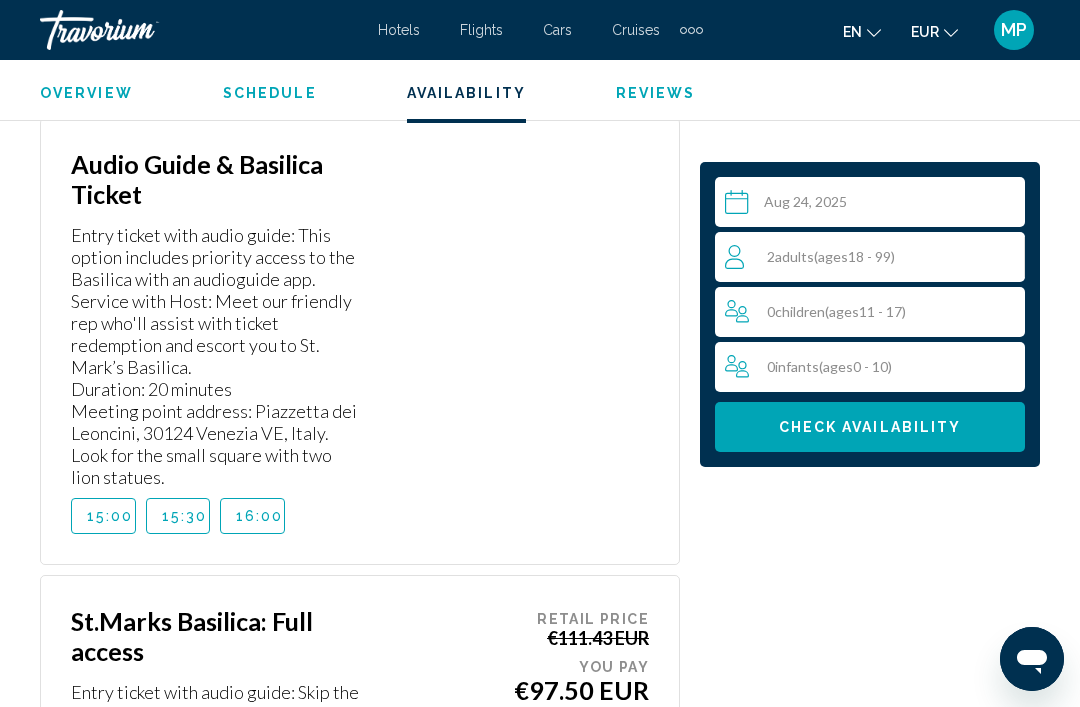 click on "15:00" at bounding box center [103, 516] 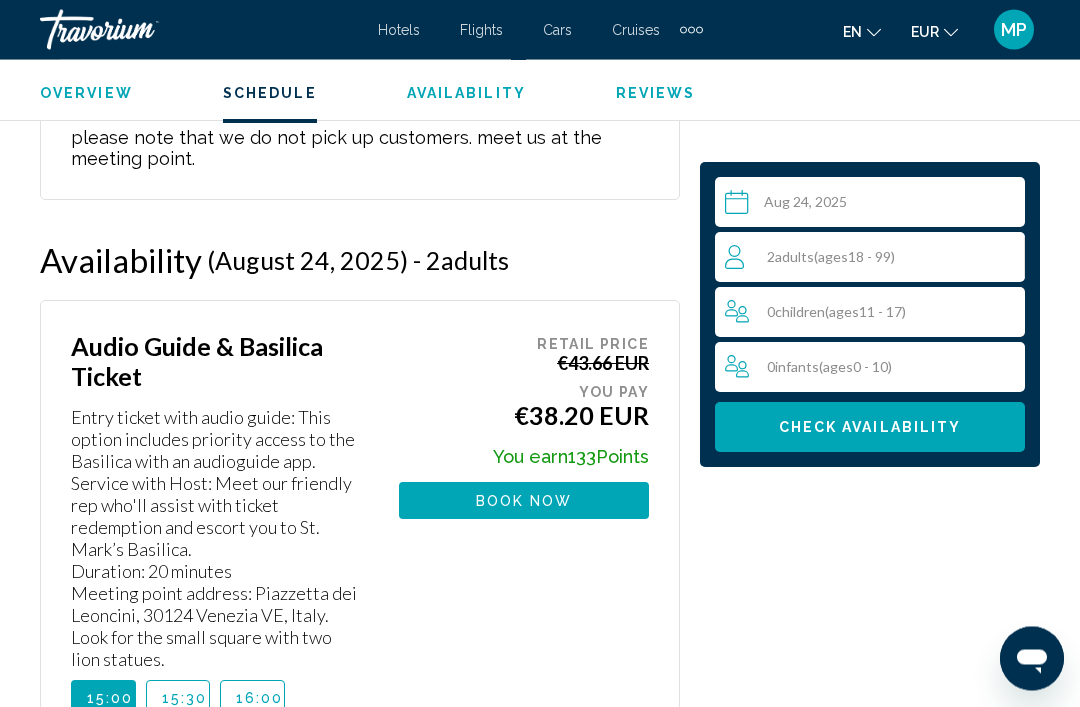 scroll, scrollTop: 3904, scrollLeft: 0, axis: vertical 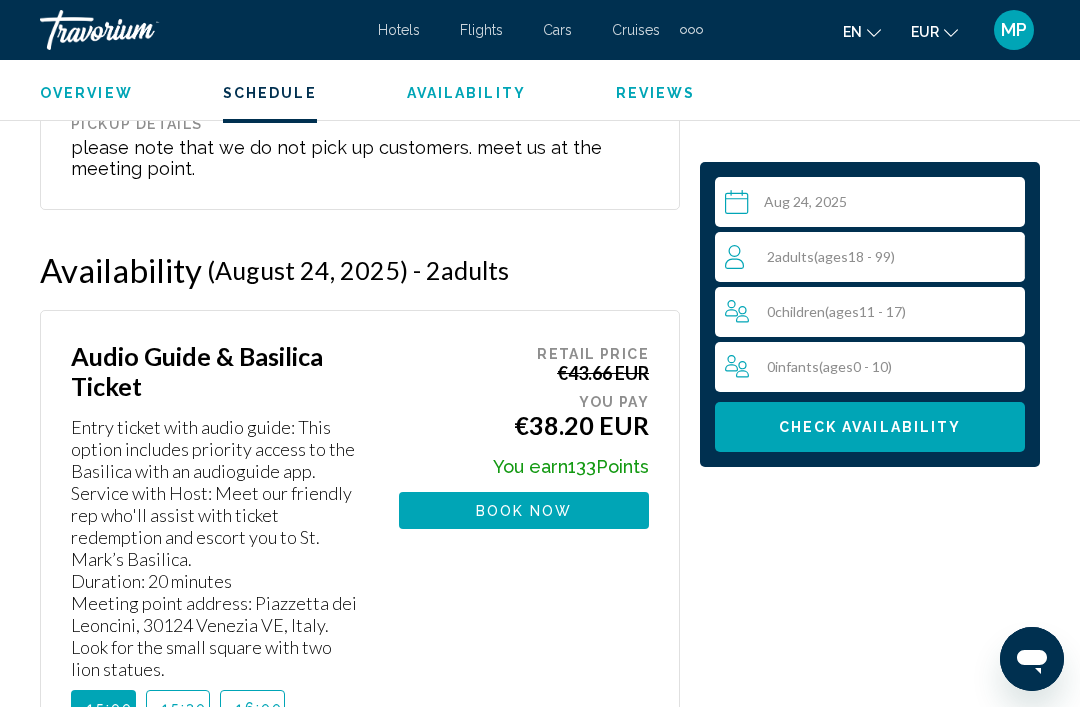 click on "Check Availability" at bounding box center (870, 427) 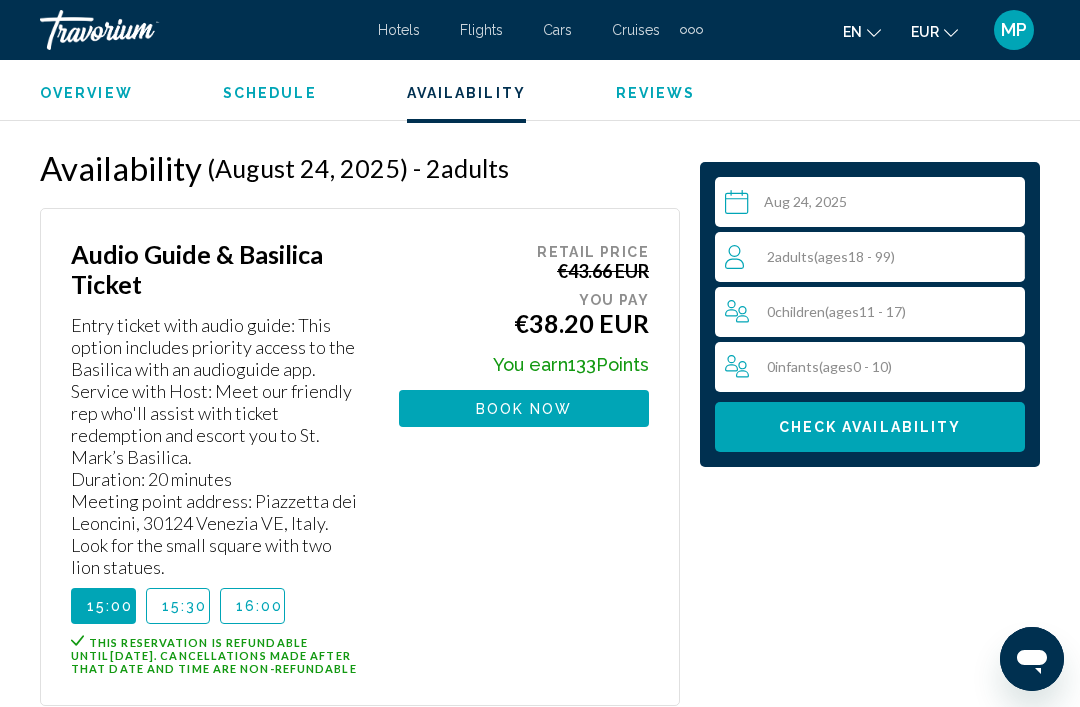 scroll, scrollTop: 4030, scrollLeft: 0, axis: vertical 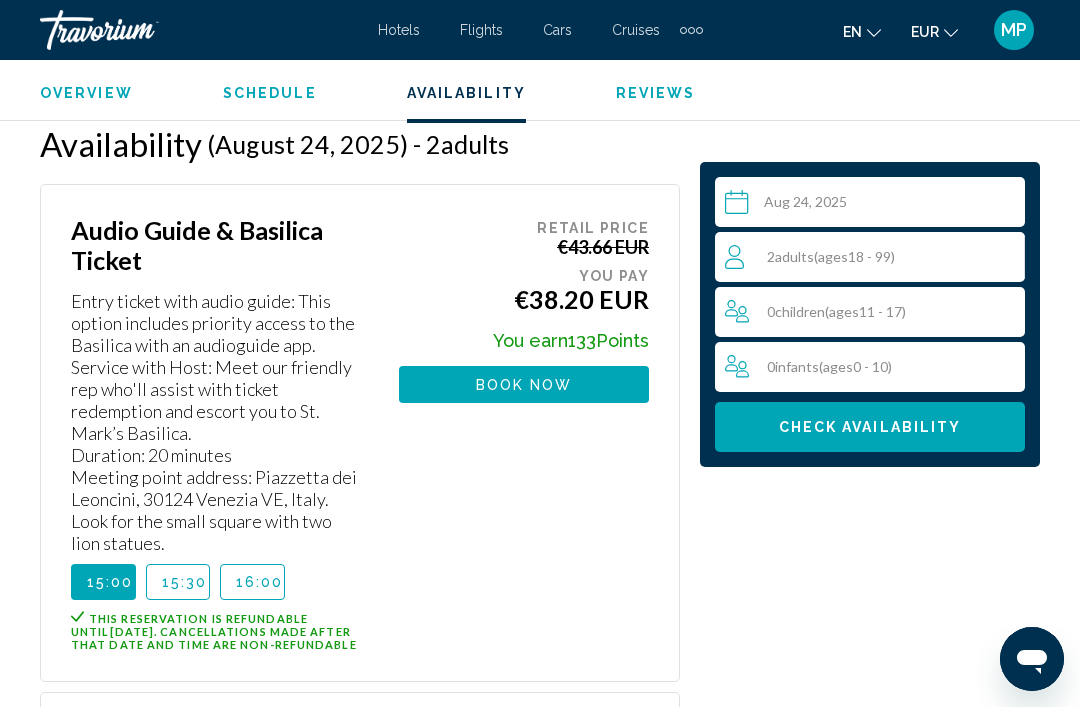 click on "Book now" at bounding box center [524, 384] 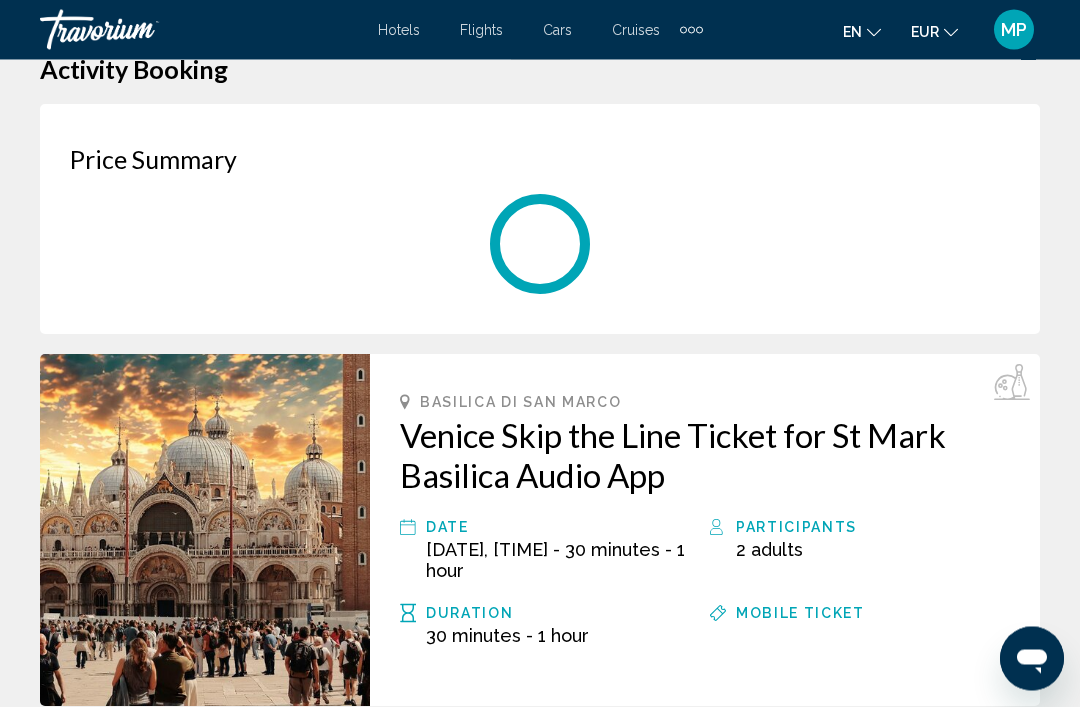scroll, scrollTop: 46, scrollLeft: 0, axis: vertical 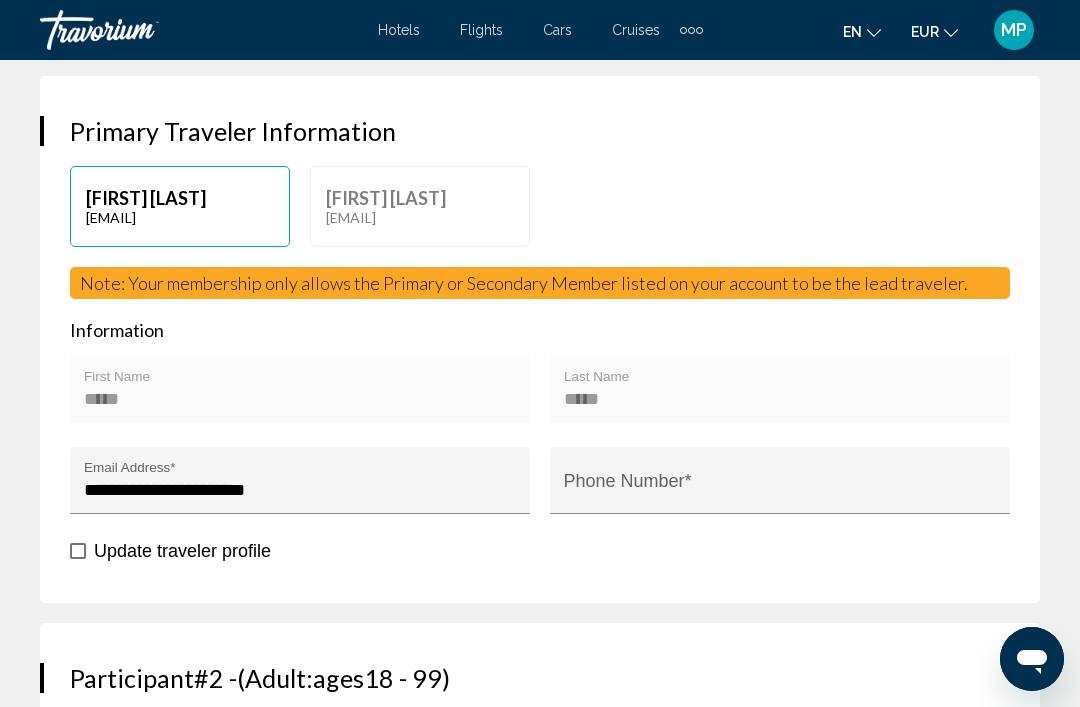 click on "Phone Number  *" at bounding box center (780, 490) 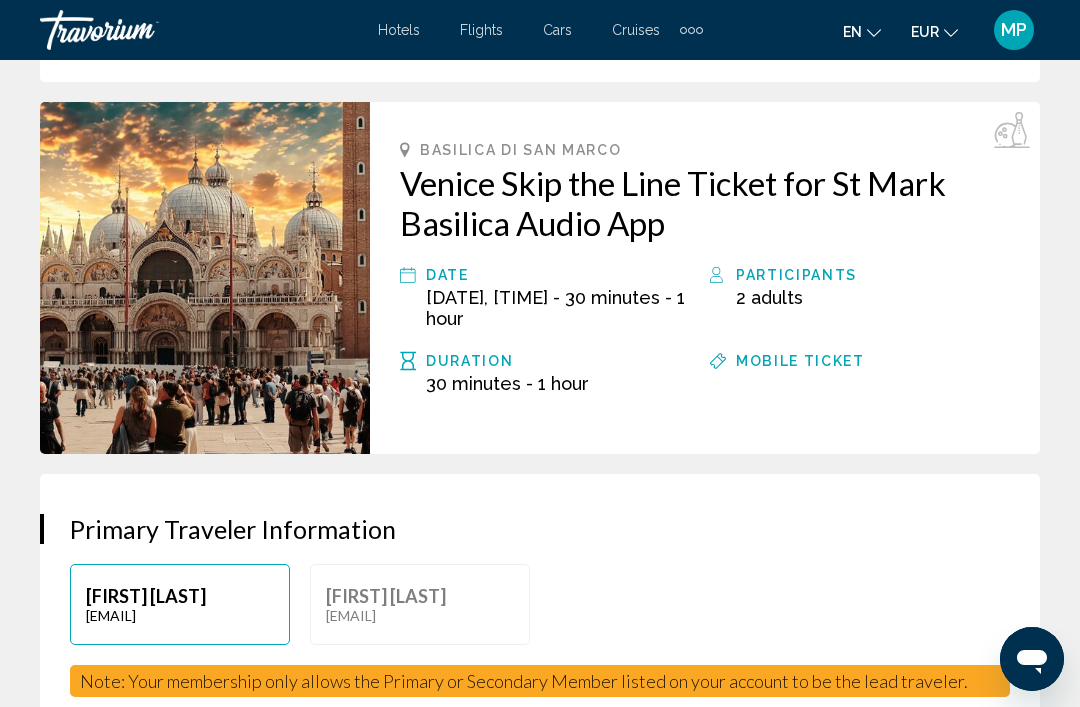 scroll, scrollTop: 541, scrollLeft: 0, axis: vertical 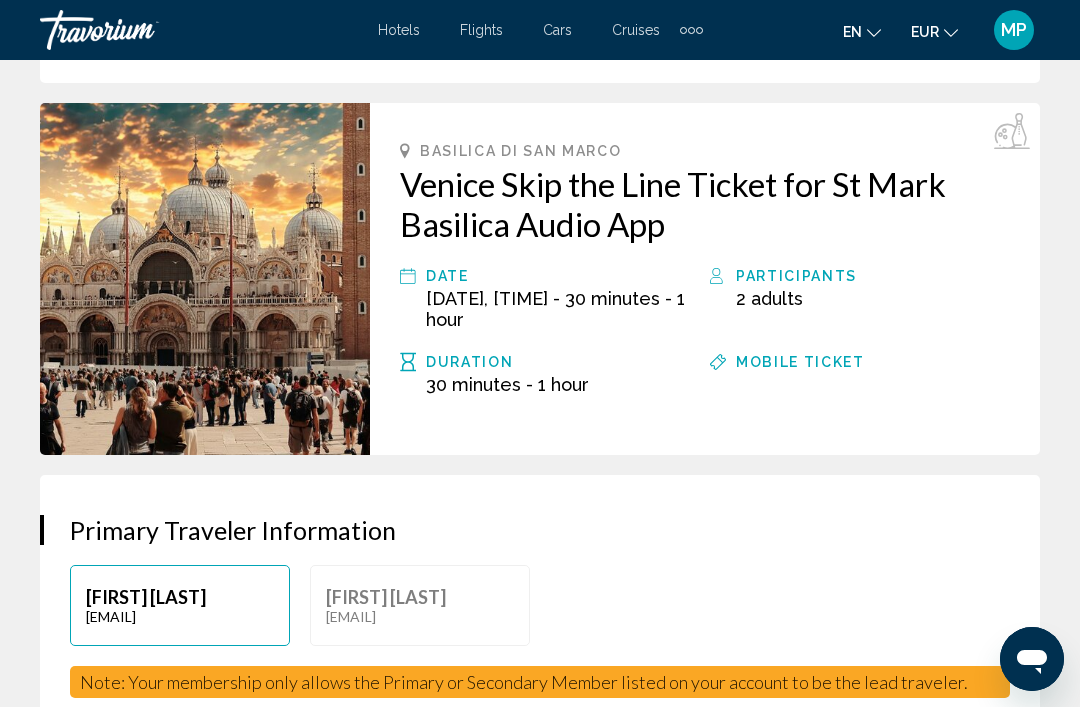 type on "**********" 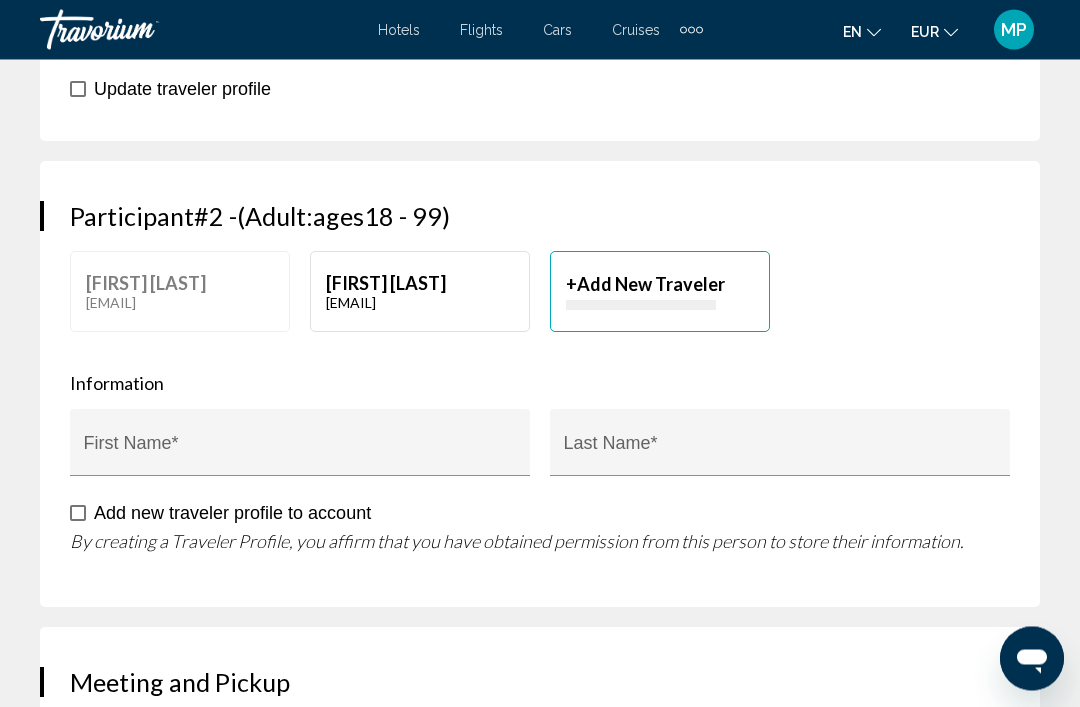 scroll, scrollTop: 1403, scrollLeft: 0, axis: vertical 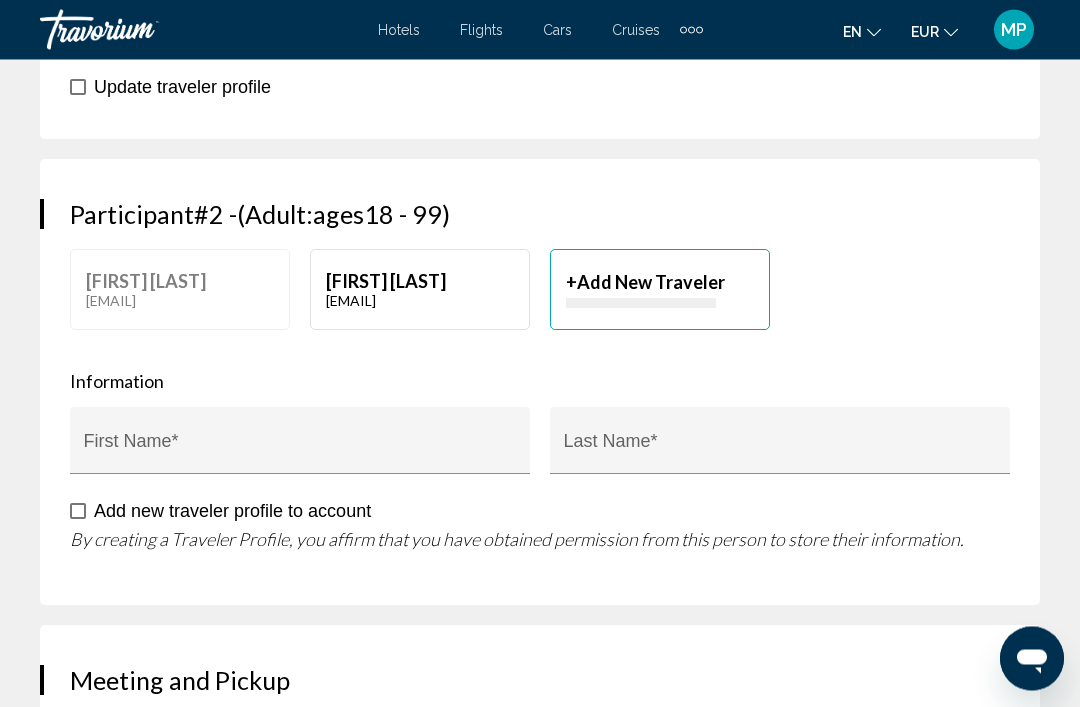 click on "[EMAIL]" at bounding box center (420, -246) 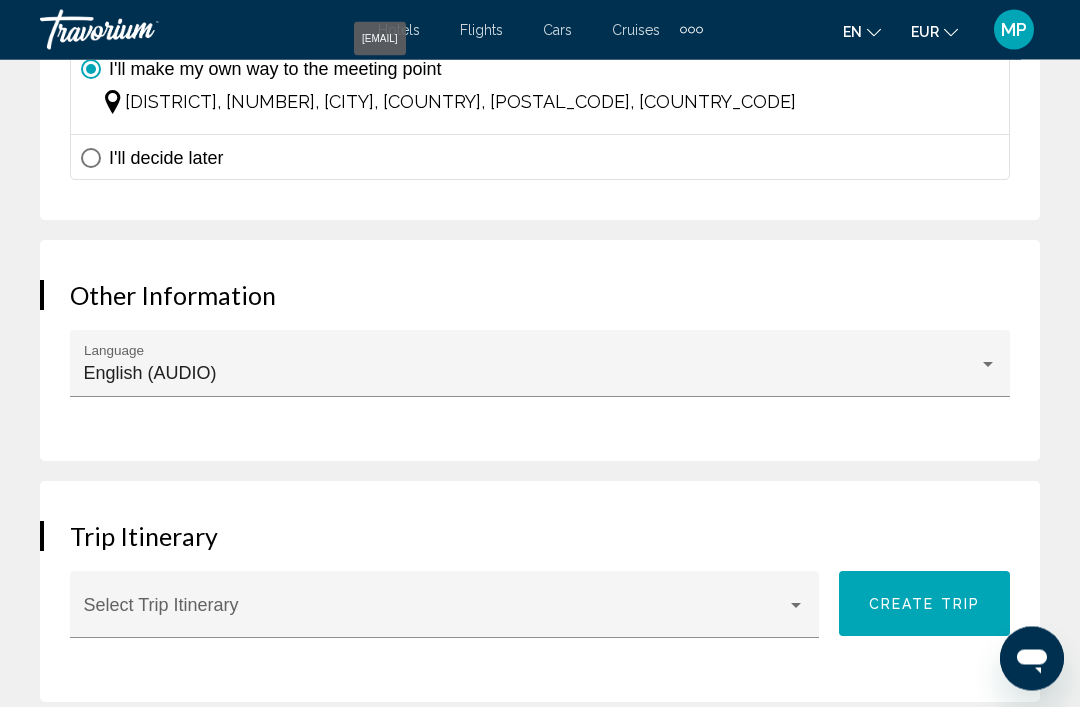 scroll, scrollTop: 2033, scrollLeft: 0, axis: vertical 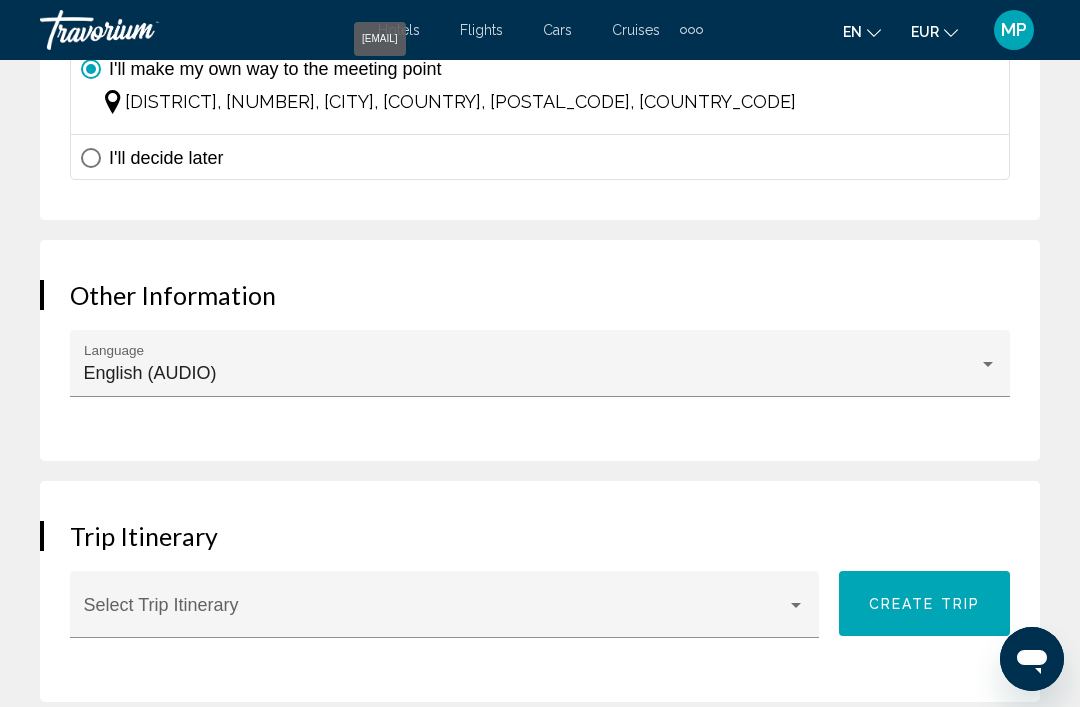 click on "English (AUDIO)" at bounding box center (150, 373) 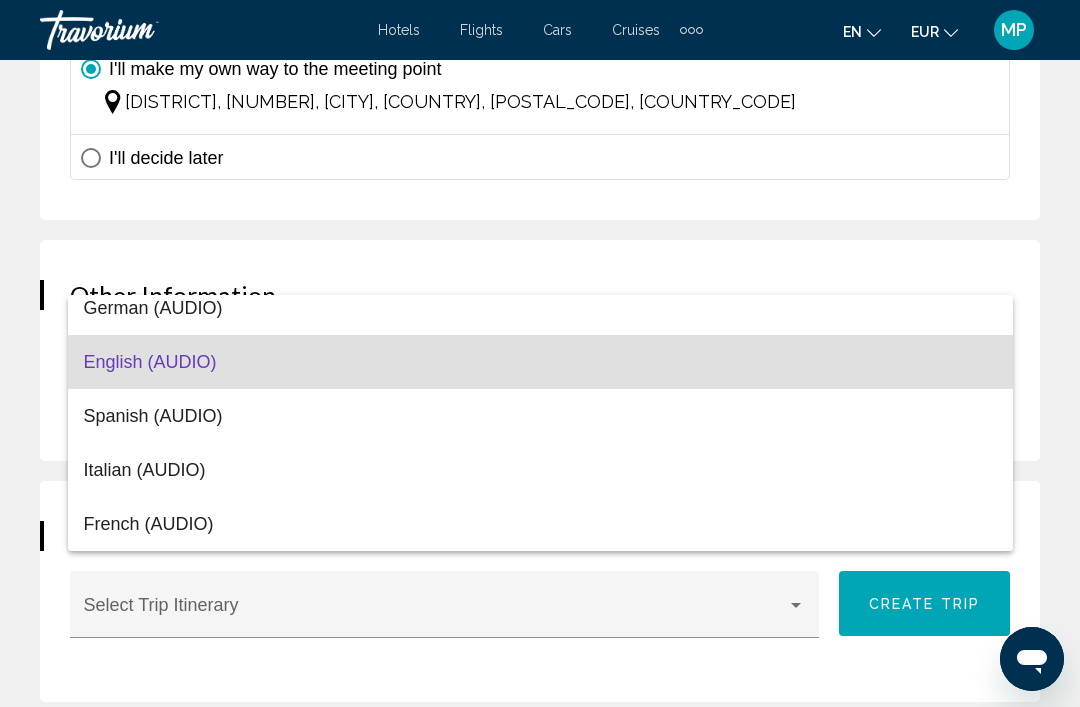 scroll, scrollTop: 14, scrollLeft: 0, axis: vertical 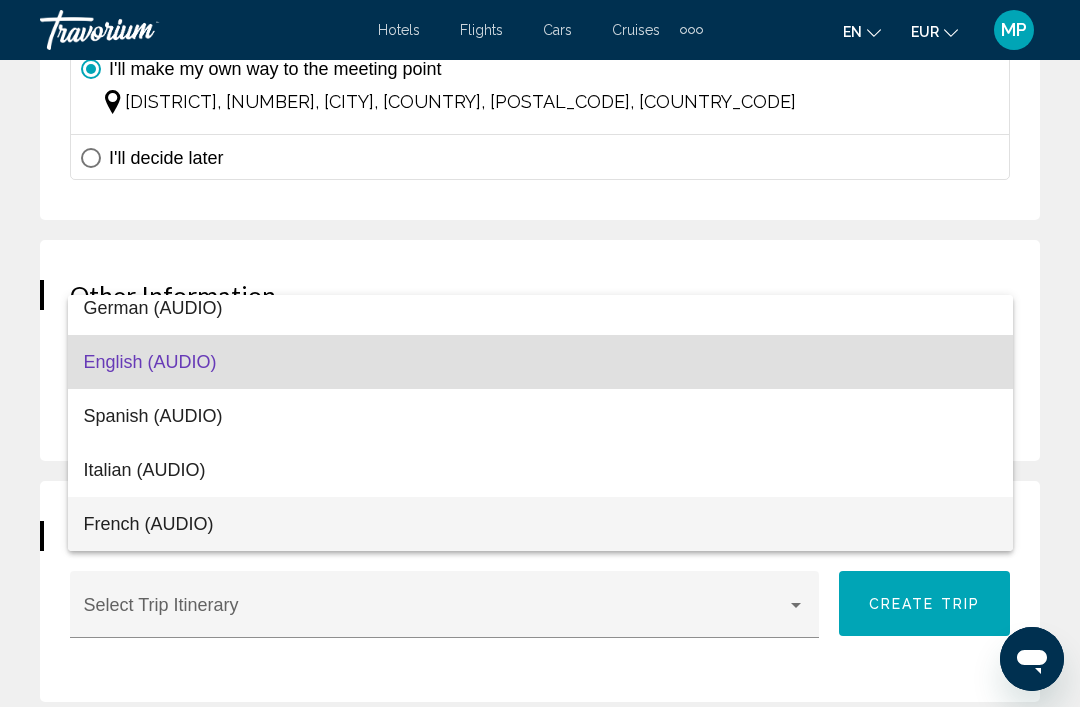 click on "French (AUDIO)" at bounding box center [540, 524] 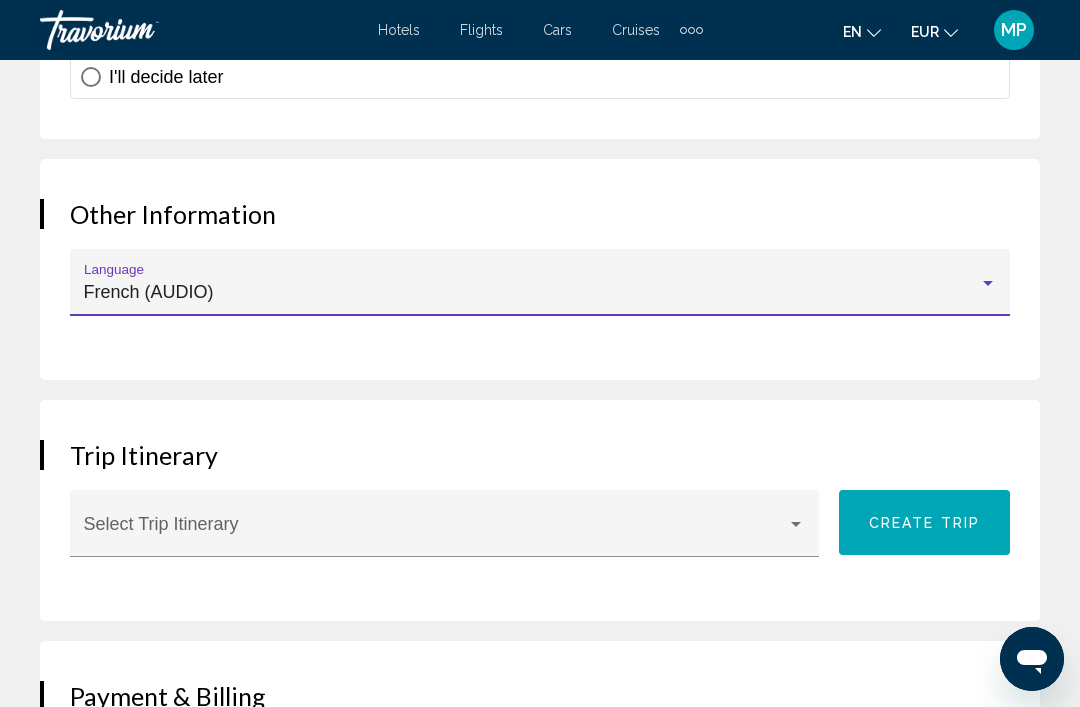scroll, scrollTop: 2176, scrollLeft: 0, axis: vertical 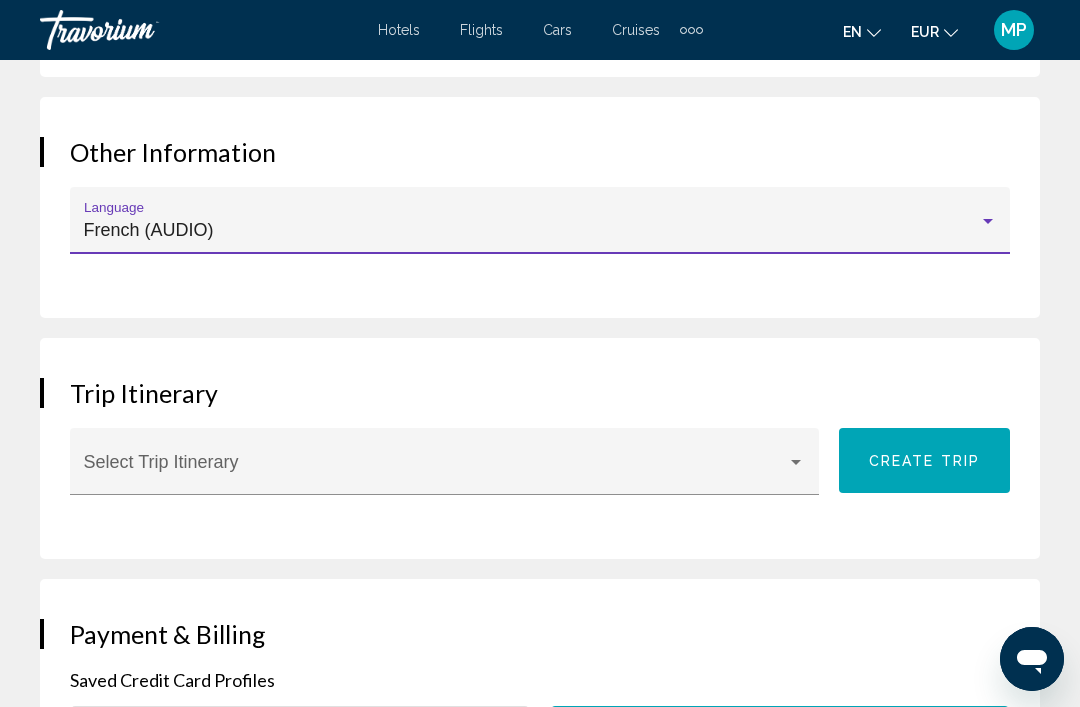 click at bounding box center (436, 471) 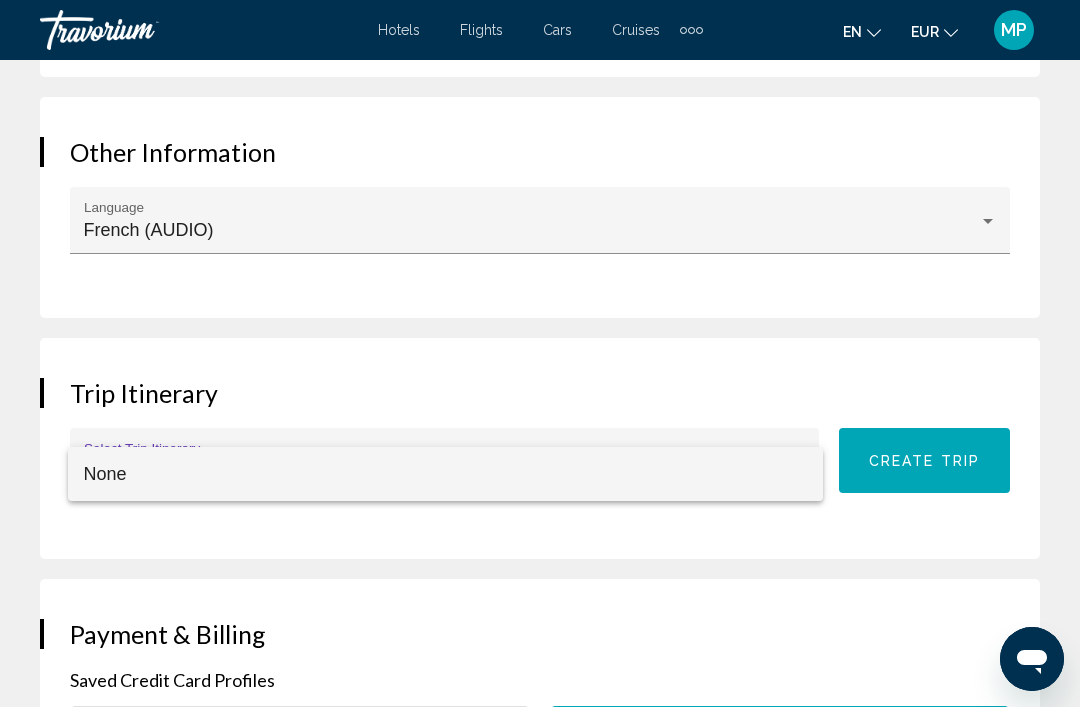 click at bounding box center [540, 353] 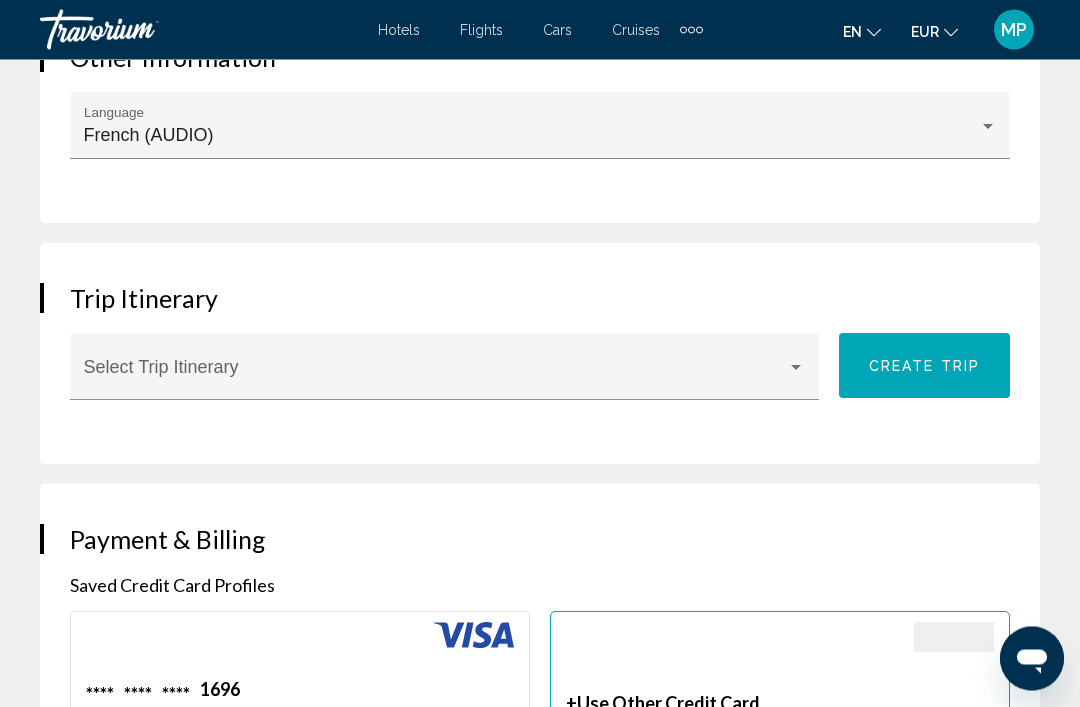 scroll, scrollTop: 2421, scrollLeft: 0, axis: vertical 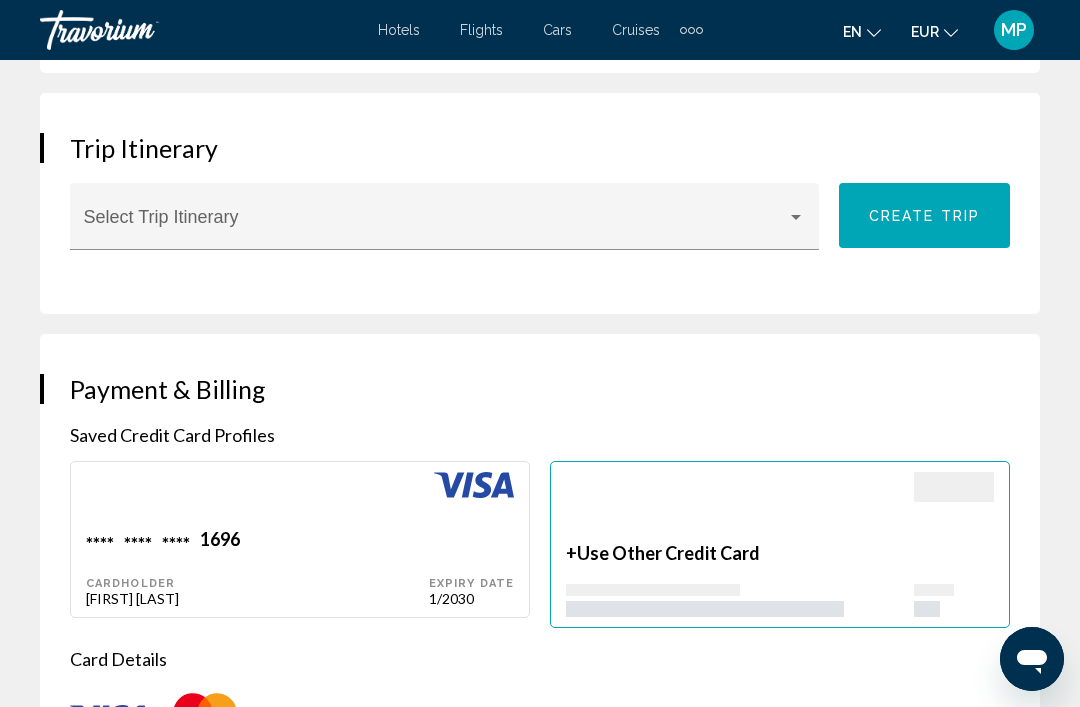 click on "[CARD_NUMBER]" at bounding box center (257, 541) 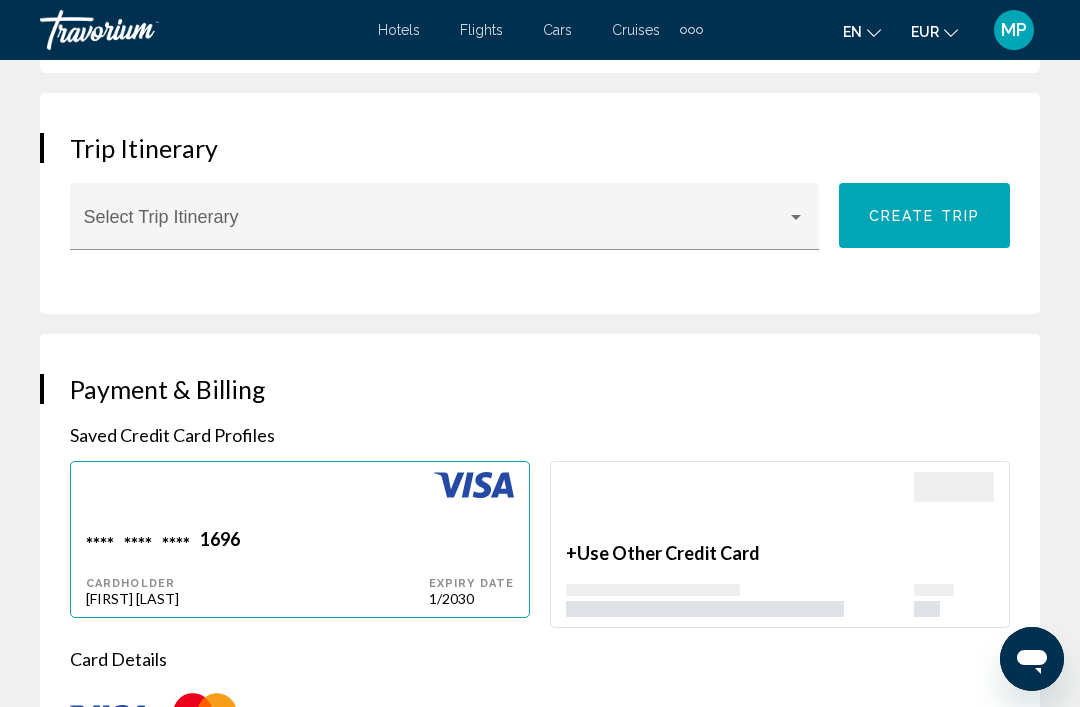 click on "[CARD_NUMBER]" at bounding box center (257, 541) 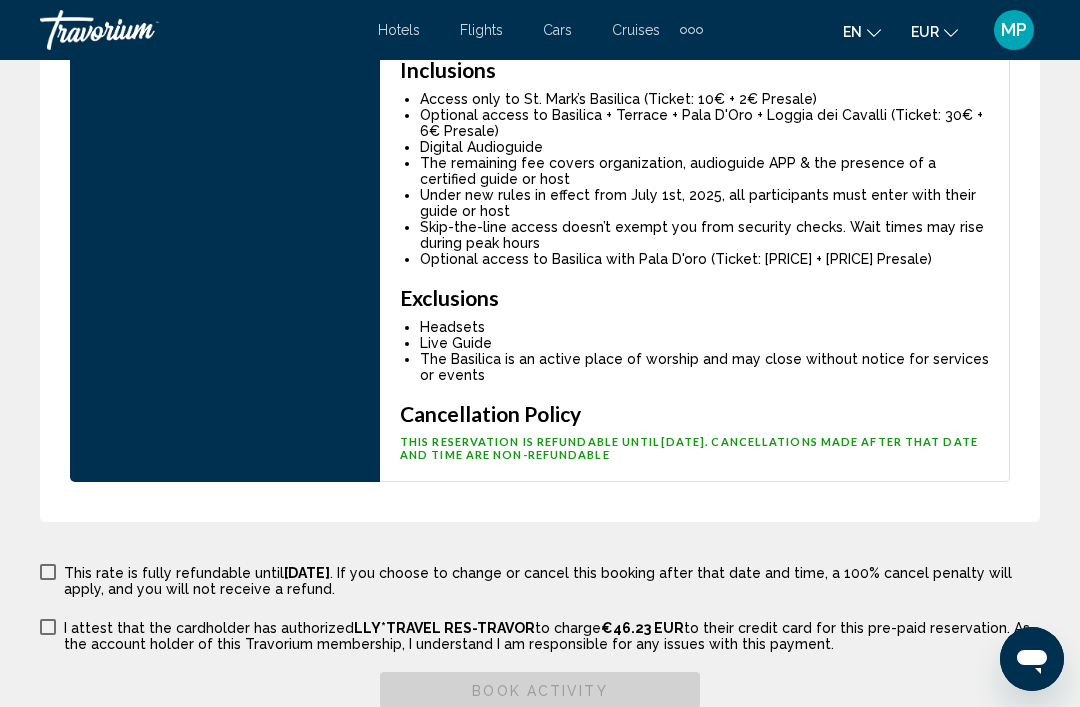 scroll, scrollTop: 4326, scrollLeft: 0, axis: vertical 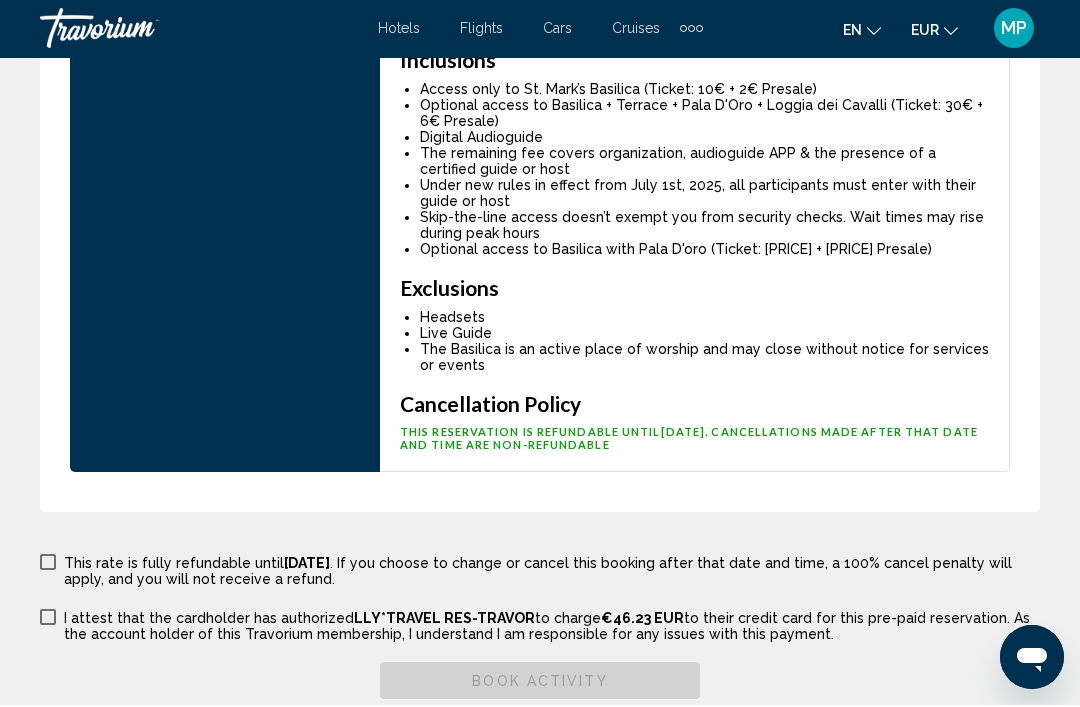 click on "**********" at bounding box center [540, -1748] 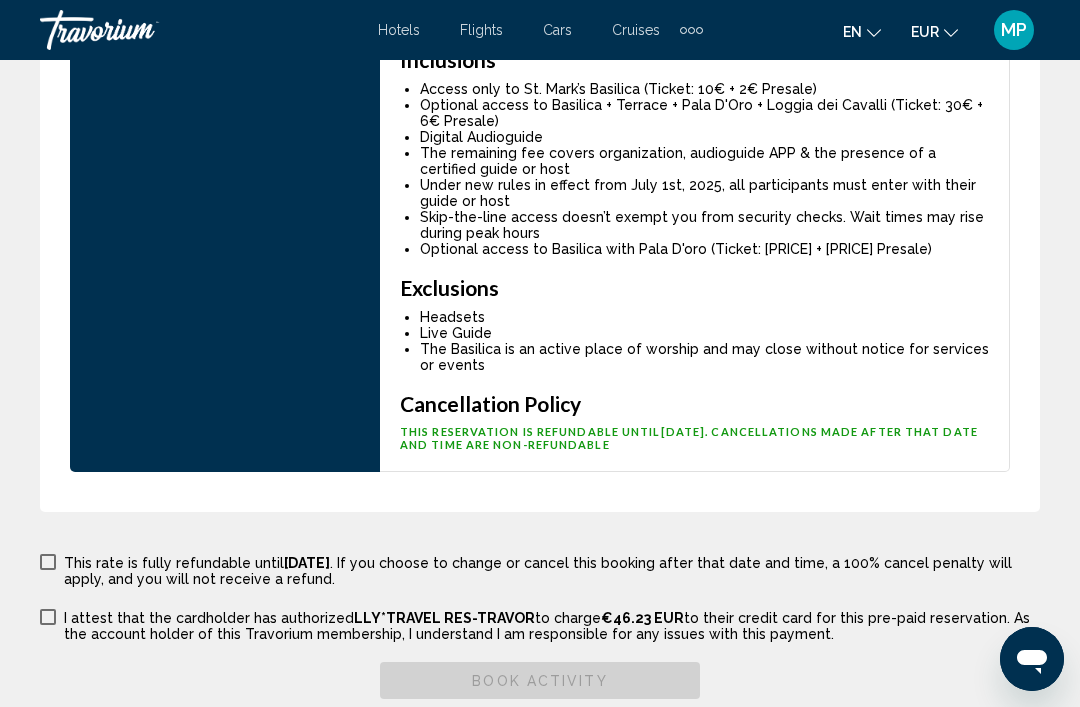 click at bounding box center [48, 562] 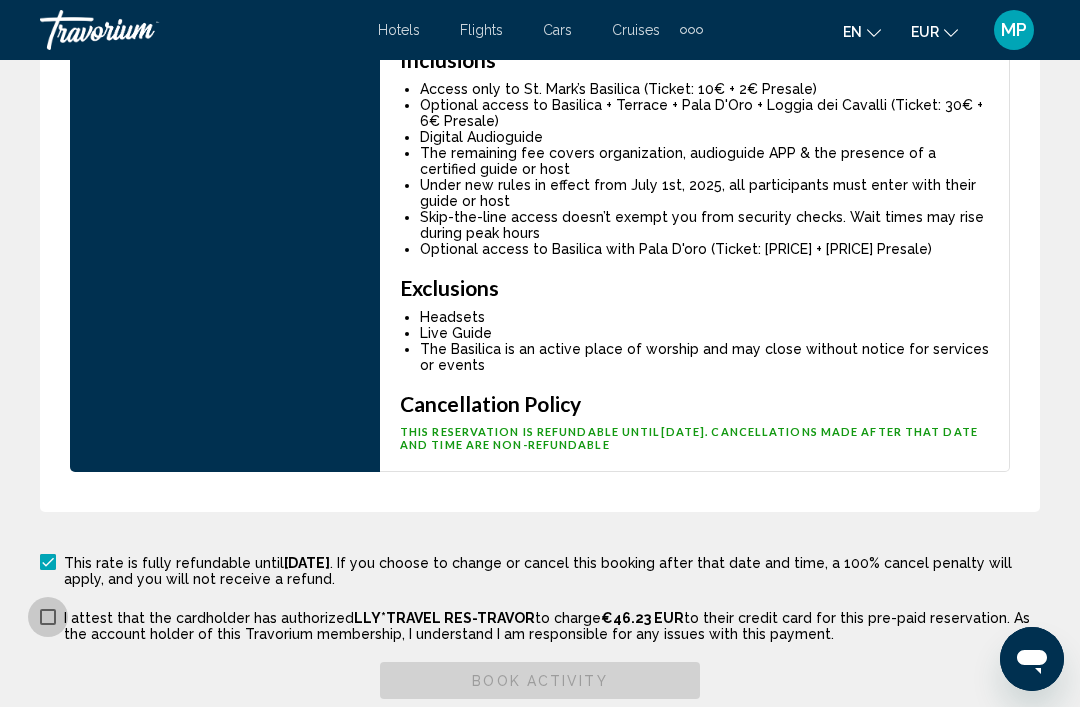 click at bounding box center (48, 617) 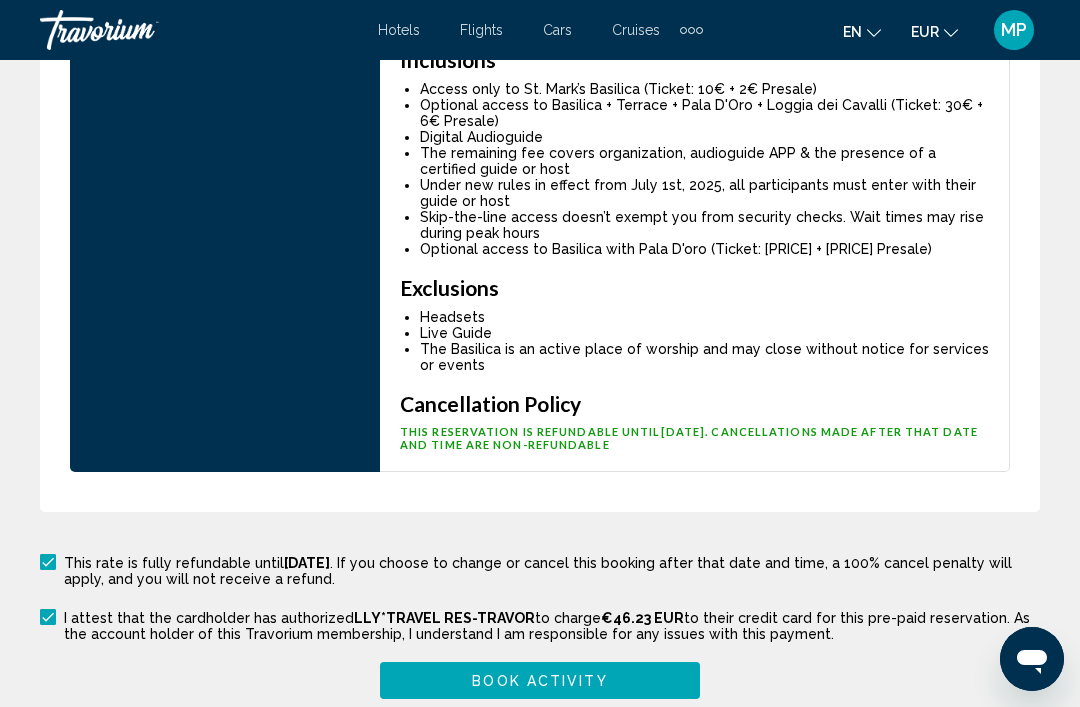 click on "Book Activity" at bounding box center [540, 680] 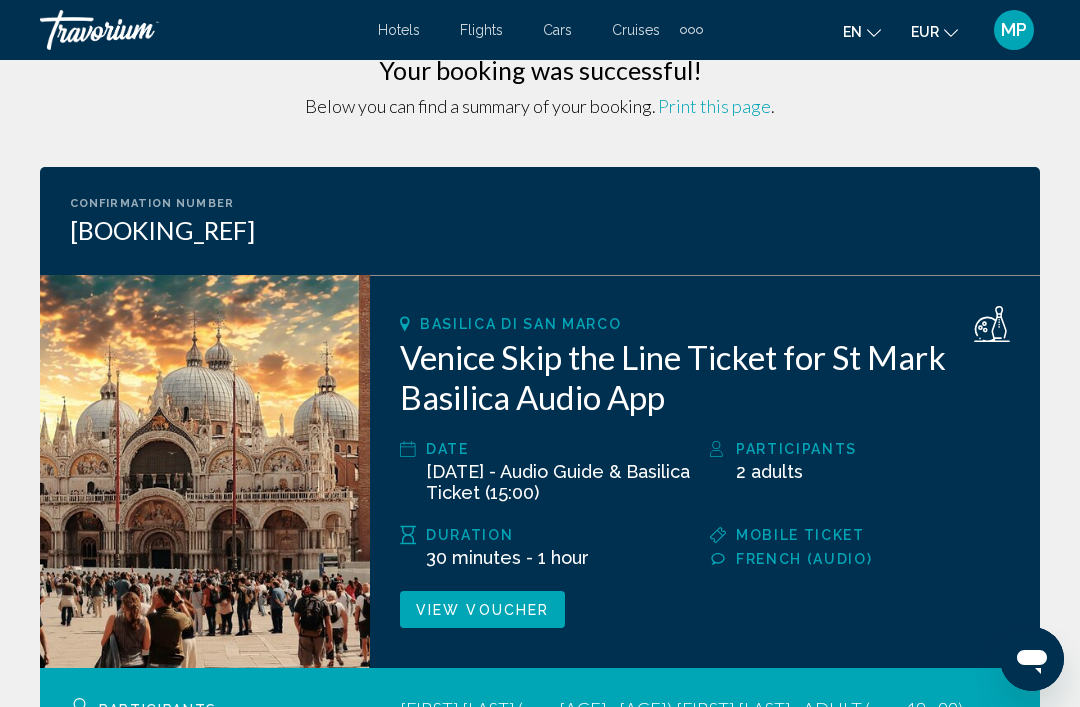 scroll, scrollTop: 0, scrollLeft: 0, axis: both 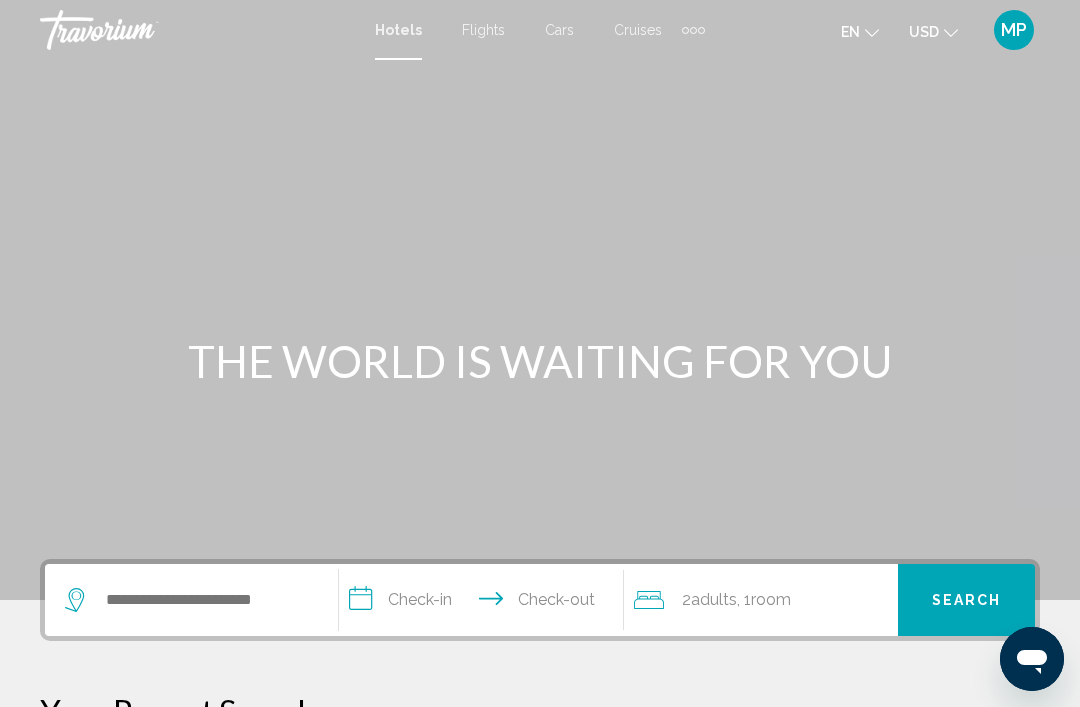 click at bounding box center [693, 30] 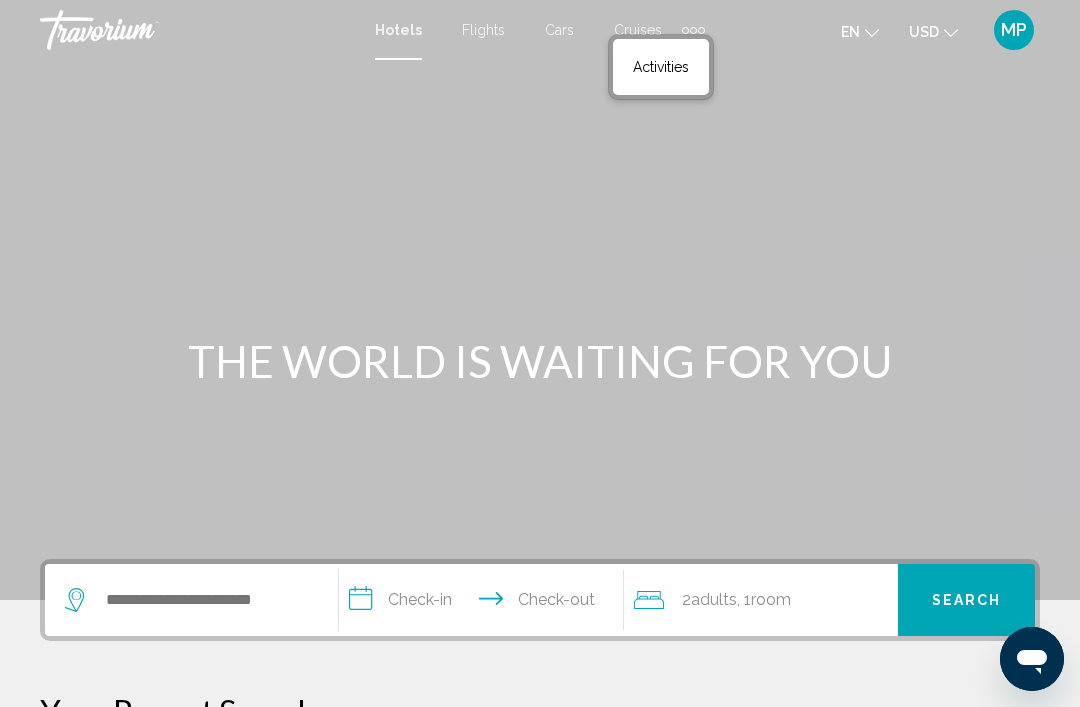 click on "Activities" at bounding box center [661, 67] 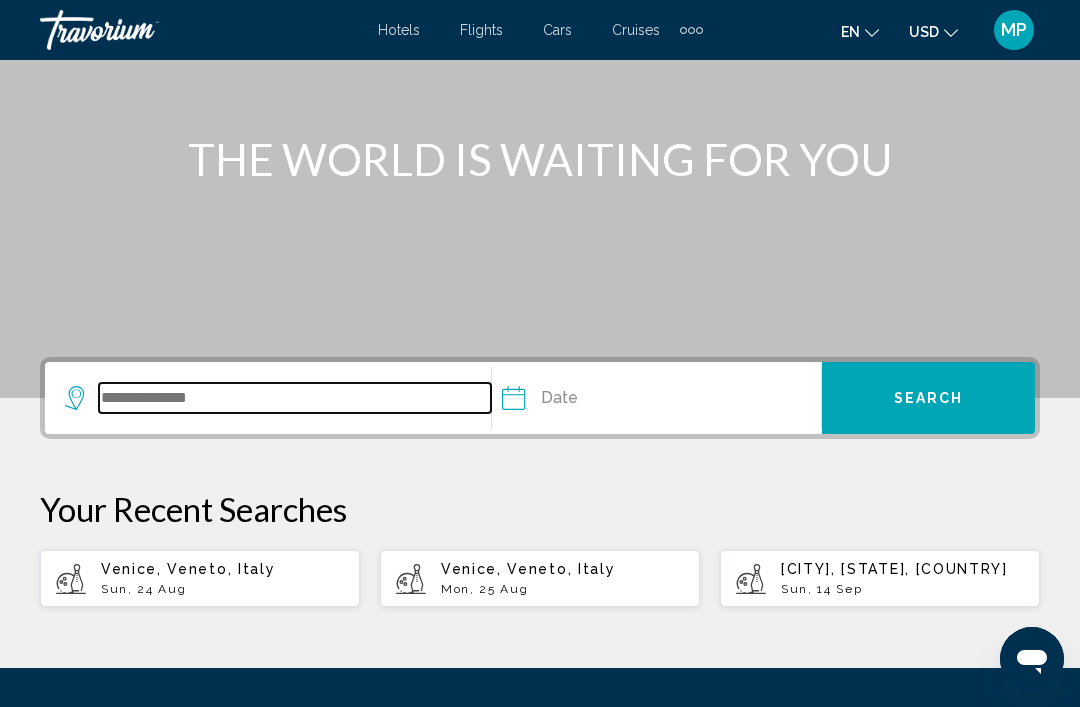 click at bounding box center (295, 398) 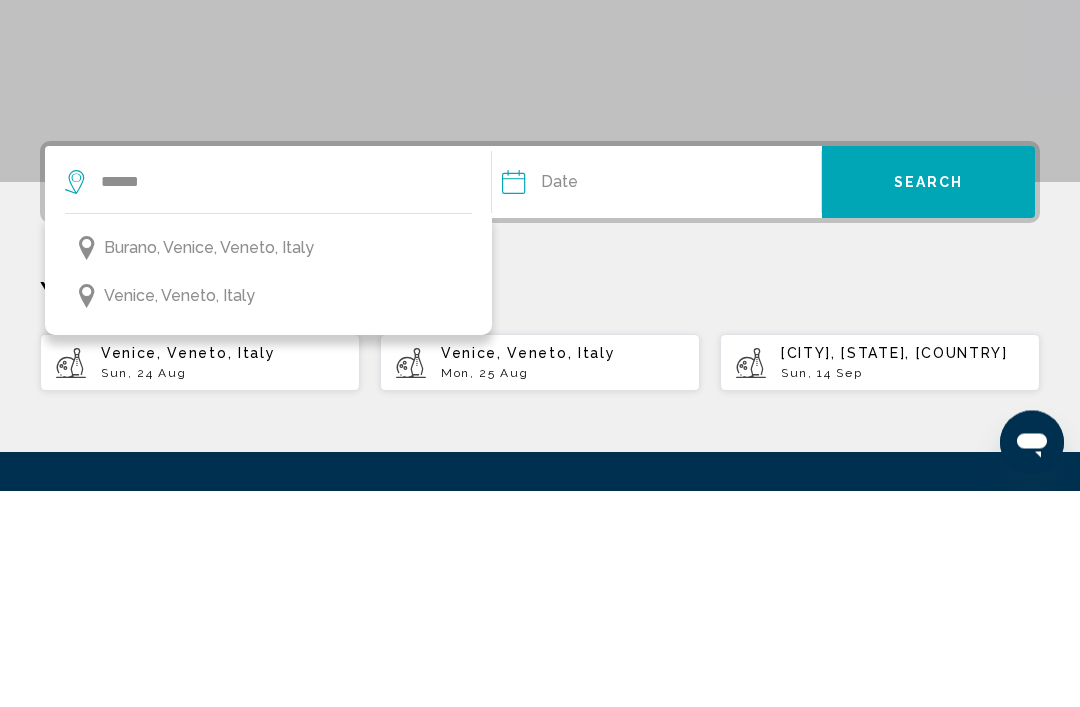 click on "Venice, Veneto, Italy" at bounding box center [268, 513] 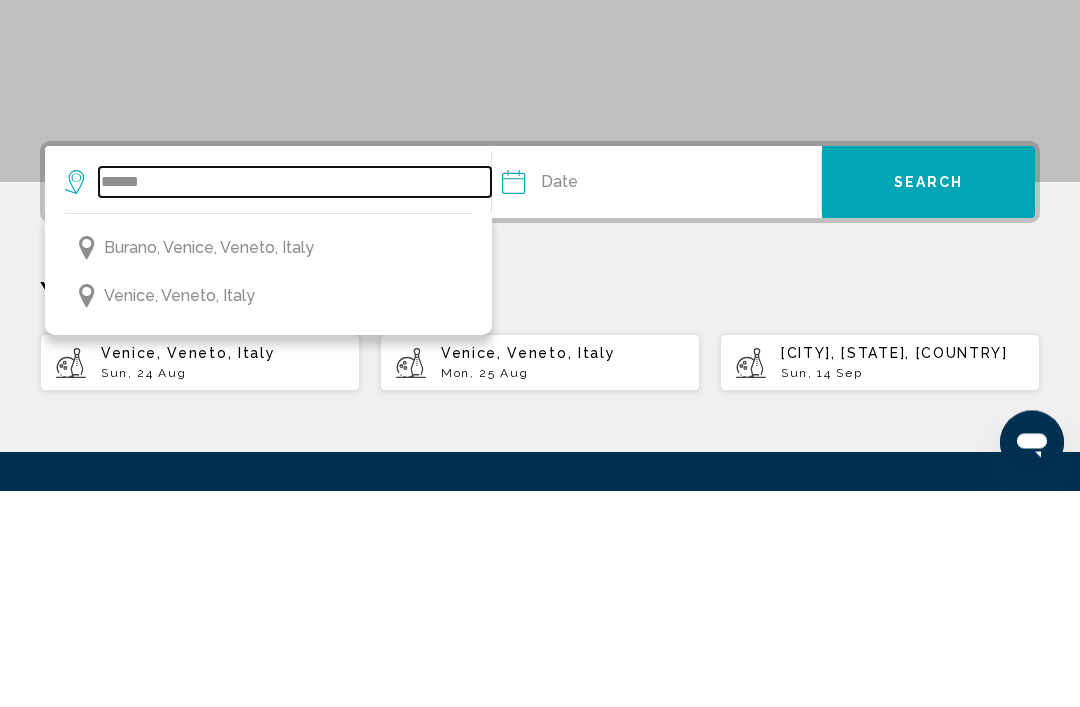 type on "**********" 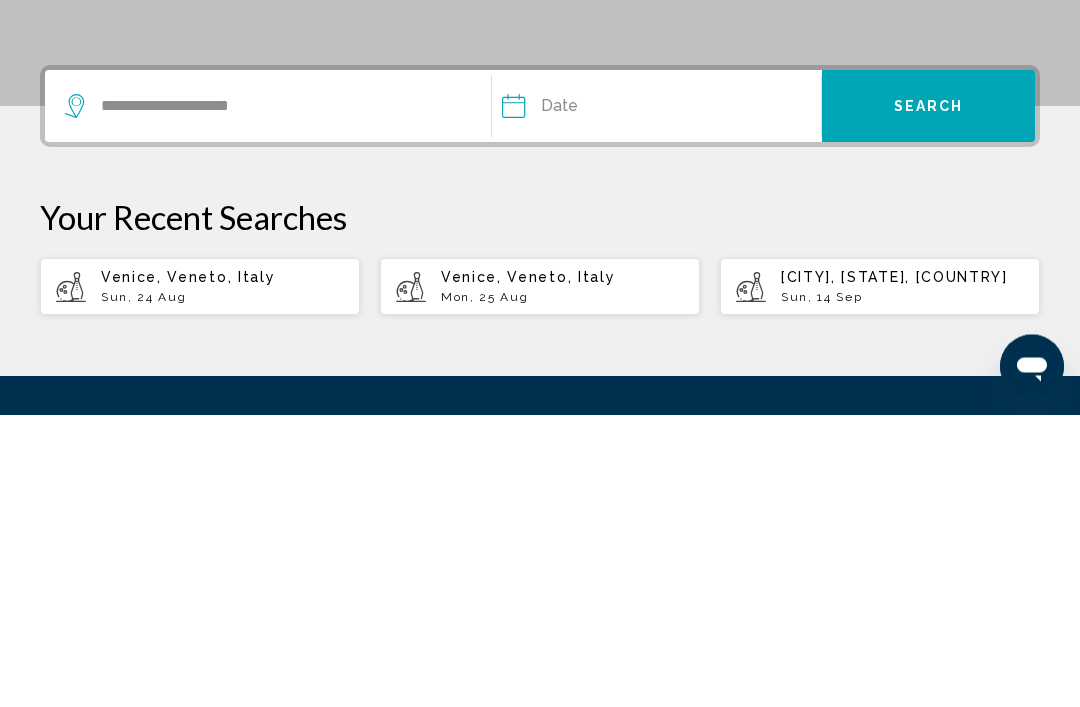 click at bounding box center (581, 402) 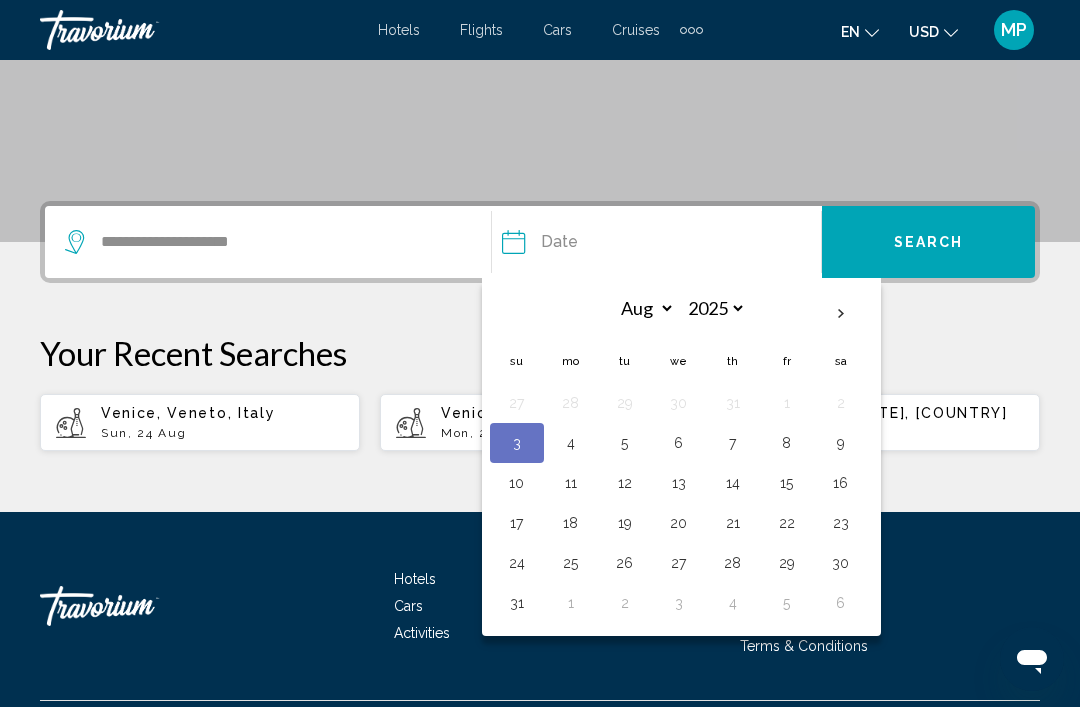 click at bounding box center (841, 314) 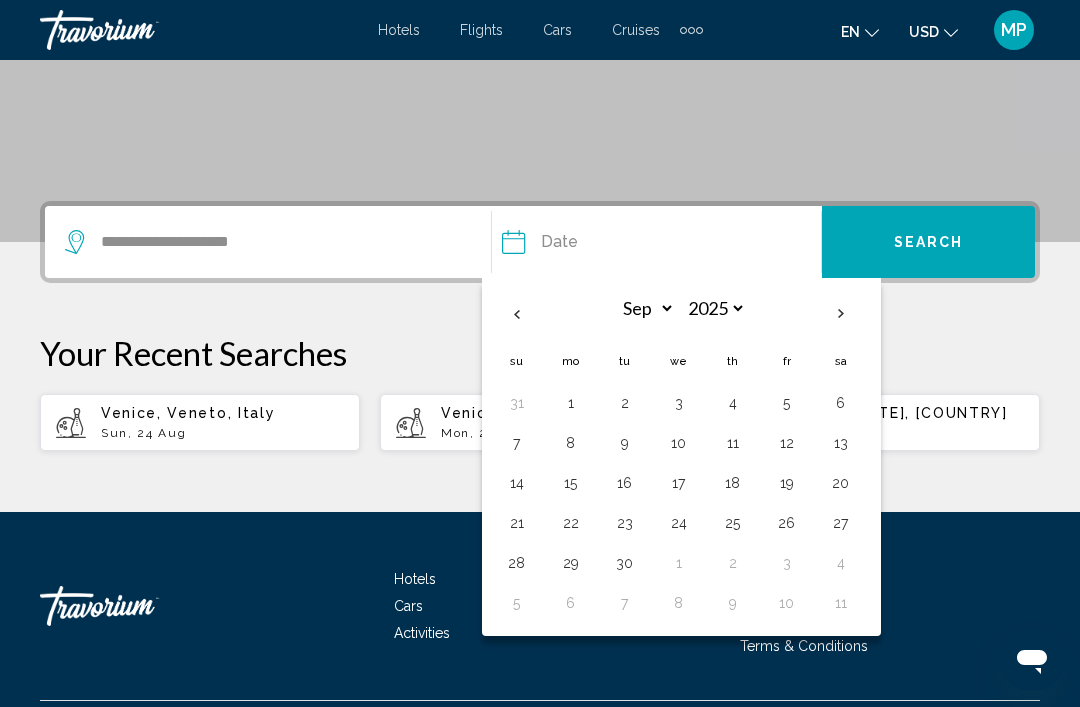 click on "25" at bounding box center [733, 523] 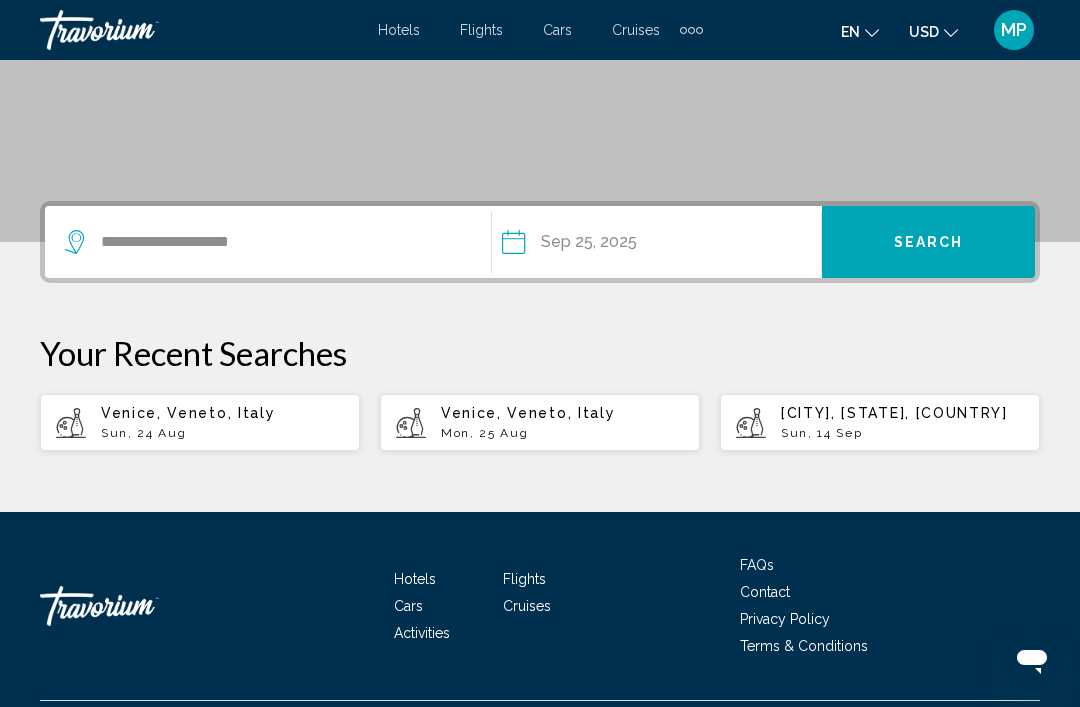 click on "Search" at bounding box center [928, 242] 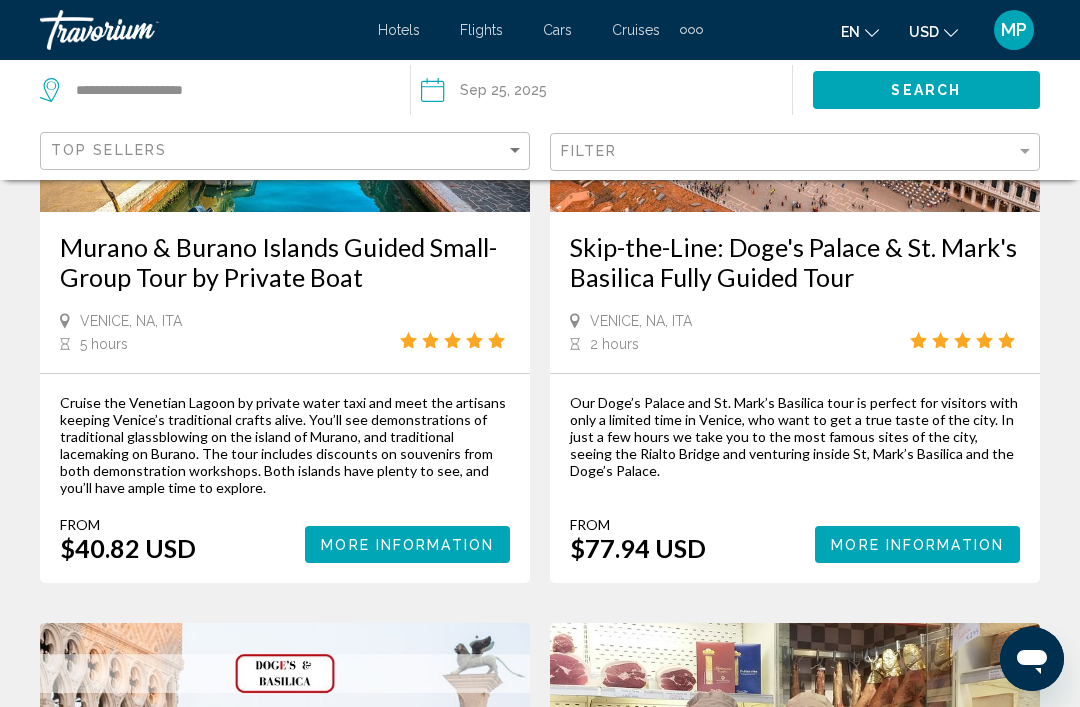 scroll, scrollTop: 0, scrollLeft: 0, axis: both 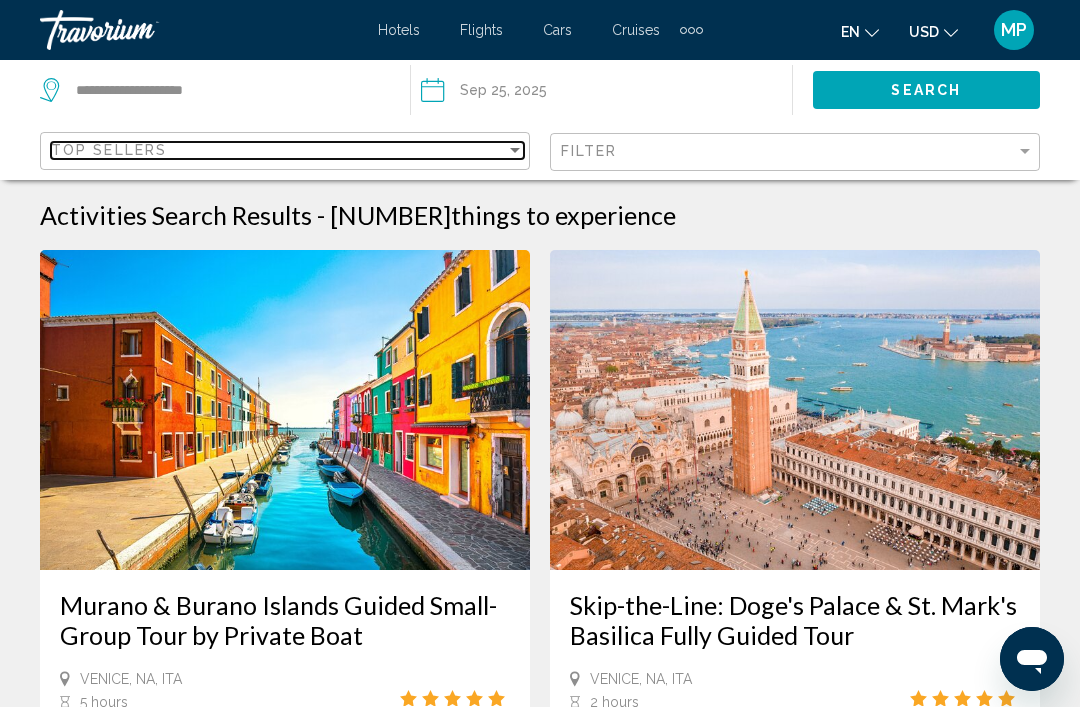 click on "Top Sellers" at bounding box center [278, 150] 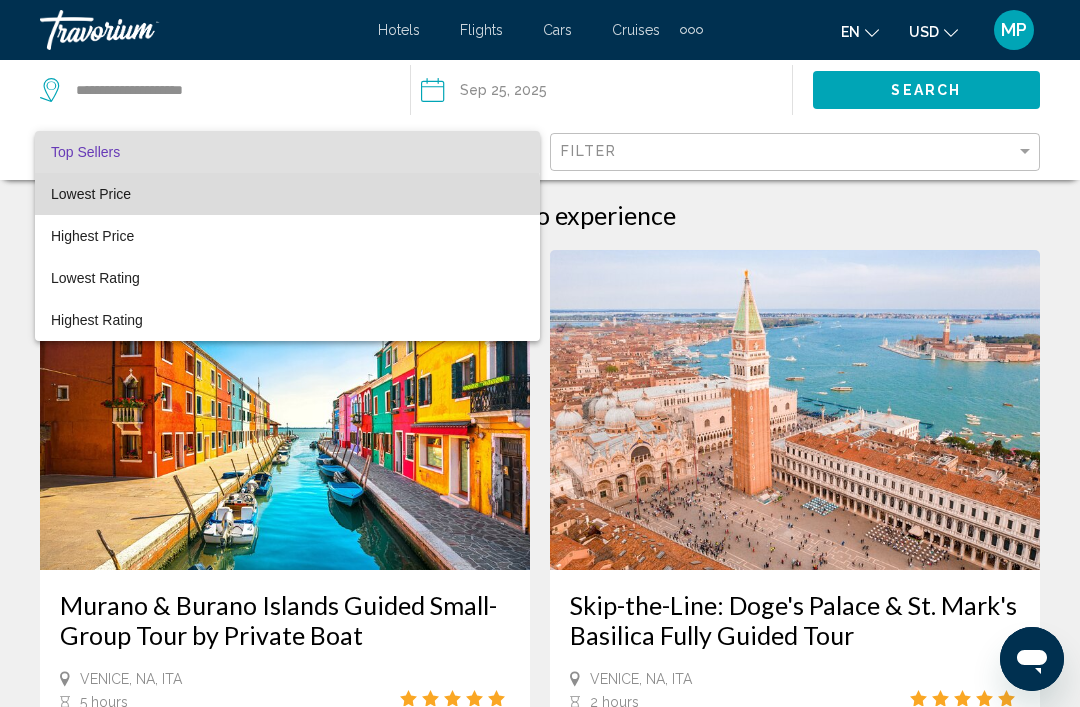 click on "Lowest Price" at bounding box center (287, 194) 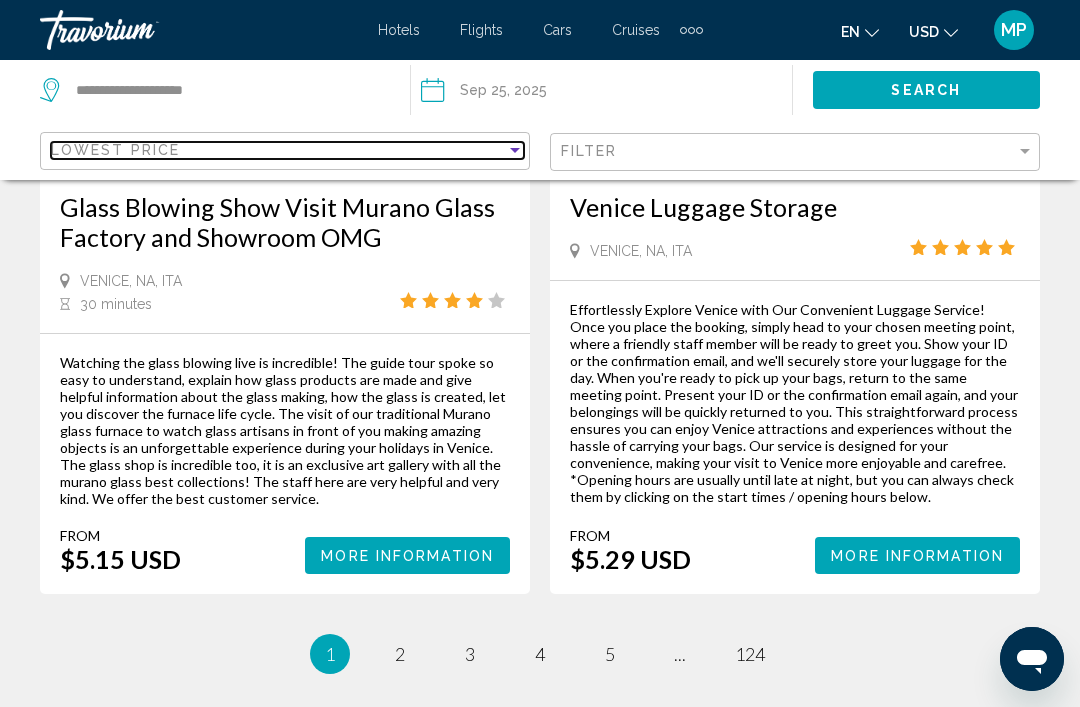 scroll, scrollTop: 4780, scrollLeft: 0, axis: vertical 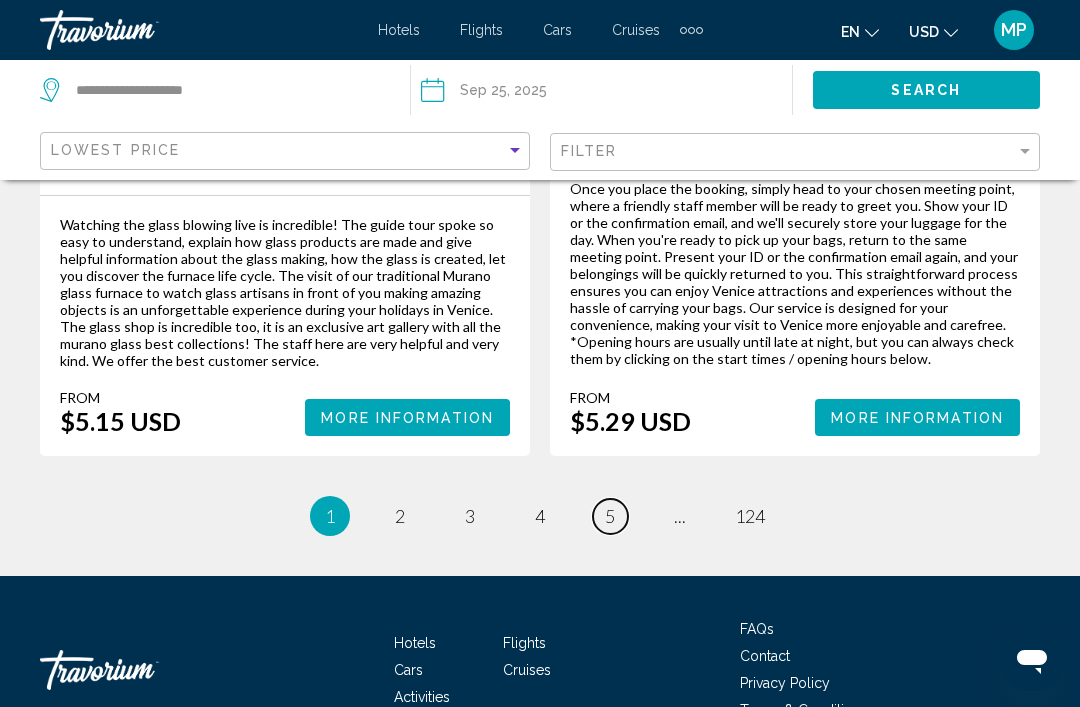 click on "5" at bounding box center [610, 516] 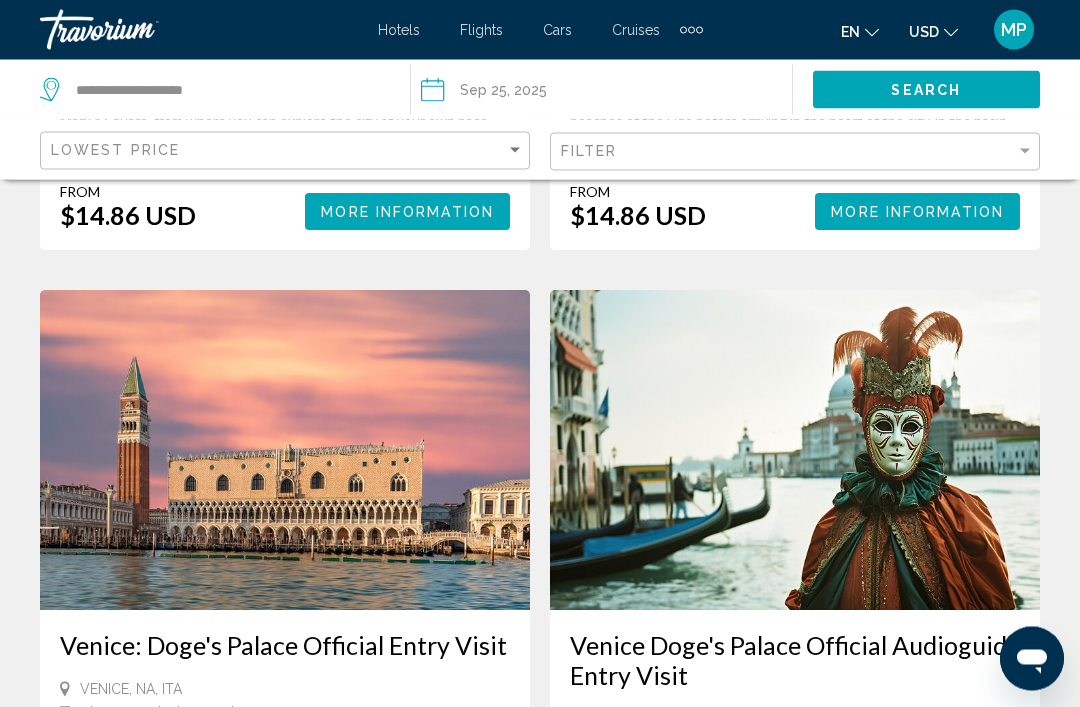 scroll, scrollTop: 0, scrollLeft: 0, axis: both 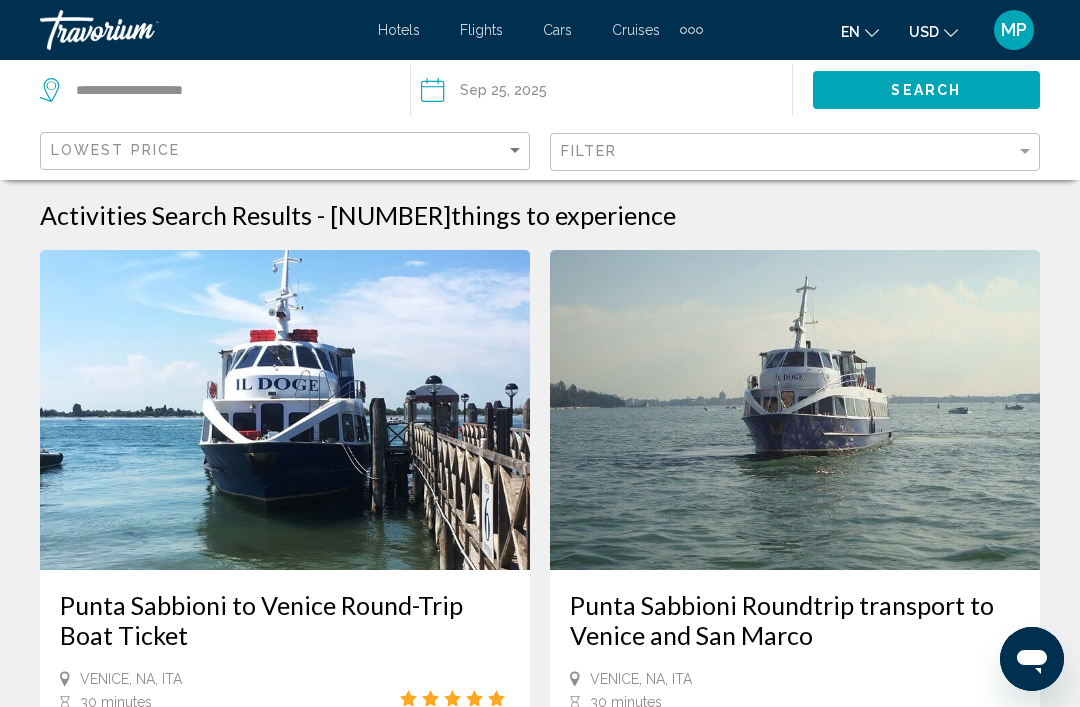 click on "USD" 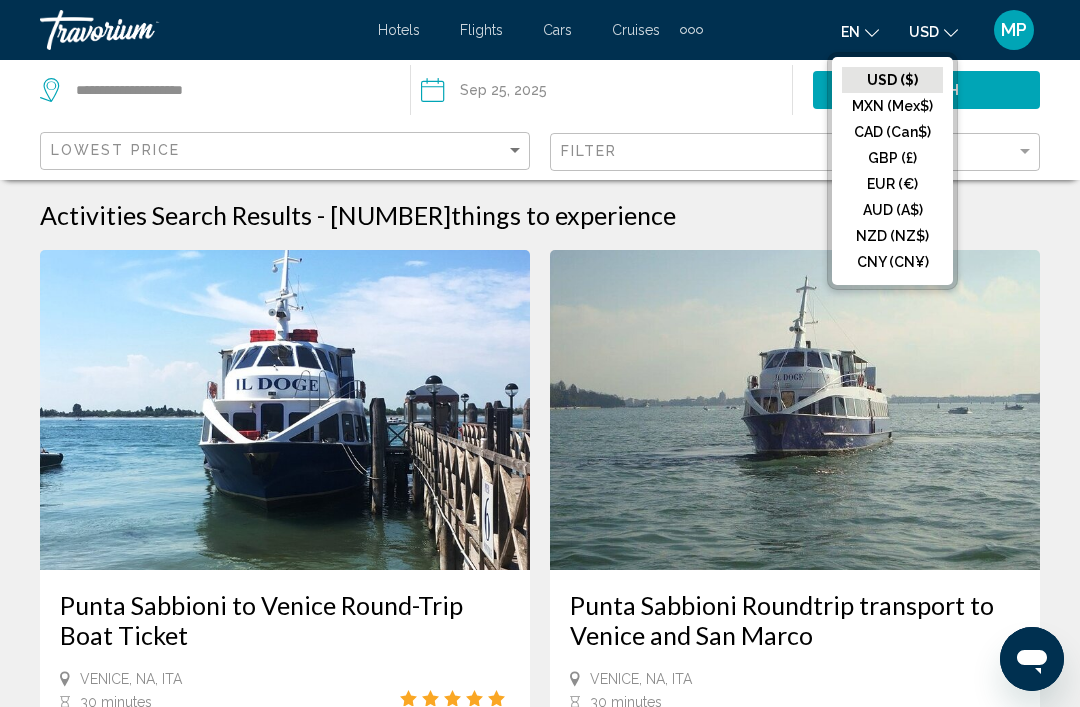 click on "EUR (€)" 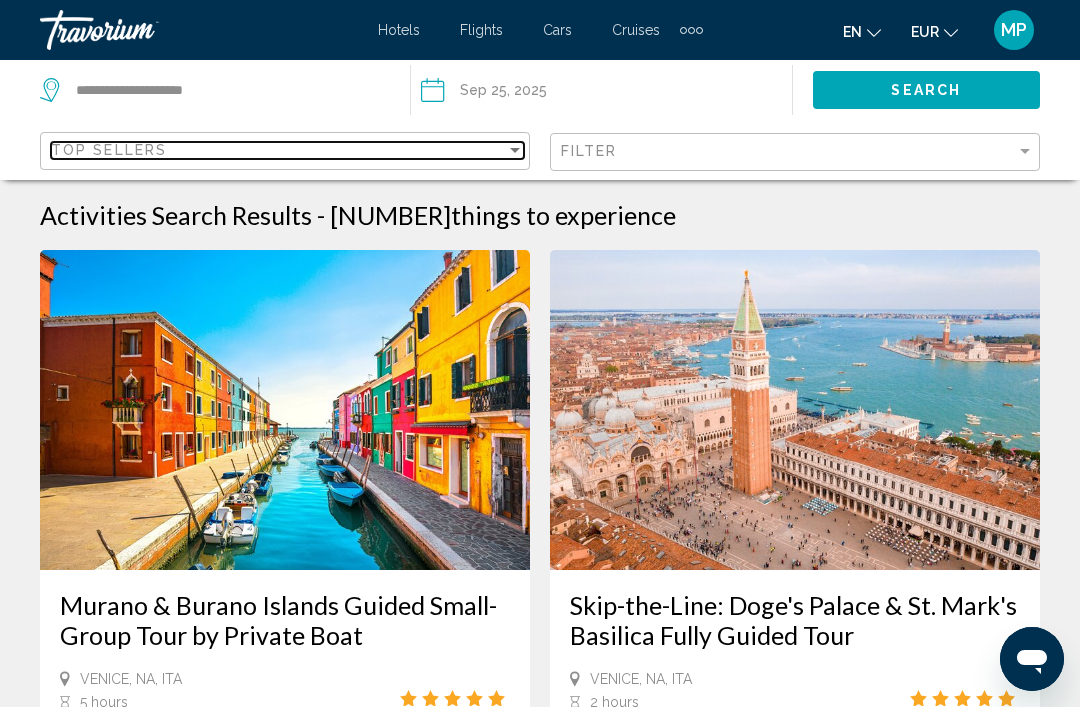 click on "Top Sellers" at bounding box center [278, 150] 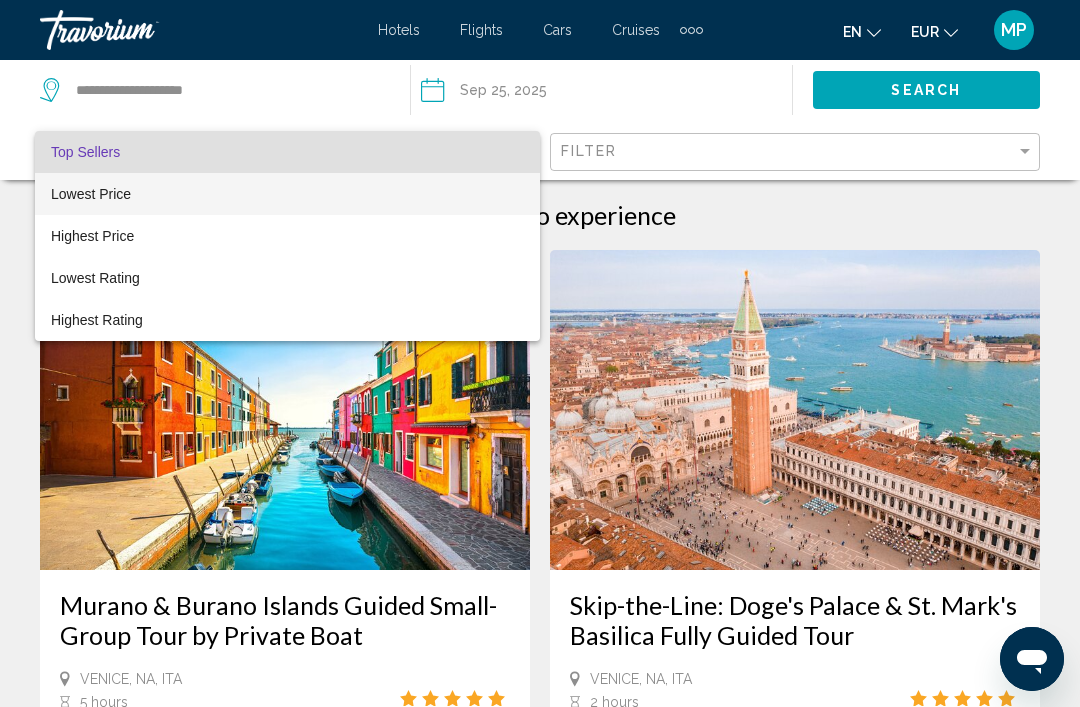 click on "Lowest Price" at bounding box center (287, 194) 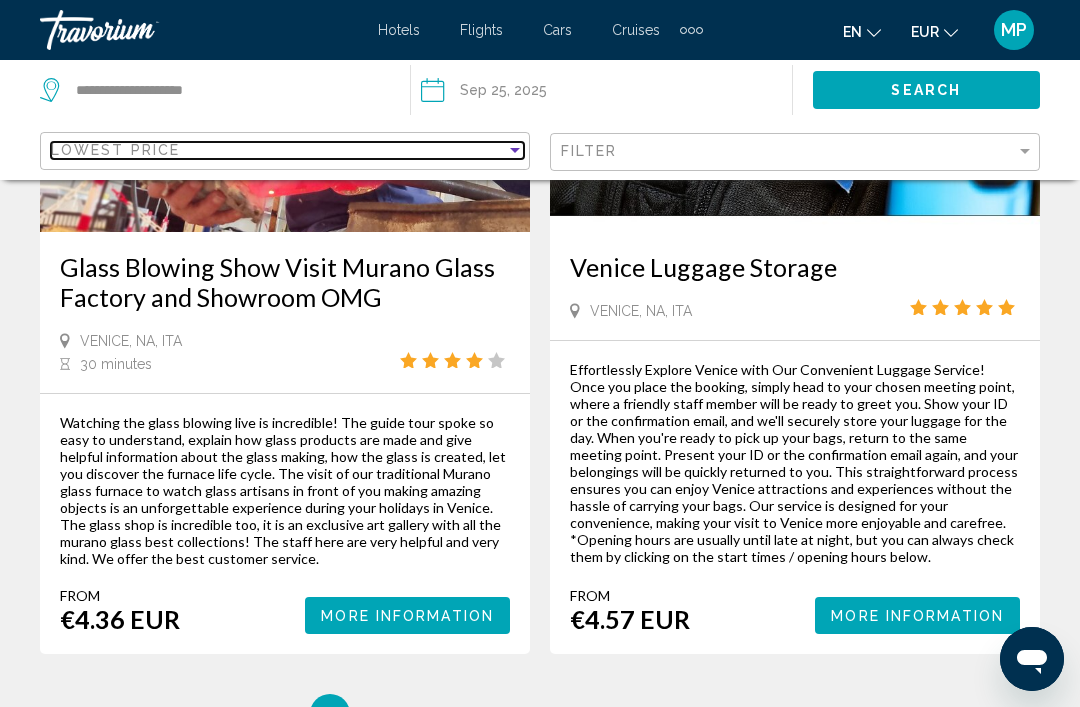 scroll, scrollTop: 4780, scrollLeft: 0, axis: vertical 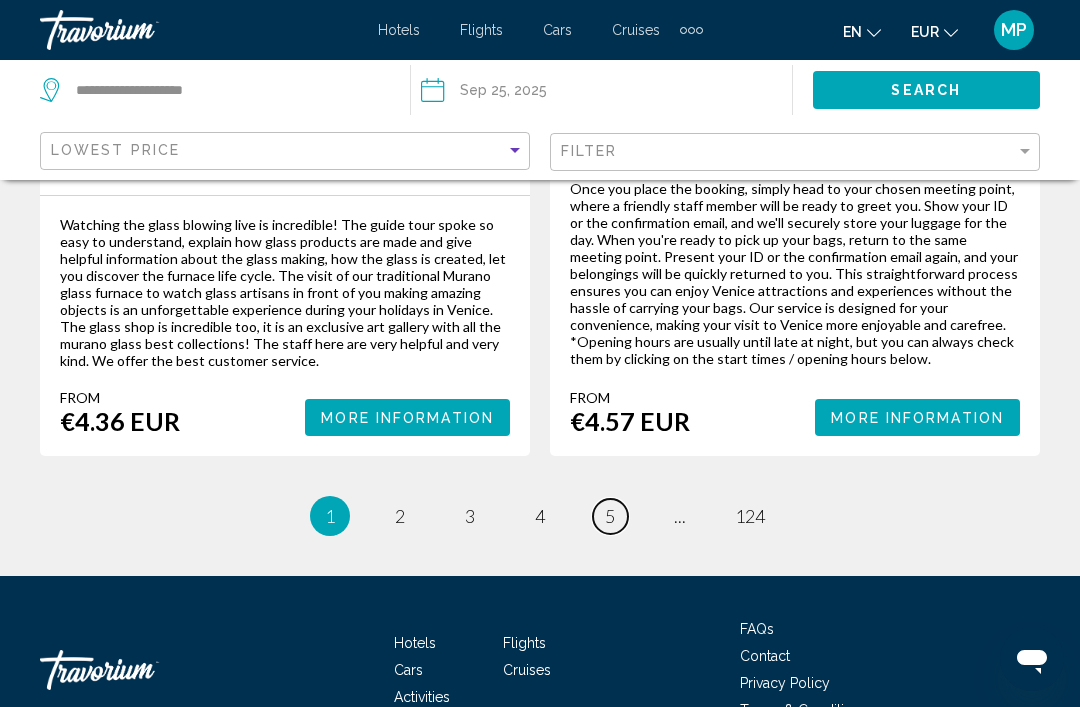 click on "5" at bounding box center [610, 516] 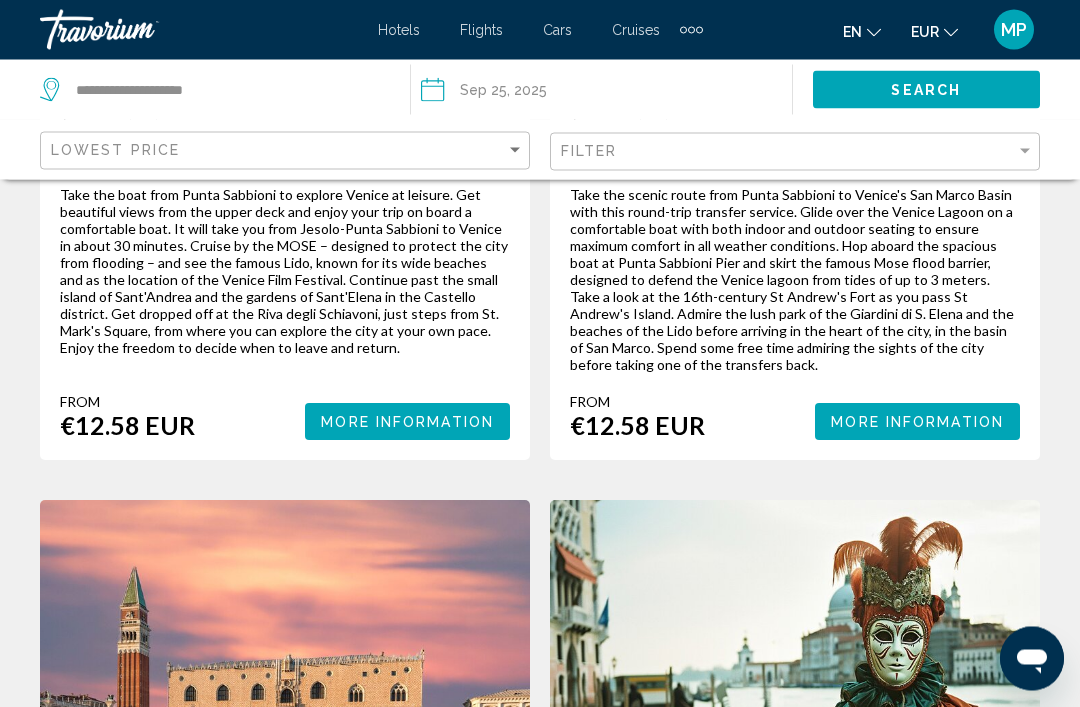 scroll, scrollTop: 0, scrollLeft: 0, axis: both 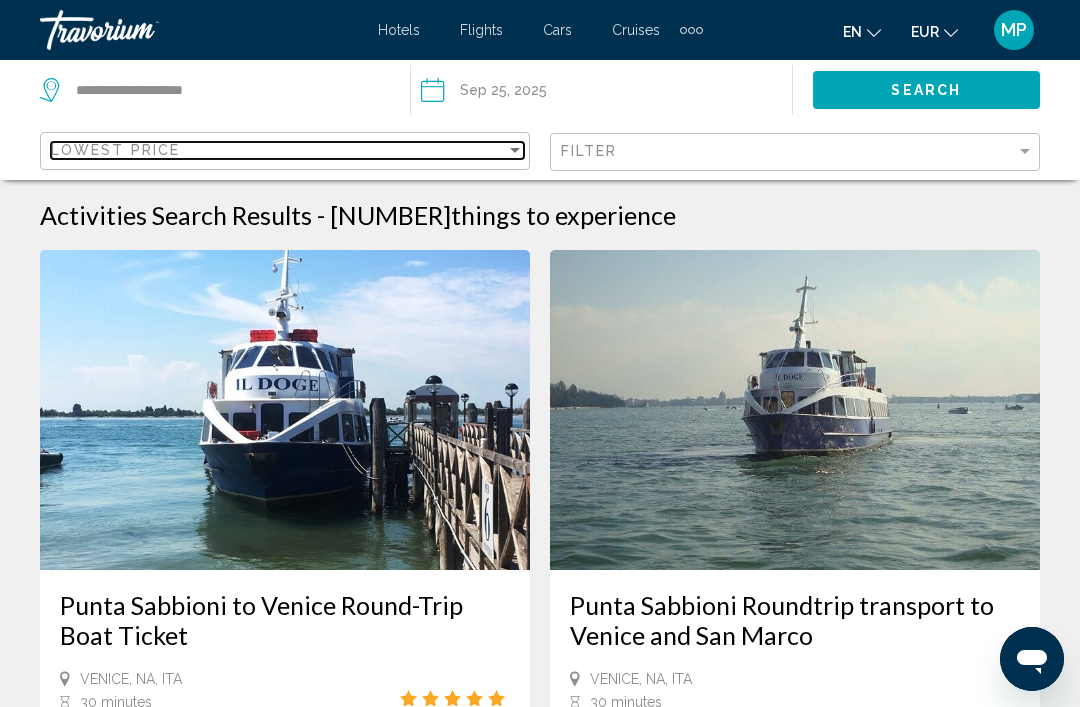 click on "Lowest Price" at bounding box center (278, 150) 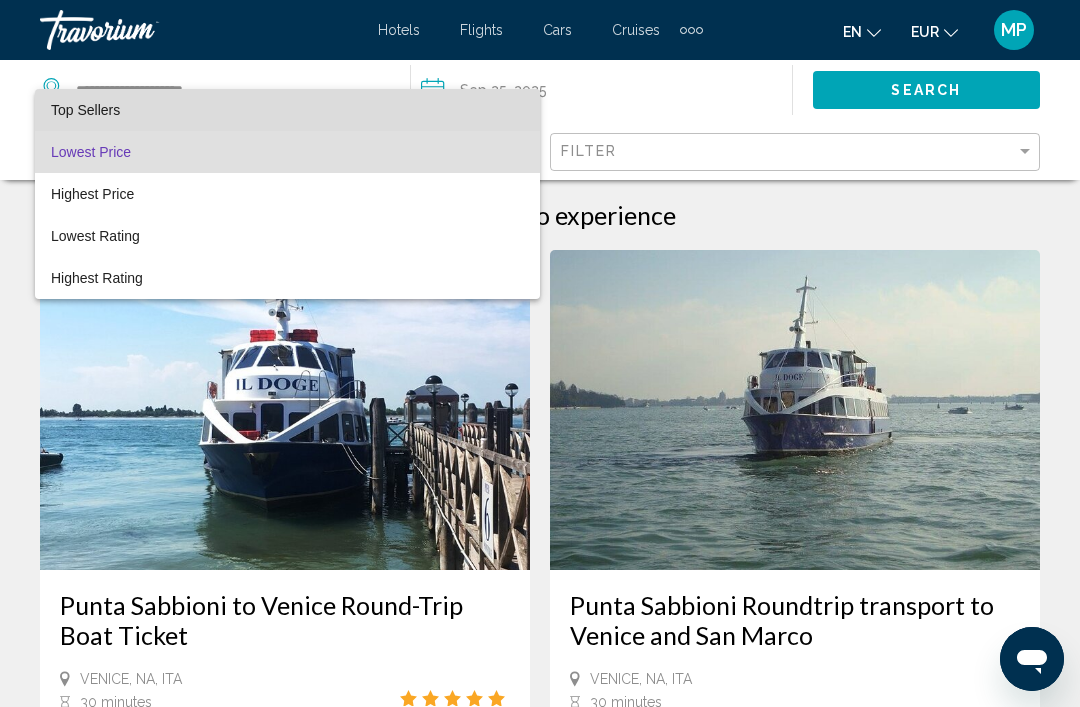 click on "Top Sellers" at bounding box center (287, 110) 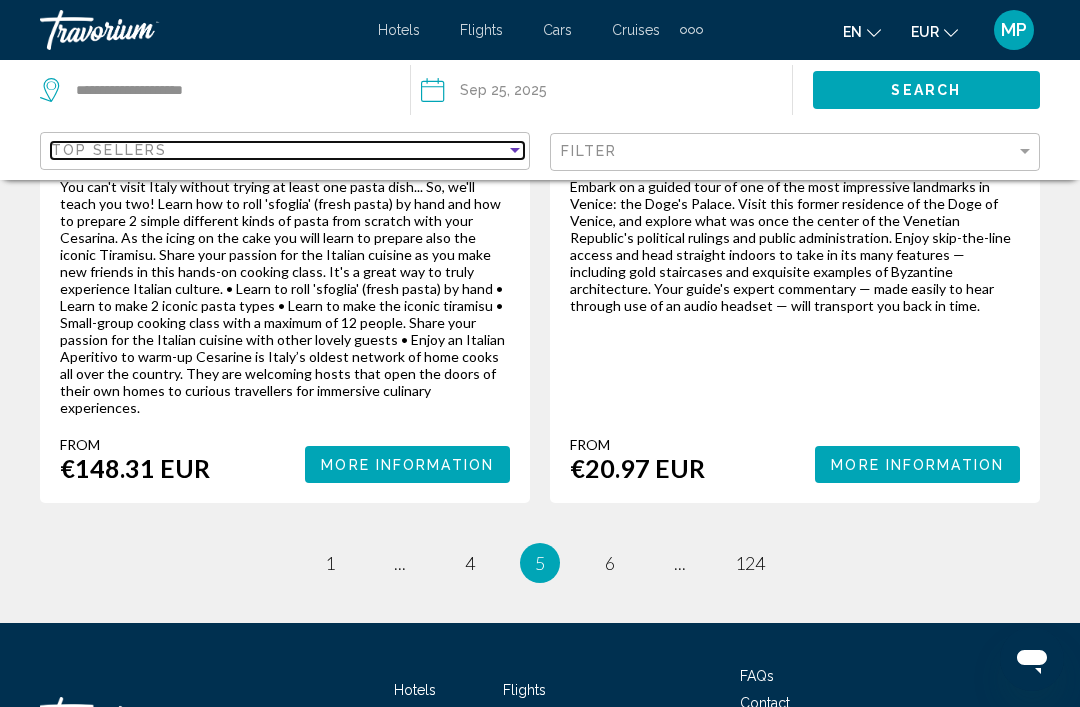 scroll, scrollTop: 4820, scrollLeft: 0, axis: vertical 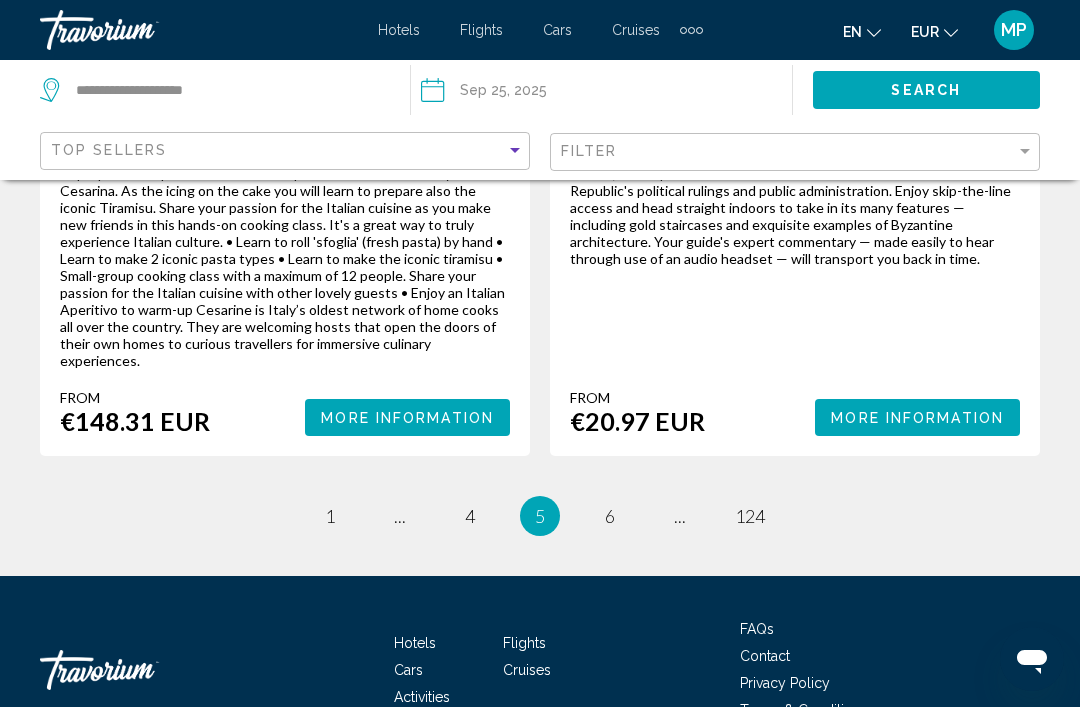 click on "**********" 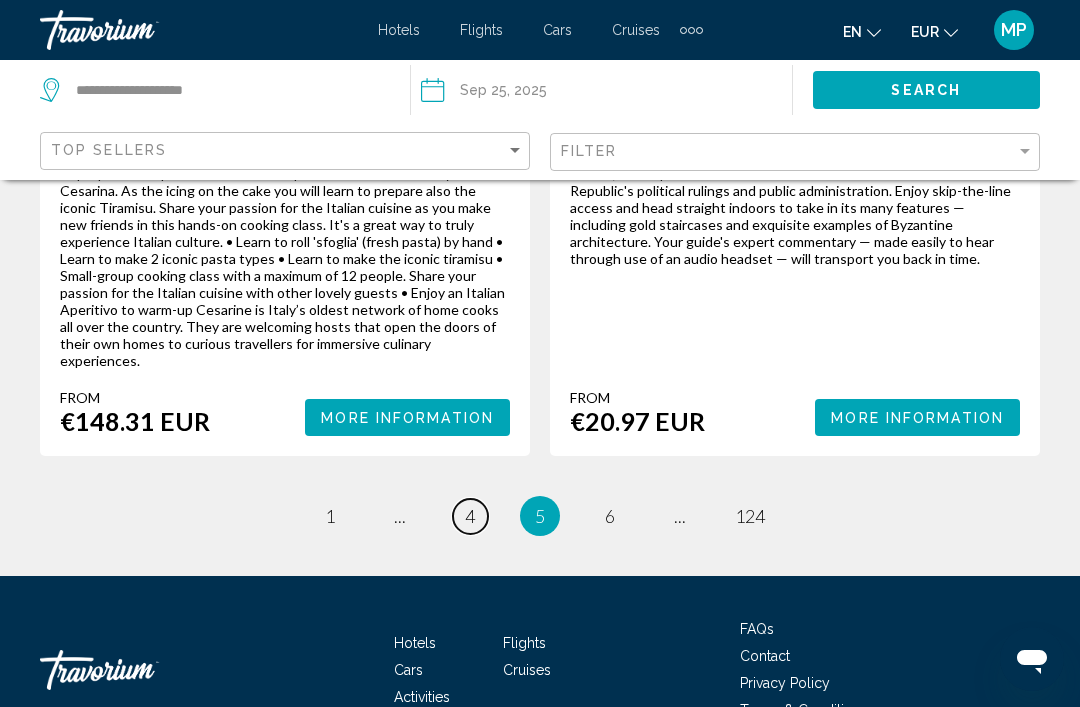 click on "4" at bounding box center [470, 516] 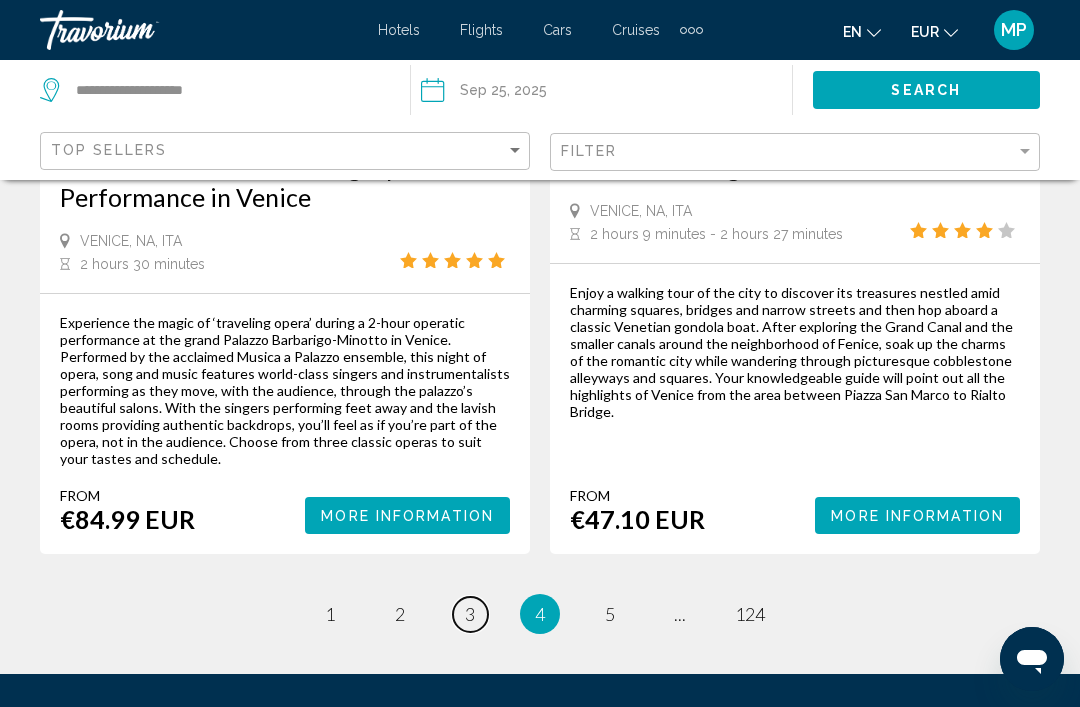 scroll, scrollTop: 4520, scrollLeft: 0, axis: vertical 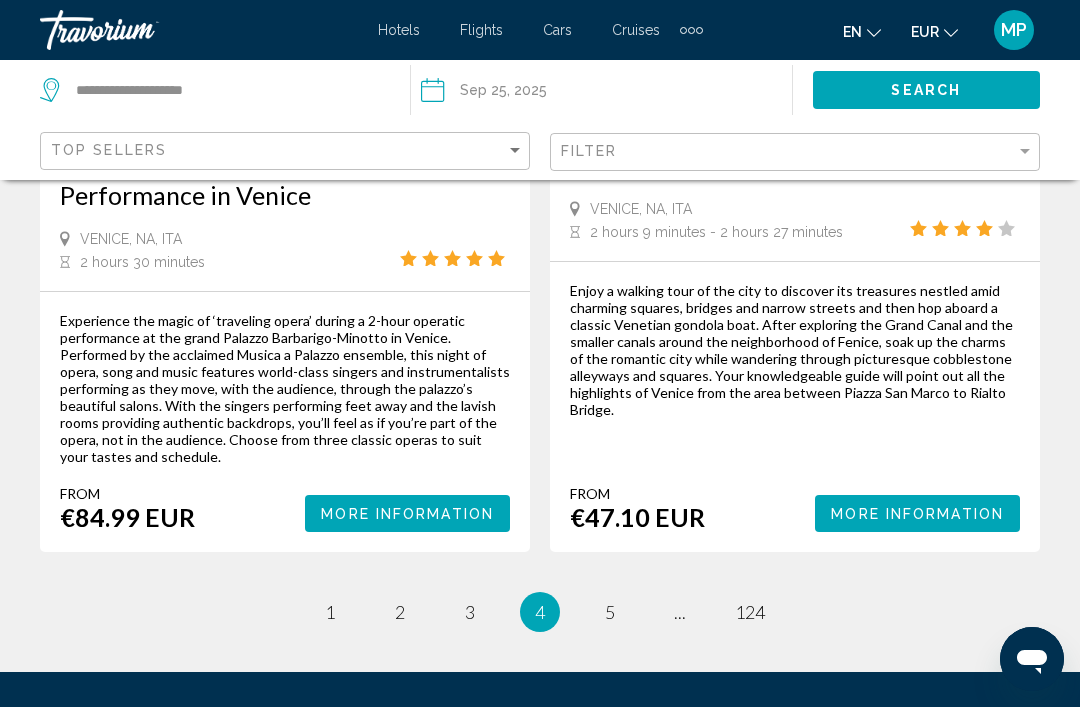 click on "4 / 124  page  1 page  2 page  3 You're on page  4 page  5 page  ... page  124" at bounding box center [540, 612] 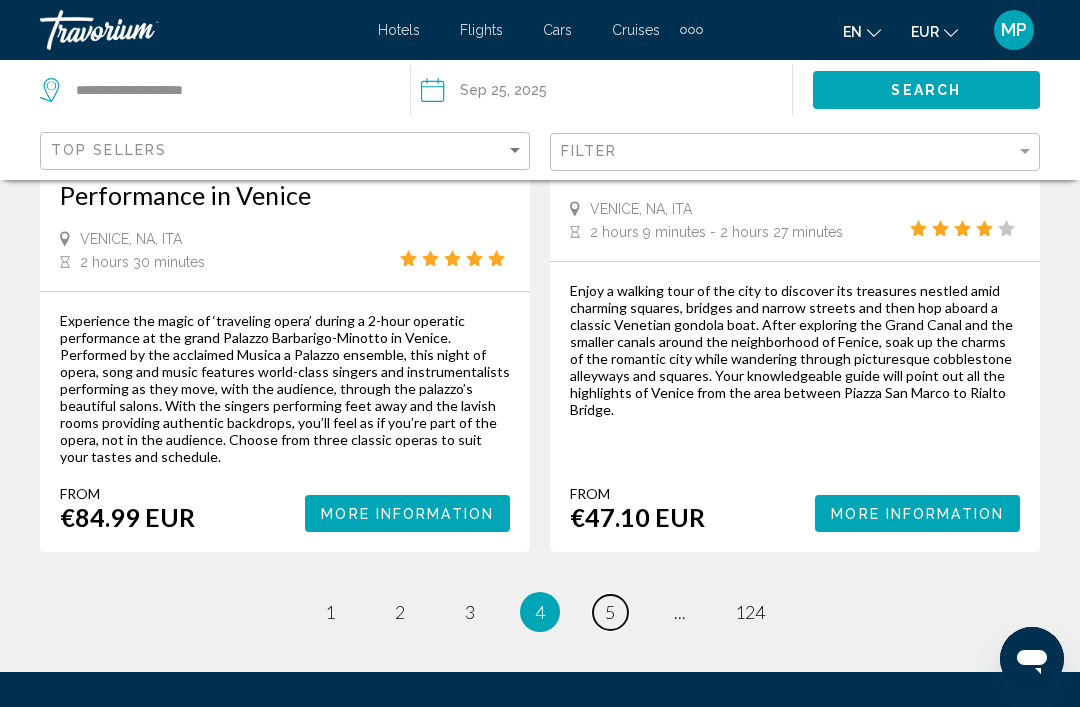 click on "page  5" at bounding box center (610, 612) 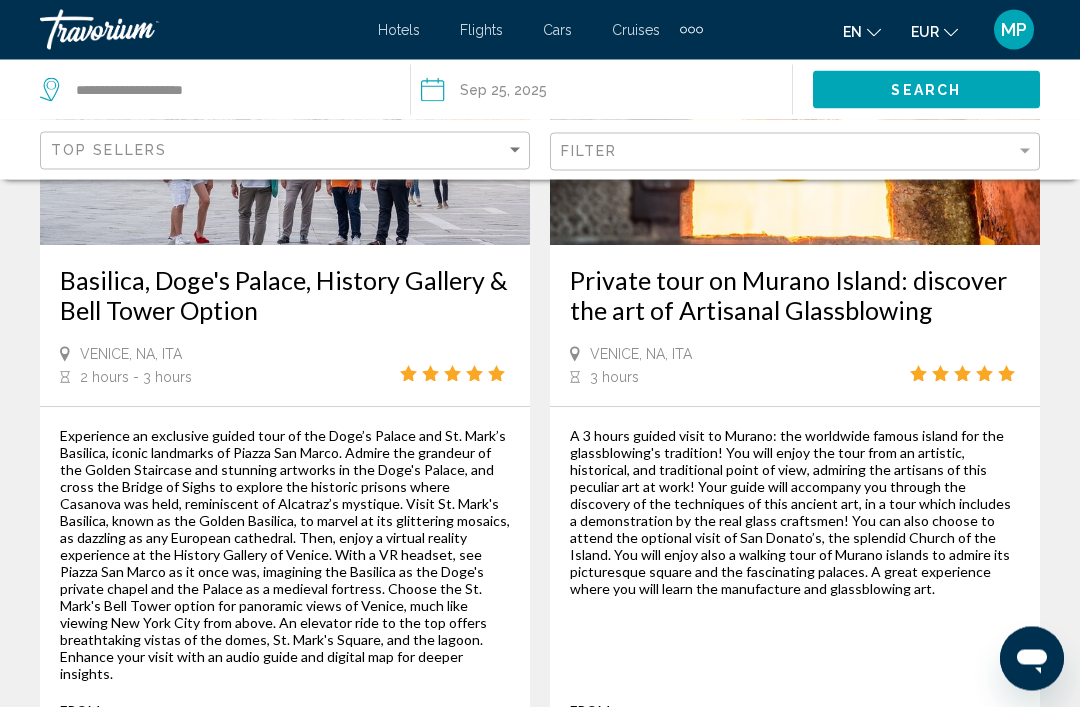 scroll, scrollTop: 1073, scrollLeft: 0, axis: vertical 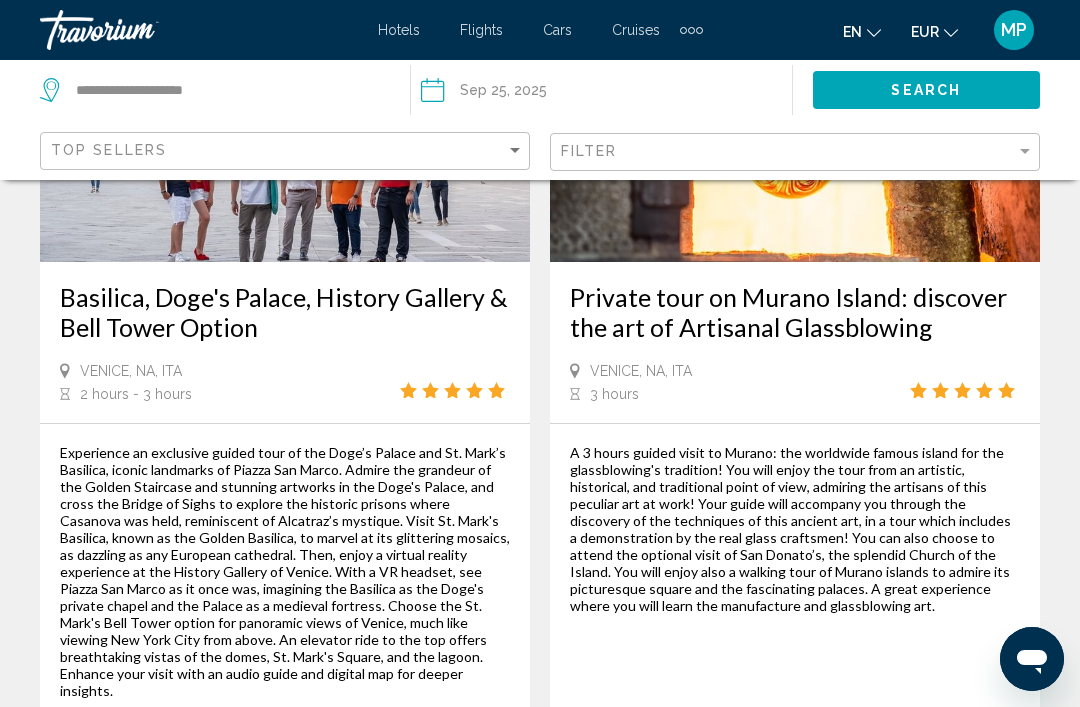 click on "Basilica, Doge's Palace, History Gallery & Bell Tower Option" at bounding box center [285, 312] 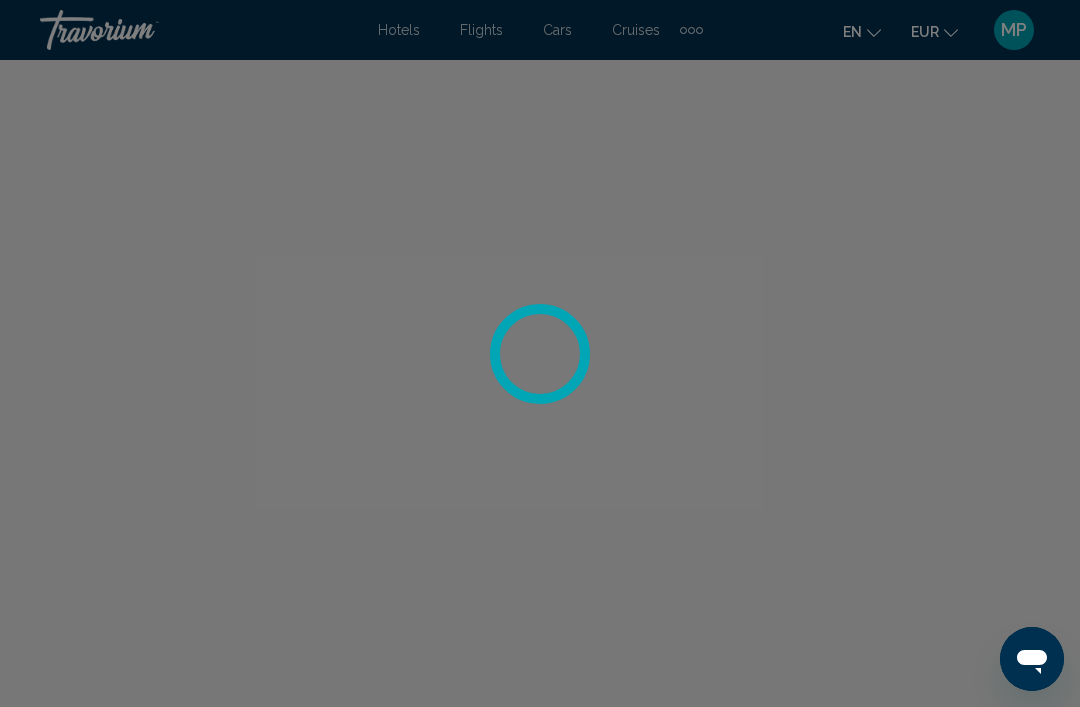 scroll, scrollTop: 0, scrollLeft: 0, axis: both 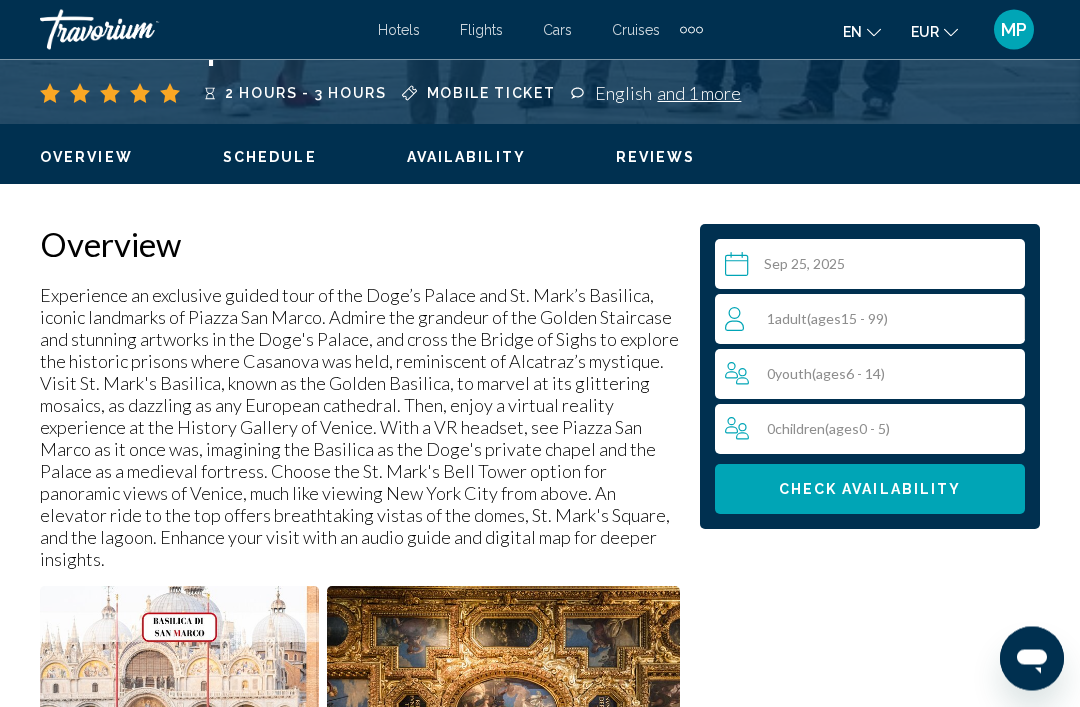 click on "[NUMBER] Adult Adults  ( ages  [AGE] - [AGE])" at bounding box center [874, 320] 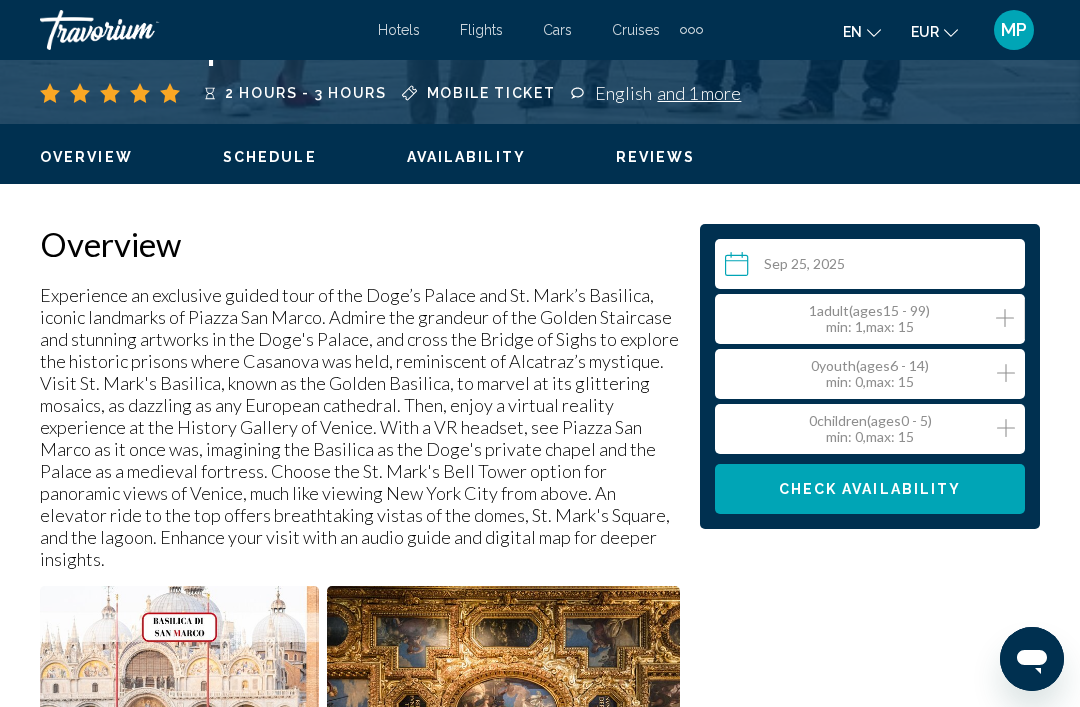 click 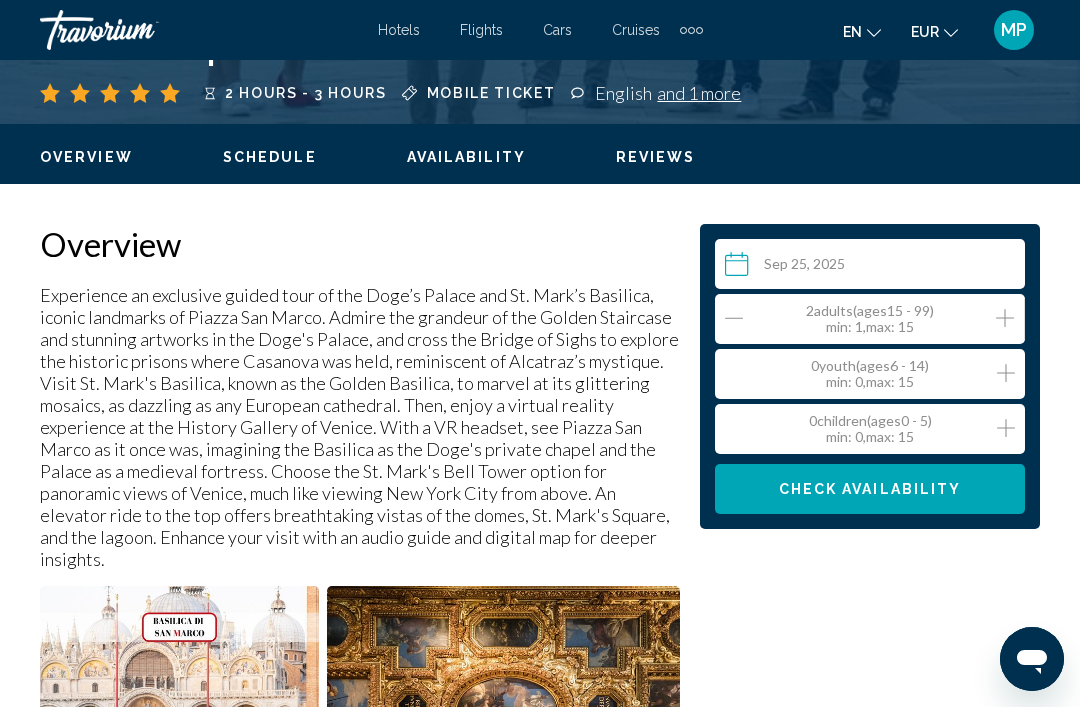 click on "Check Availability" at bounding box center (870, 490) 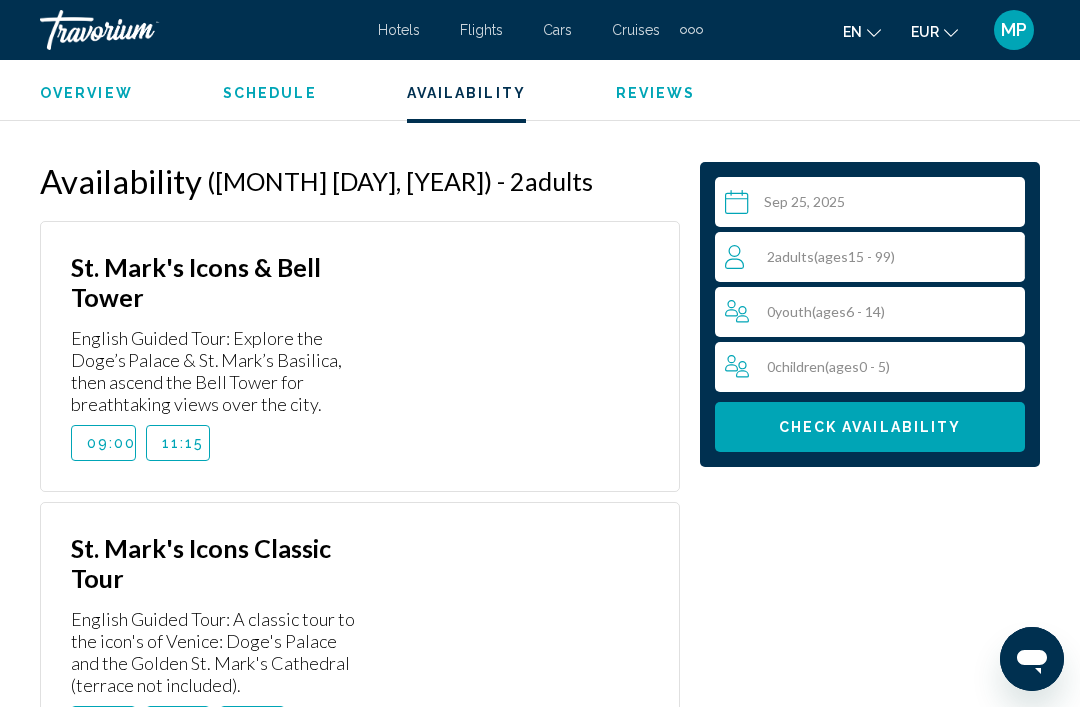 scroll, scrollTop: 4784, scrollLeft: 0, axis: vertical 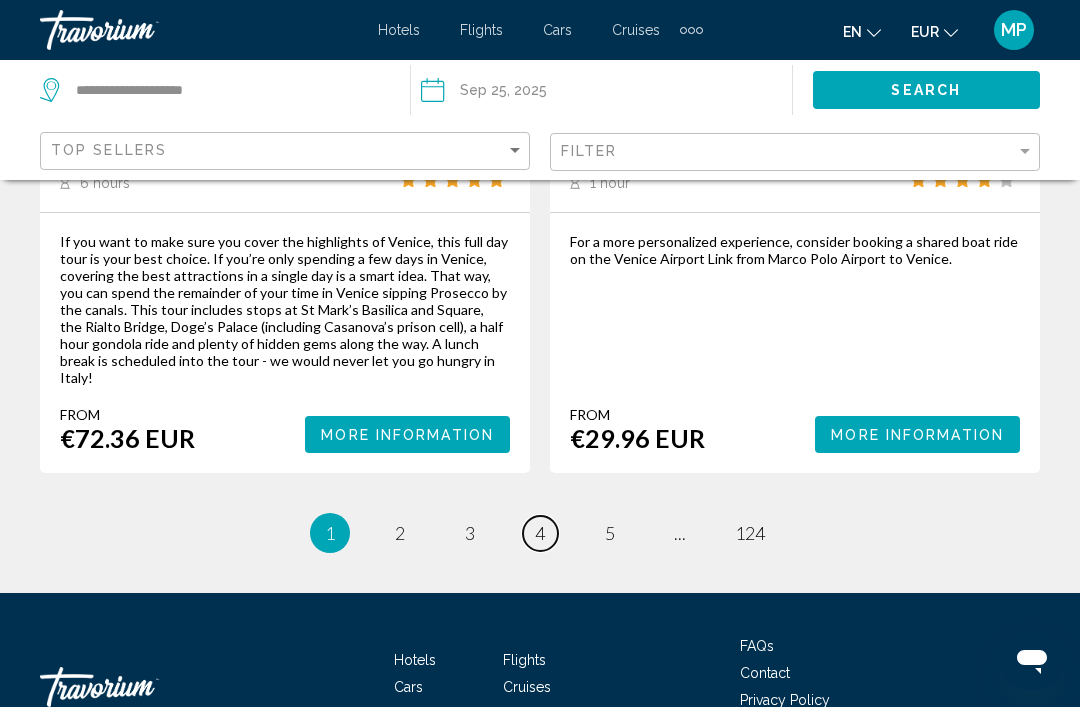 click on "4" at bounding box center [540, 533] 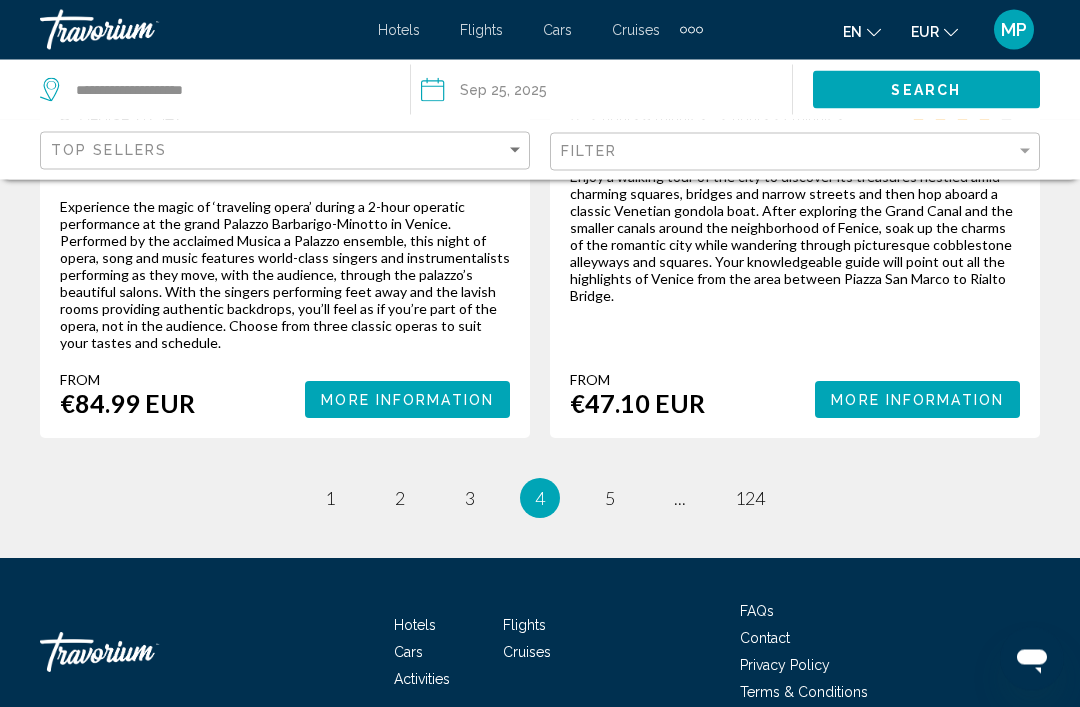 scroll, scrollTop: 4650, scrollLeft: 0, axis: vertical 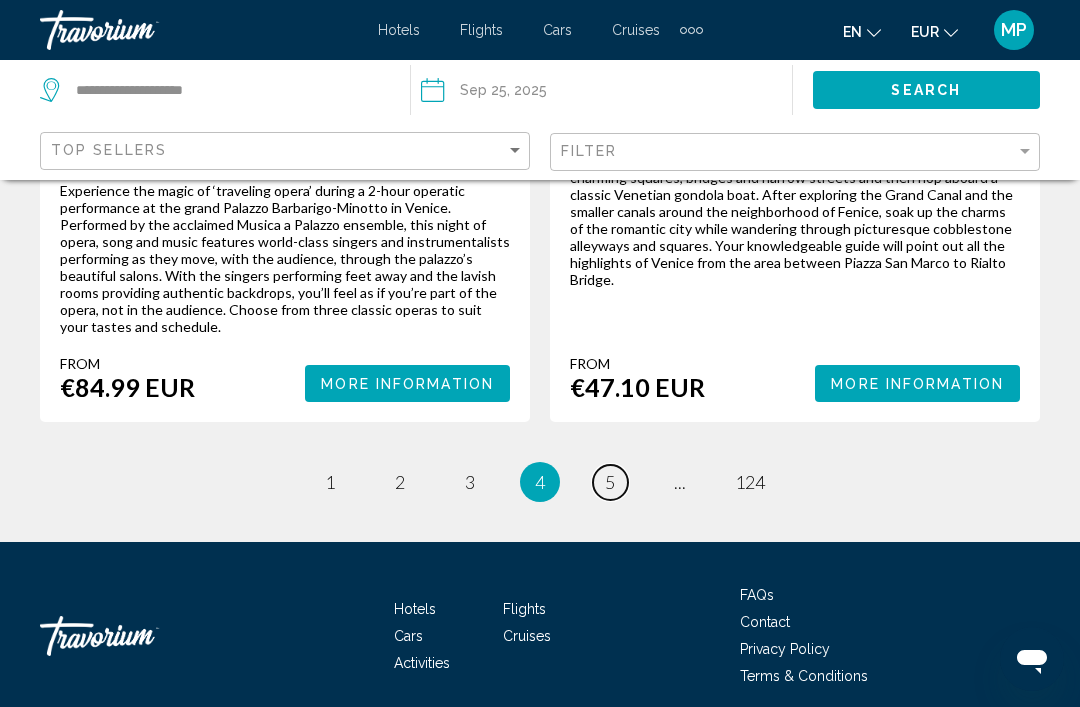 click on "page  5" at bounding box center [610, 482] 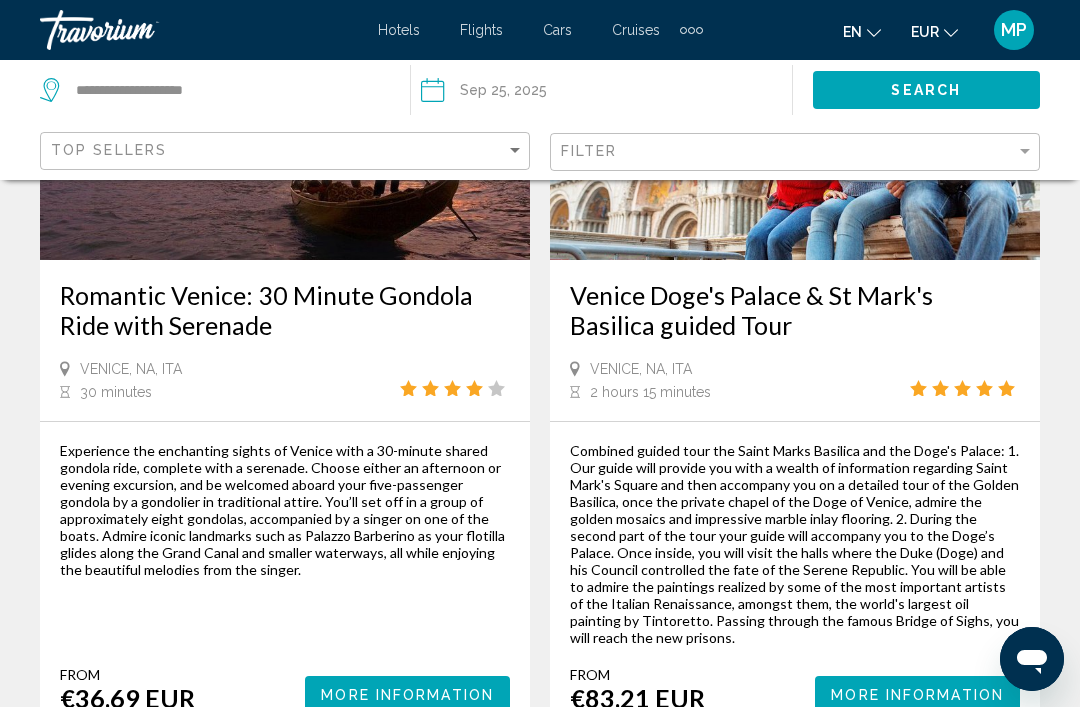 scroll, scrollTop: 1957, scrollLeft: 0, axis: vertical 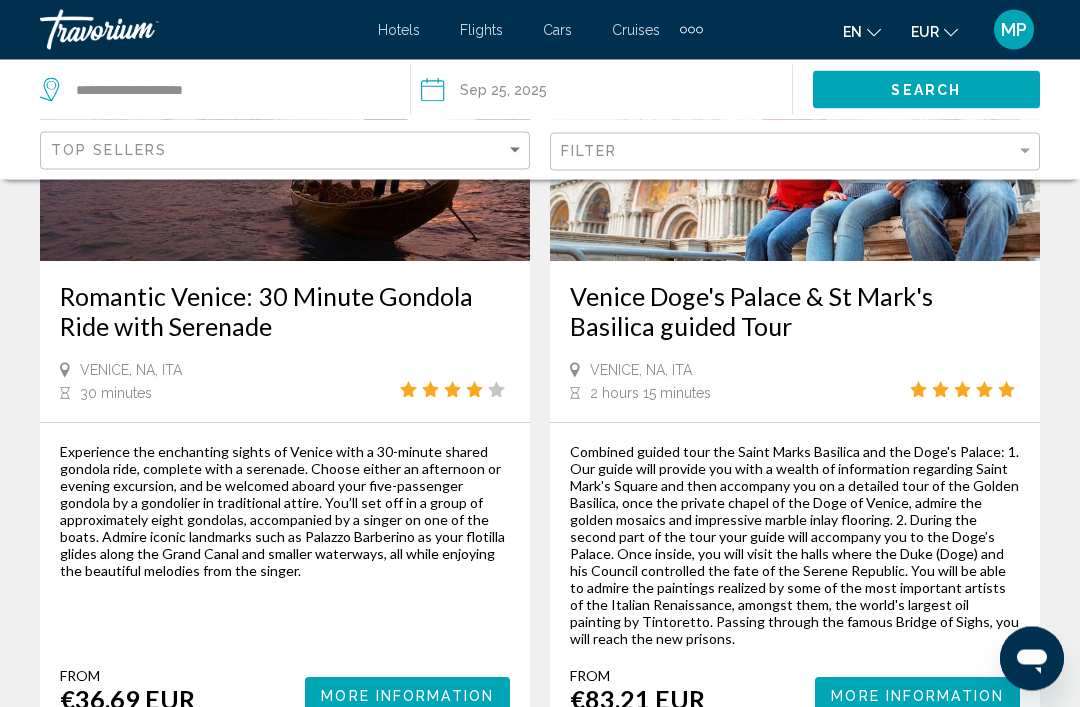click on "Romantic Venice: 30 Minute Gondola Ride with Serenade" at bounding box center [285, 312] 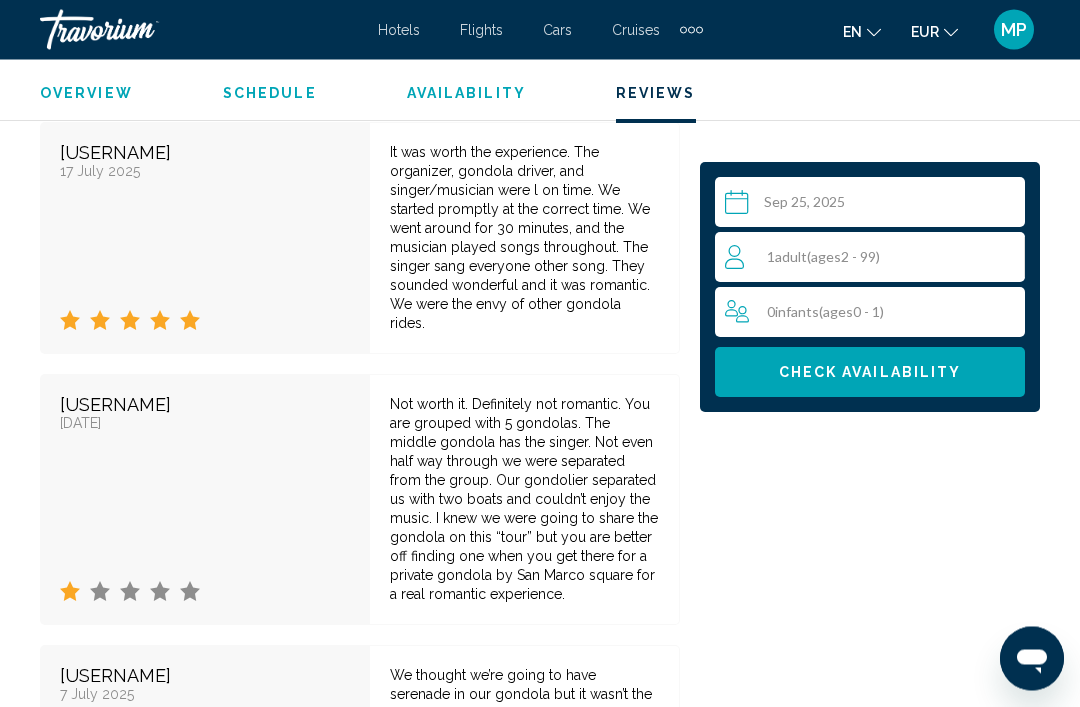 scroll, scrollTop: 4713, scrollLeft: 0, axis: vertical 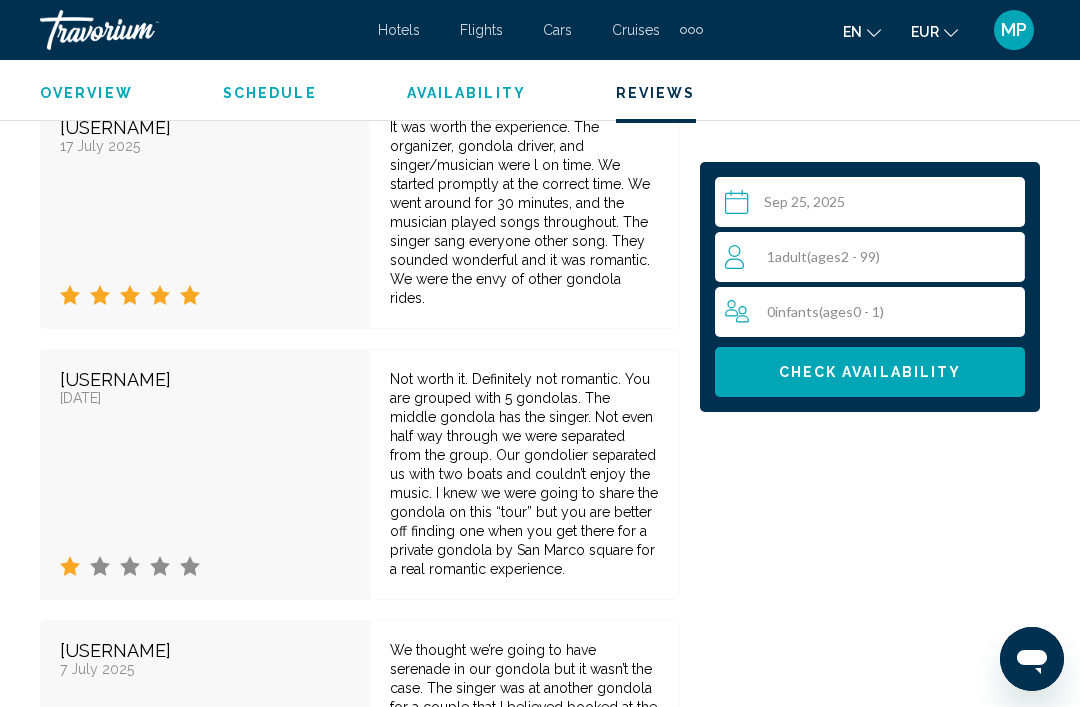 click on "1  Adult Adults  ( ages  2 - 99)" at bounding box center [874, 257] 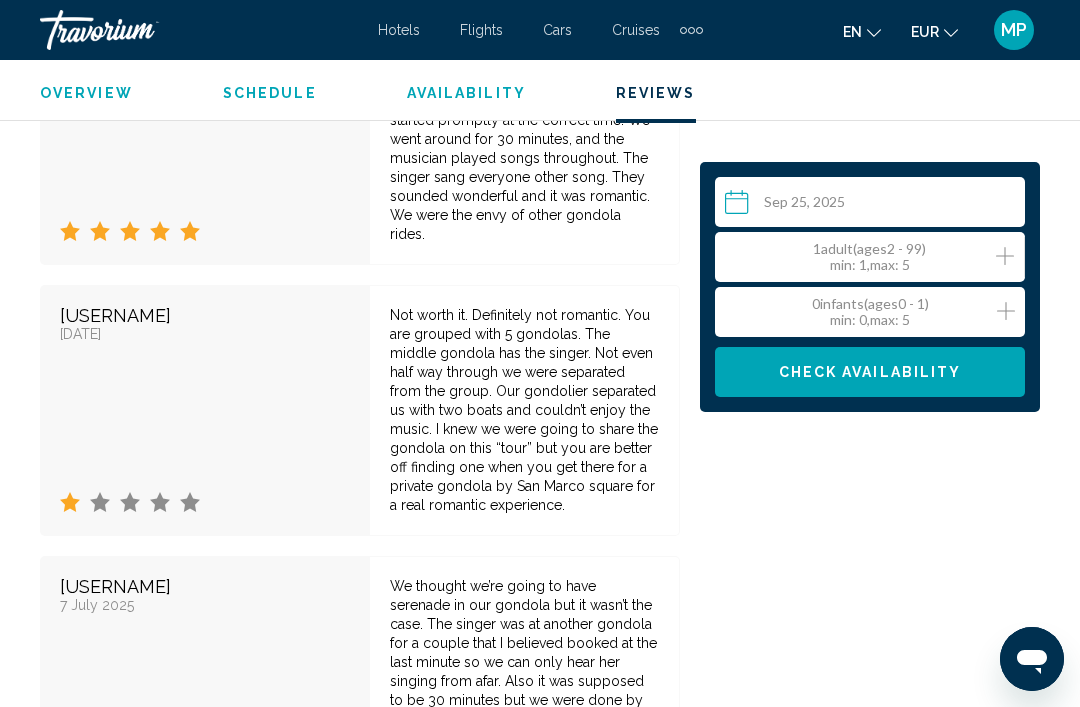 click on "Select a date [MONTH] [DAY], [YEAR]  [MONTH]  *** *** *** *** *** *** *** *** *** *** *** ***   [YEAR]  **** **** **** **** **** **** Su Mo Tu We Th Fr Sa 27 28 29 30 31 1 2 3 4 5 6 7 8 9 10 11 12 13 14 15 16 17 18 19 20 21 22 23 24 25 26 27 28 29 30 31 1 2 3 4 5 6 * * * * * * * * * ** ** ** ** ** ** ** ** ** ** ** ** ** ** ** ** ** ** ** ** ** ** ** ** ** ** ** ** ** ** ** ** ** ** ** ** ** ** ** ** ** ** ** ** ** ** ** ** ** ** ** ** ** ** ** ** ** ** ** ** ** ** ** ** **
1  [TYPE] ([AGE] - [AGE]) min : 1,  max : 5
0  [TYPE] ([AGE] - [AGE]) min : 0,  max : 5
Check Availability" at bounding box center (870, -837) 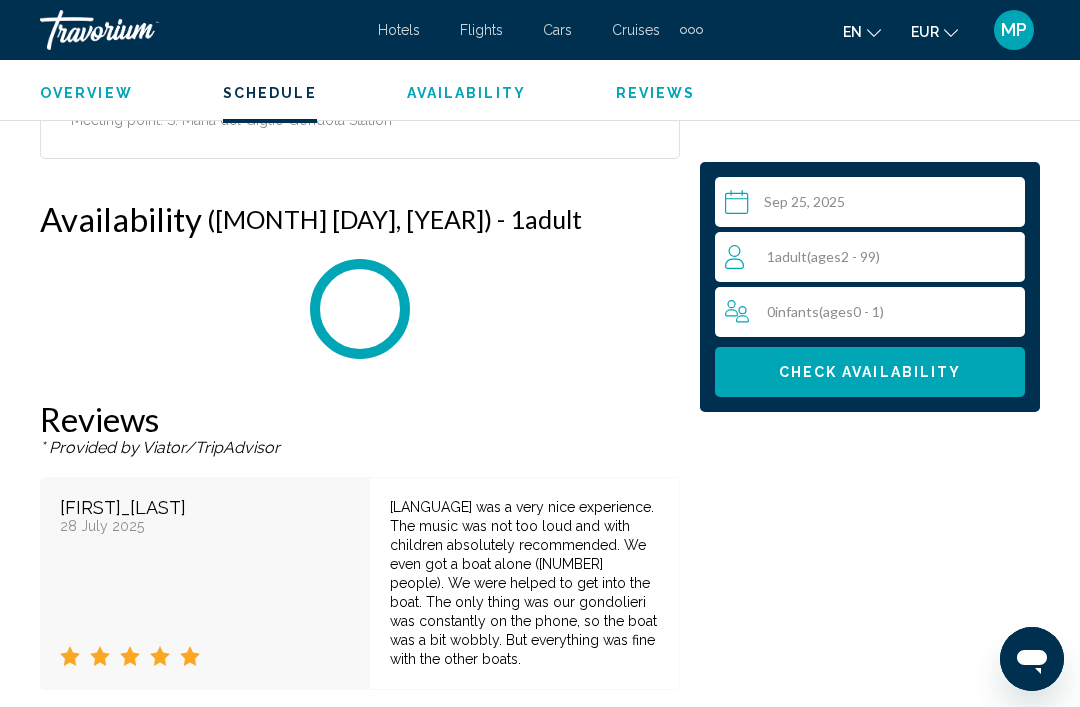 scroll, scrollTop: 3621, scrollLeft: 0, axis: vertical 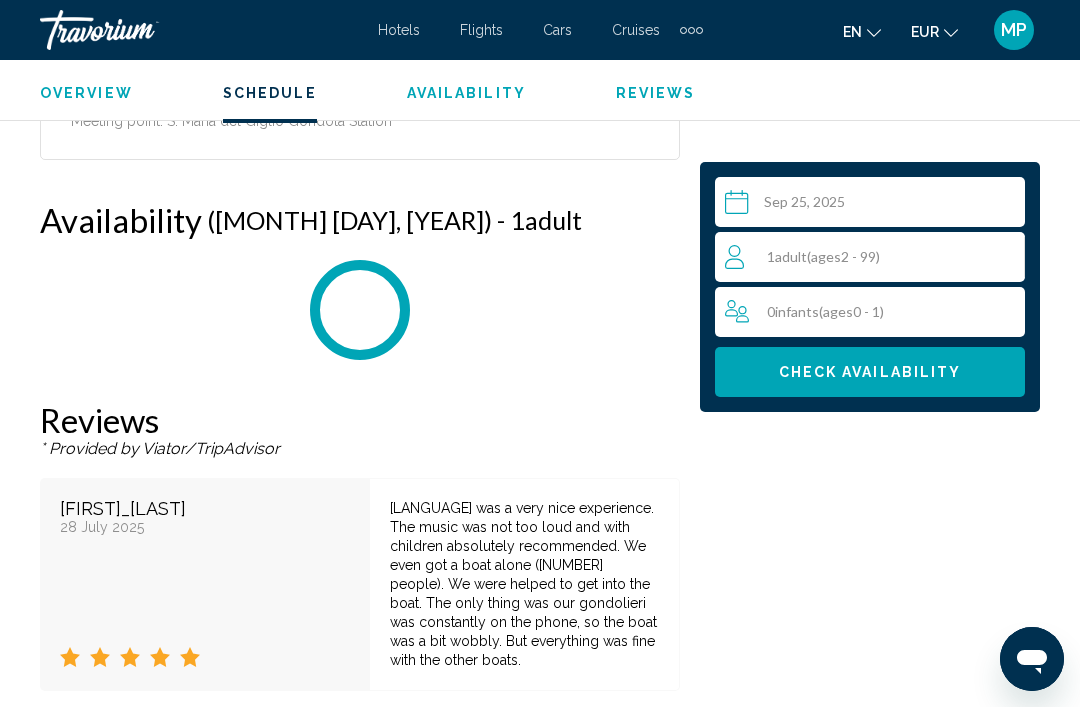 click on "1  Adult Adults  ( ages  2 - 99)" at bounding box center (875, 257) 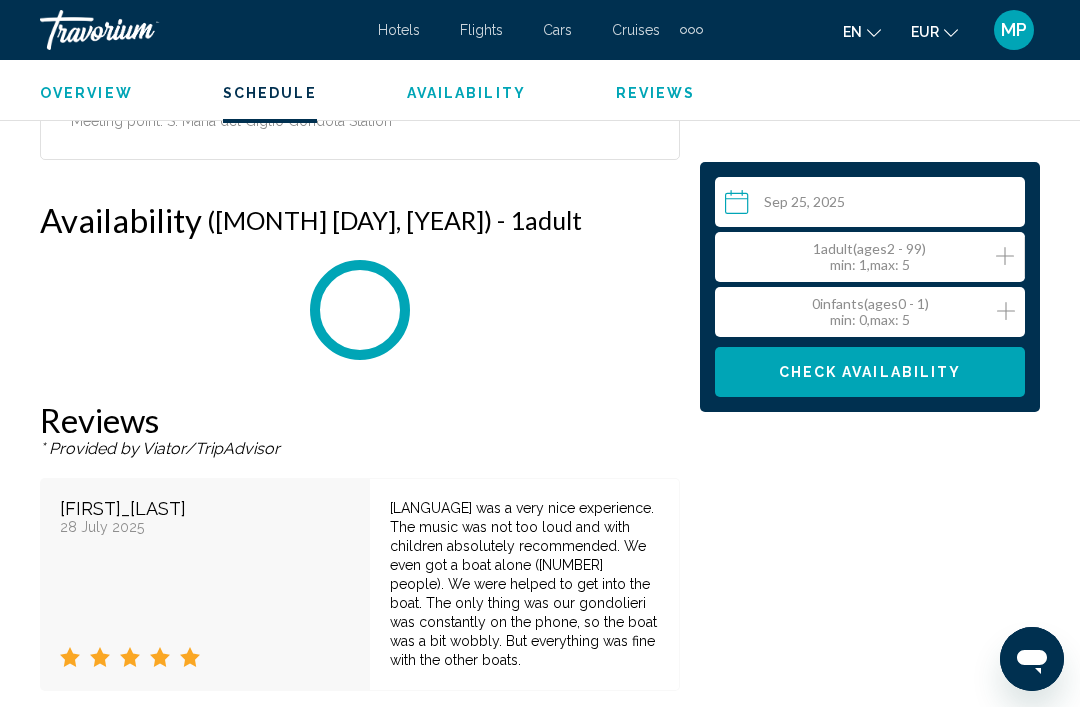 click 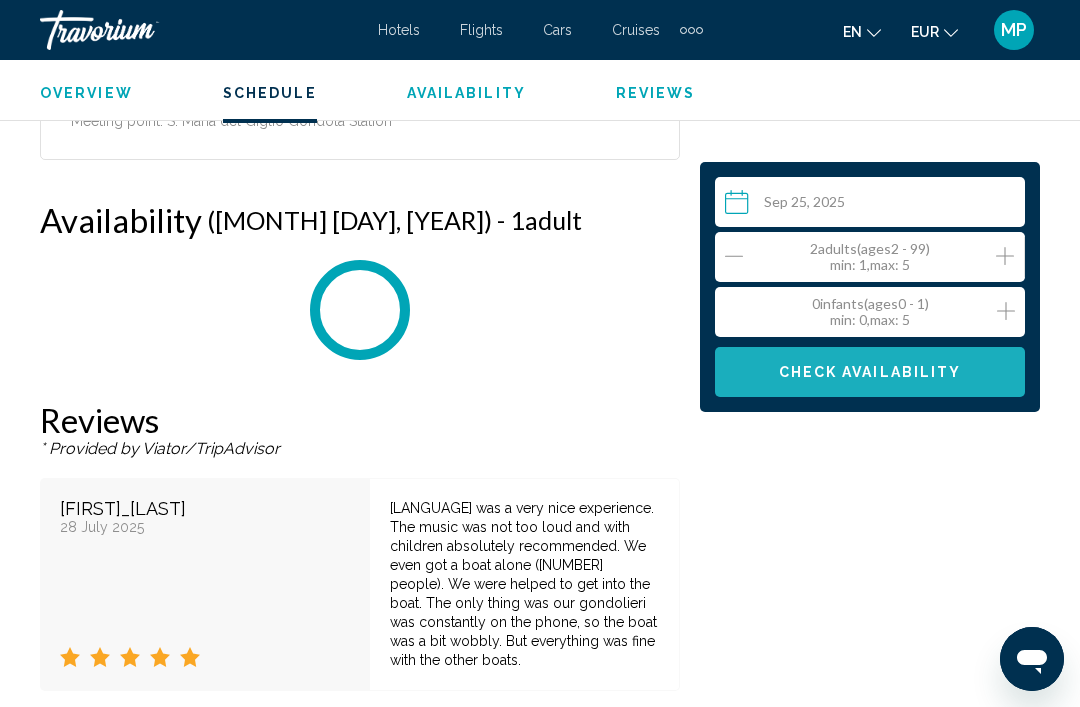 click on "Check Availability" at bounding box center (870, 372) 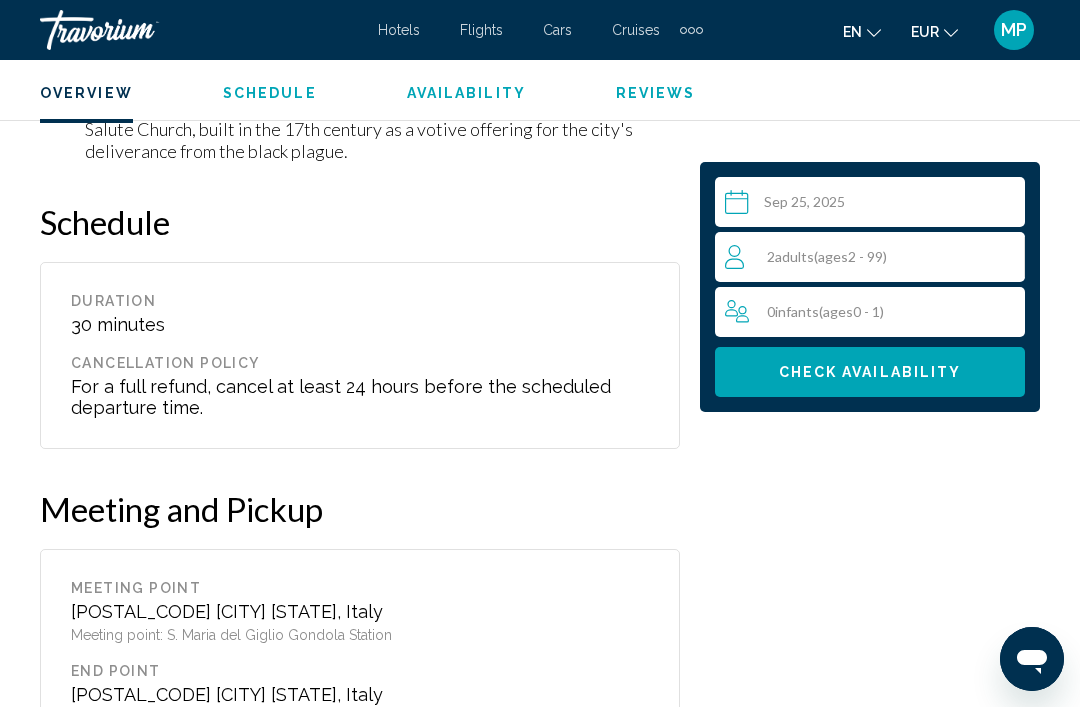 scroll, scrollTop: 3017, scrollLeft: 0, axis: vertical 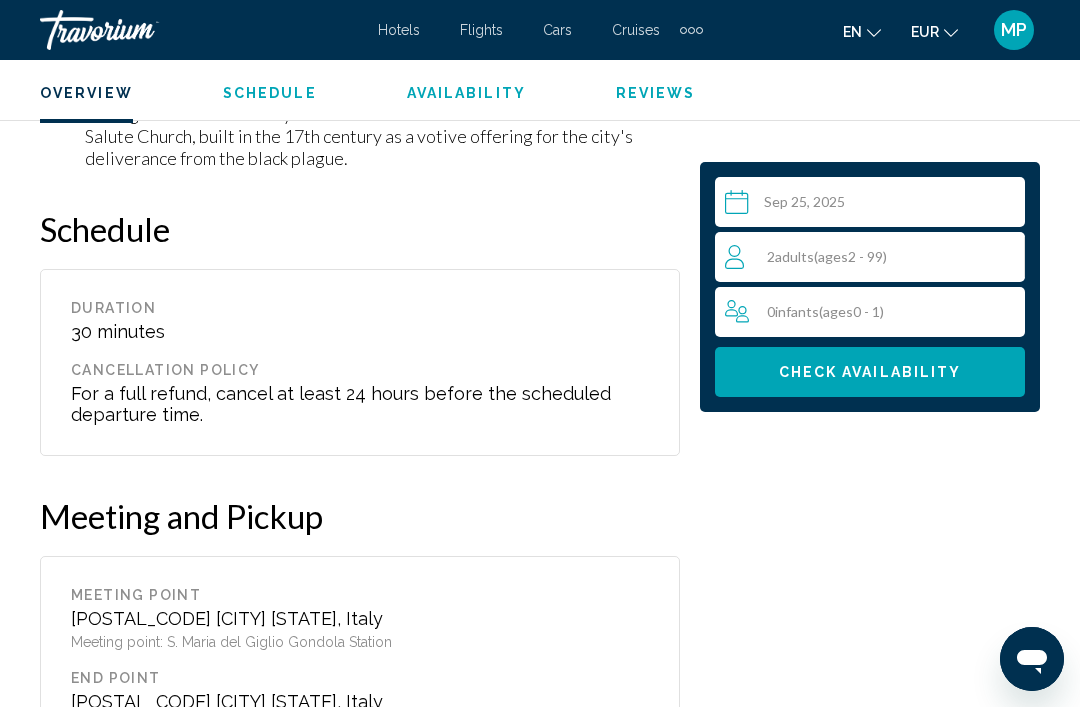click at bounding box center (874, 205) 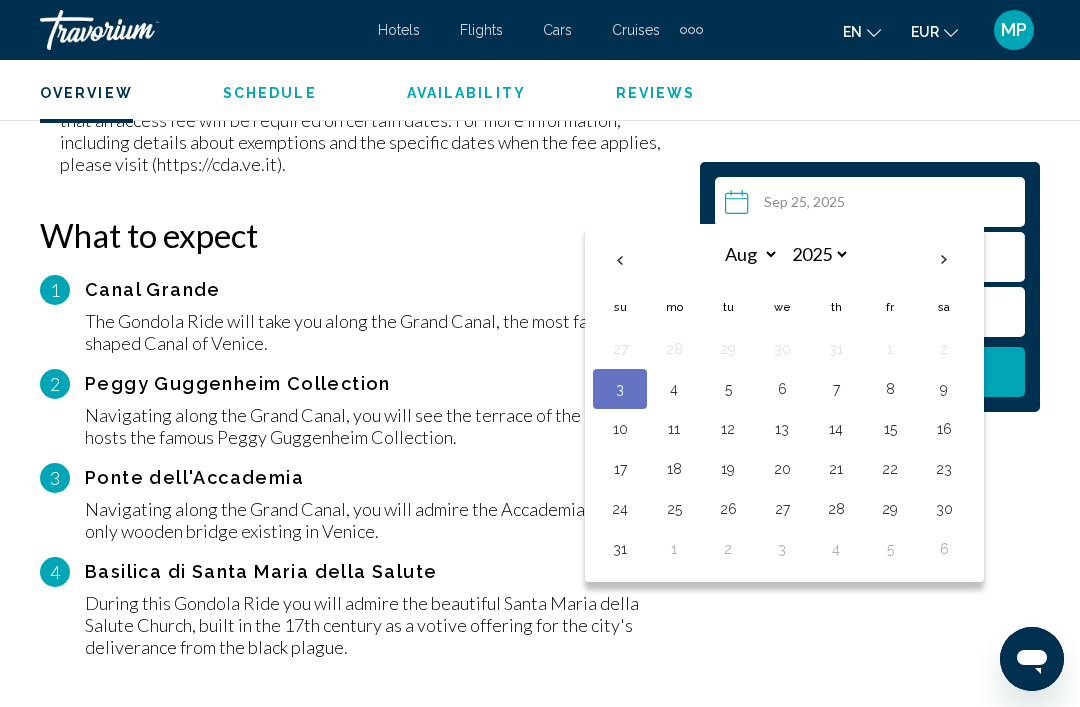 scroll, scrollTop: 2502, scrollLeft: 0, axis: vertical 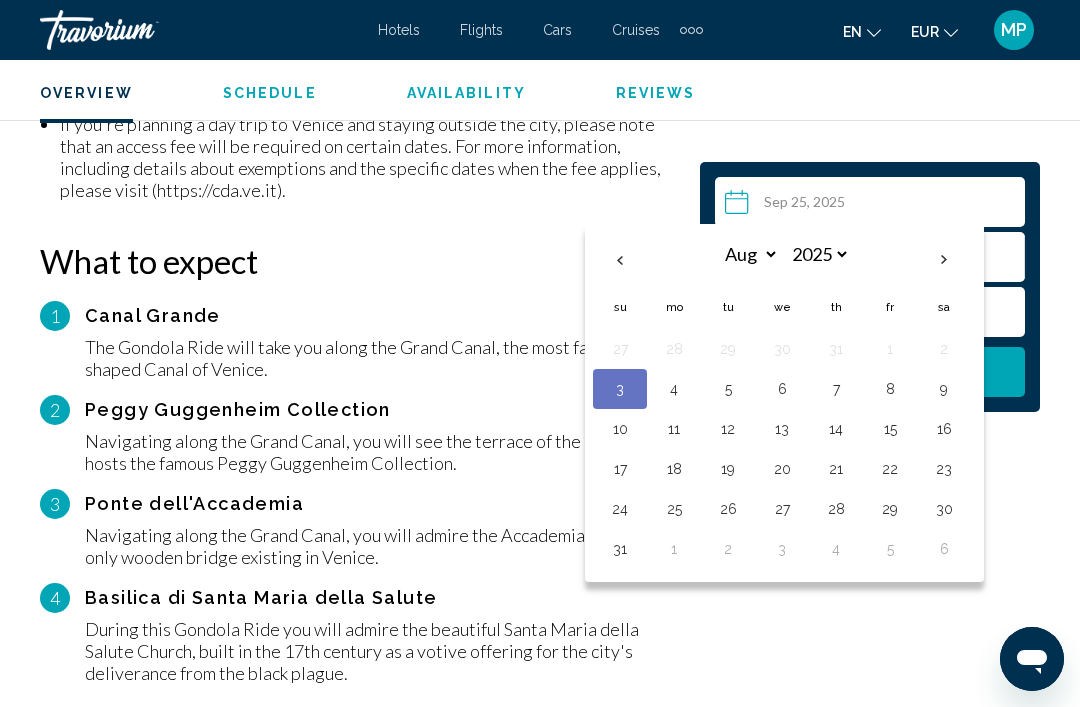 click on "25" at bounding box center (674, 509) 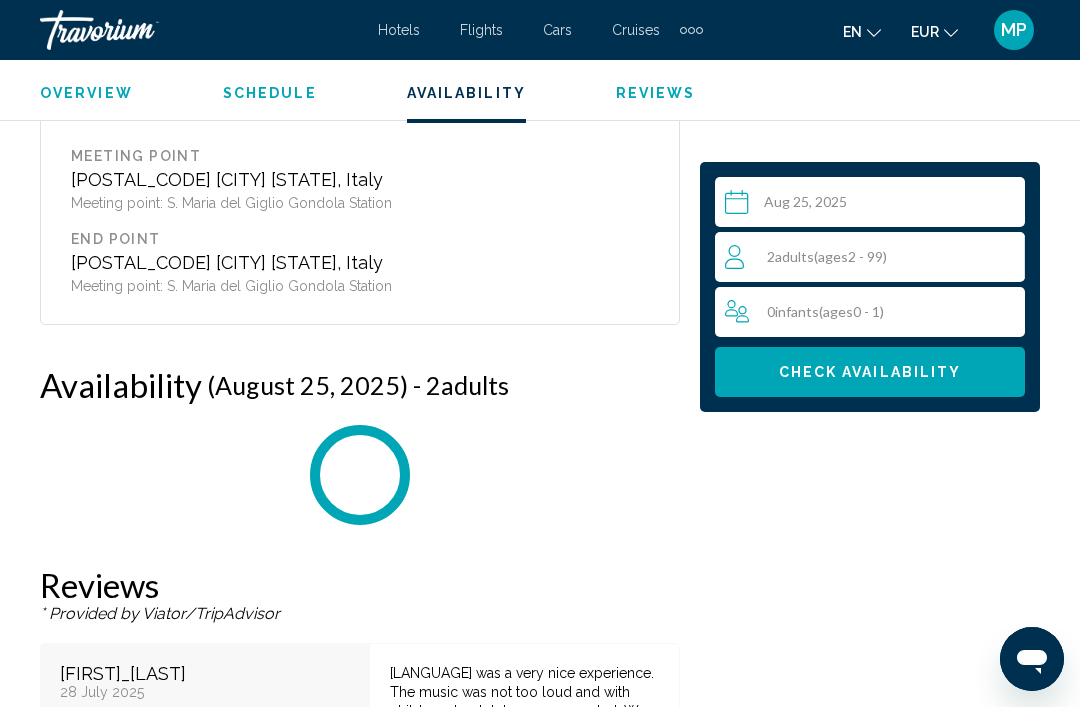 scroll, scrollTop: 3701, scrollLeft: 0, axis: vertical 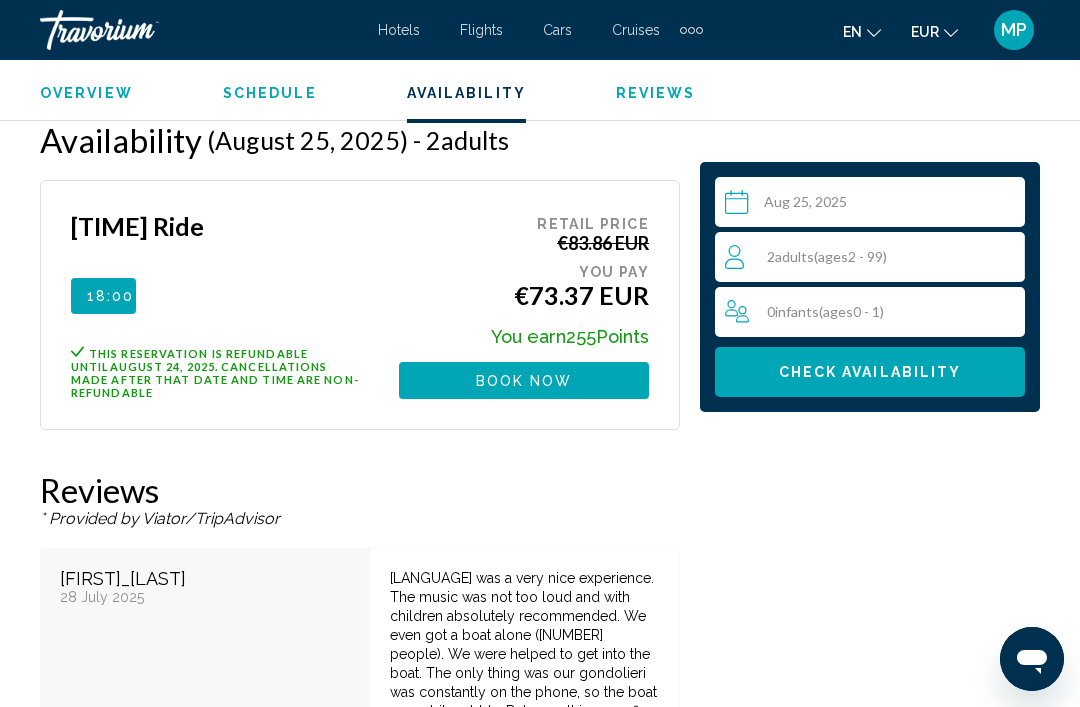 click on "**********" at bounding box center (874, 205) 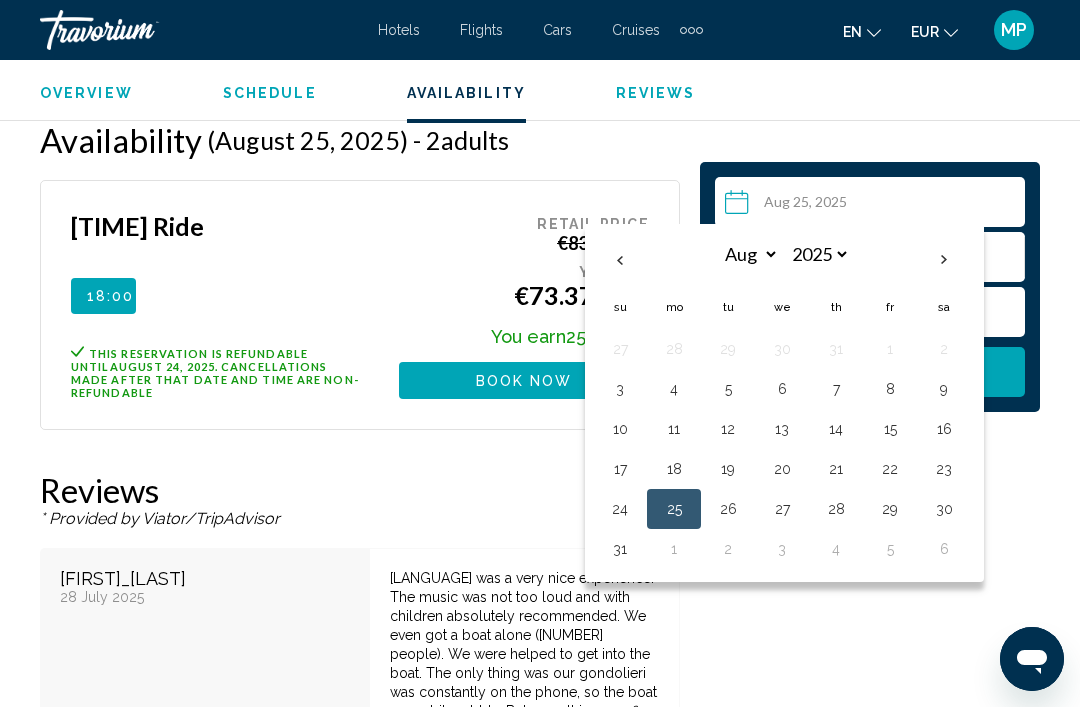 click at bounding box center (944, 260) 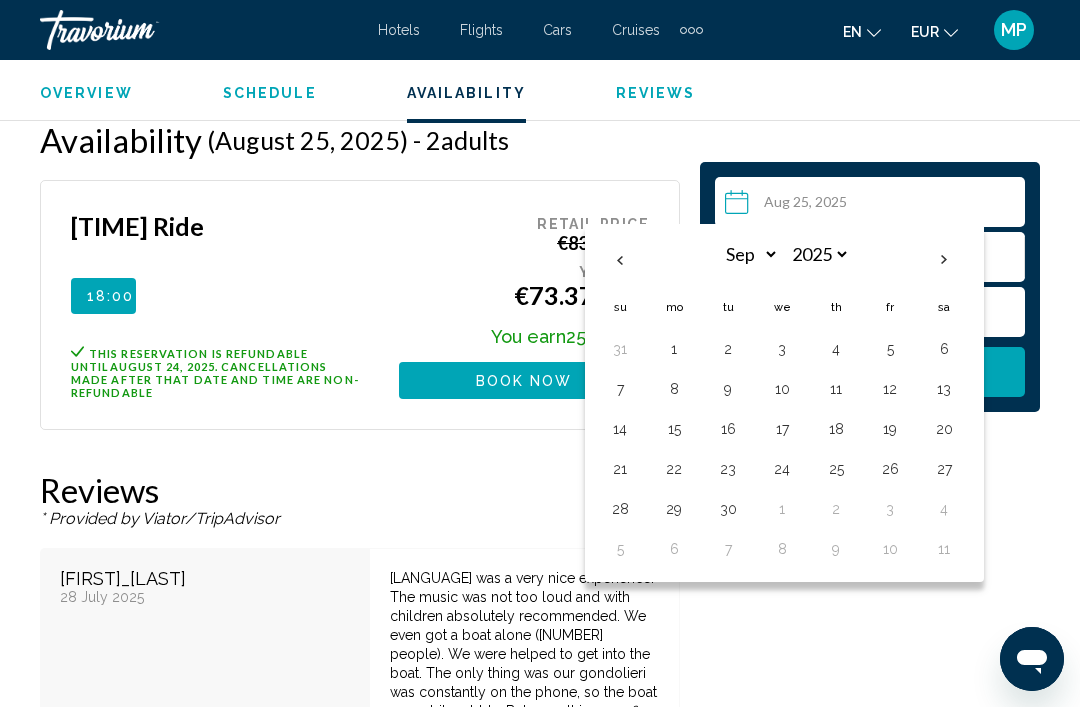 click on "16" at bounding box center [728, 429] 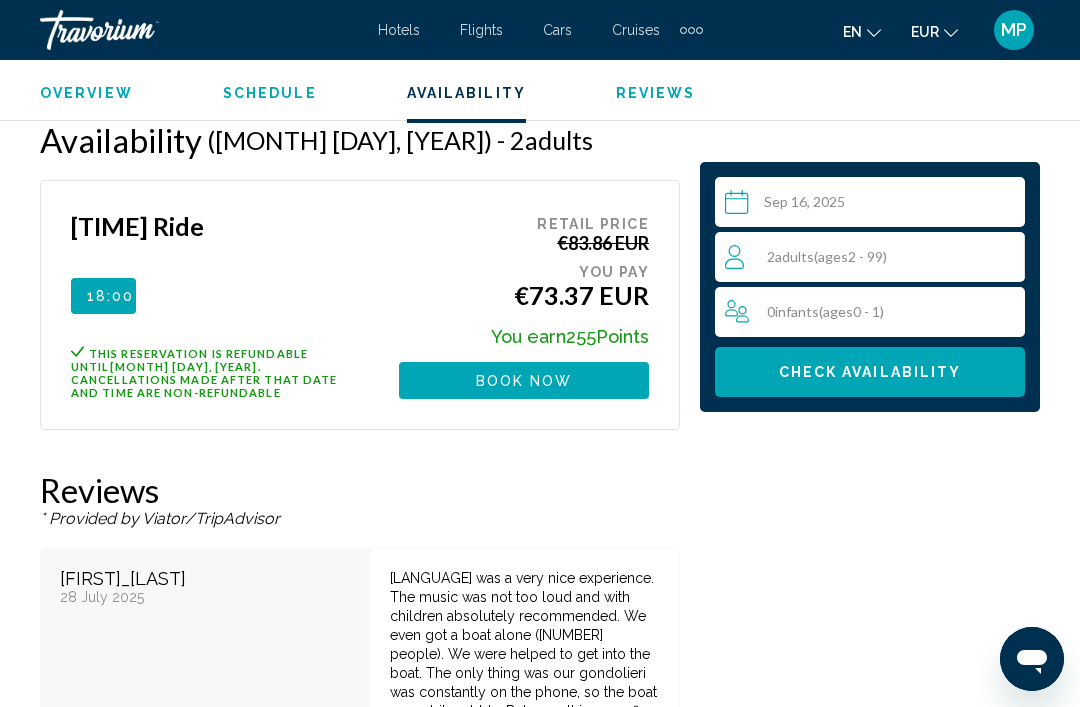 click on "**********" at bounding box center (874, 205) 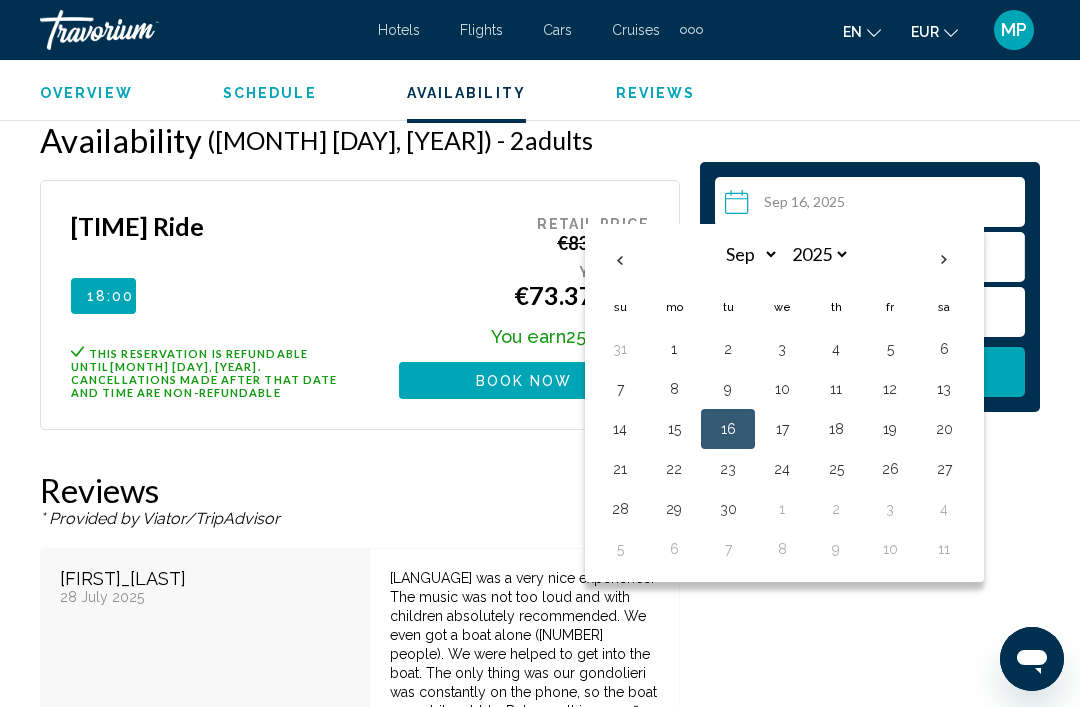 click on "28" at bounding box center (620, 509) 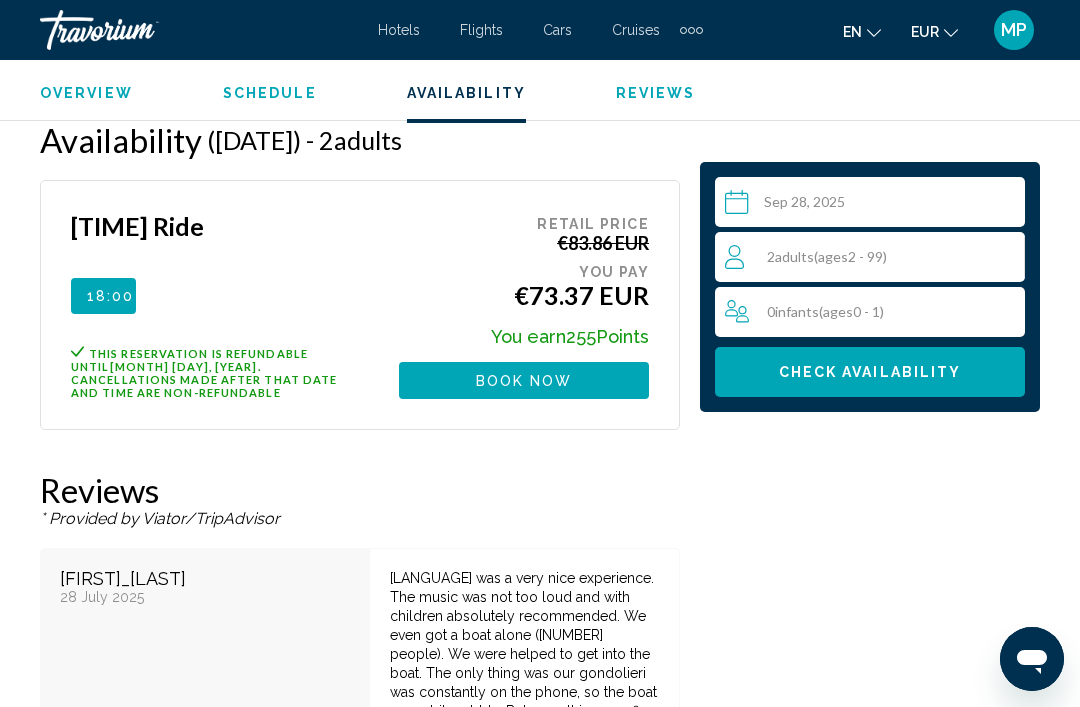 click on "**********" at bounding box center (874, 205) 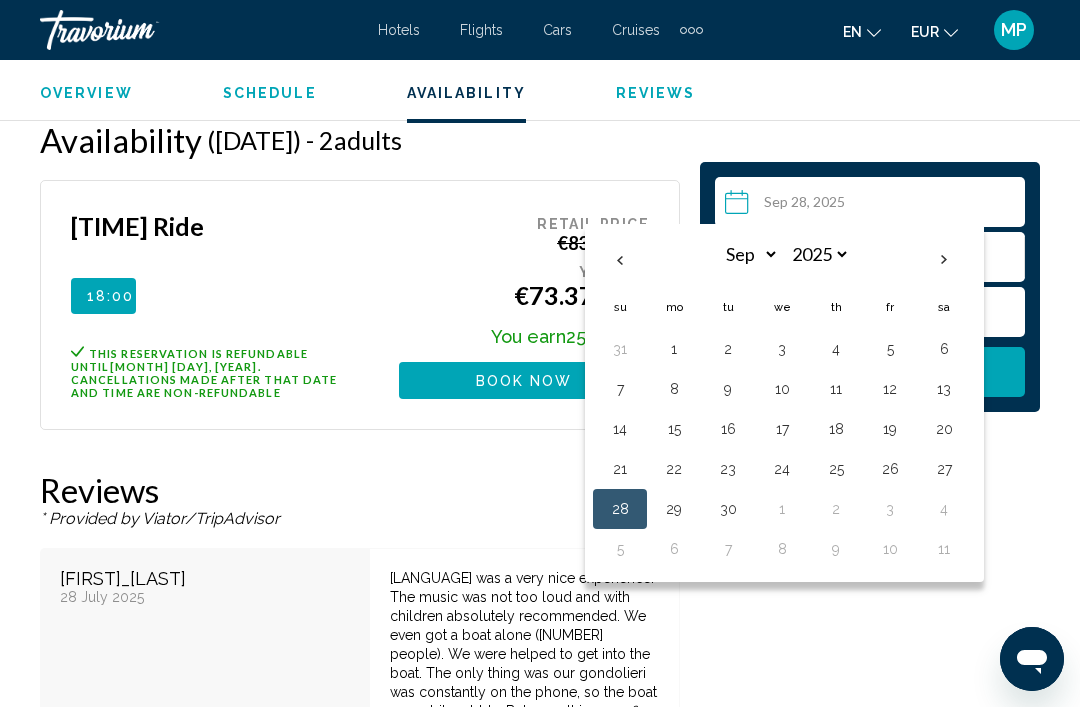 click at bounding box center (620, 260) 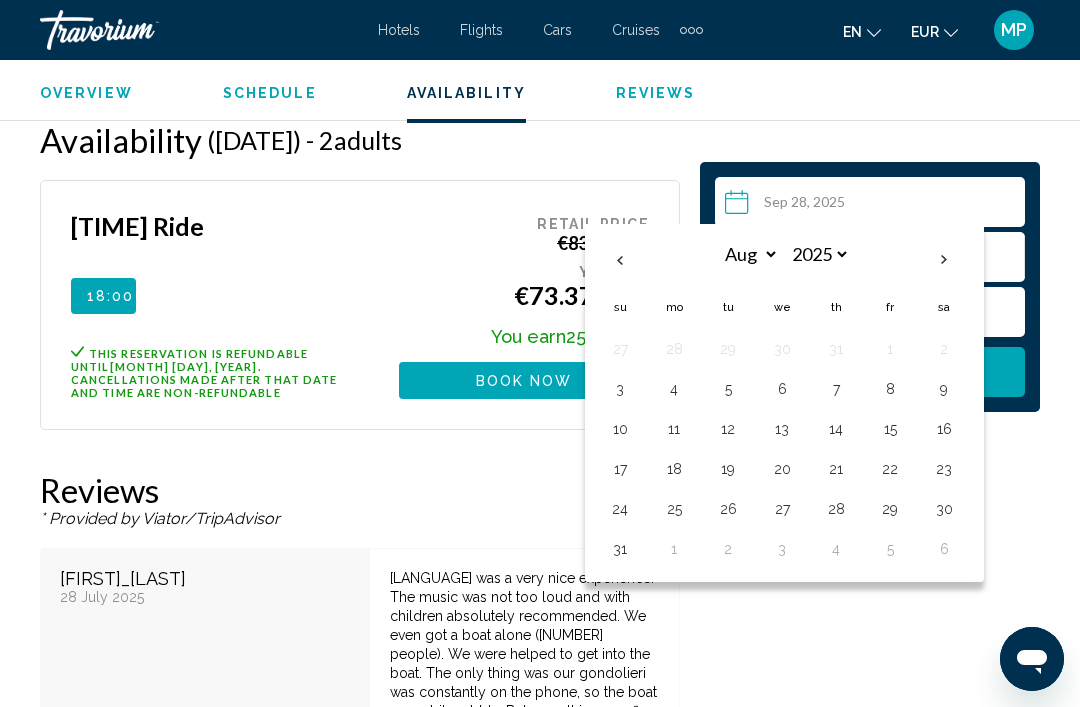 click on "25" at bounding box center [674, 509] 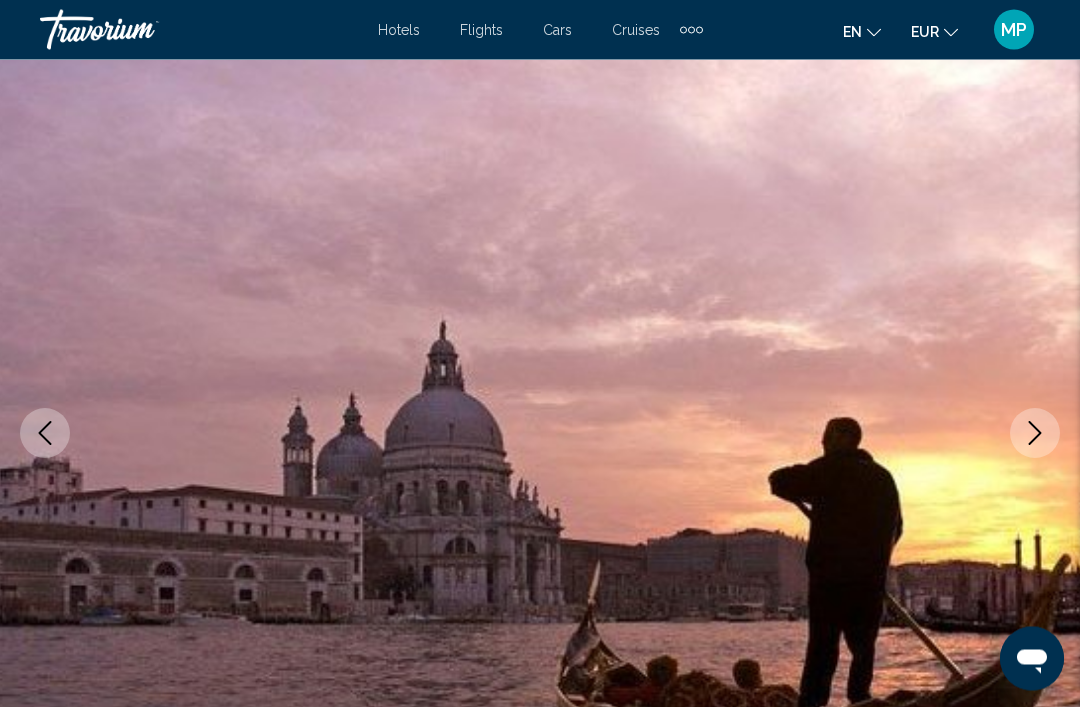 scroll, scrollTop: 0, scrollLeft: 0, axis: both 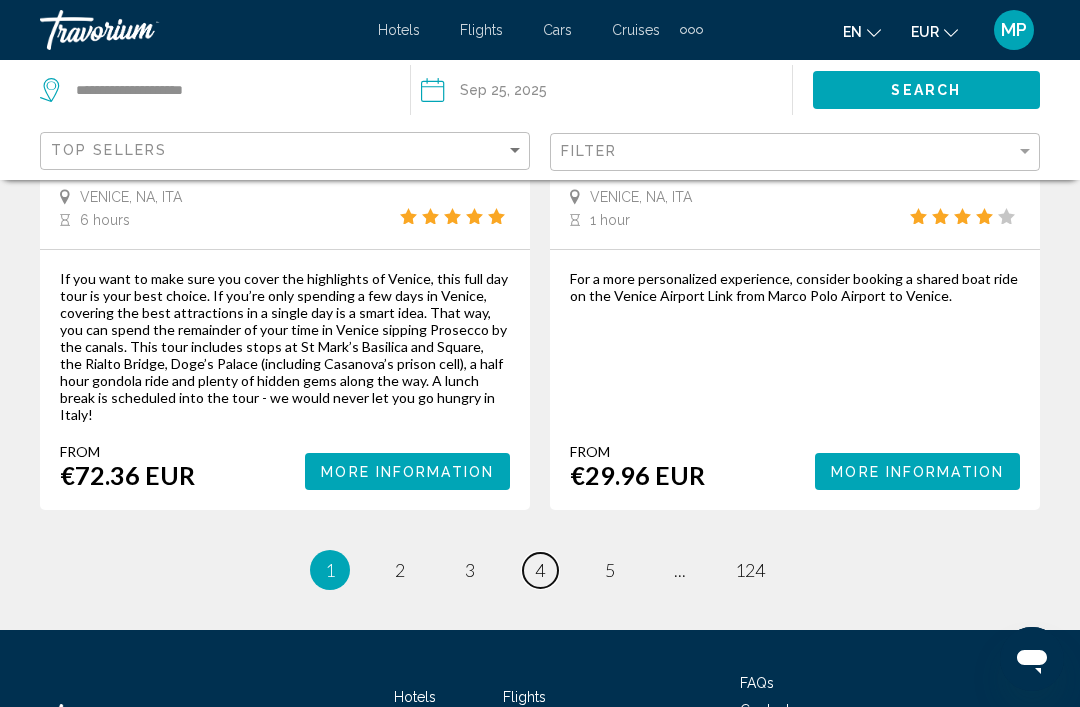 click on "page  4" at bounding box center [540, 570] 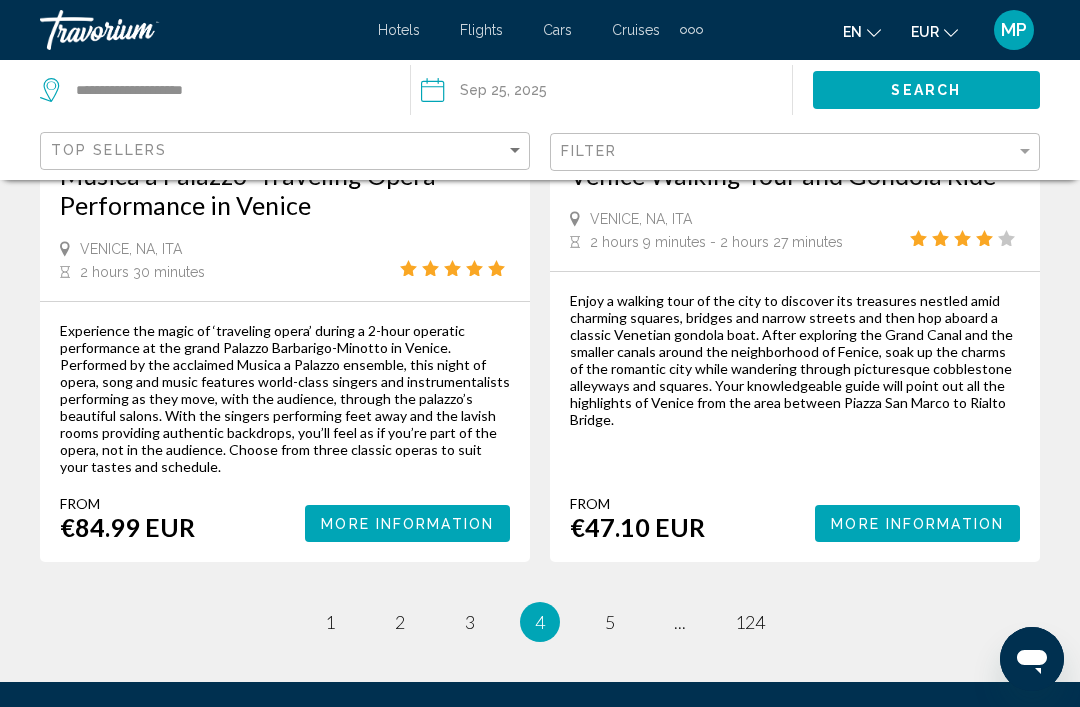 scroll, scrollTop: 4510, scrollLeft: 0, axis: vertical 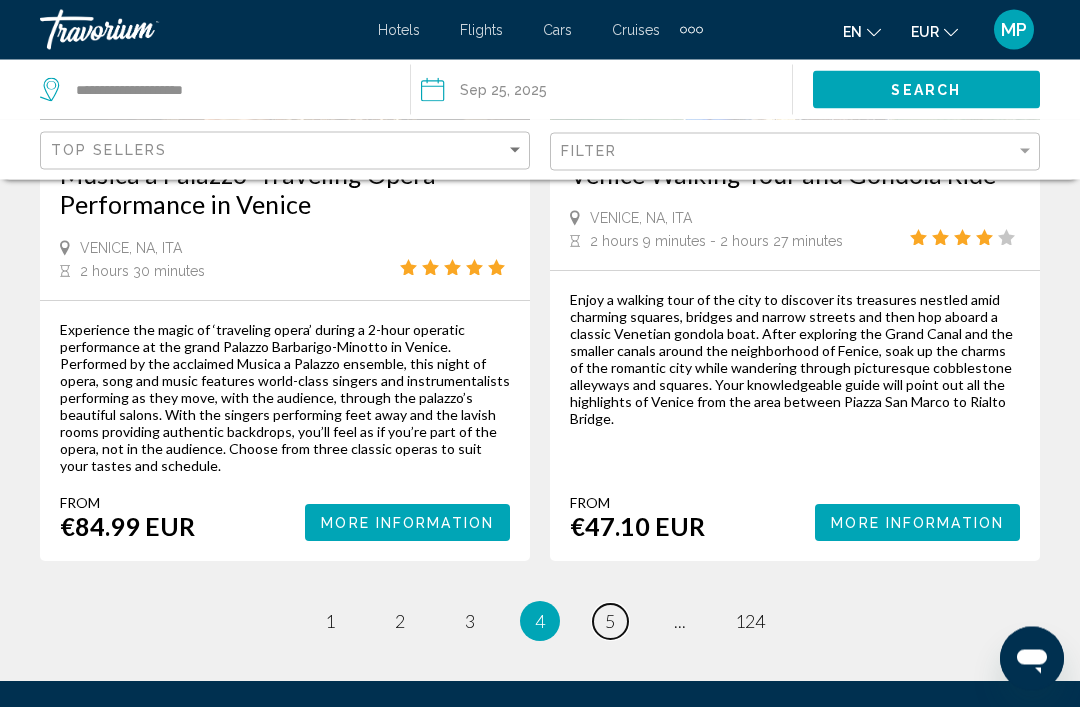 click on "page  5" at bounding box center [610, 622] 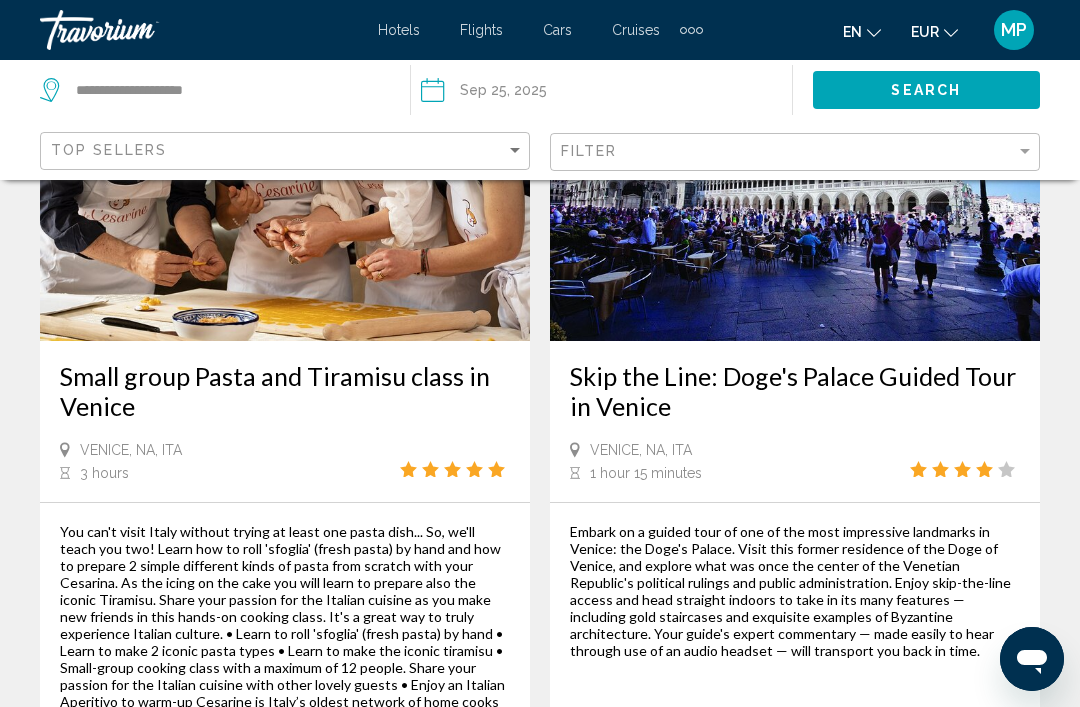 scroll, scrollTop: 4429, scrollLeft: 0, axis: vertical 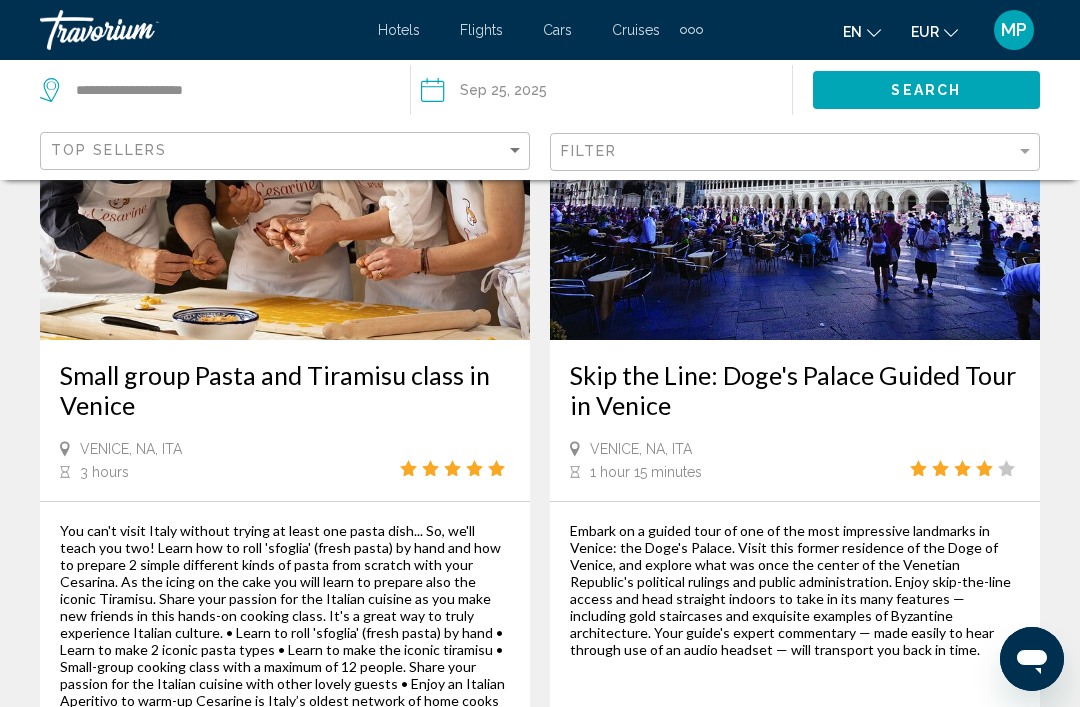 click on "Skip the Line: Doge's Palace Guided Tour in Venice
Venice, NA, ITA
1 hour 15 minutes" at bounding box center [795, 420] 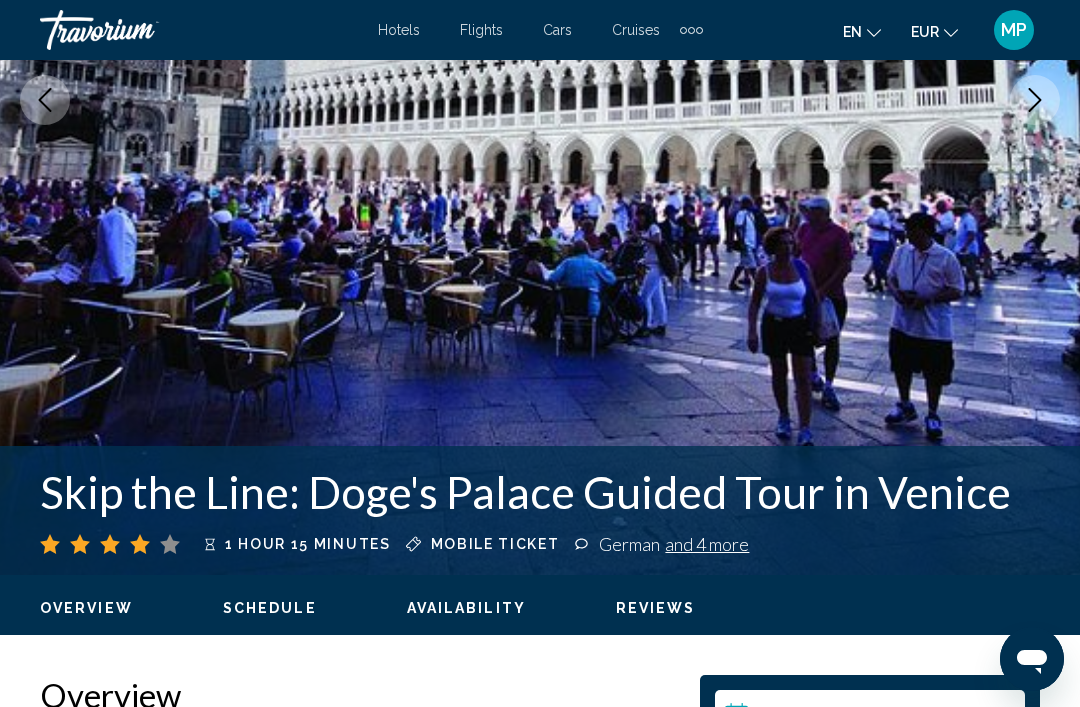 scroll, scrollTop: 370, scrollLeft: 0, axis: vertical 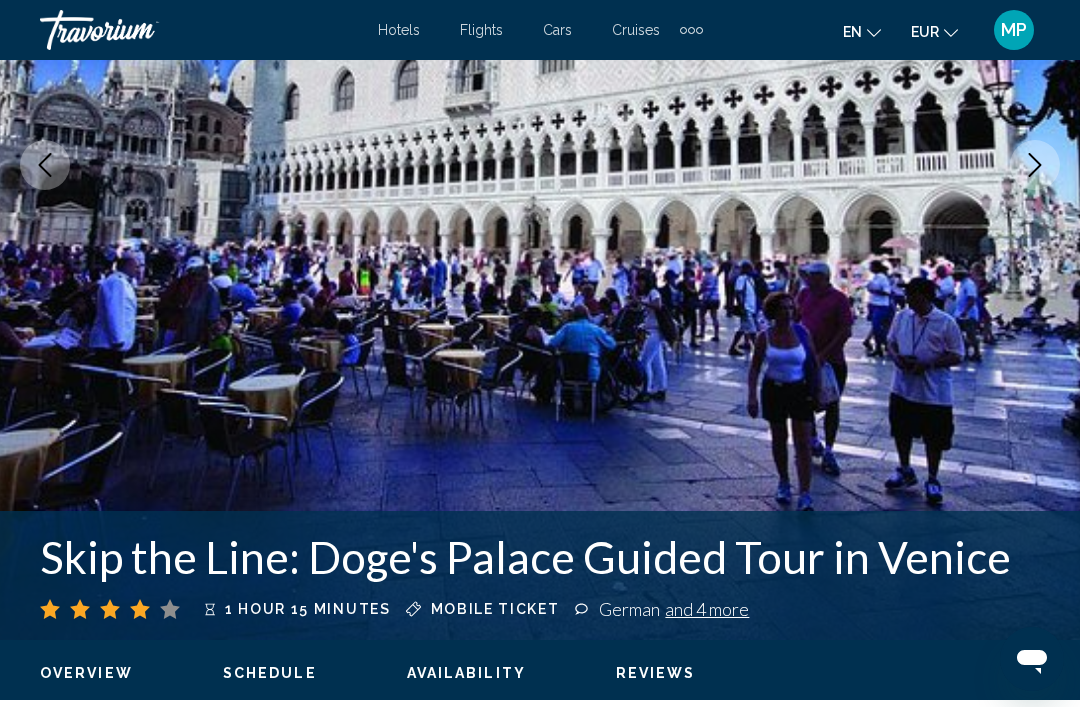 click at bounding box center (1035, 165) 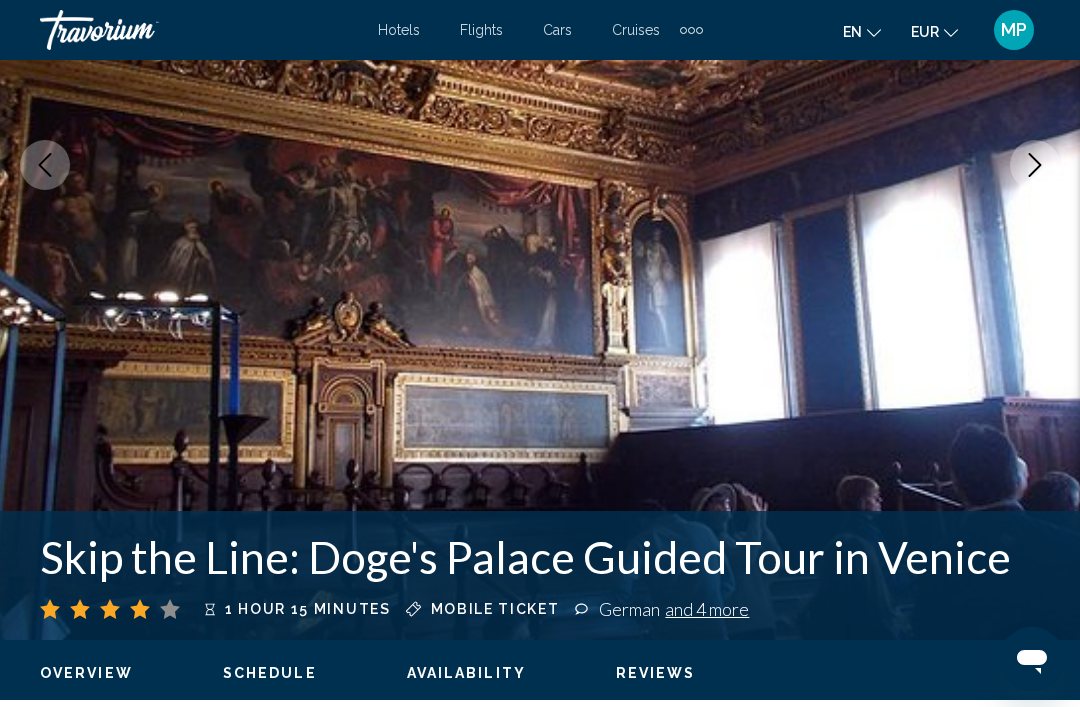 click at bounding box center (1035, 165) 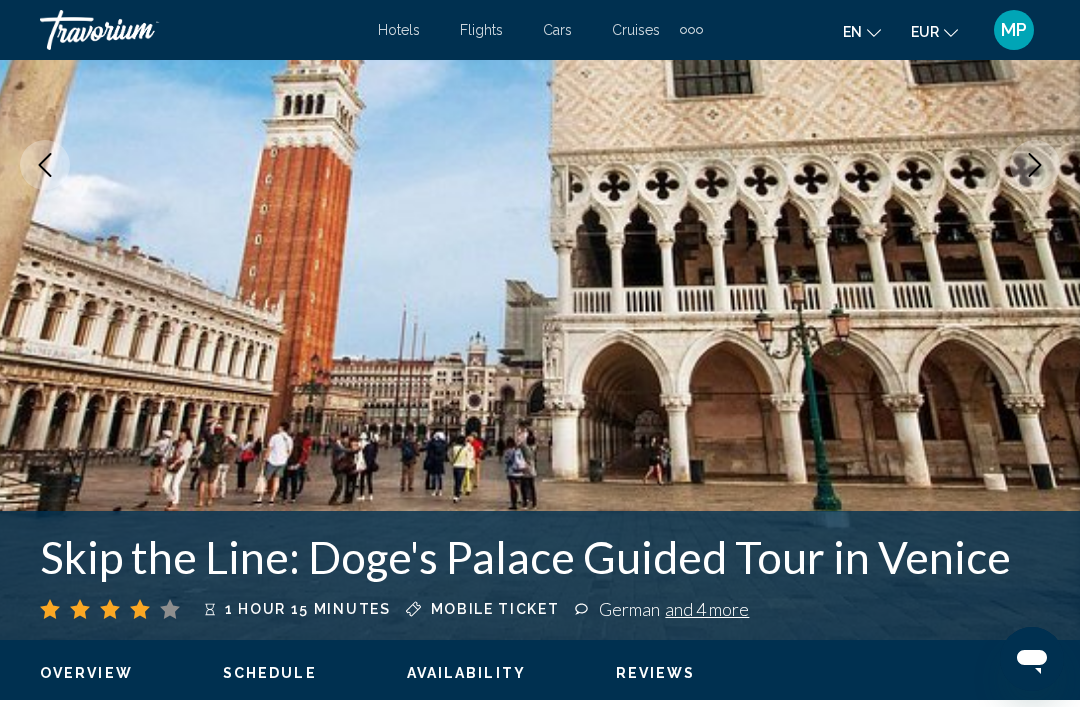 click at bounding box center [1035, 165] 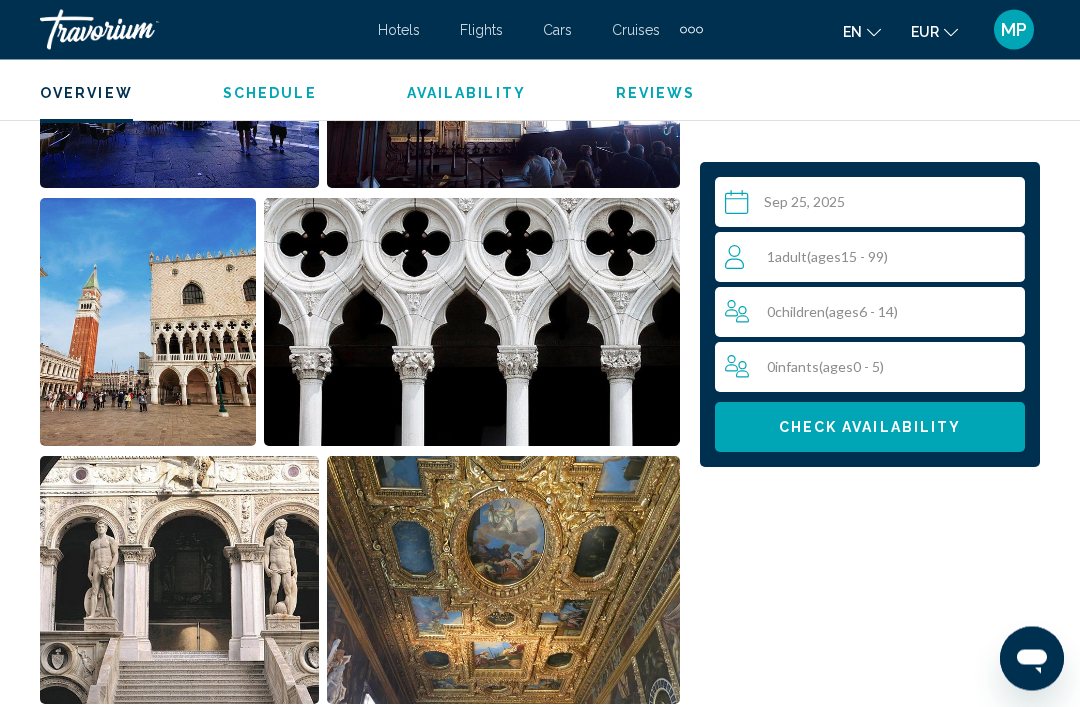 click on "1  Adult Adults  ( ages  15 - 99)" at bounding box center (875, 257) 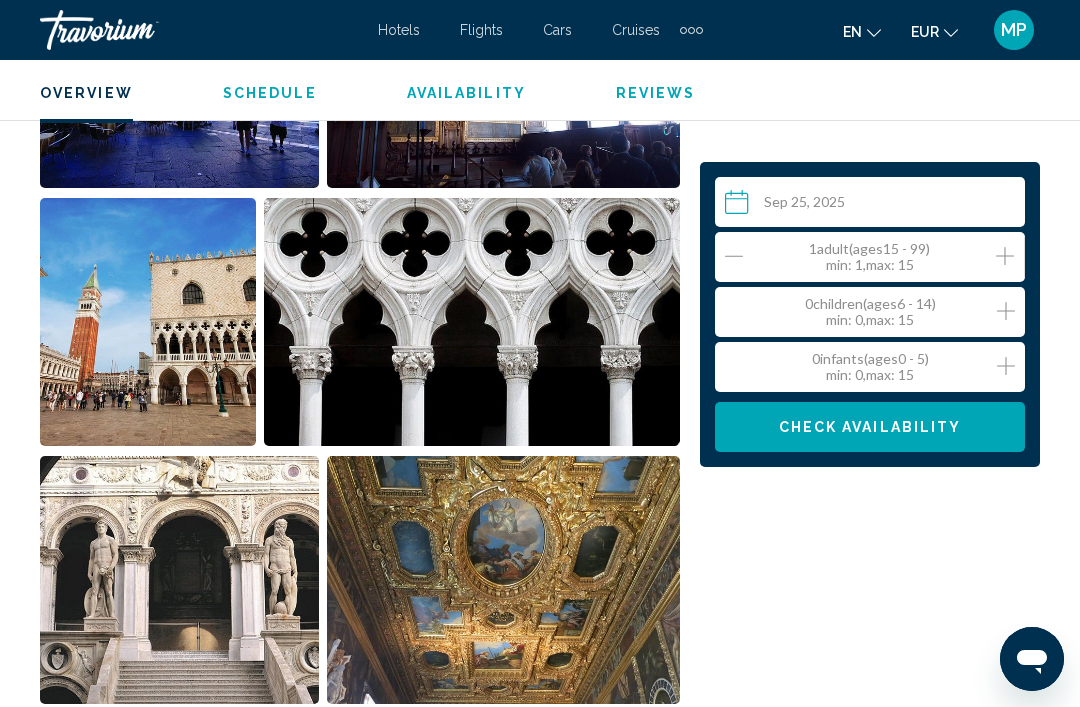 click 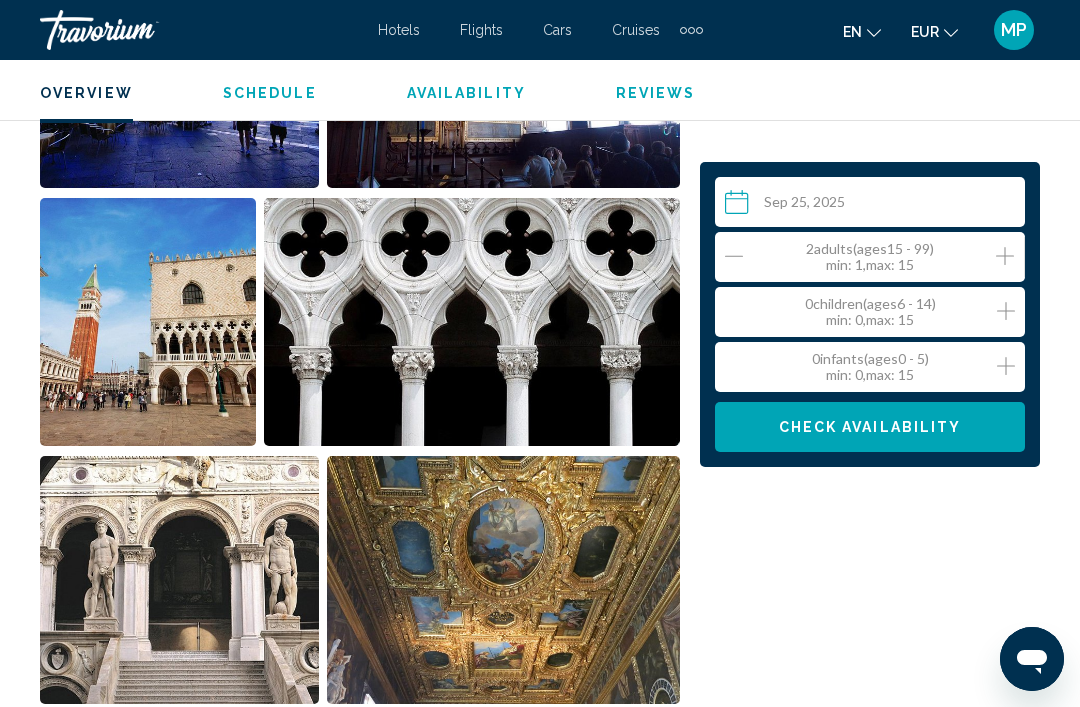 click on "Check Availability" at bounding box center [870, 427] 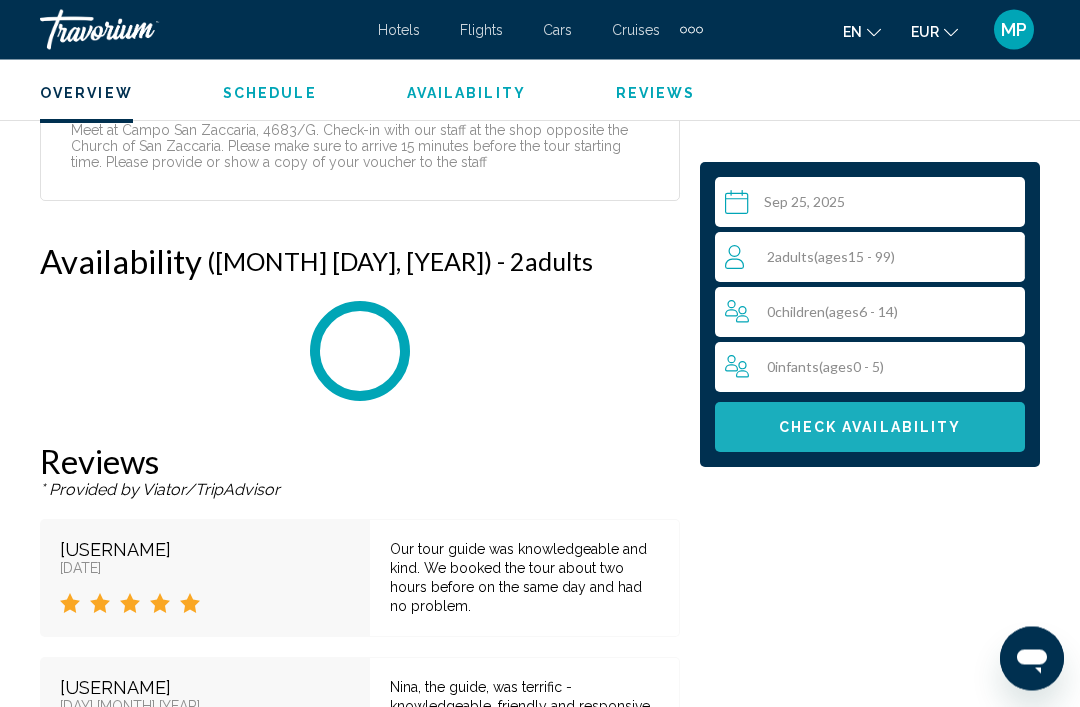 scroll, scrollTop: 3576, scrollLeft: 0, axis: vertical 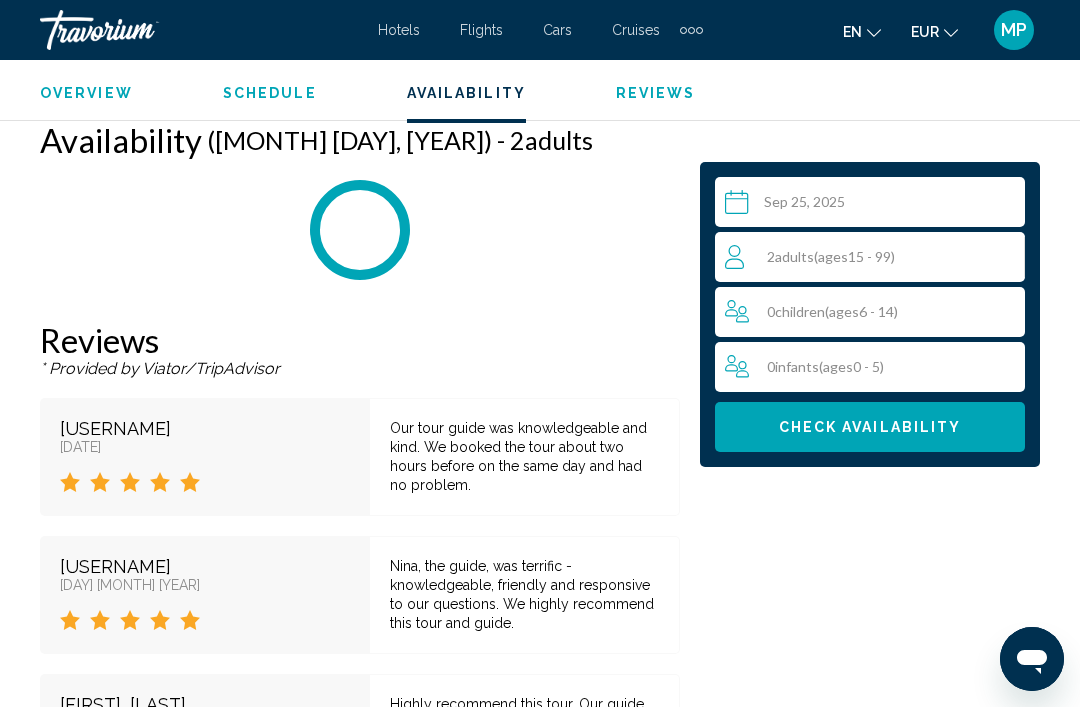 click at bounding box center (874, 205) 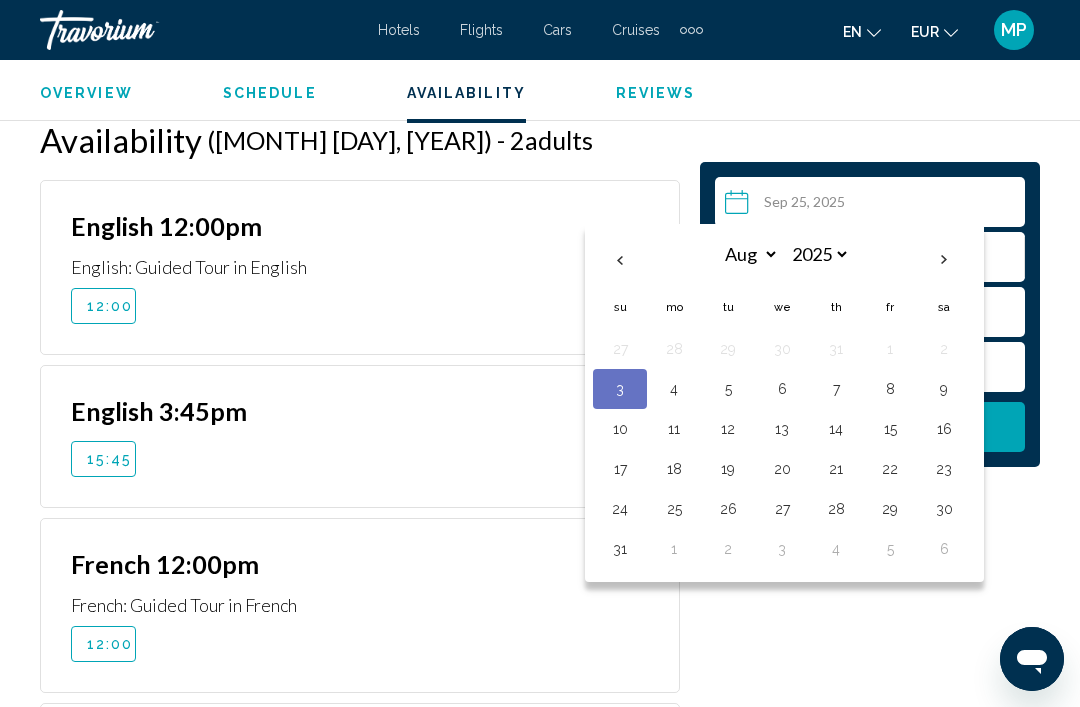 click on "24" at bounding box center (620, 509) 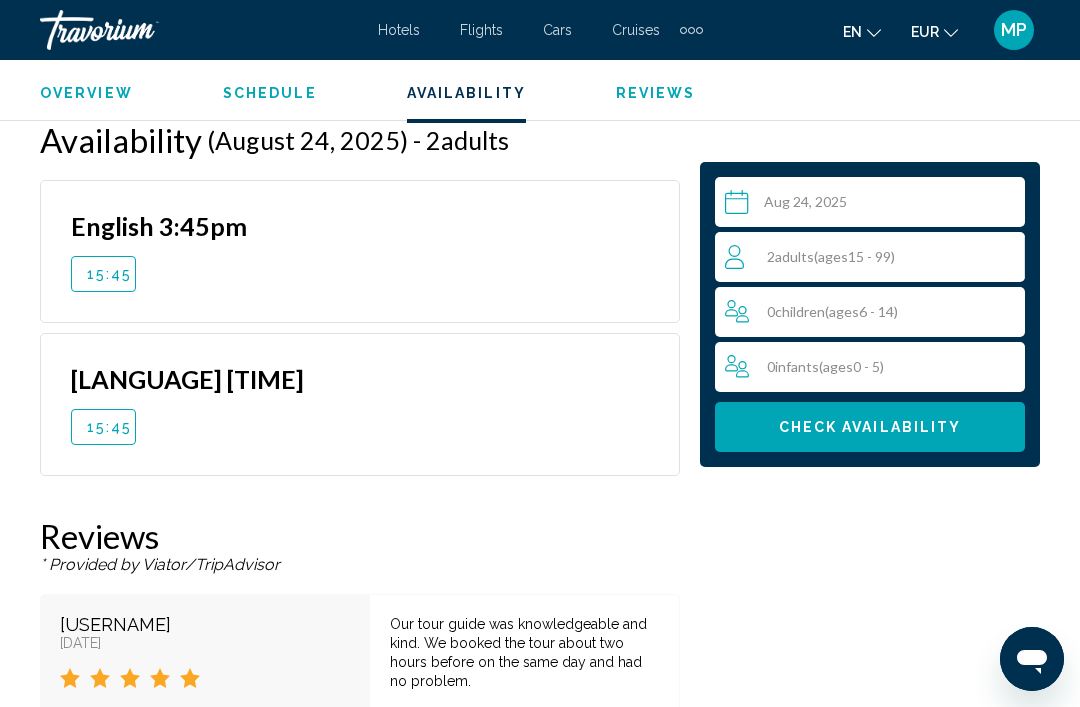 click on "15:45" at bounding box center [110, 274] 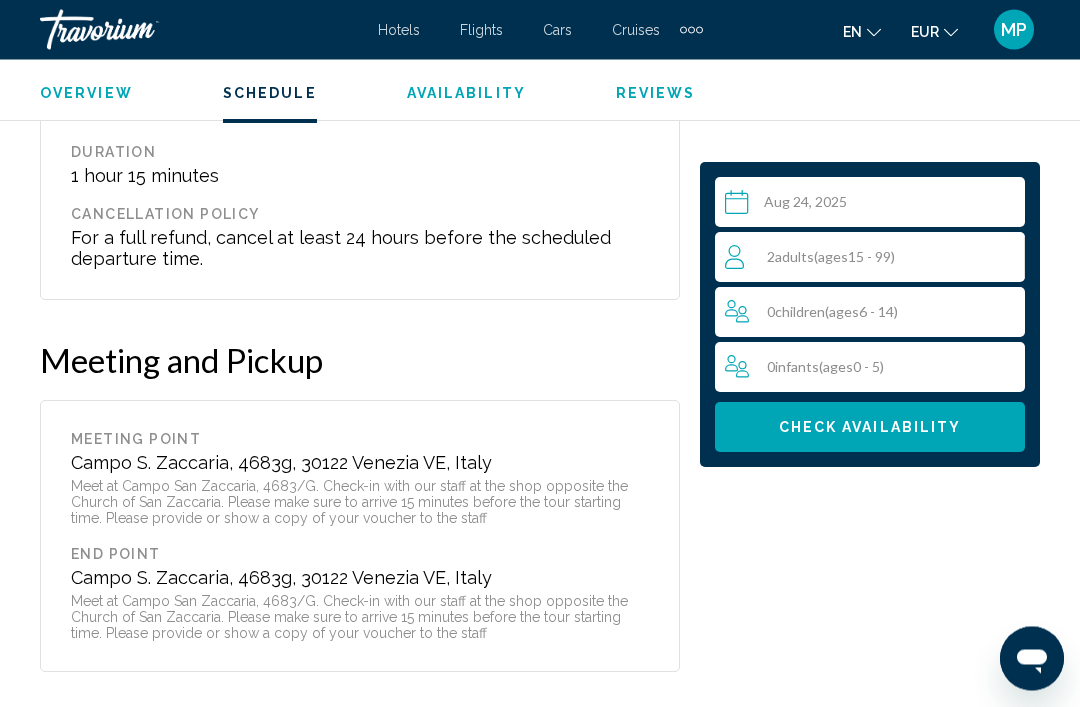 scroll, scrollTop: 2836, scrollLeft: 0, axis: vertical 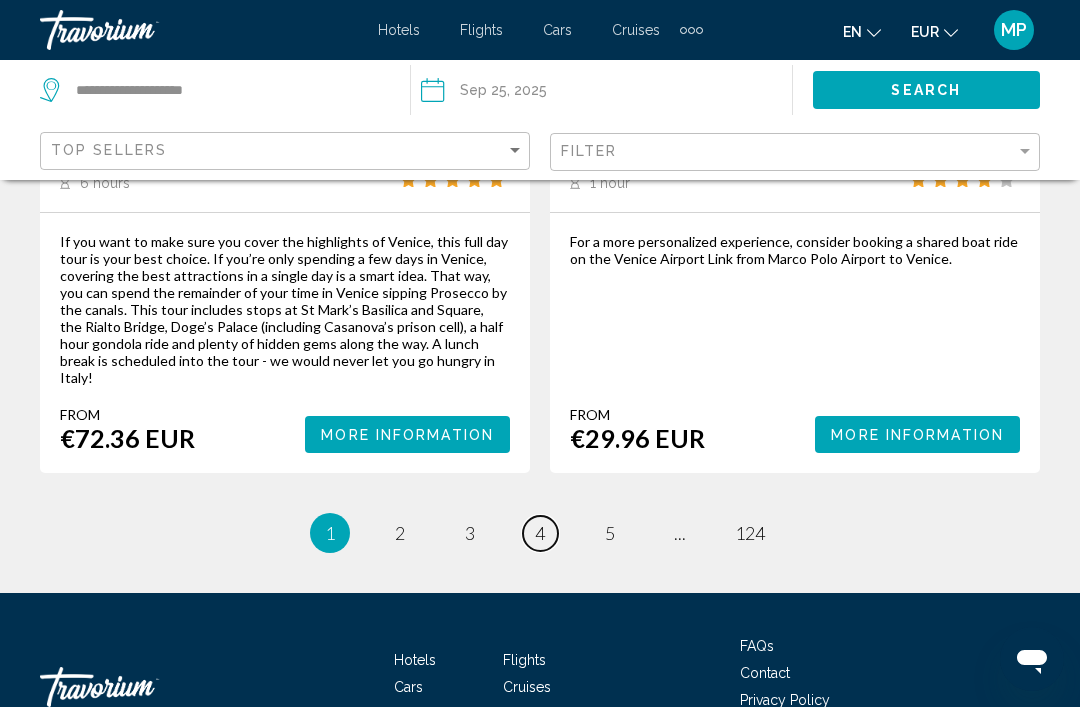 click on "page  4" at bounding box center (540, 533) 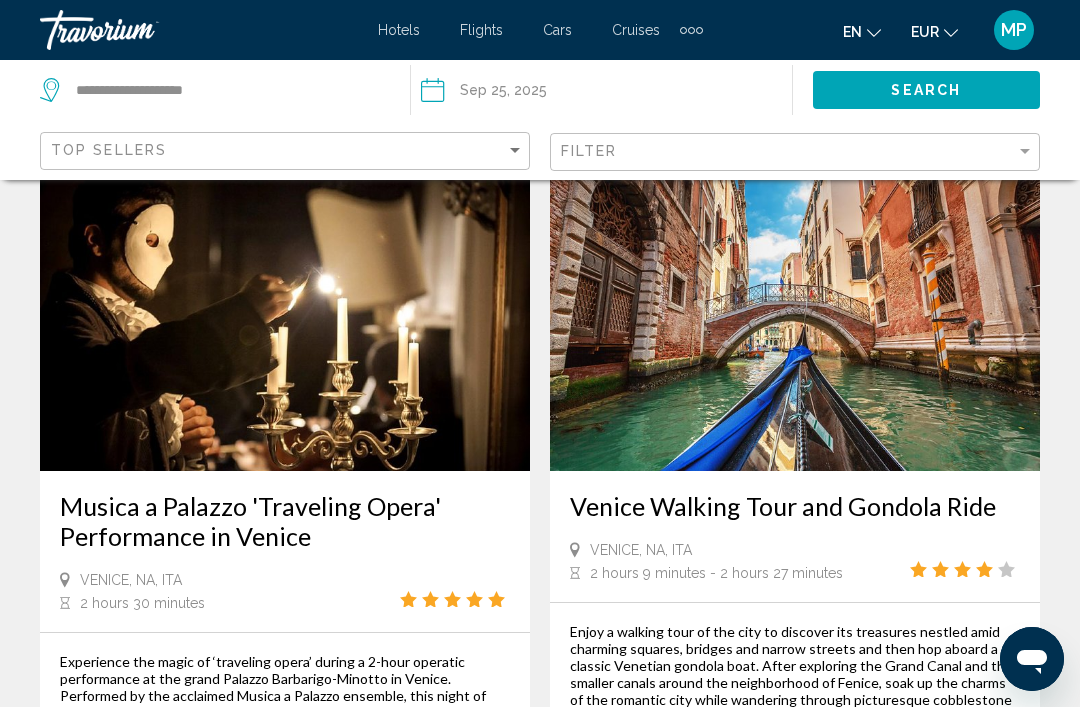 scroll, scrollTop: 4650, scrollLeft: 0, axis: vertical 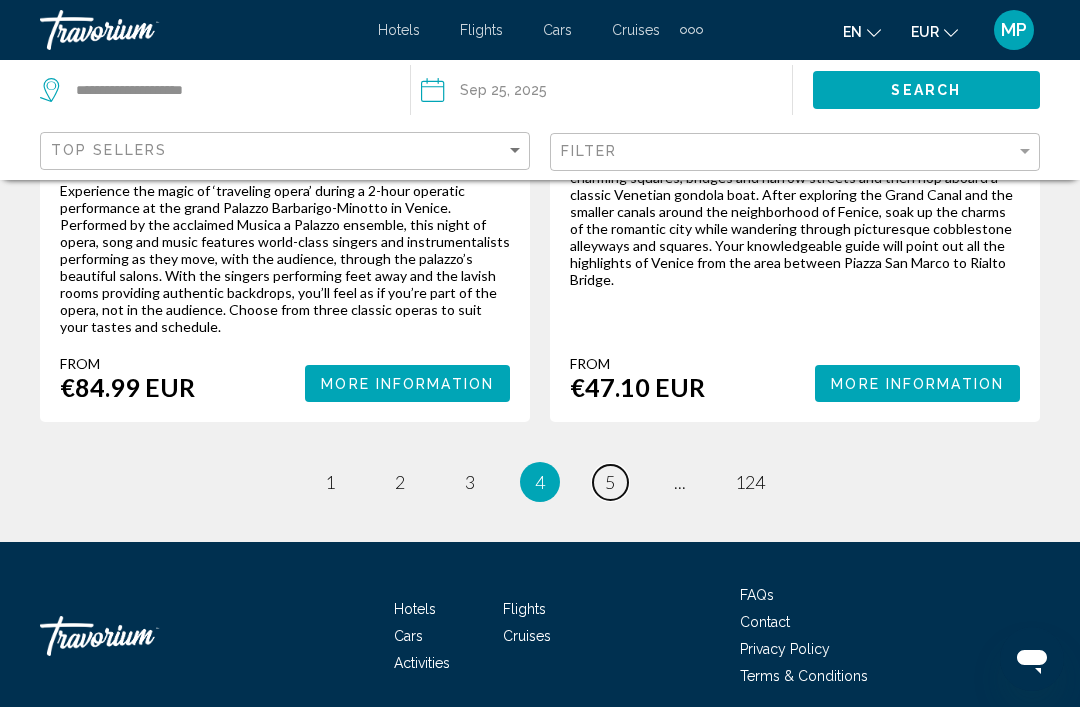 click on "page  5" at bounding box center [610, 482] 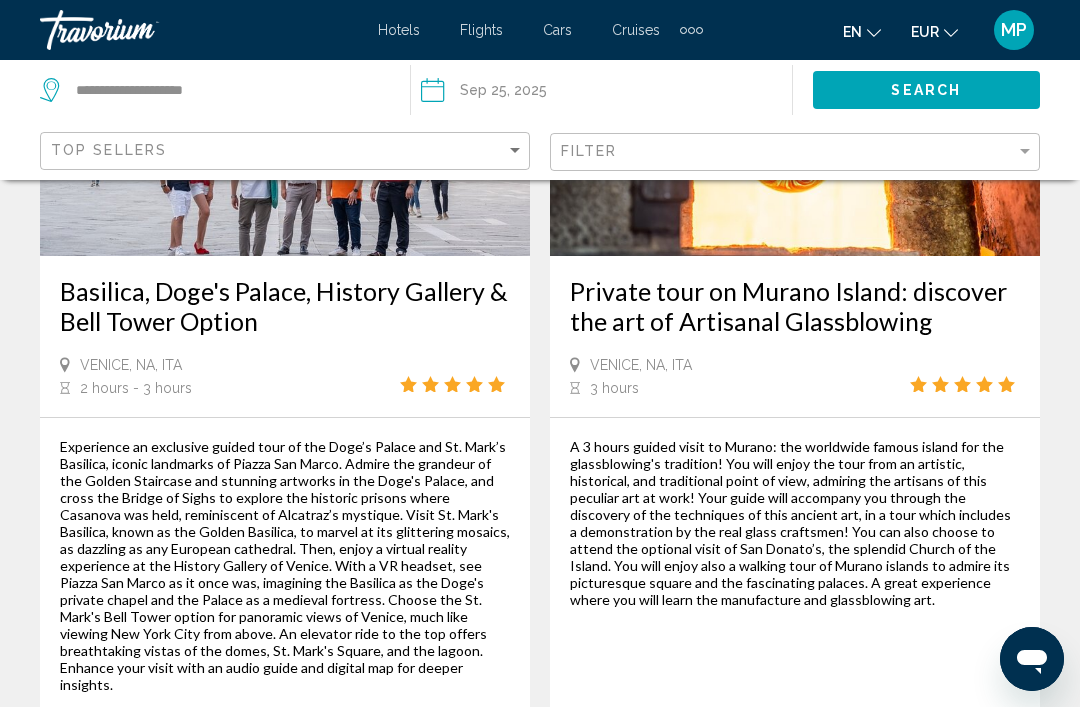 click on "A 3 hours guided visit to Murano: the worldwide famous island for the glassblowing's tradition!
You will enjoy the tour from an artistic, historical, and traditional point of view, admiring the artisans of this peculiar art at work!
Your guide will accompany you through the discovery of the techniques of this ancient art, in a tour which includes a demonstration by the real glass craftsmen! You can also choose to attend the optional visit of San Donato’s, the splendid Church of the Island.
You will enjoy also a walking tour of Murano islands to admire its picturesque square and the fascinating palaces.
A great experience where you will learn the manufacture and glassblowing art." at bounding box center (795, 523) 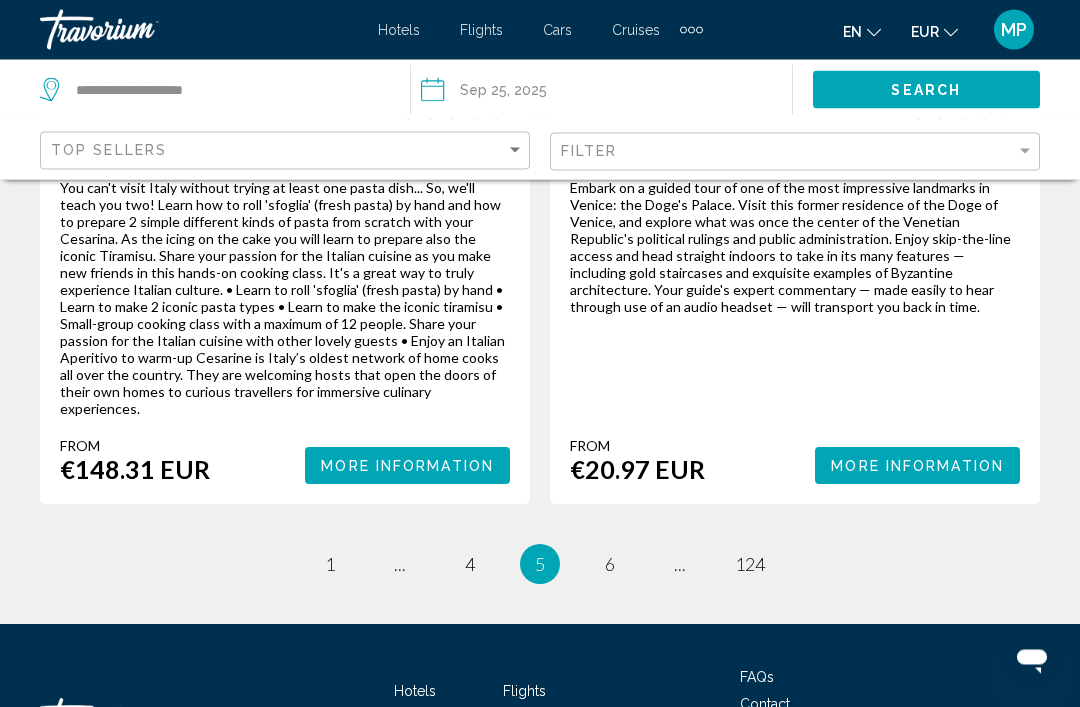 scroll, scrollTop: 4793, scrollLeft: 0, axis: vertical 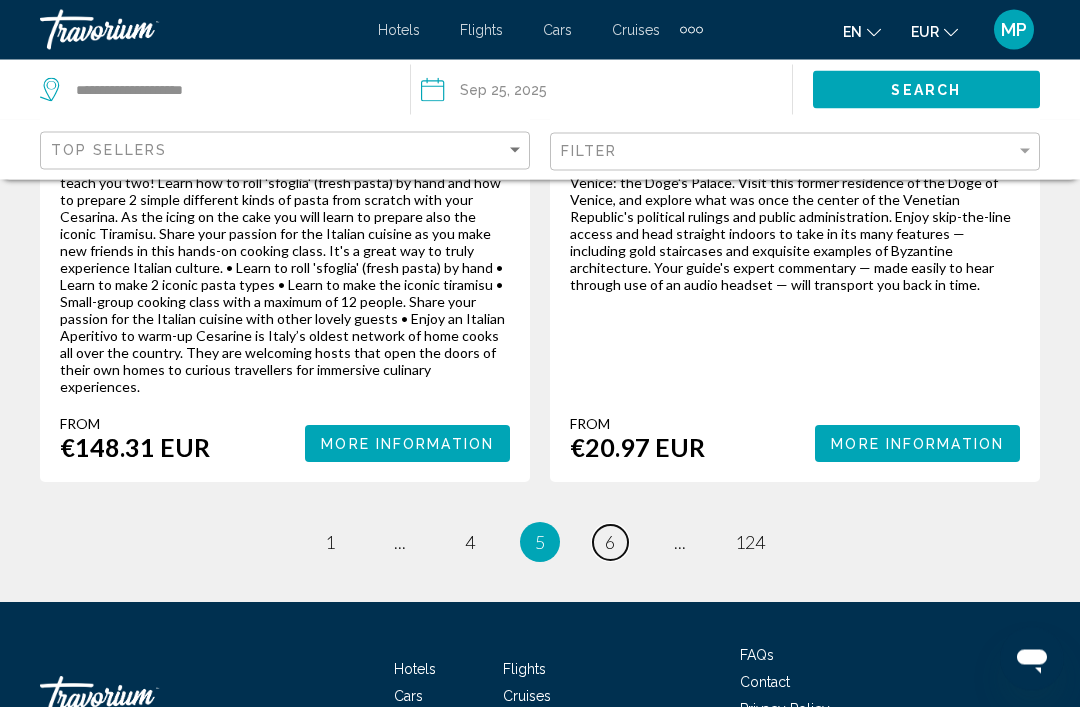click on "page  6" at bounding box center (610, 543) 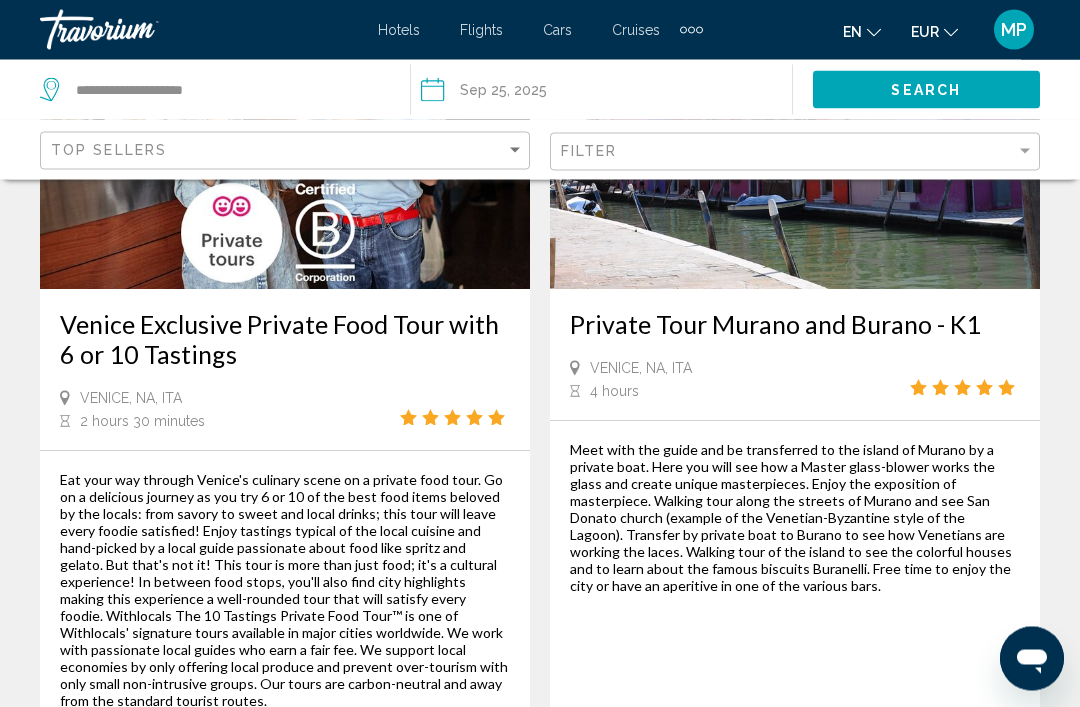 scroll, scrollTop: 4748, scrollLeft: 0, axis: vertical 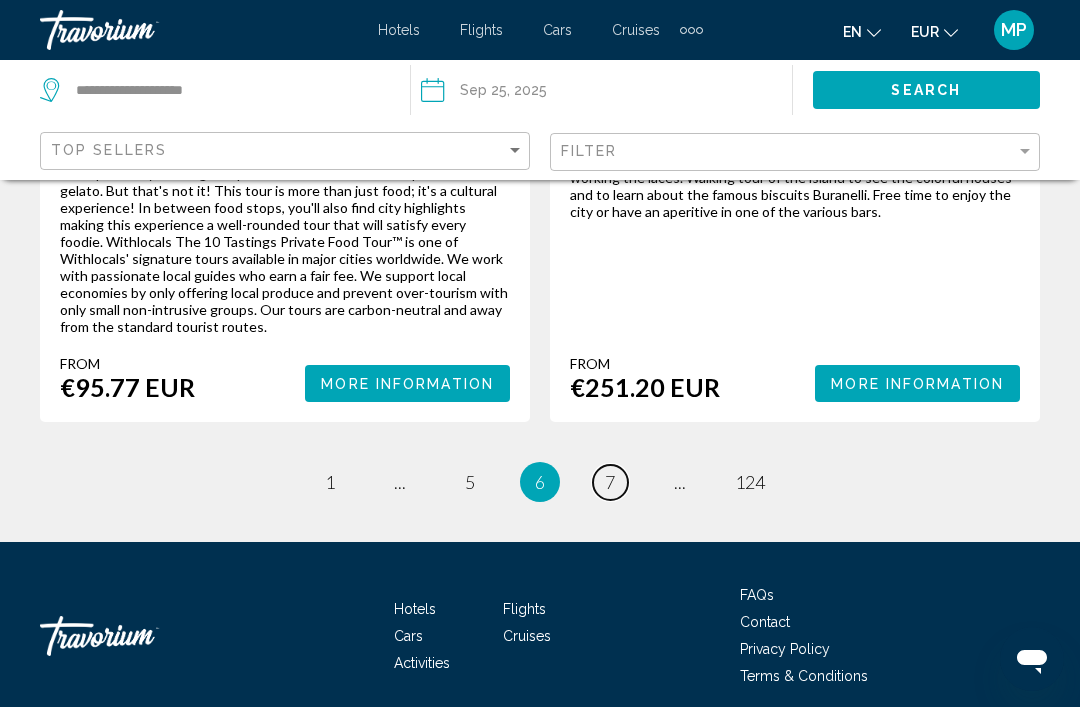 click on "page  7" at bounding box center [610, 482] 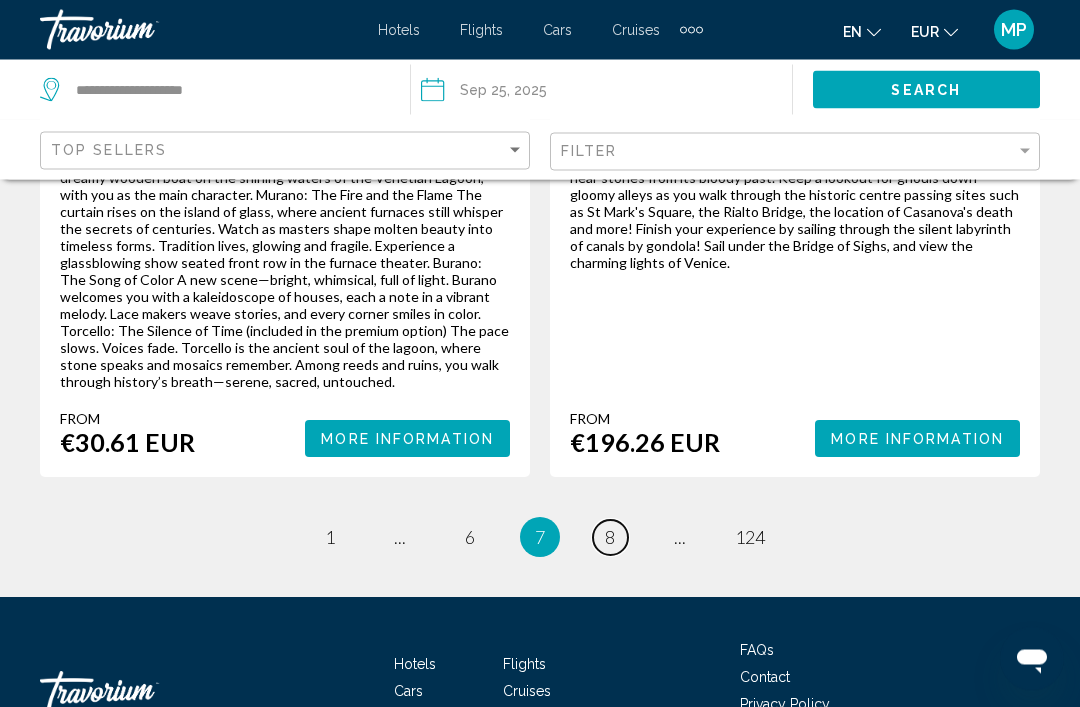 scroll, scrollTop: 4732, scrollLeft: 0, axis: vertical 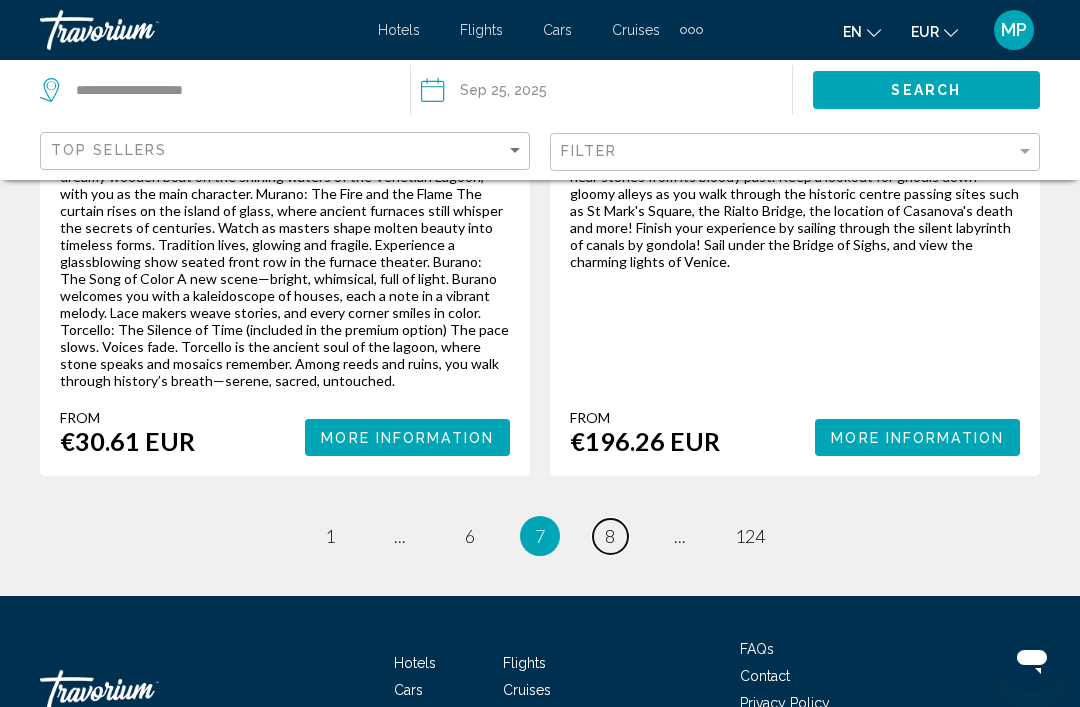click on "page  8" at bounding box center [610, 536] 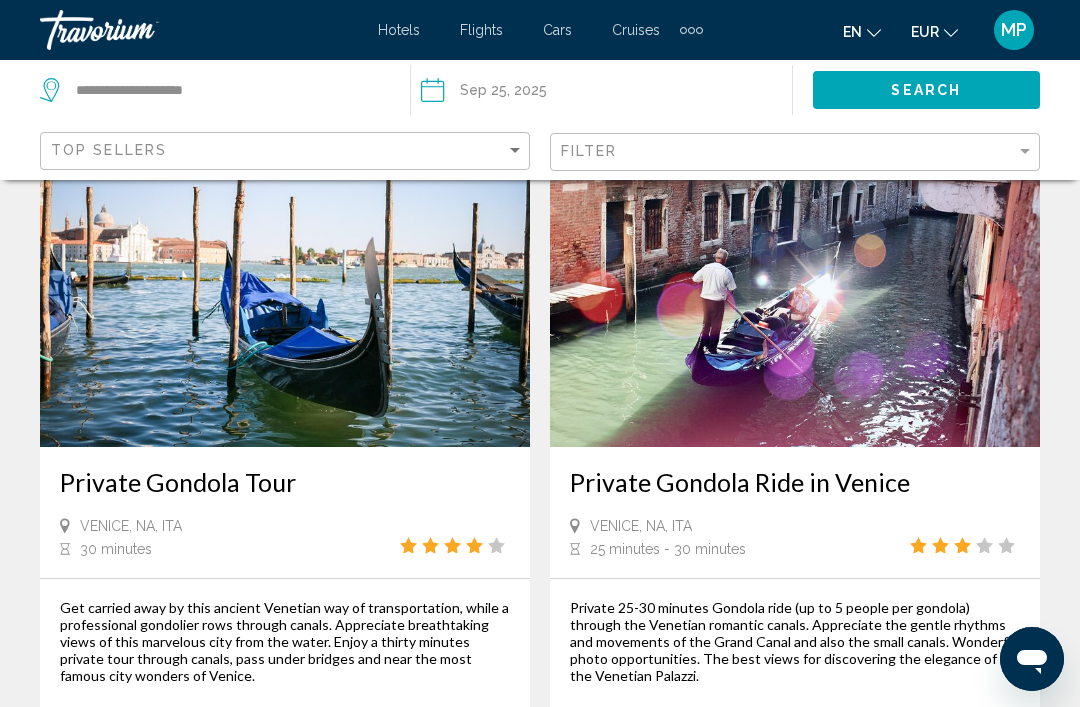 scroll, scrollTop: 4269, scrollLeft: 0, axis: vertical 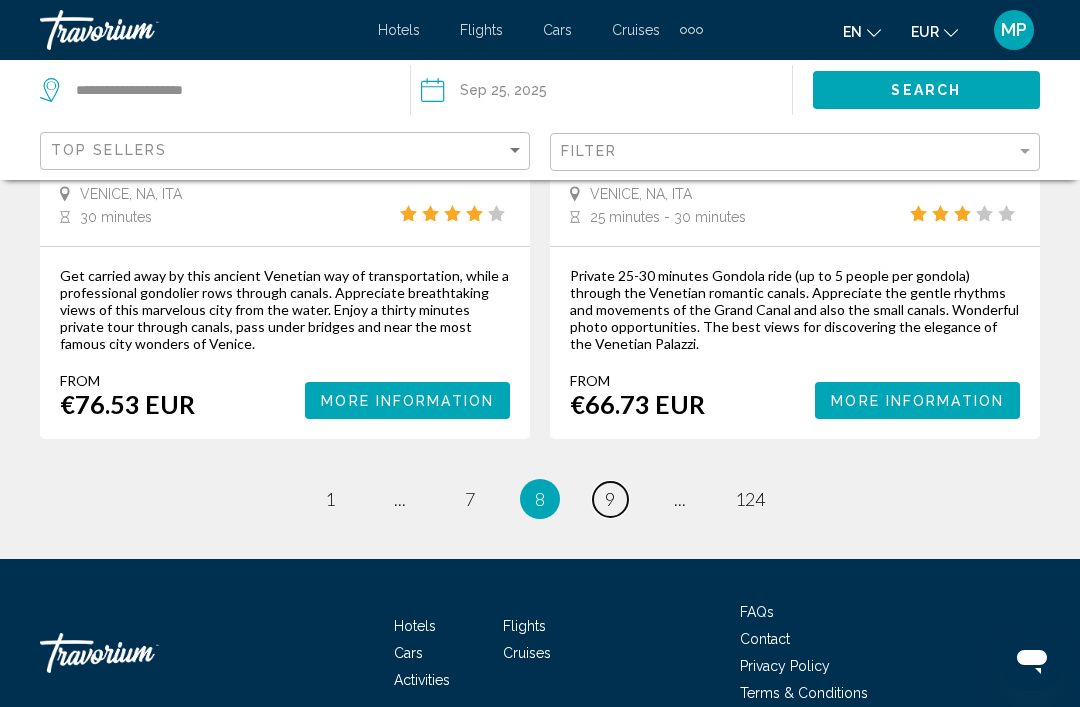 click on "page  9" at bounding box center (610, 499) 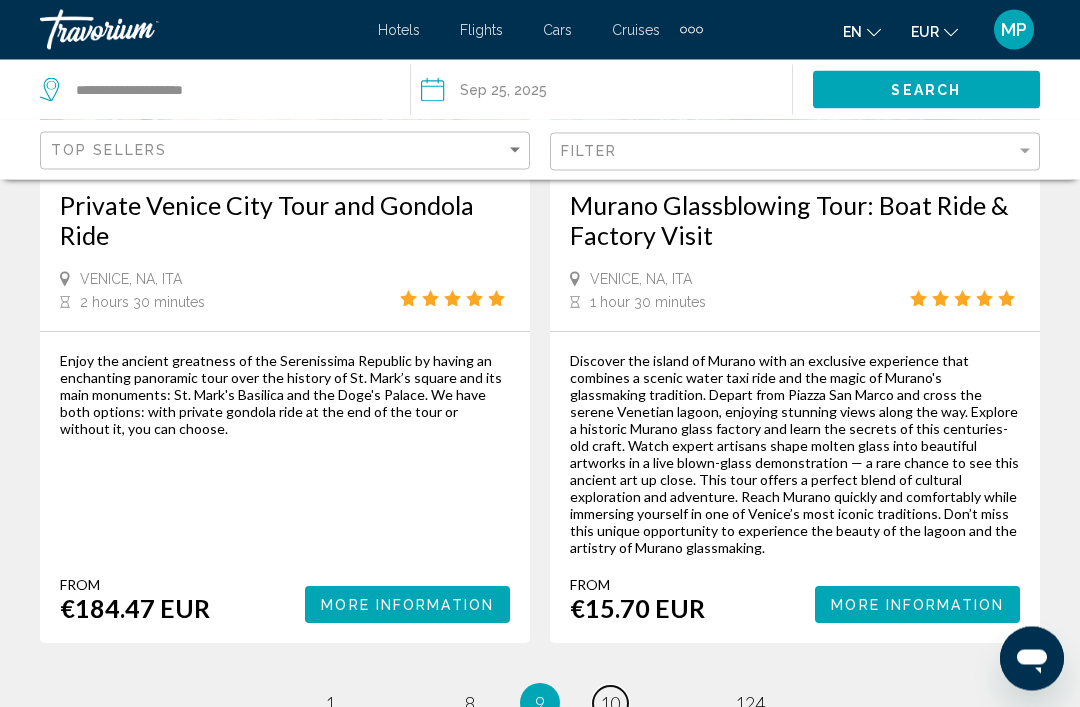 scroll, scrollTop: 4769, scrollLeft: 0, axis: vertical 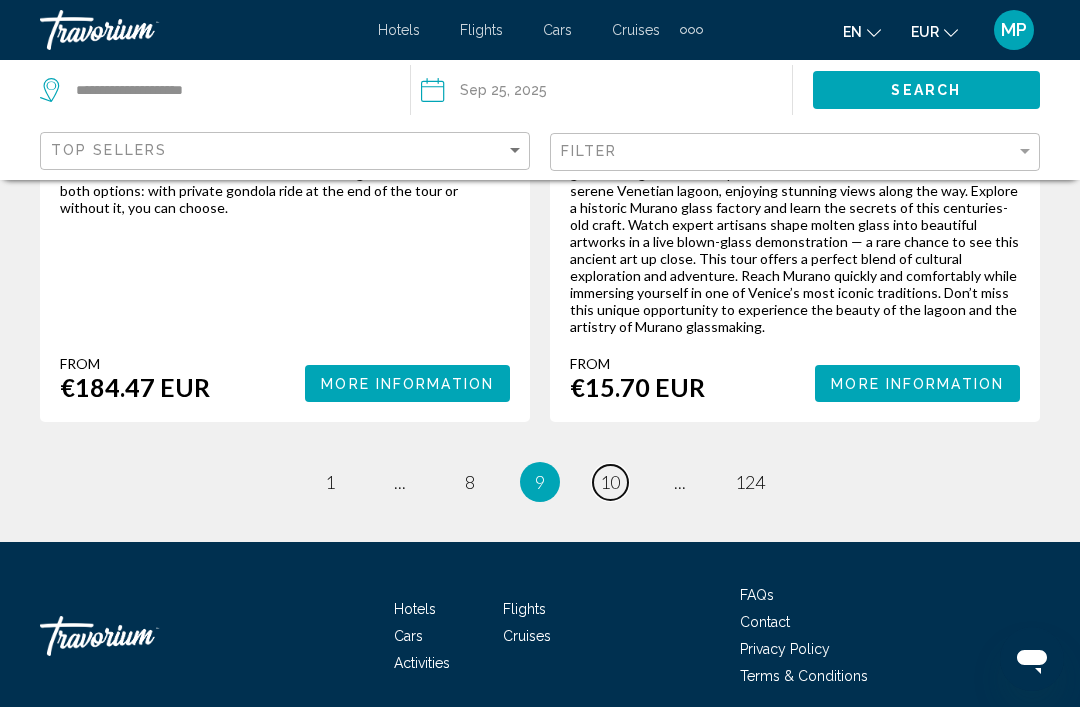 click on "page  10" at bounding box center (610, 482) 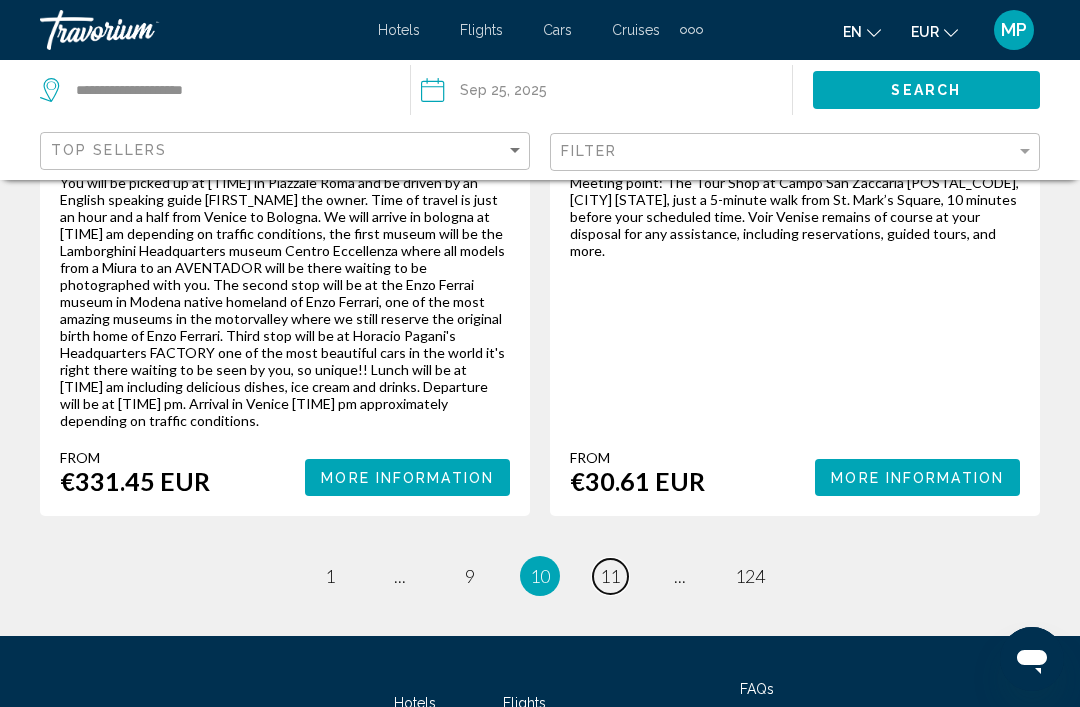 scroll, scrollTop: 4724, scrollLeft: 0, axis: vertical 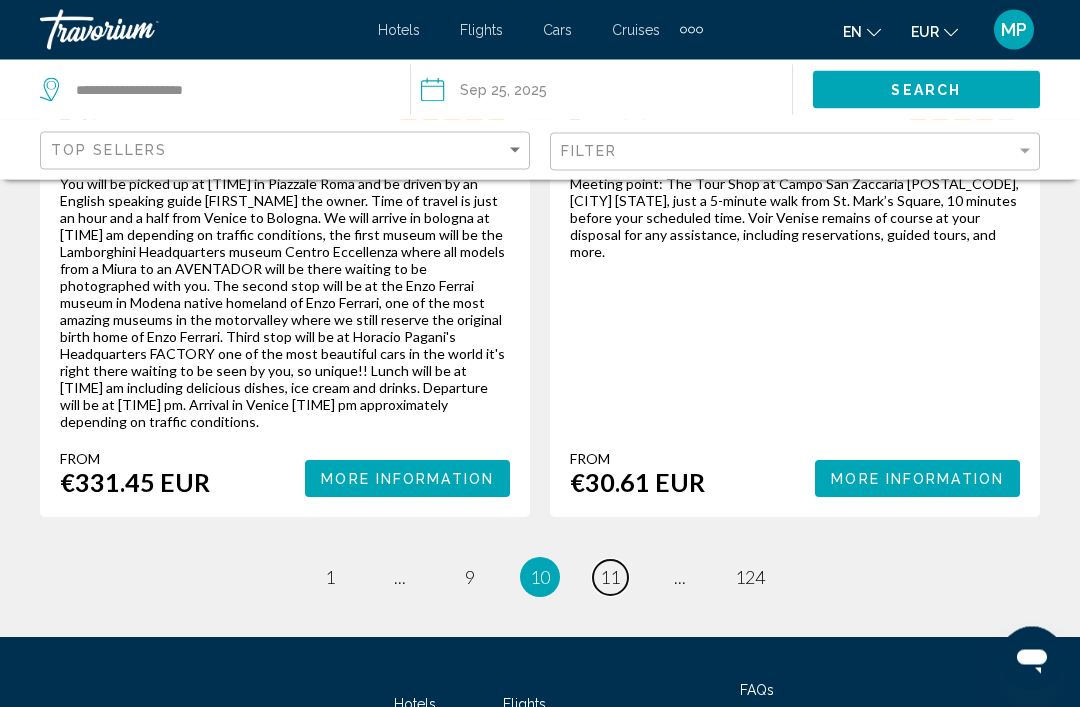 click on "page  11" at bounding box center [610, 578] 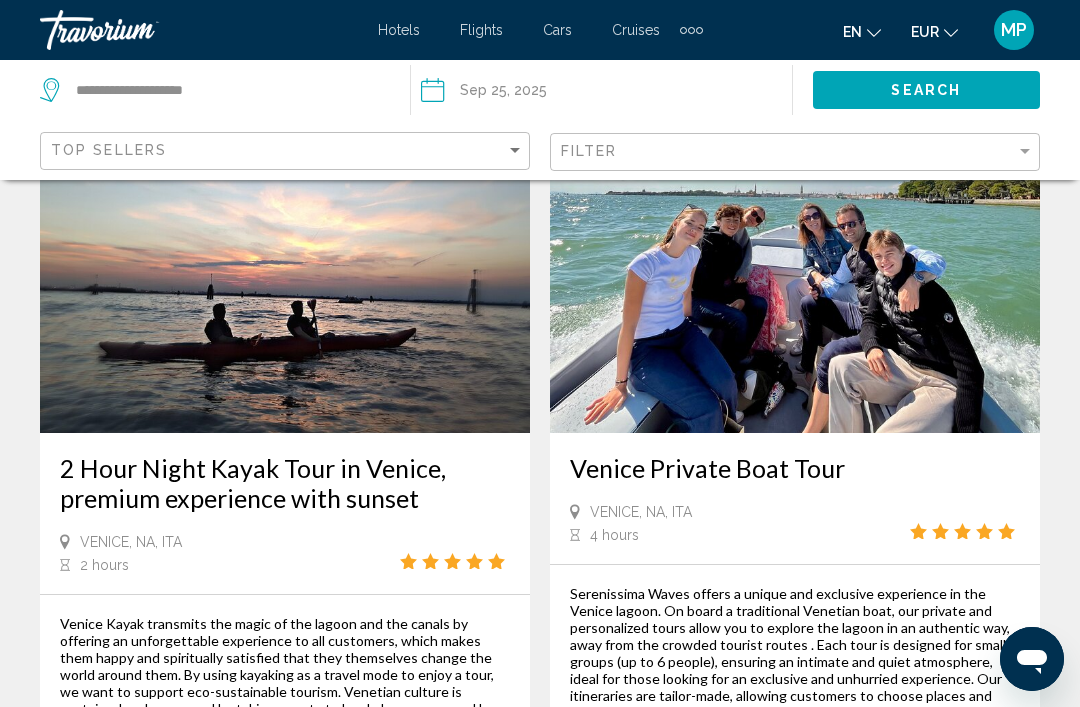 scroll, scrollTop: 1001, scrollLeft: 0, axis: vertical 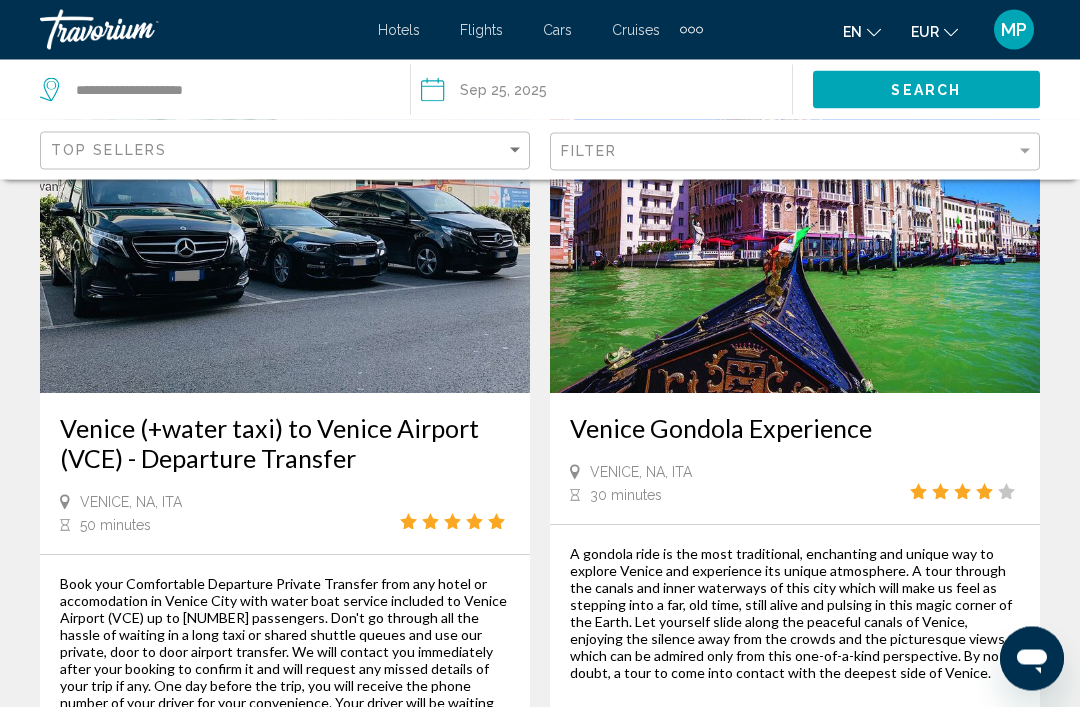 click on "Venice Gondola Experience" at bounding box center (795, 429) 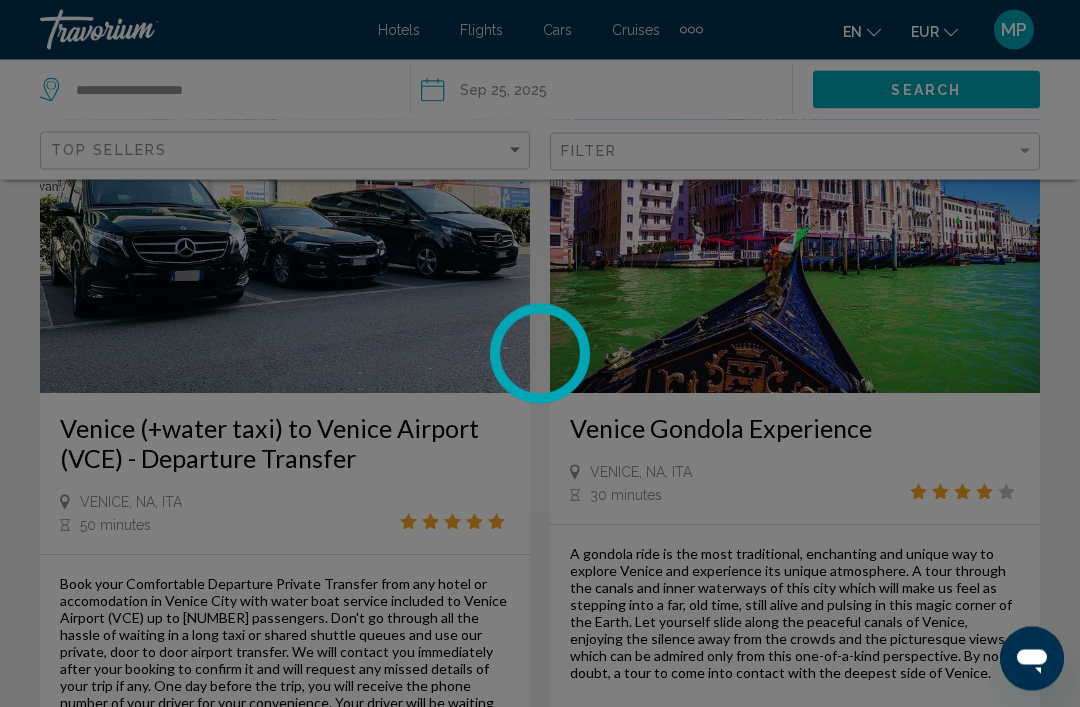 scroll, scrollTop: 1847, scrollLeft: 0, axis: vertical 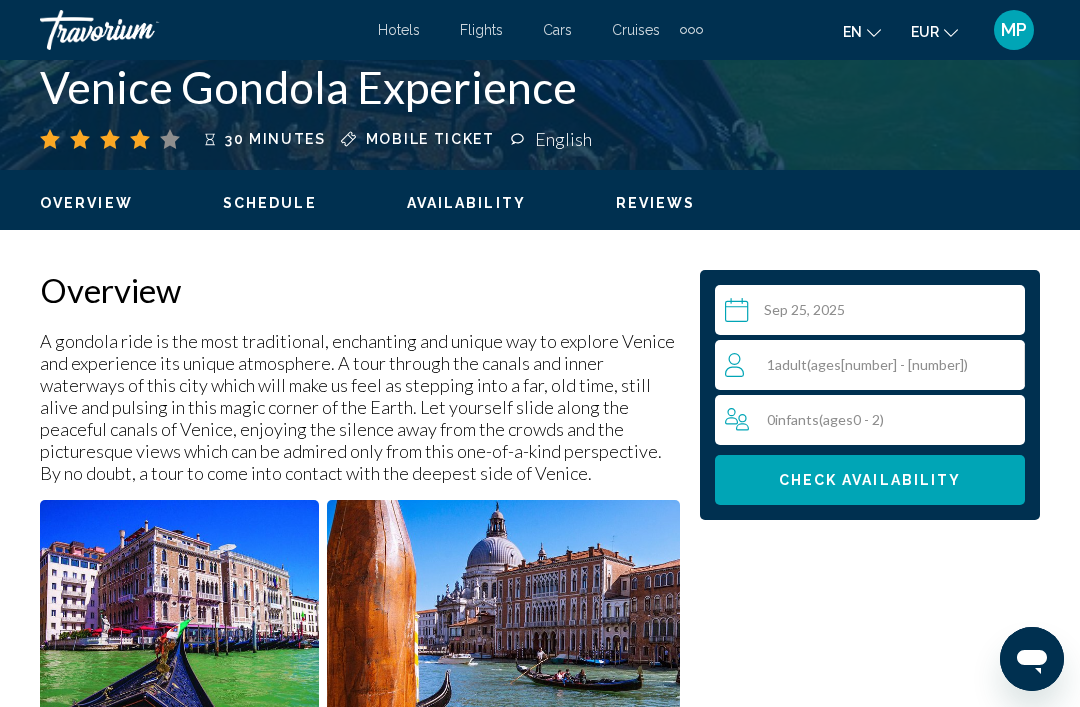 click on "1  Adult Adults  ( ages  3 - 99)" at bounding box center (874, 365) 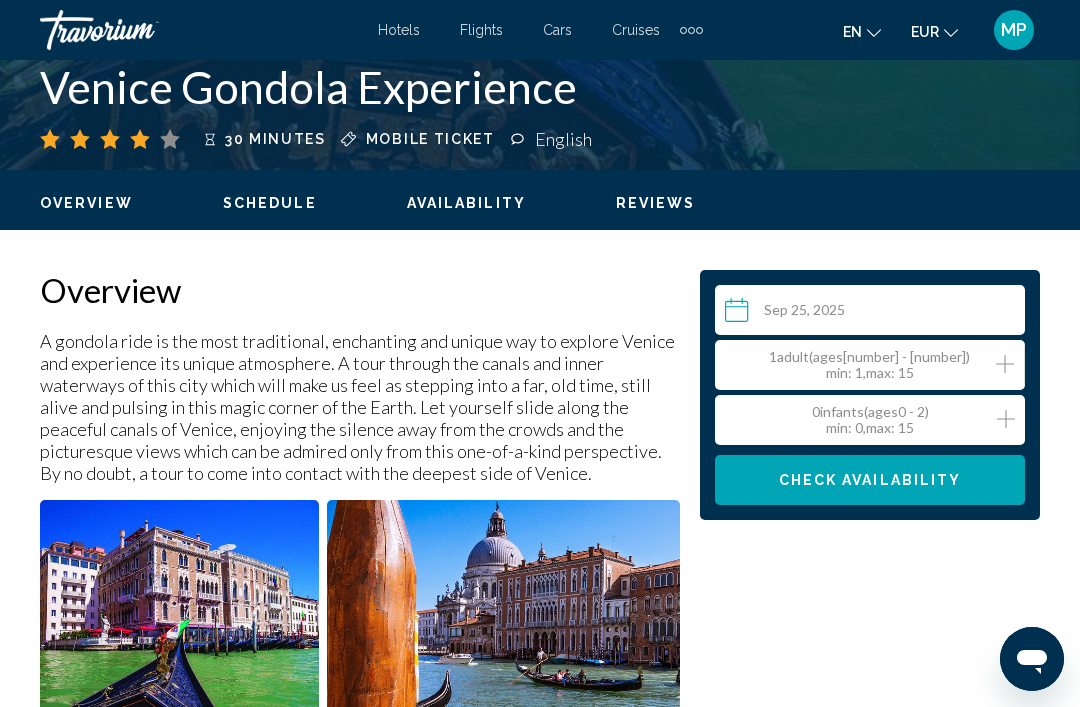 click 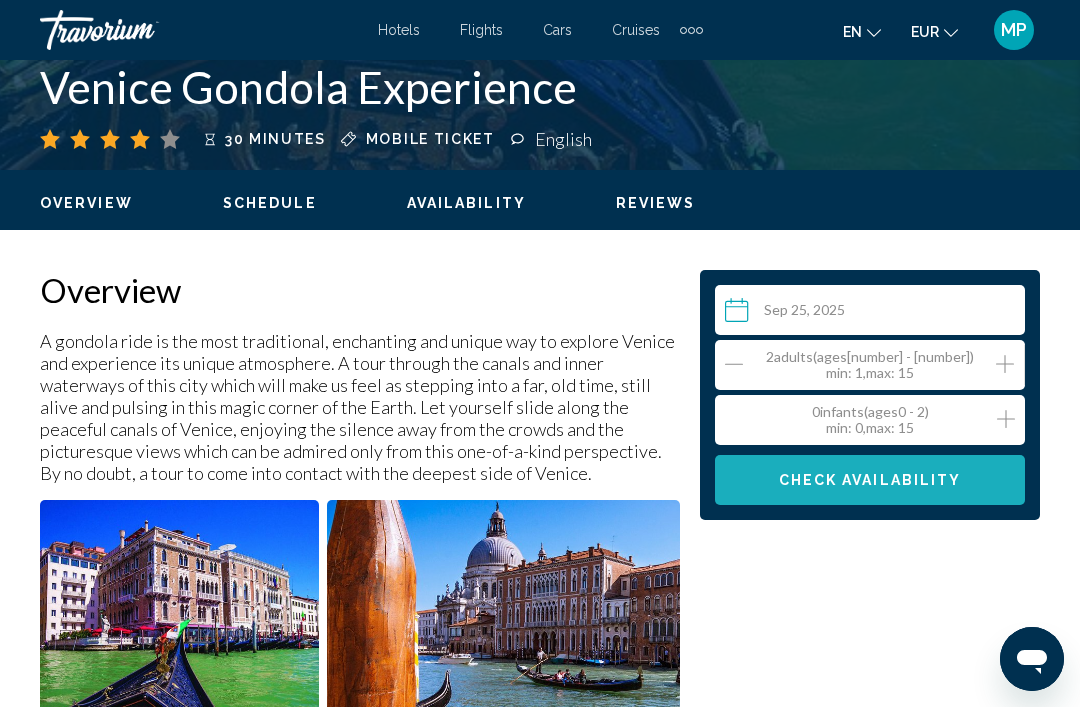 click on "Check Availability" at bounding box center (870, 480) 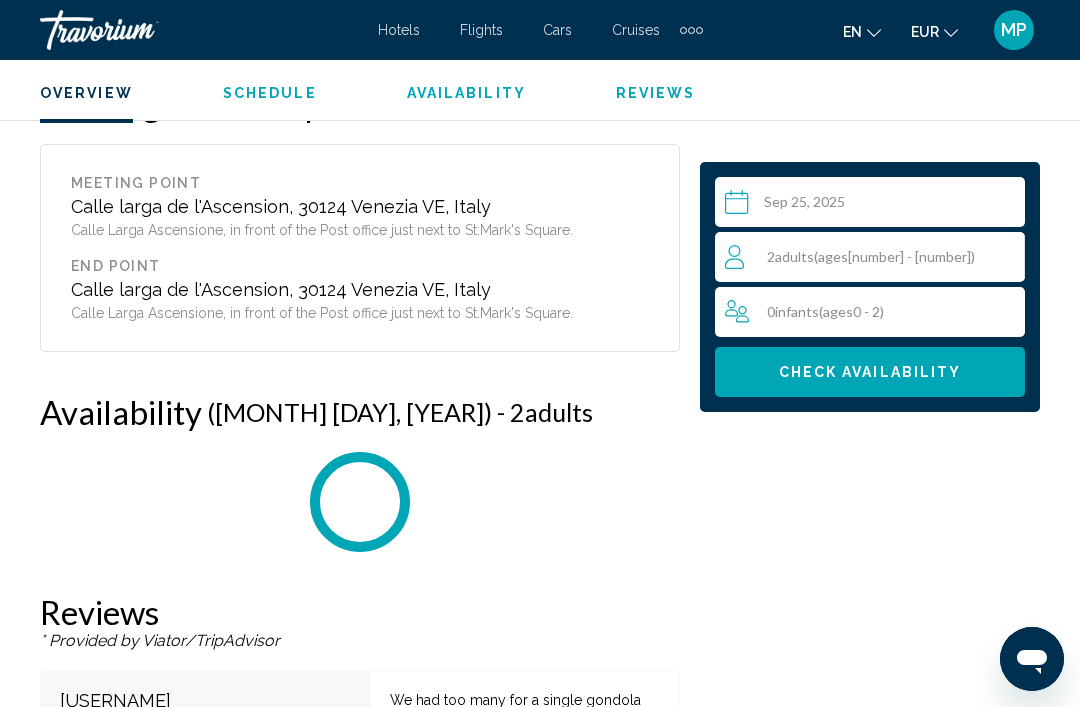scroll, scrollTop: 3583, scrollLeft: 0, axis: vertical 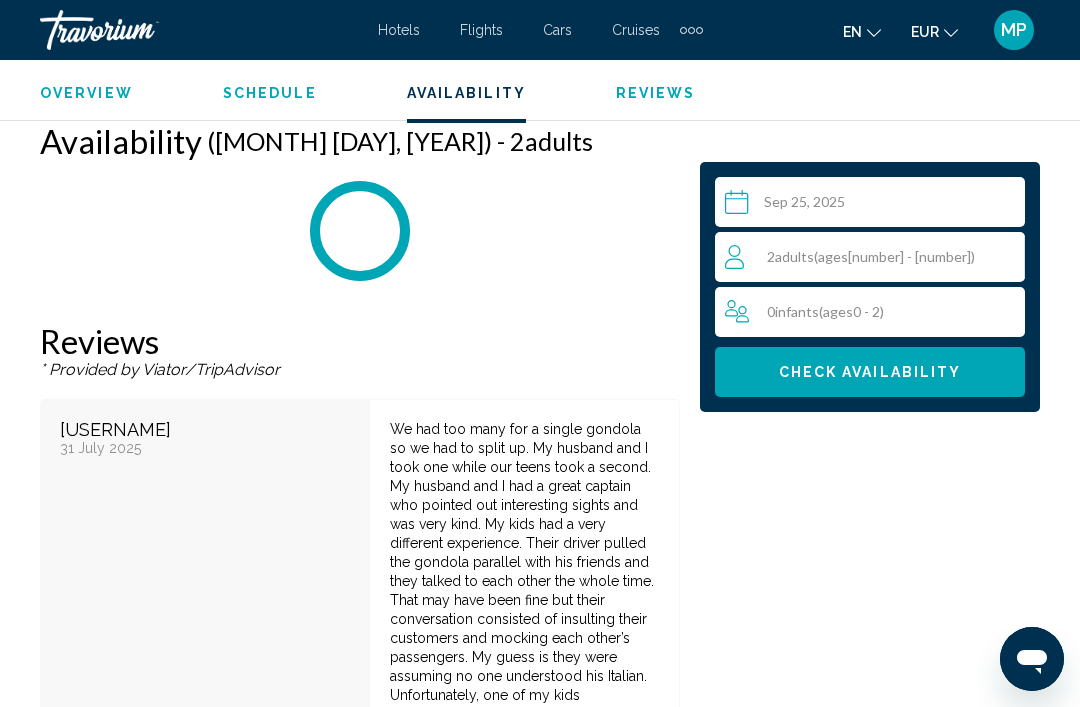 click at bounding box center [874, 205] 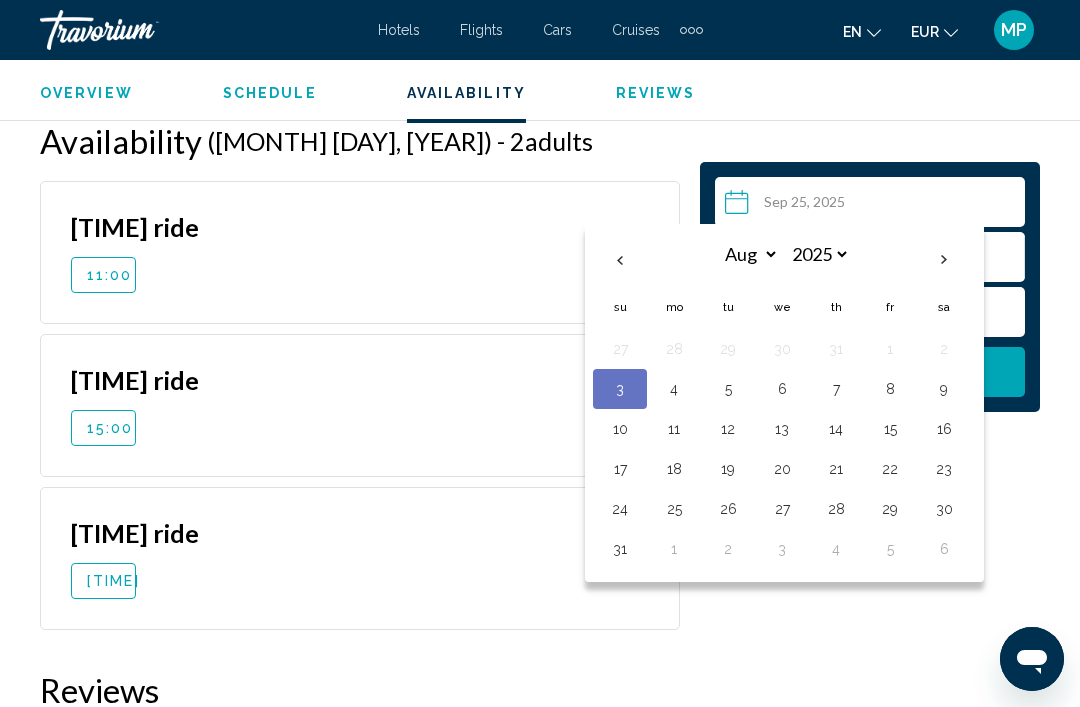 click on "25" at bounding box center [674, 509] 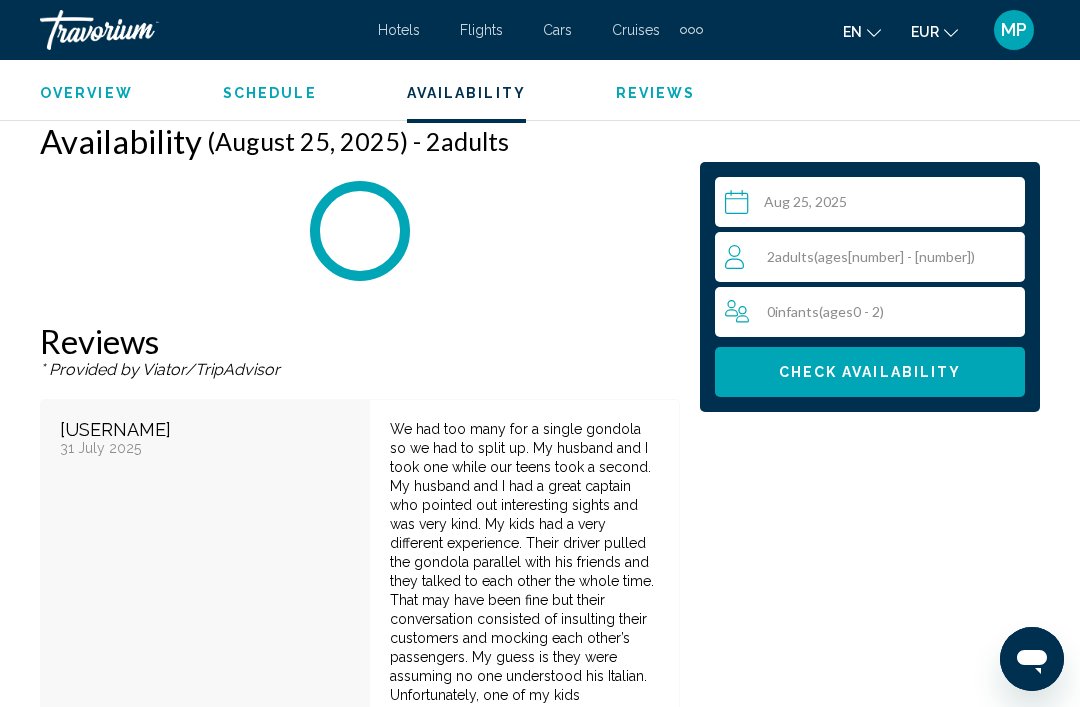 scroll, scrollTop: 3584, scrollLeft: 0, axis: vertical 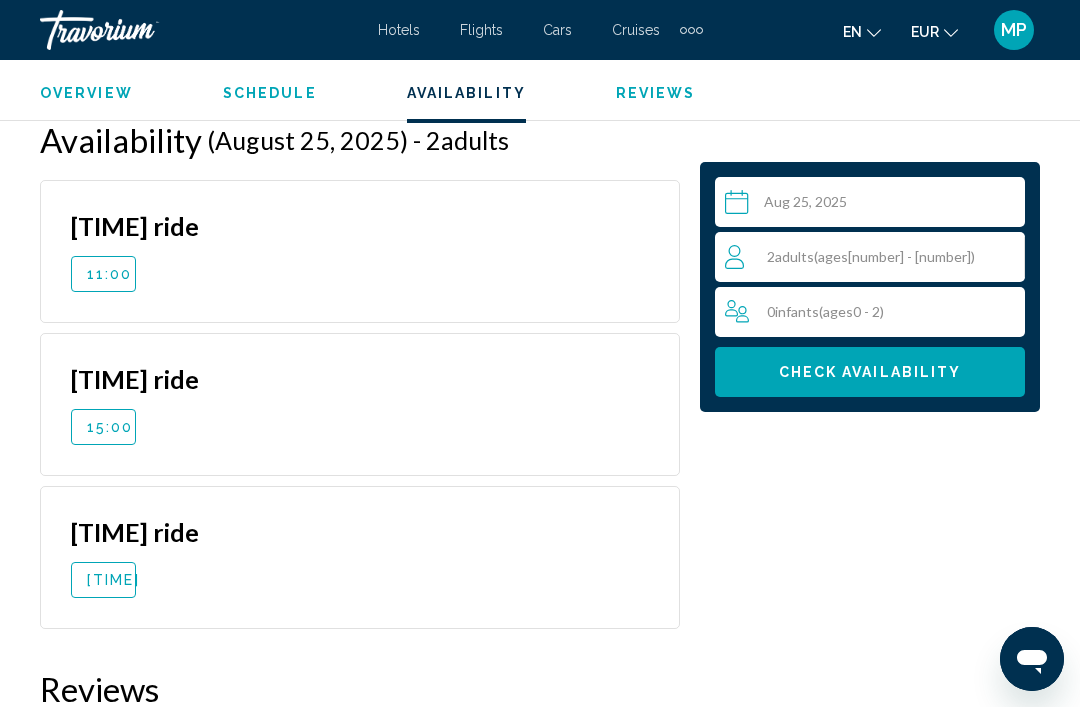 click on "11:00am ride   11:00
This booking is final and non-refundable. Canceling this activity will incur a 100% cancellation penalty fee, and no refund will be given. Changes cannot be made to this reservation once it has been booked." at bounding box center [360, 251] 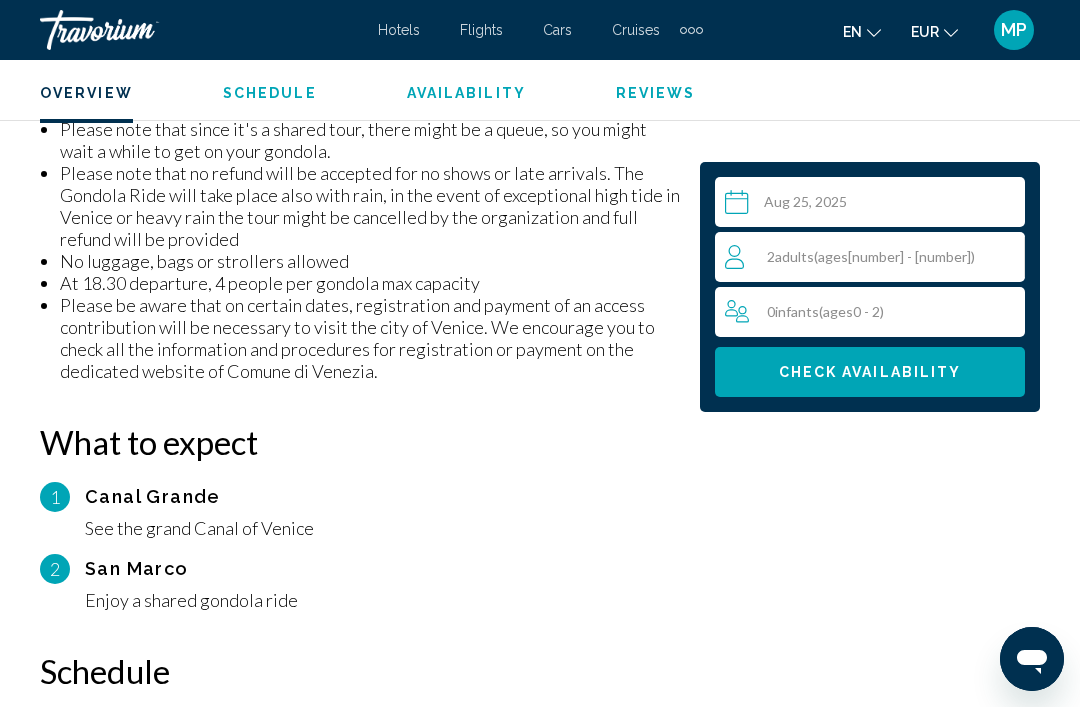 scroll, scrollTop: 2456, scrollLeft: 0, axis: vertical 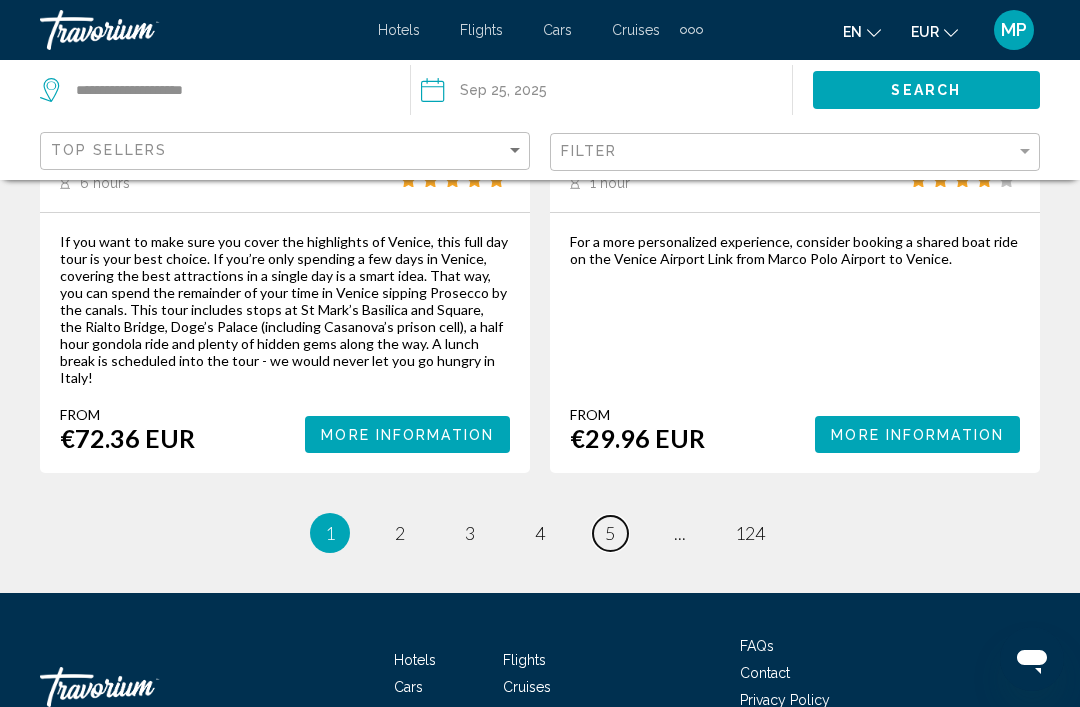 click on "page  5" at bounding box center (610, 533) 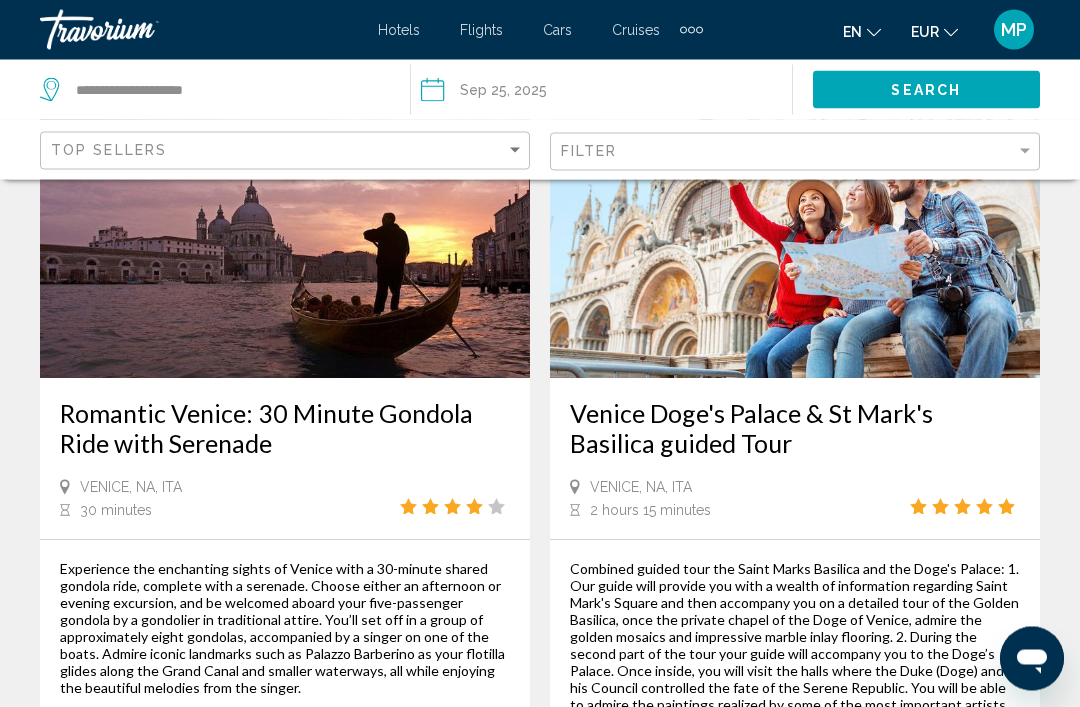 scroll, scrollTop: 1875, scrollLeft: 0, axis: vertical 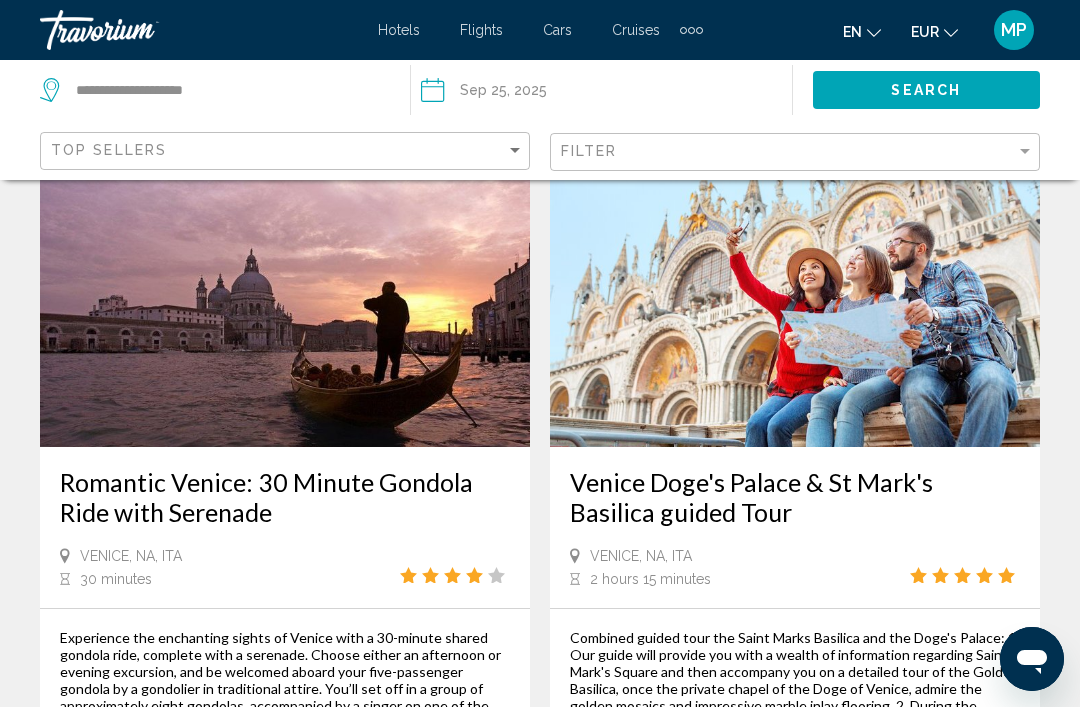 click on "Romantic Venice: 30 Minute Gondola Ride with Serenade" at bounding box center [285, 497] 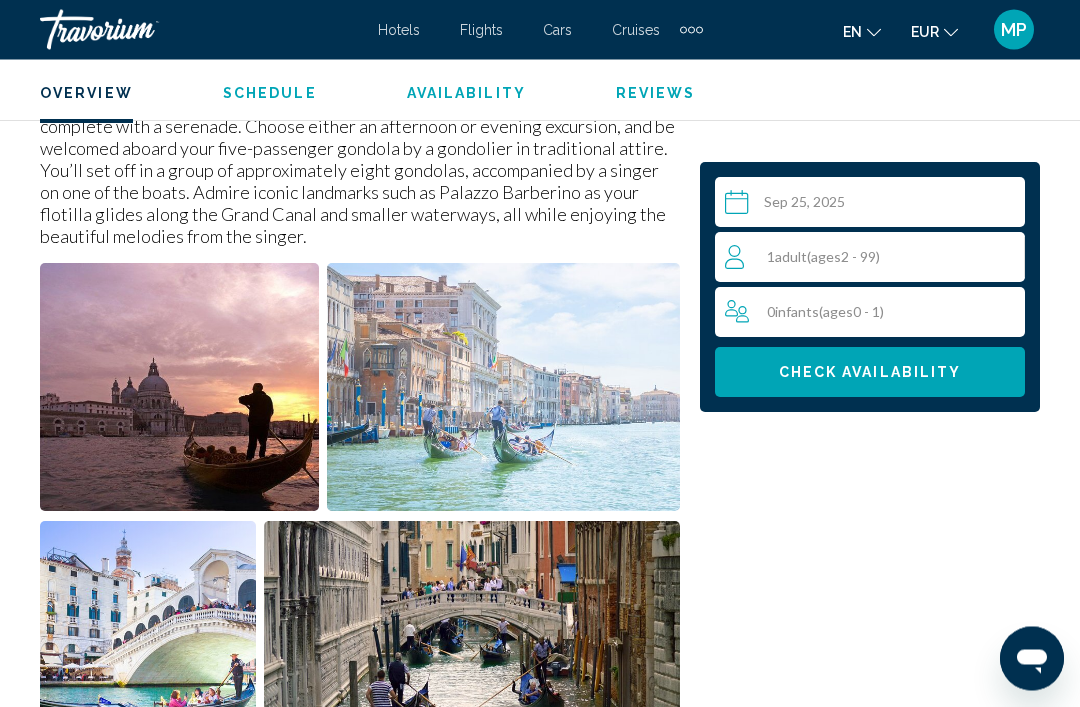 scroll, scrollTop: 1076, scrollLeft: 0, axis: vertical 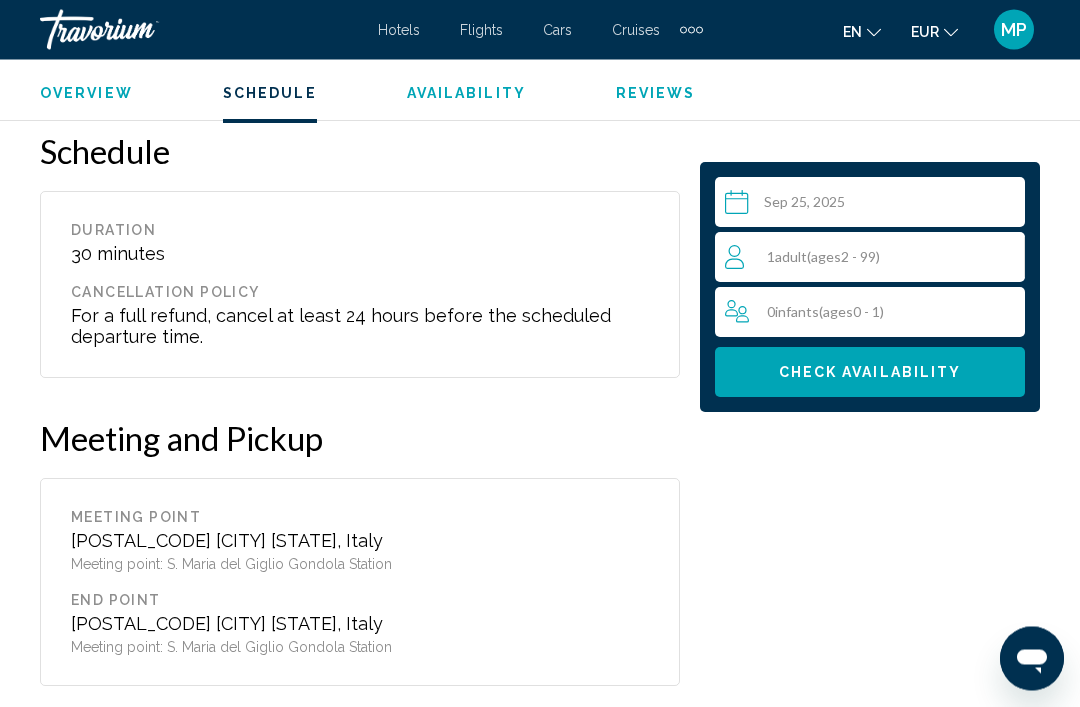 click on "1  Adult Adults  ( ages  2 - 99)" at bounding box center (875, 257) 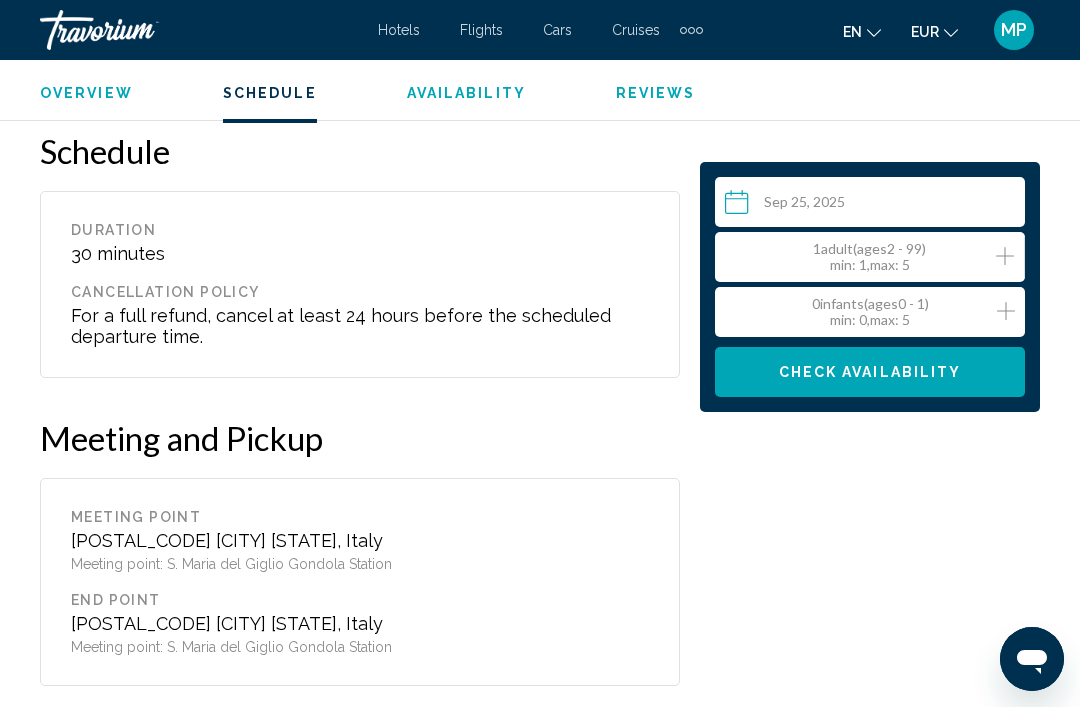 click 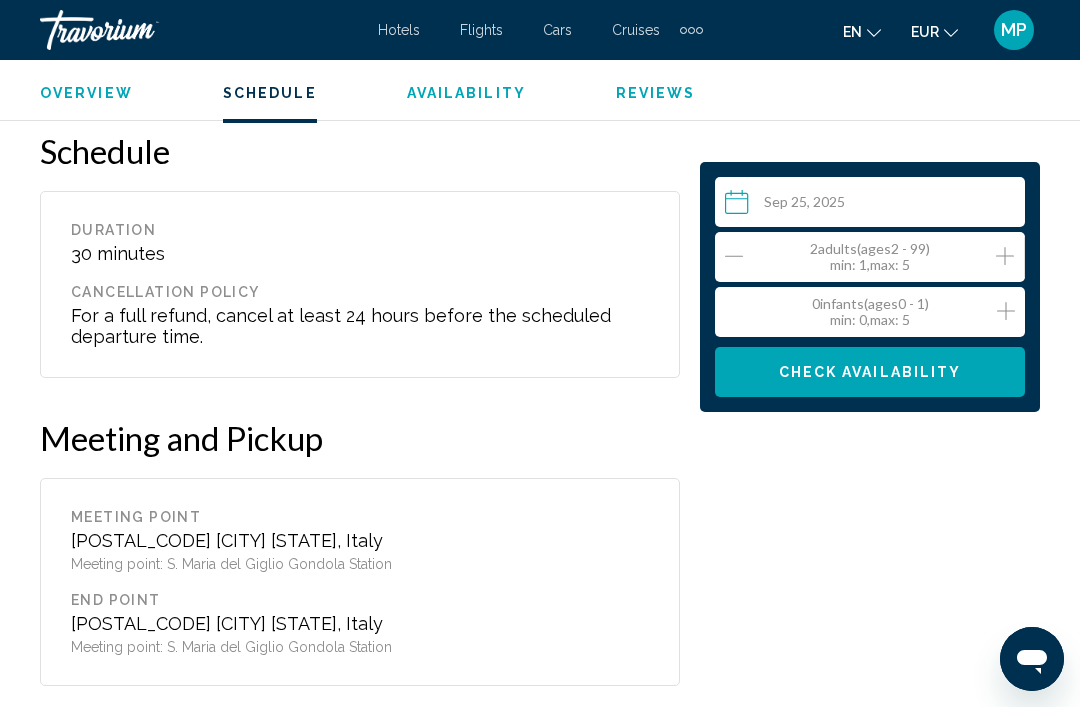 click at bounding box center (874, 205) 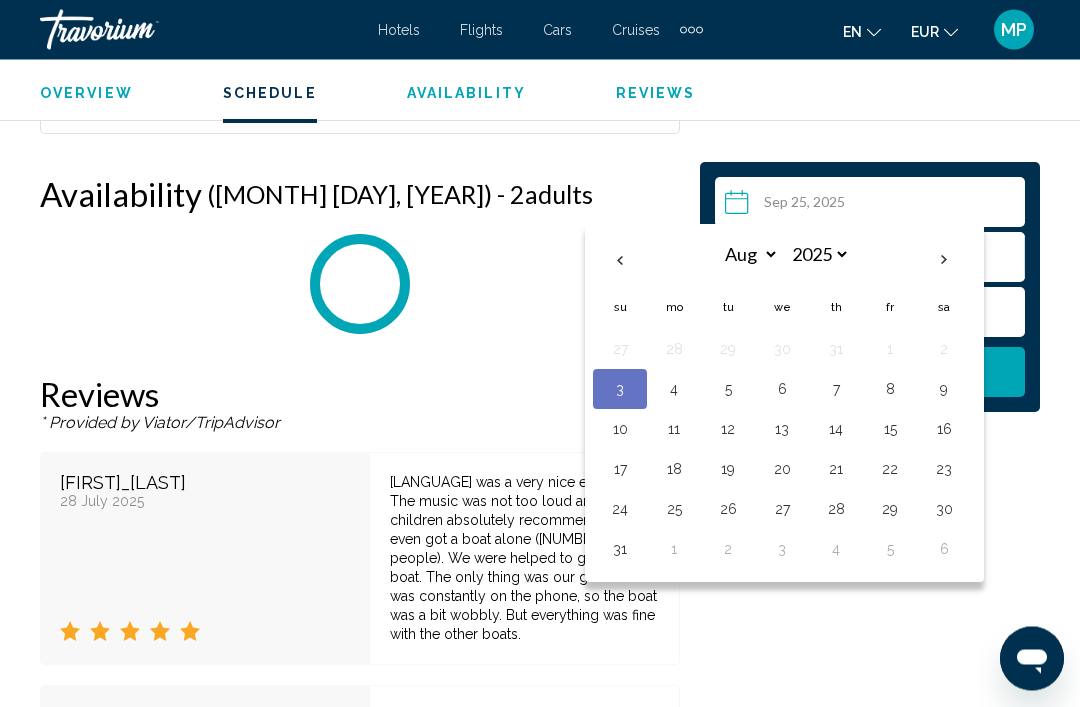 scroll, scrollTop: 3701, scrollLeft: 0, axis: vertical 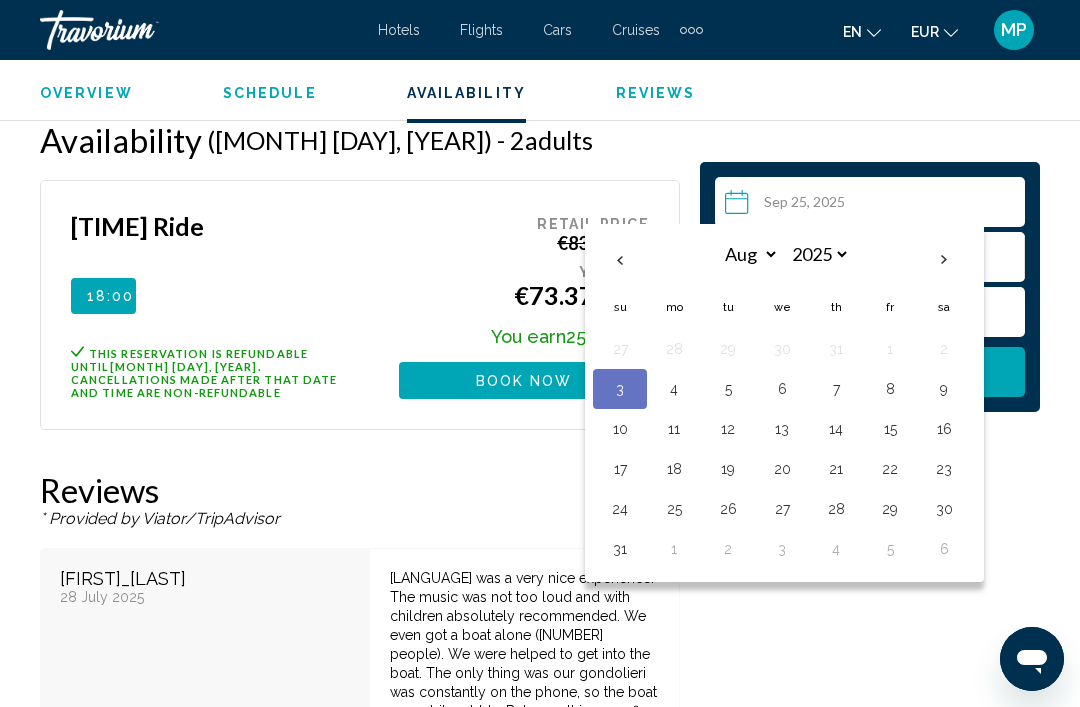 click on "Select a date Sep 25, 2025  Aug  *** *** *** *** *** *** *** *** *** *** *** ***   2025  **** **** **** **** **** **** **** **** **** **** **** **** **** **** **** **** **** **** **** **** **** **** **** **** **** **** **** **** **** **** **** **** **** **** **** **** **** **** **** **** **** **** **** **** **** **** **** **** **** **** **** **** **** **** **** **** Su Mo Tu We Th Fr Sa 27 28 29 30 31 1 2 3 4 5 6 7 8 9 10 11 12 13 14 15 16 17 18 19 20 21 22 23 24 25 26 27 28 29 30 31 1 2 3 4 5 6 * * * * * * * * * ** ** ** ** ** ** ** ** ** ** ** ** ** ** ** ** ** ** ** ** ** ** ** ** ** ** ** ** ** ** ** ** ** ** ** ** ** ** ** ** ** ** ** ** ** ** ** ** ** ** ** ** ** ** ** ** ** ** ** ** ** ** ** ** **
2  Adult Adults  ( ages  2 - 99)
0  Infant Infants  ( ages  0 - 1) Check Availability" at bounding box center [870, 354] 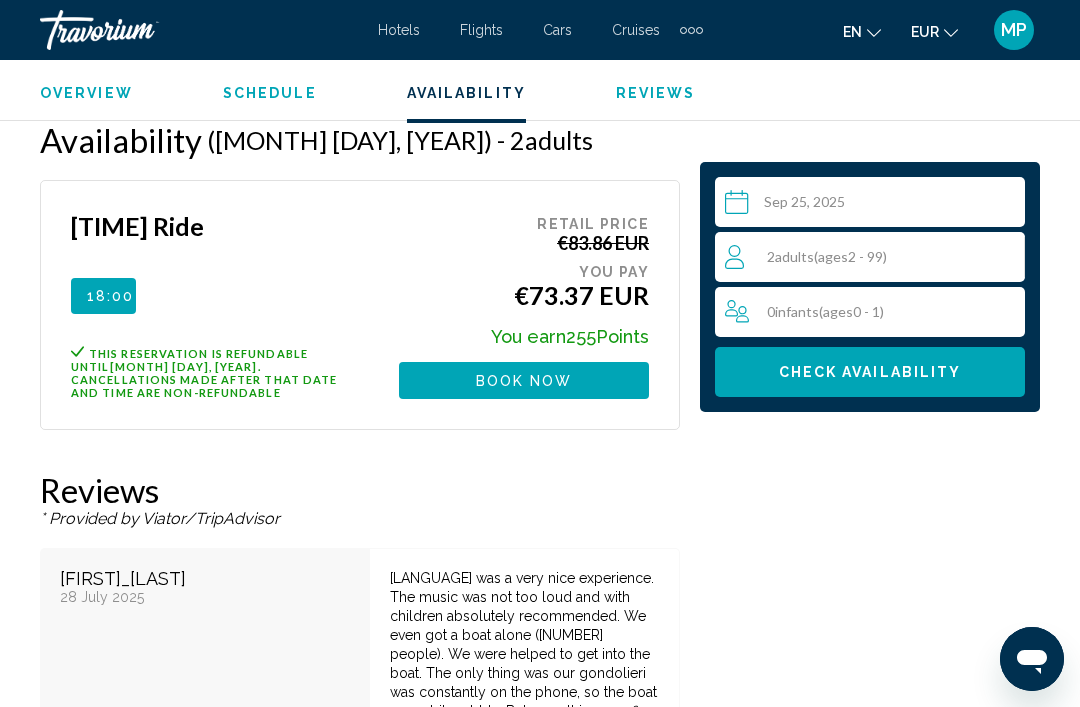 click at bounding box center [874, 205] 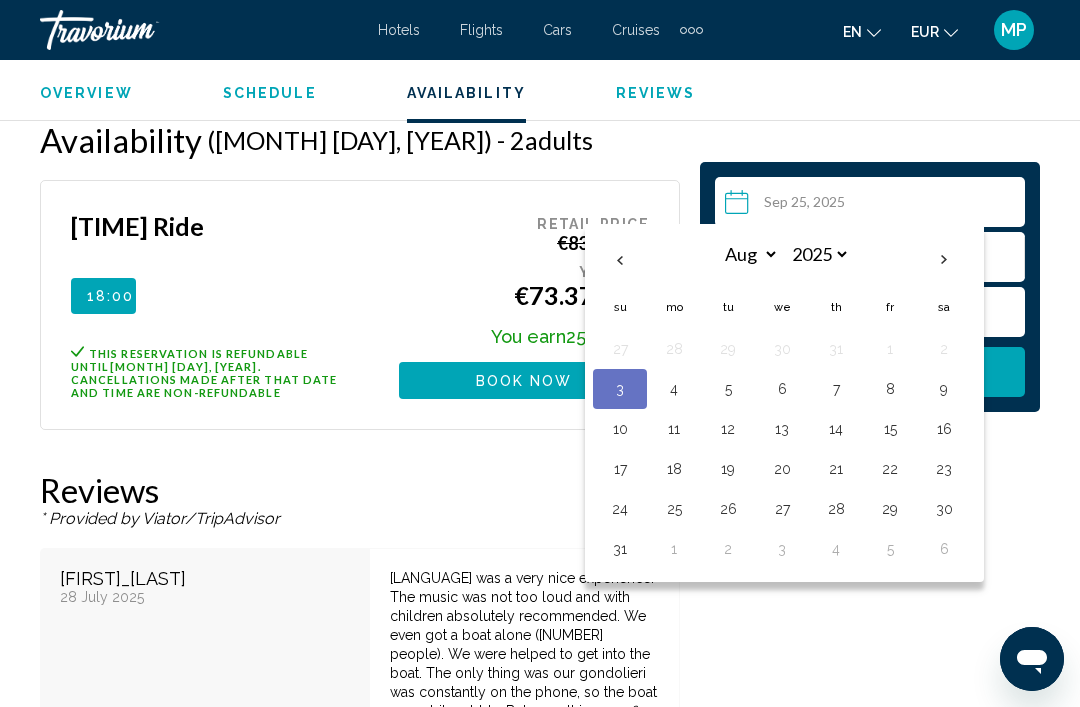 click on "25" at bounding box center (674, 509) 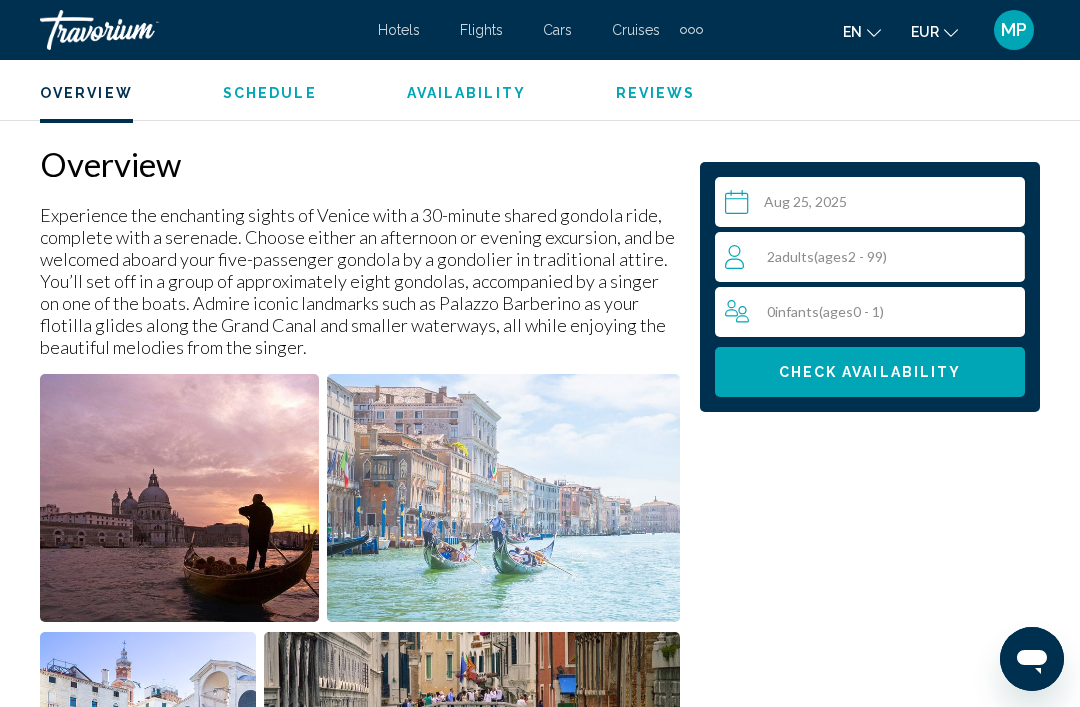 scroll, scrollTop: 966, scrollLeft: 0, axis: vertical 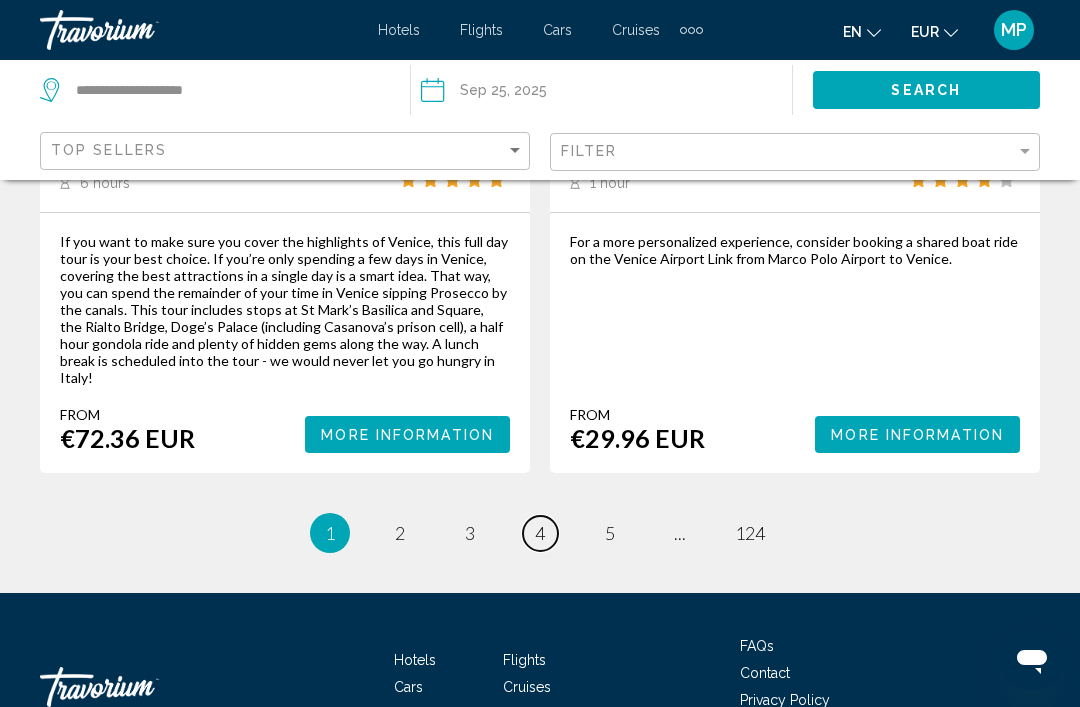 click on "4" at bounding box center (540, 533) 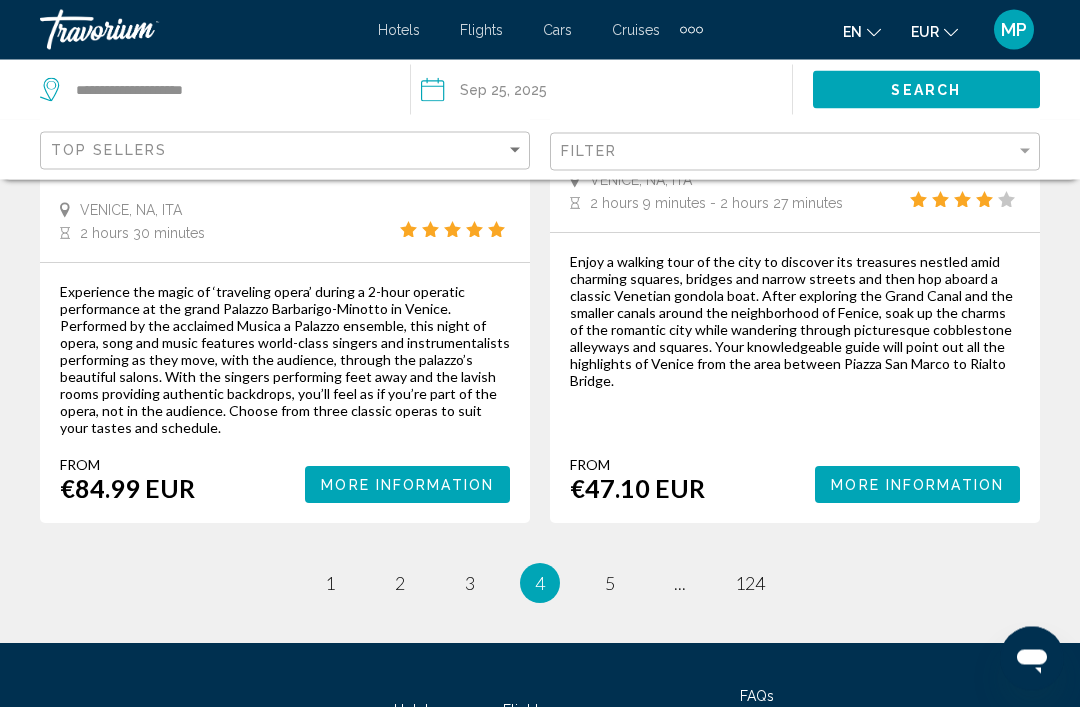 scroll, scrollTop: 4650, scrollLeft: 0, axis: vertical 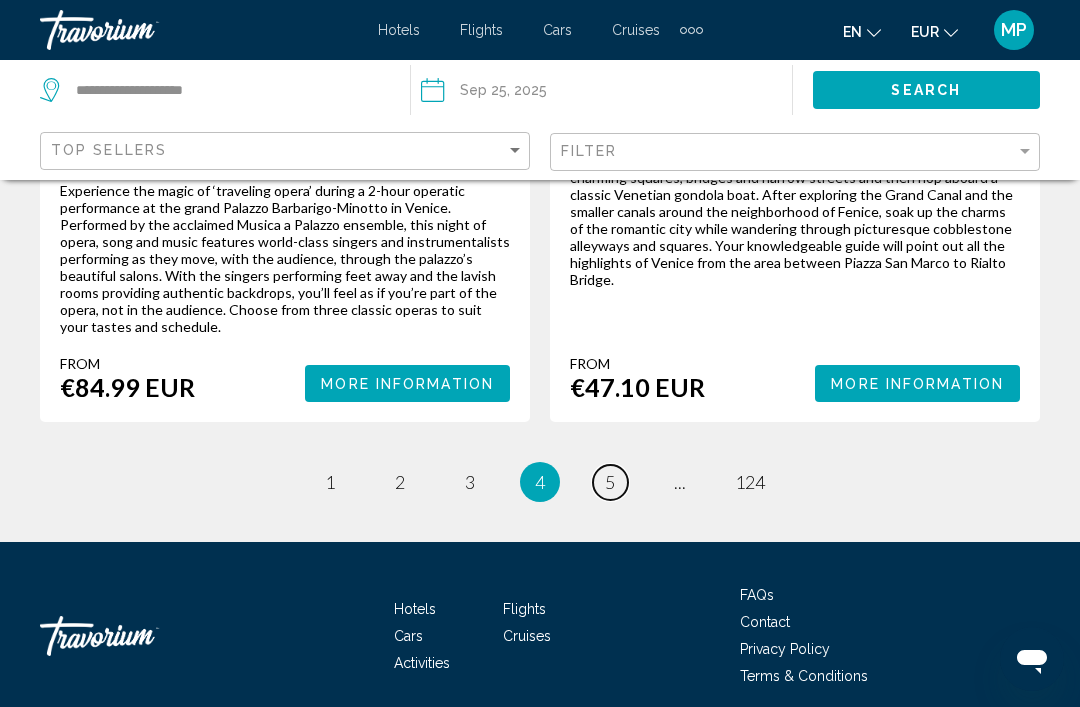 click on "page  5" at bounding box center (610, 482) 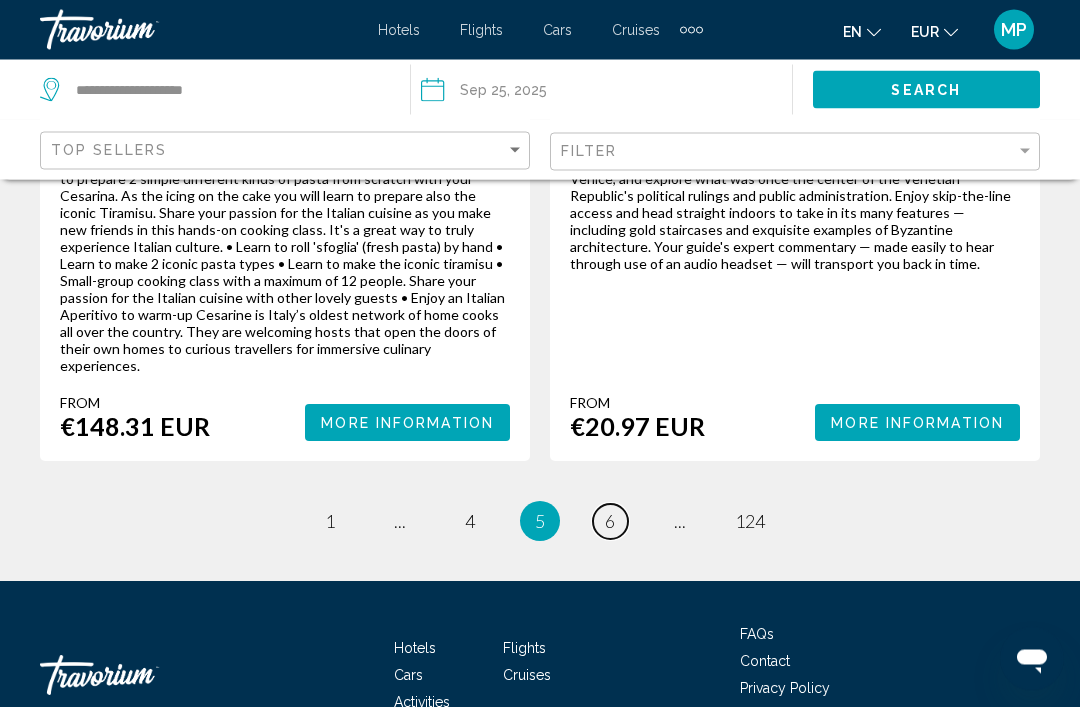 scroll, scrollTop: 4820, scrollLeft: 0, axis: vertical 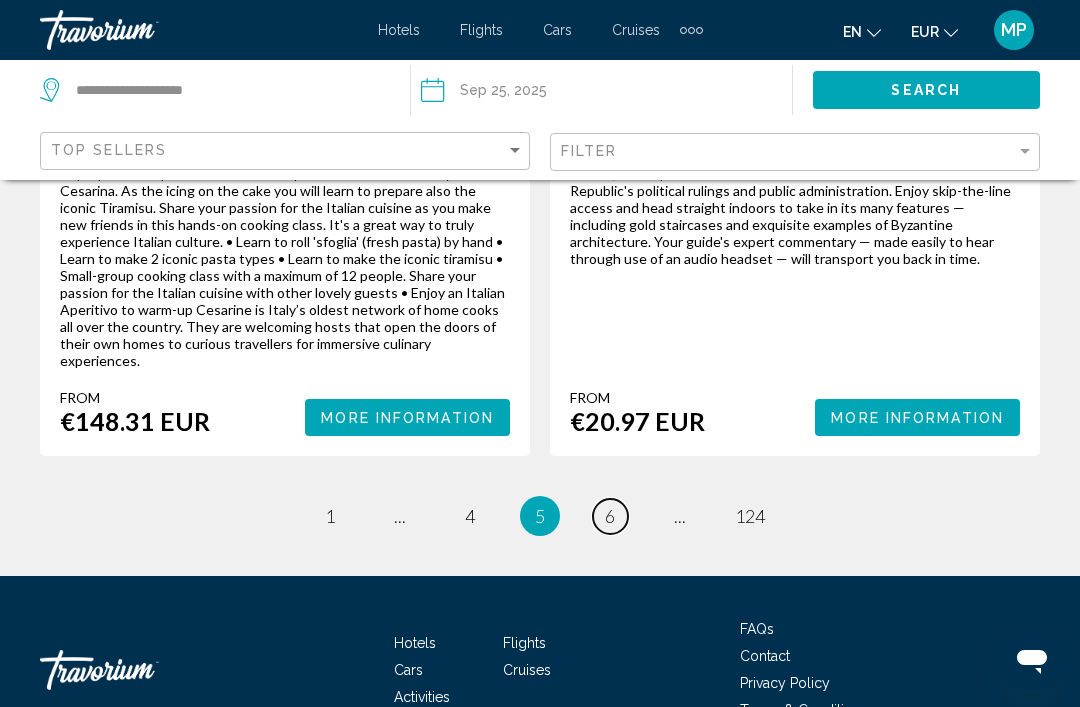 click on "page  6" at bounding box center [610, 516] 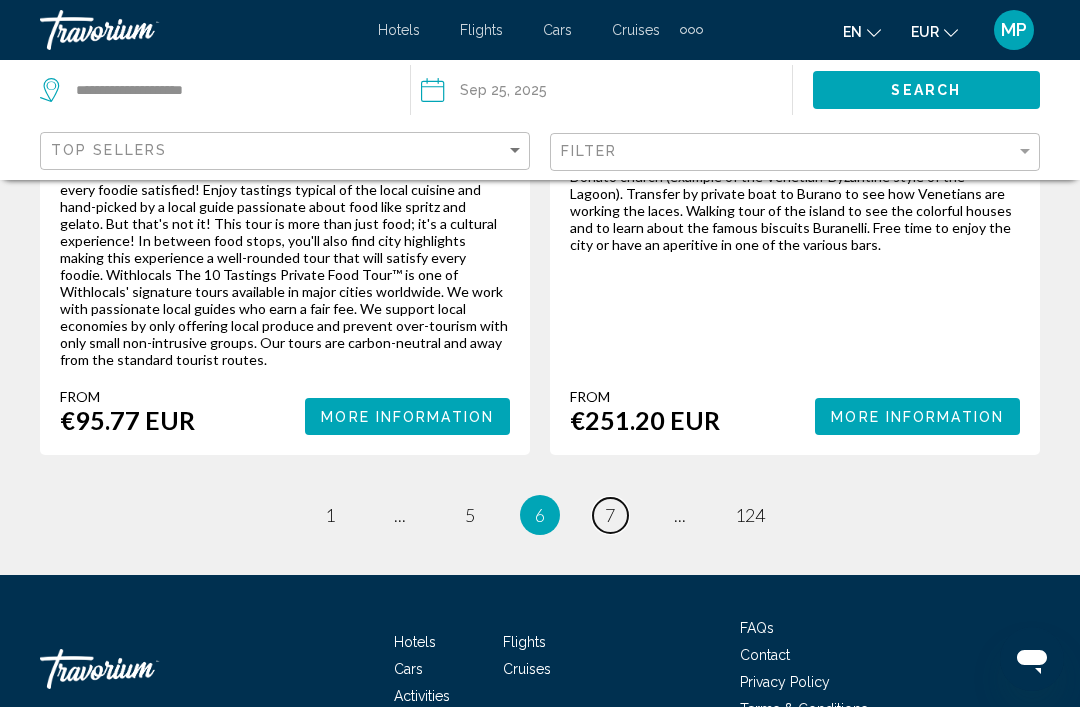 scroll, scrollTop: 4748, scrollLeft: 0, axis: vertical 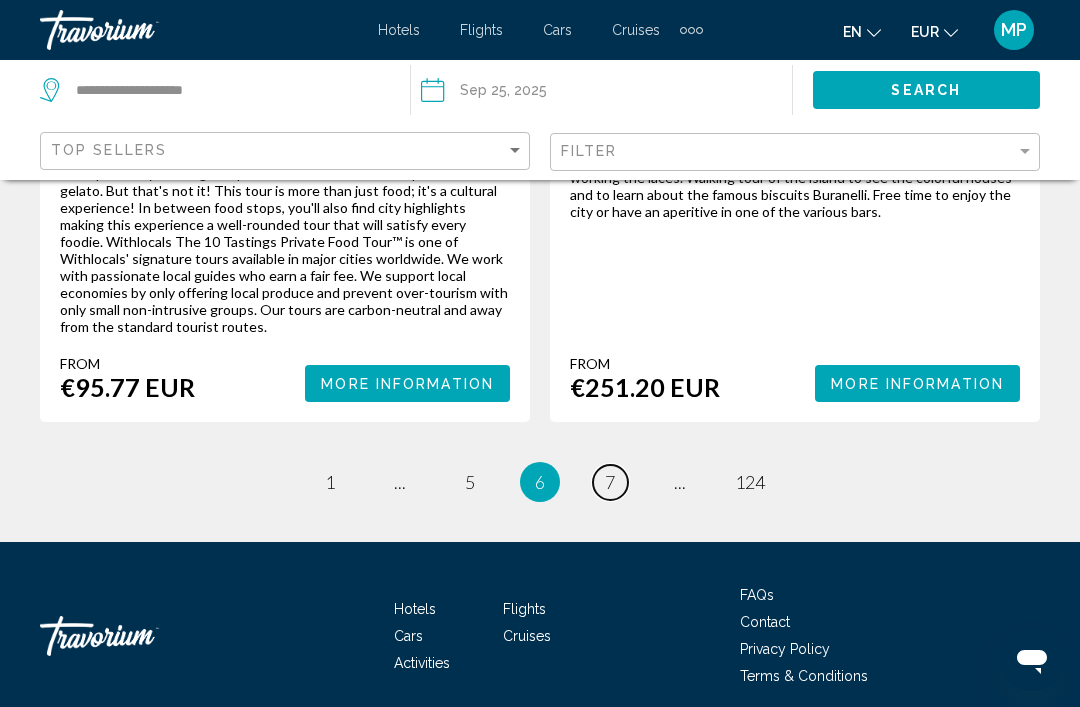 click on "7" at bounding box center [610, 482] 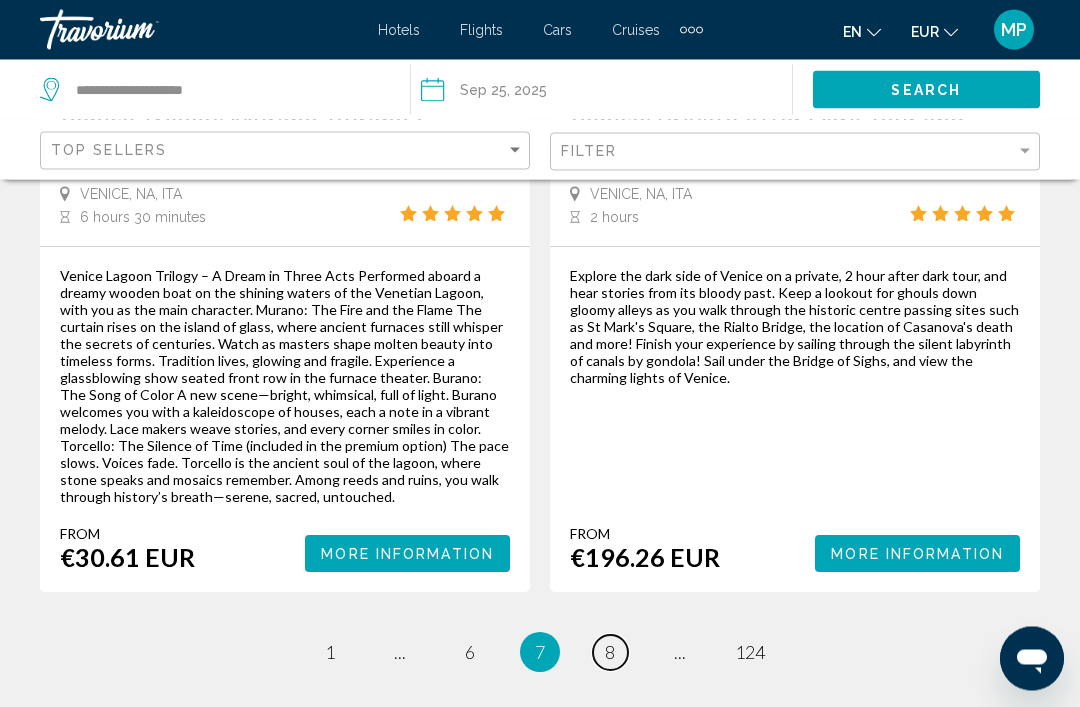 scroll, scrollTop: 4618, scrollLeft: 0, axis: vertical 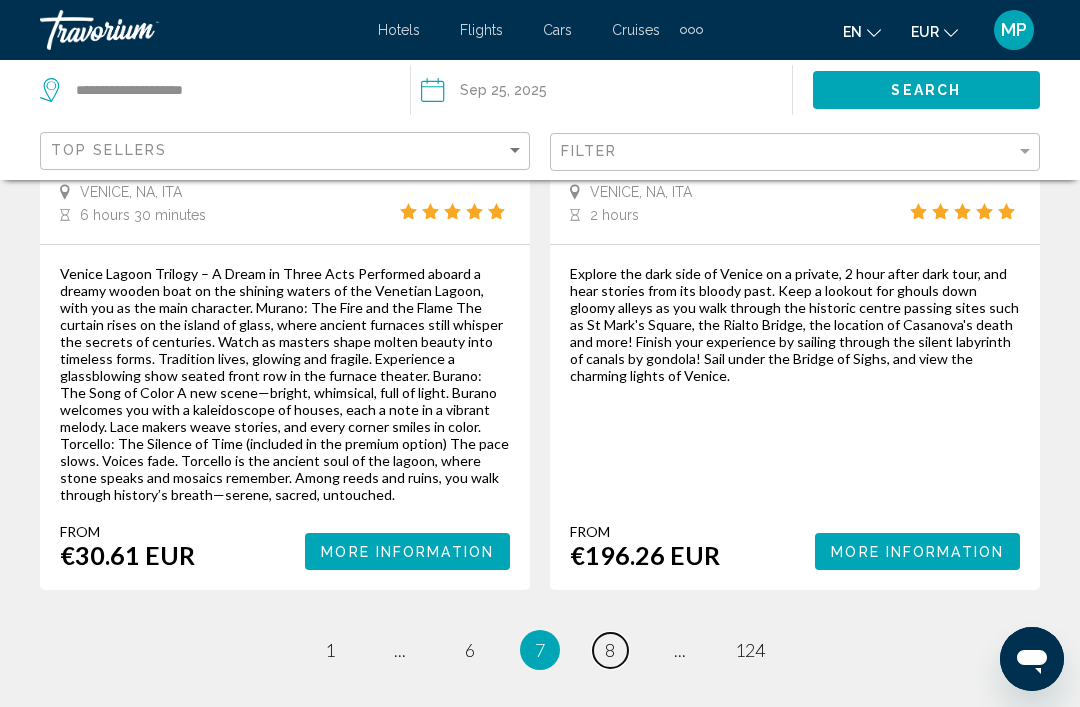 click on "8" at bounding box center (610, 650) 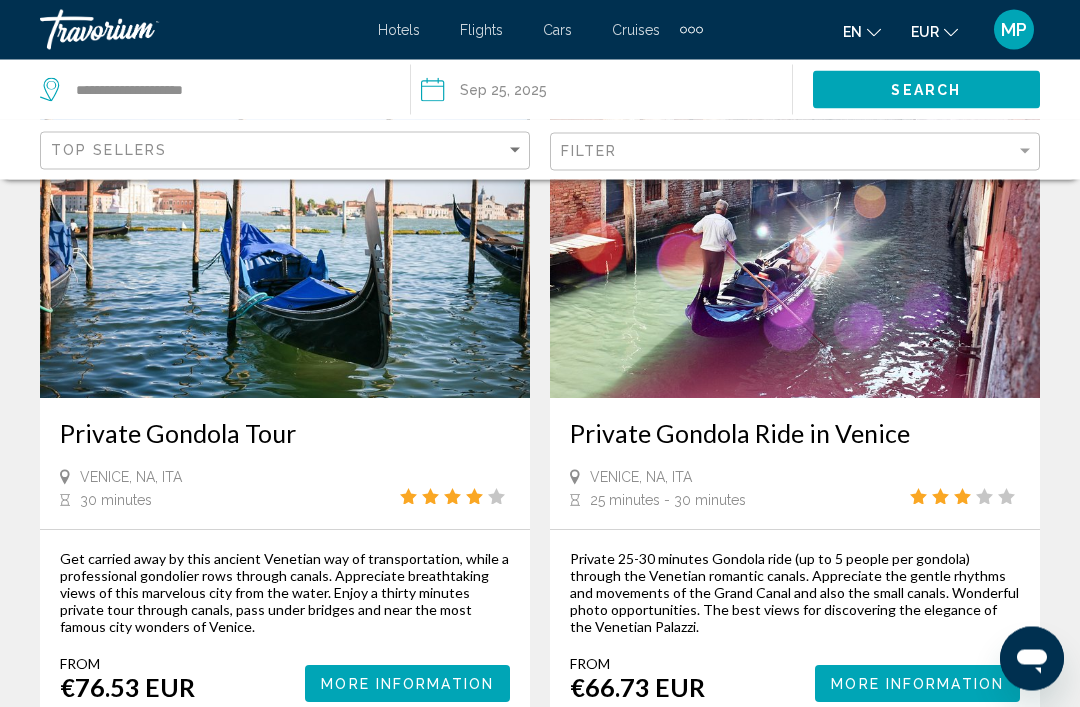 scroll, scrollTop: 4603, scrollLeft: 0, axis: vertical 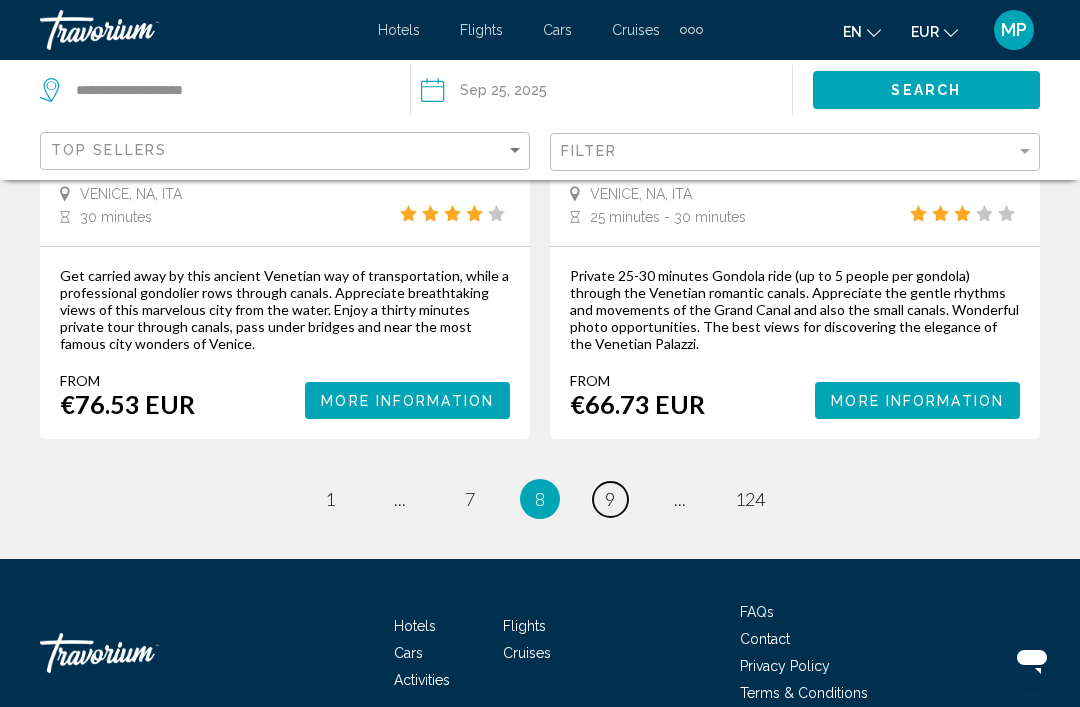 click on "9" at bounding box center (610, 499) 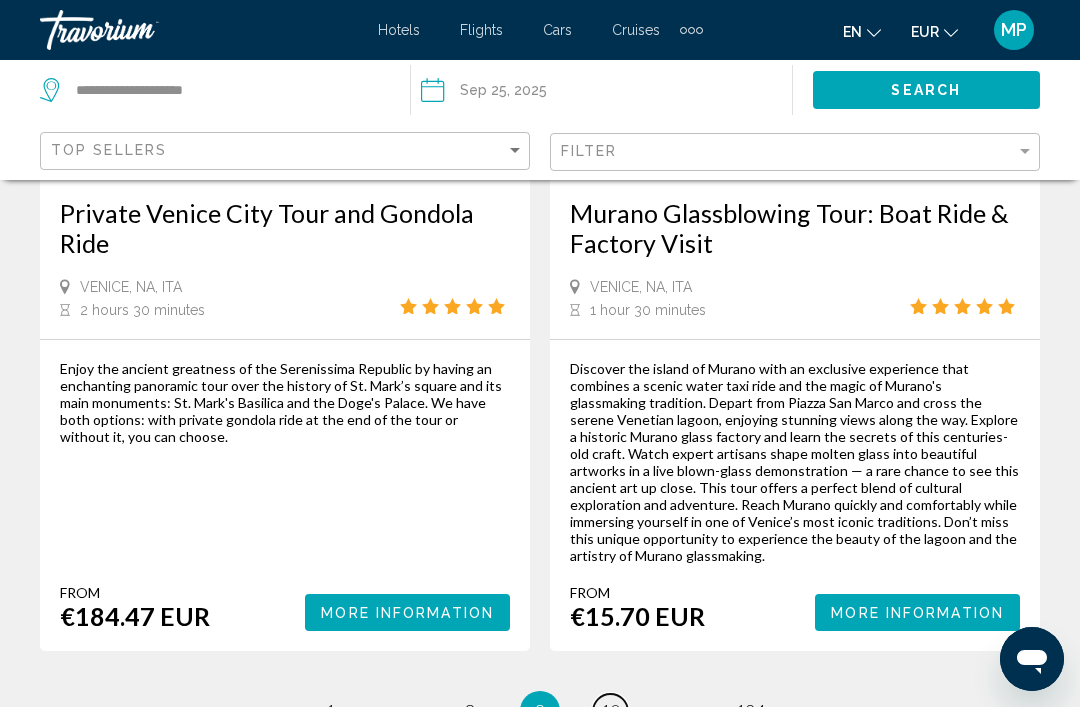 scroll, scrollTop: 4769, scrollLeft: 0, axis: vertical 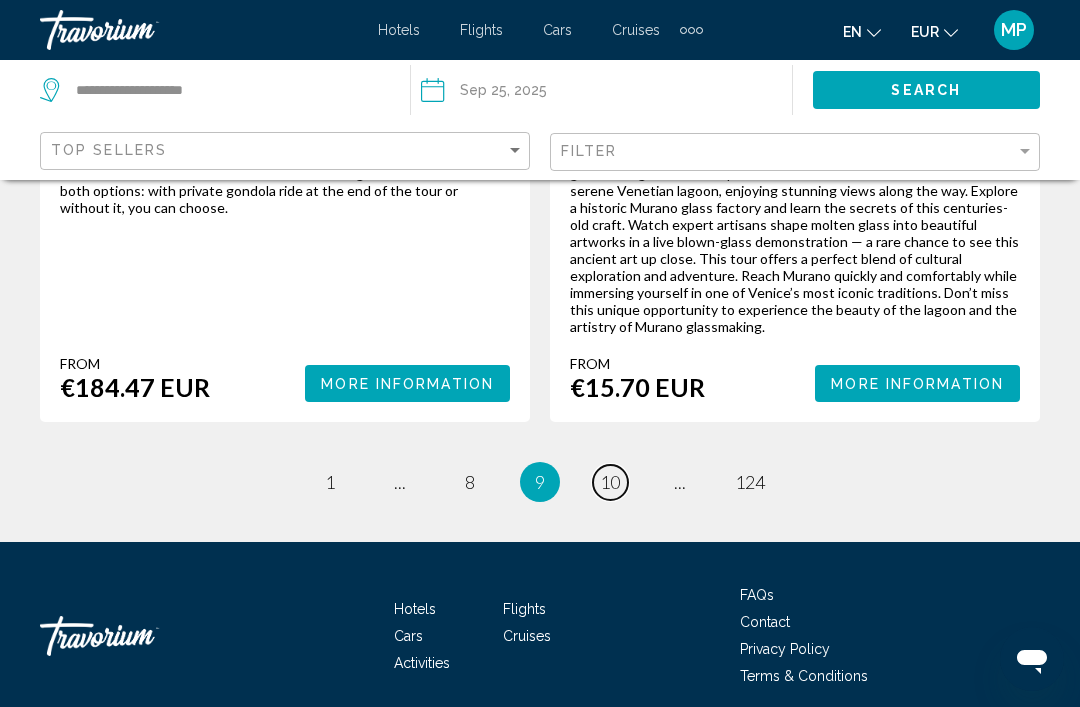 click on "10" at bounding box center [610, 482] 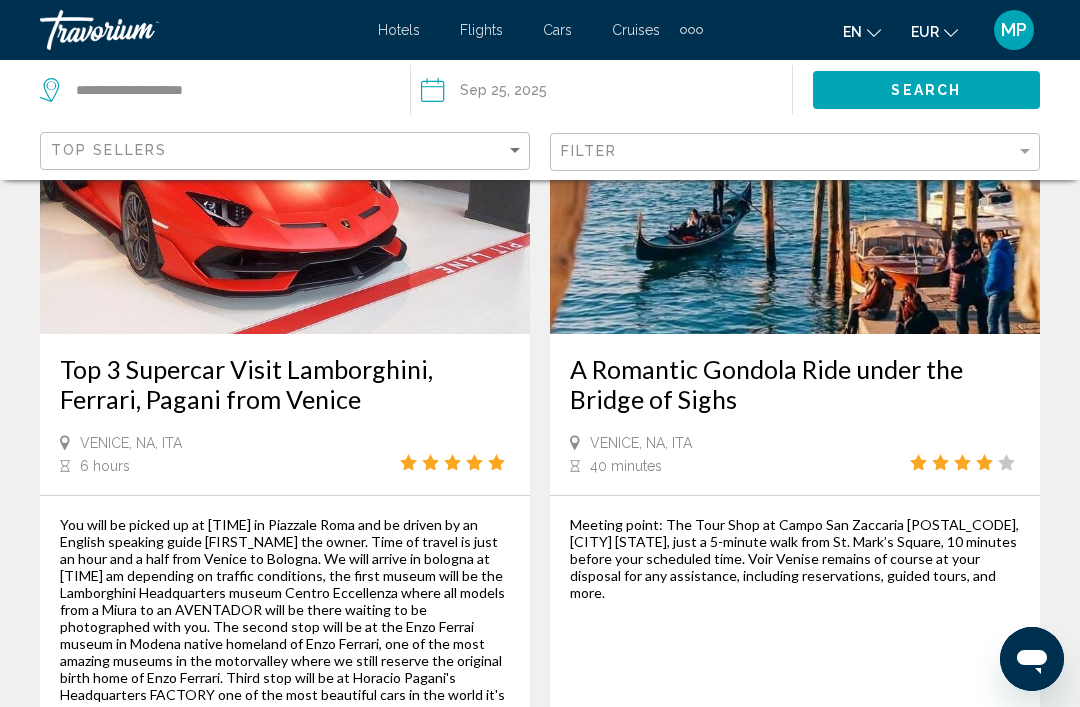 scroll, scrollTop: 4378, scrollLeft: 0, axis: vertical 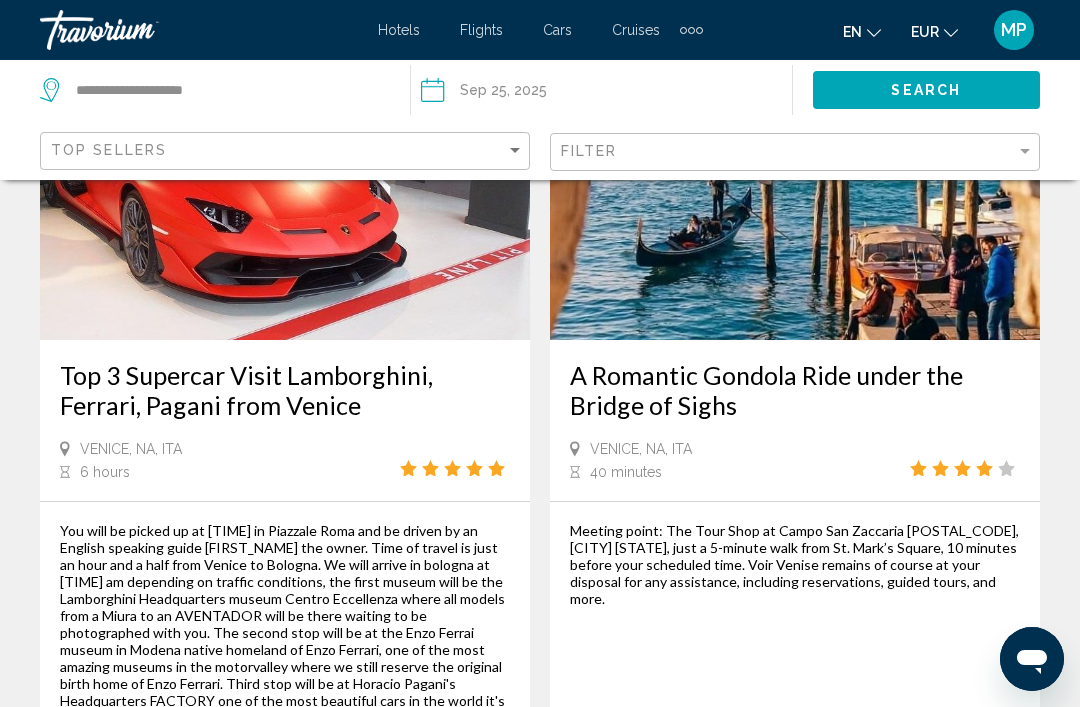 click on "A Romantic Gondola Ride under the Bridge of Sighs" at bounding box center [795, 390] 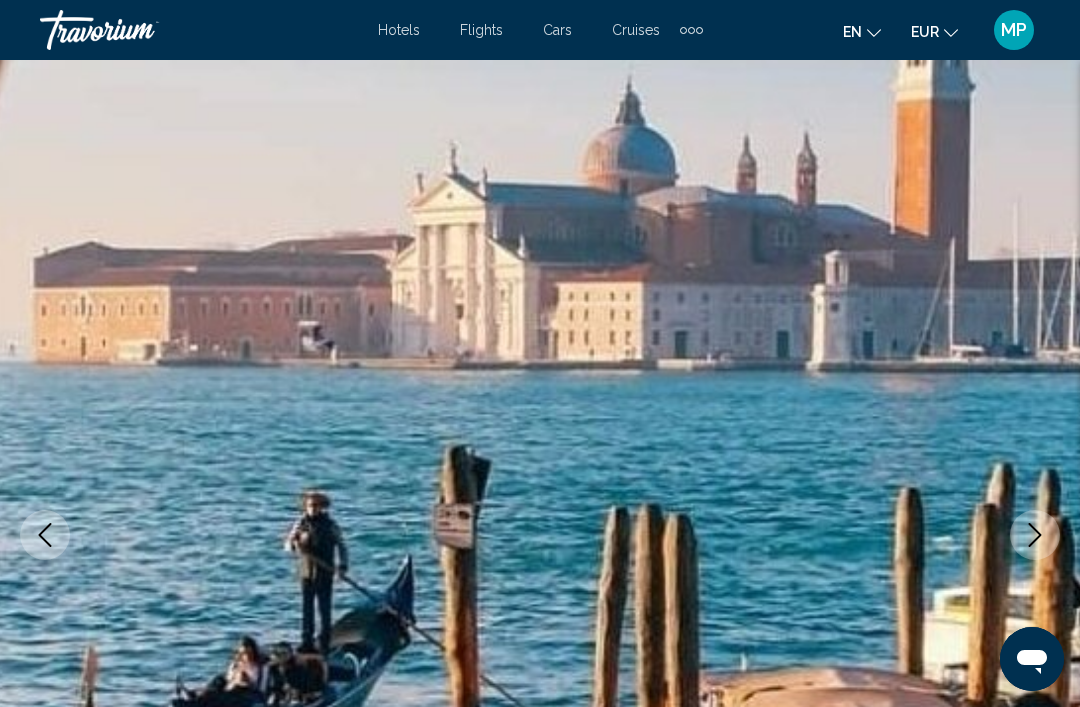 scroll, scrollTop: 2864, scrollLeft: 0, axis: vertical 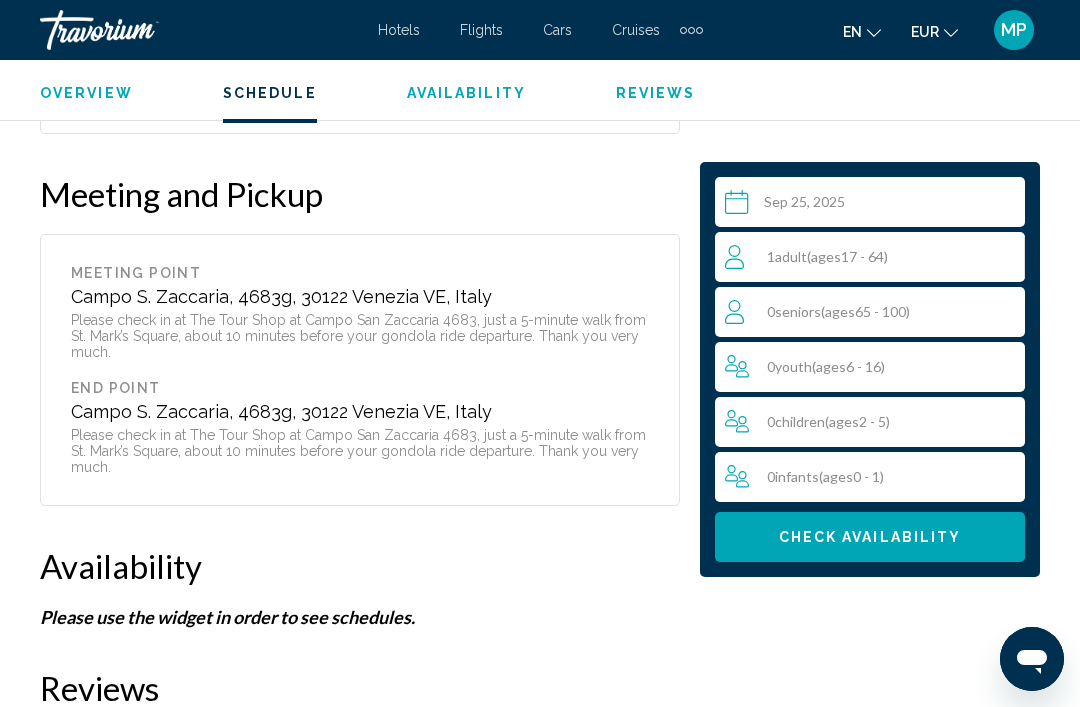 click on "1  Adult Adults  ( ages  17 - 64)" at bounding box center [874, 257] 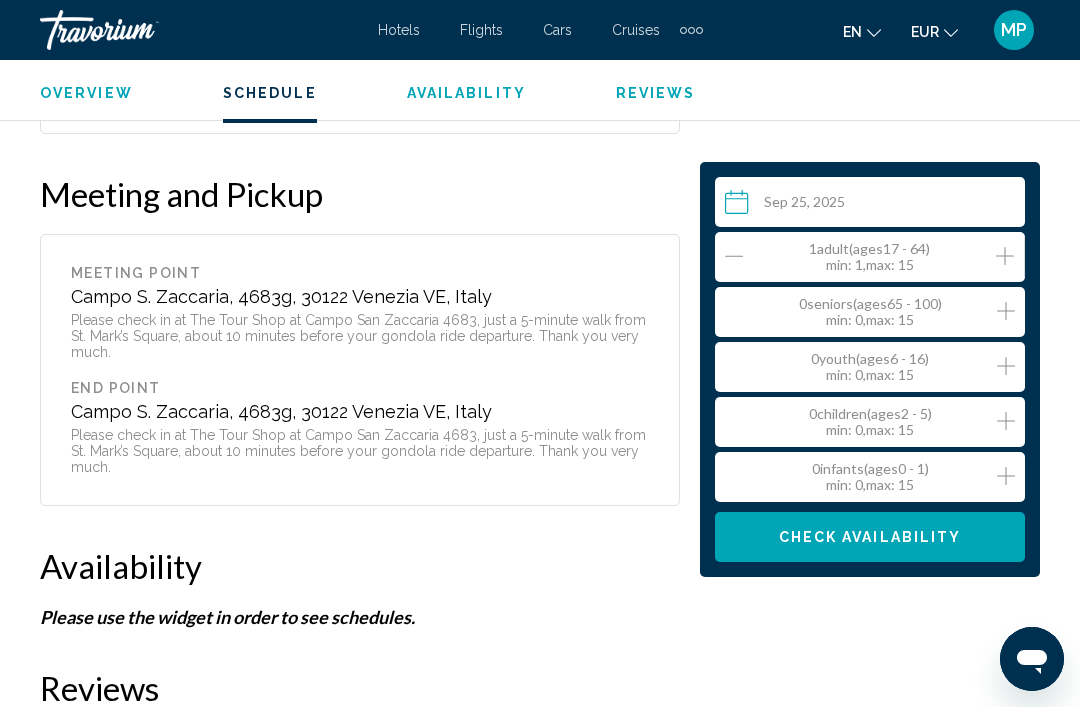 click at bounding box center (874, 205) 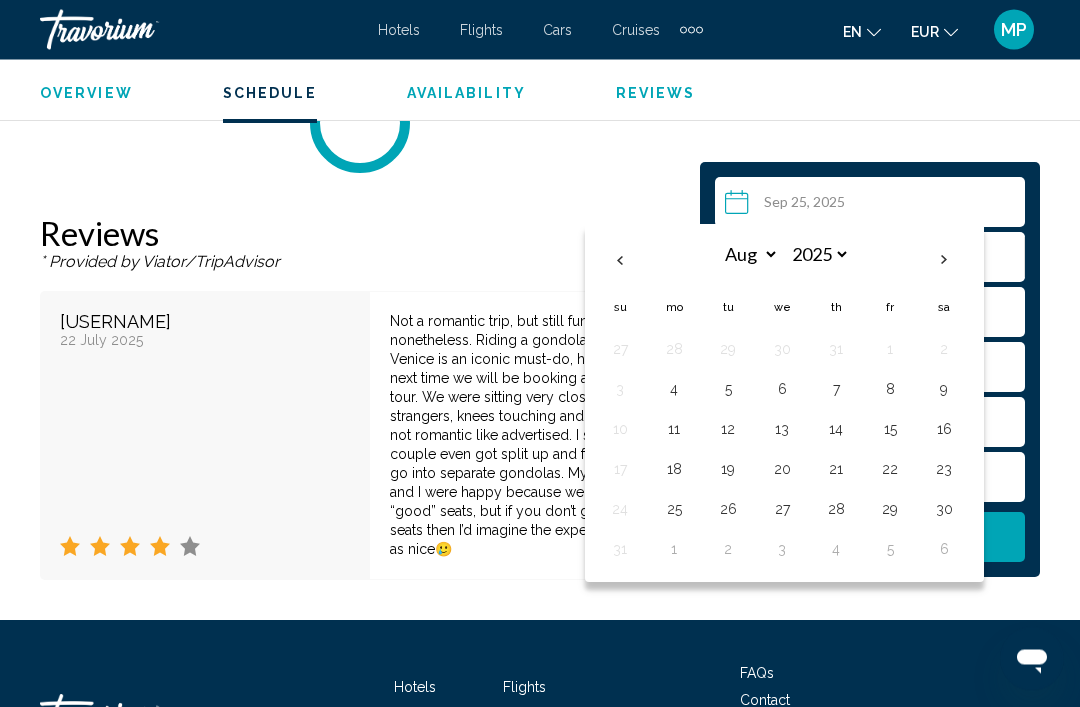 scroll, scrollTop: 3444, scrollLeft: 0, axis: vertical 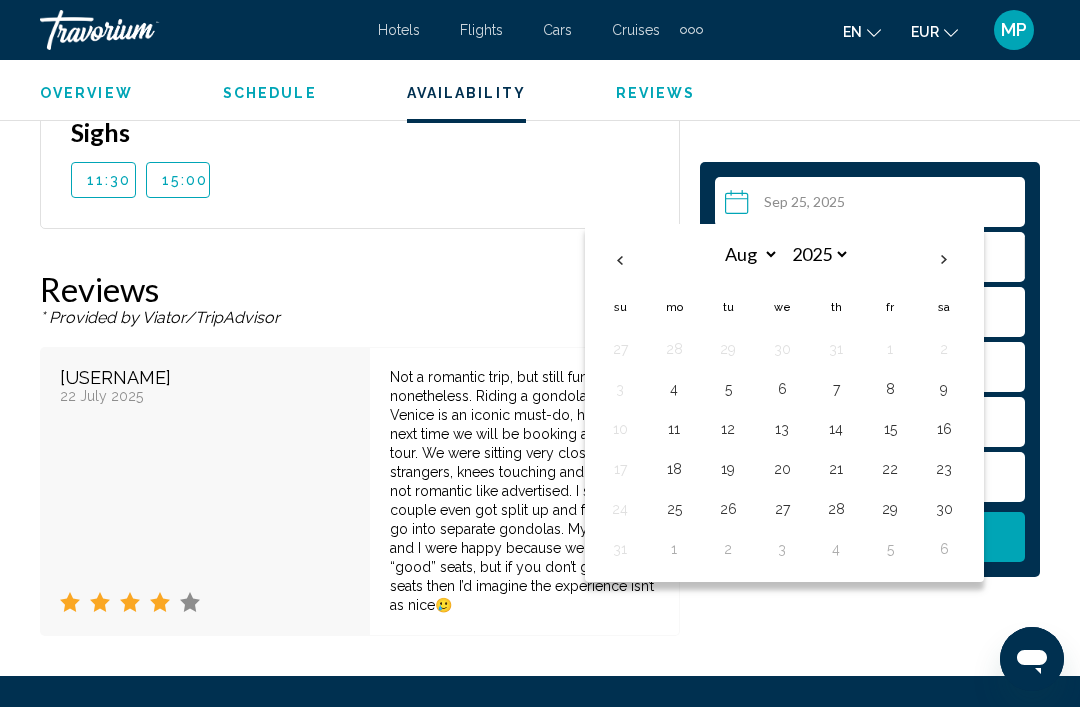 click on "25" at bounding box center [674, 509] 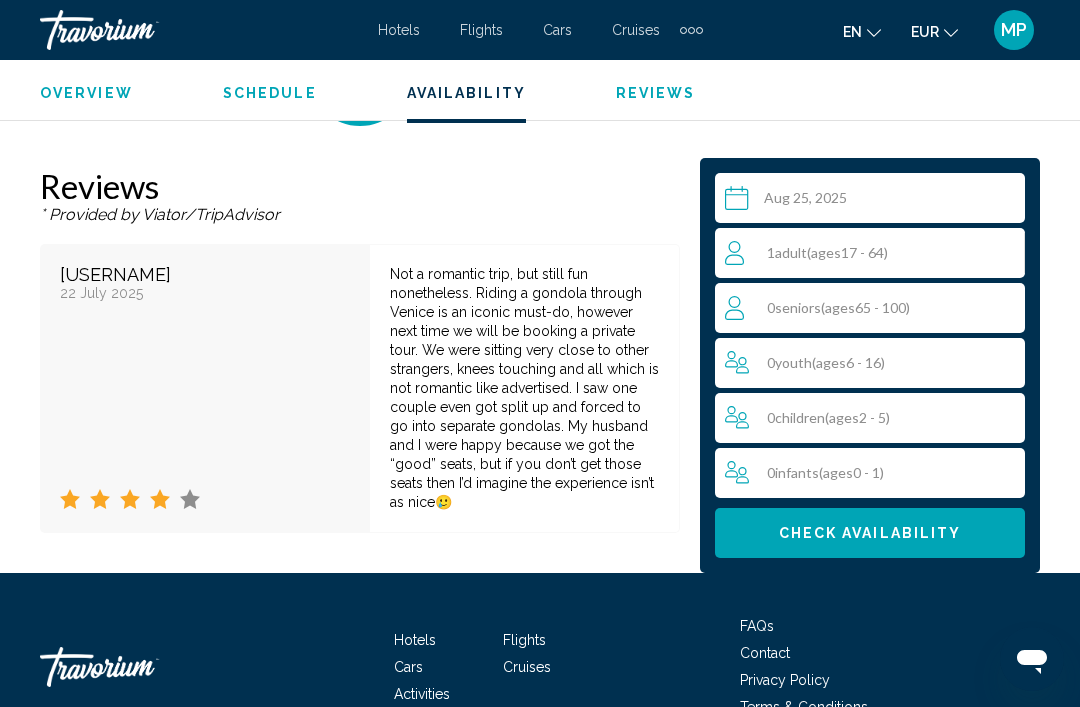 click on "1  Adult Adults  ( ages  17 - 64)" at bounding box center (874, 253) 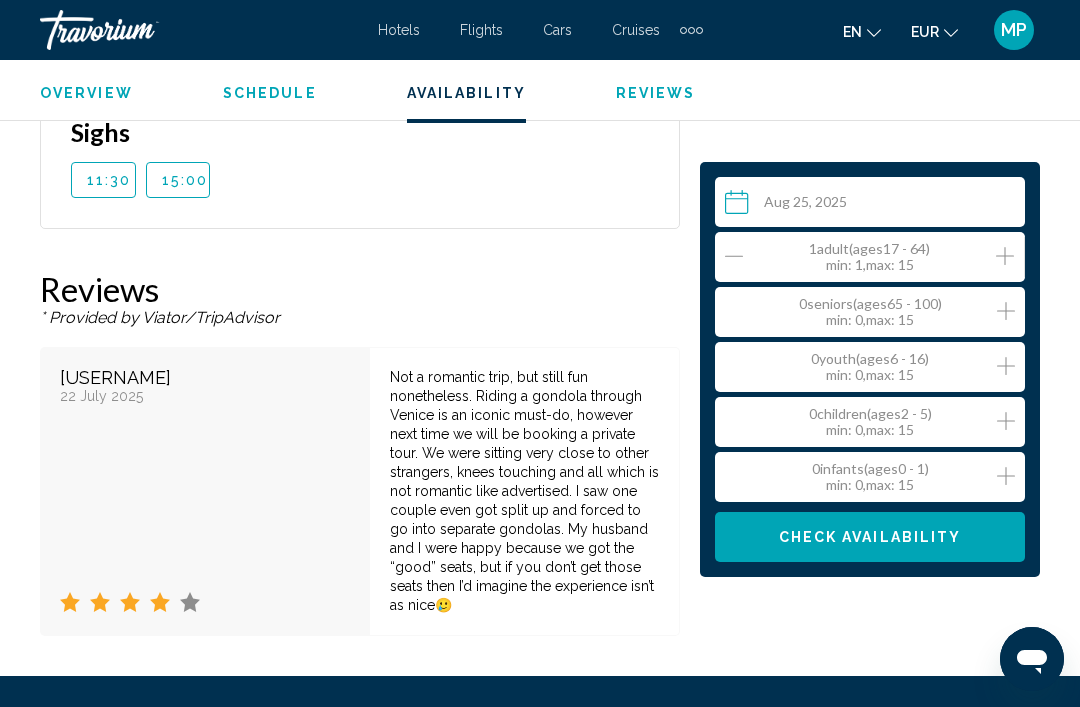 click 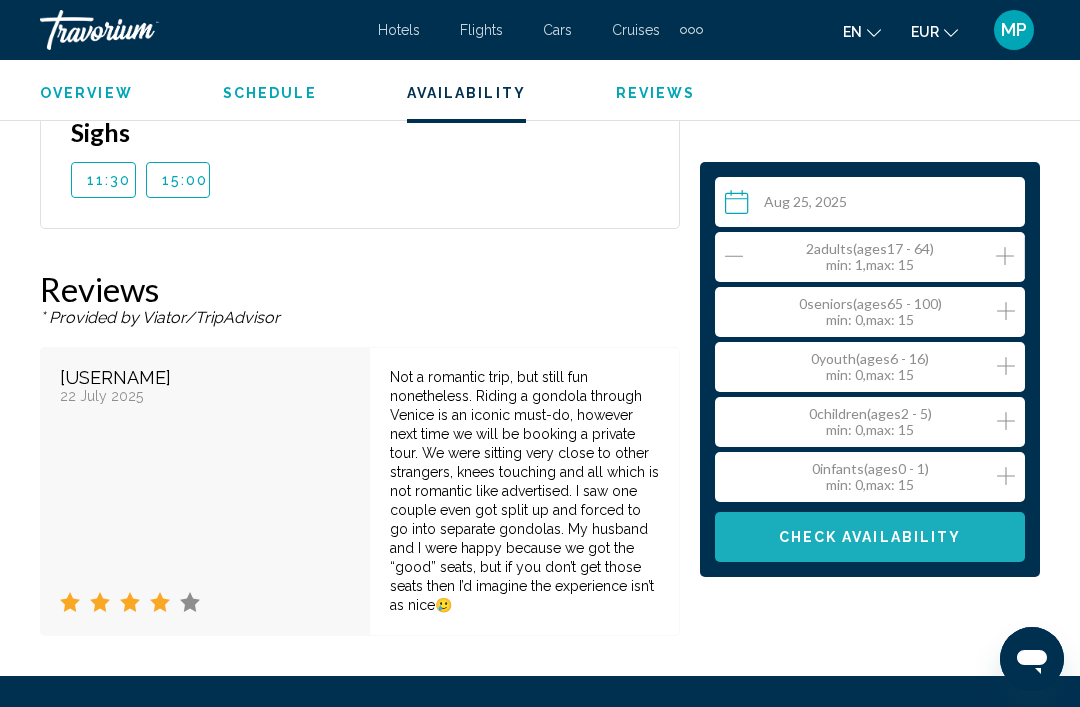 click on "Check Availability" at bounding box center [870, 538] 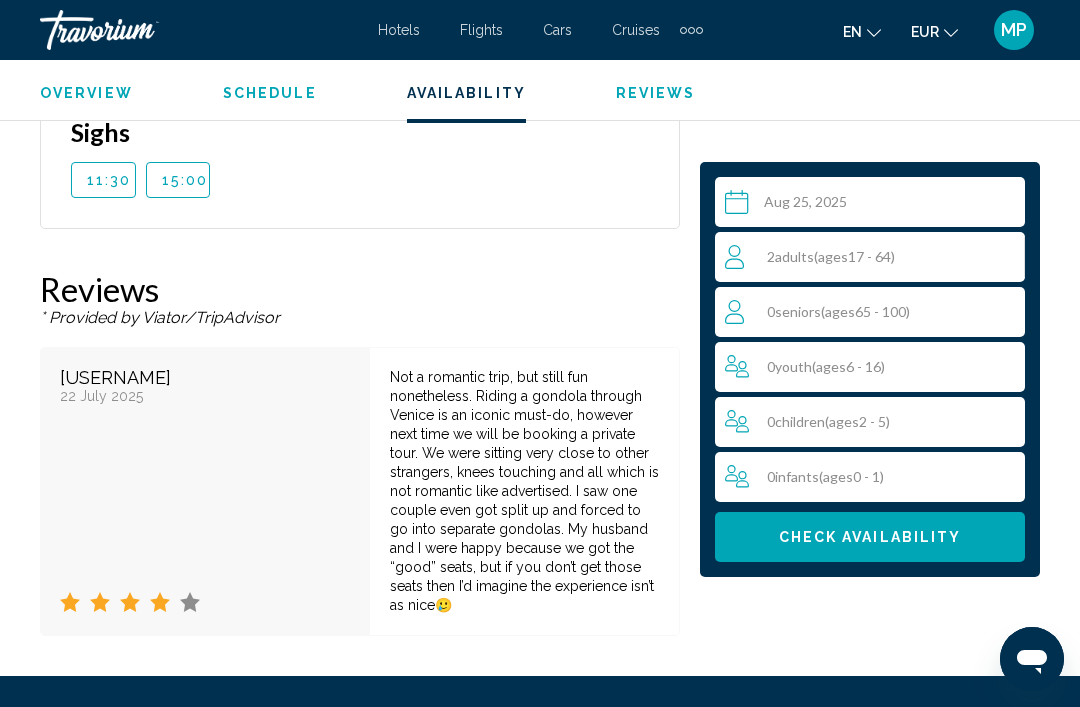 click on "11:30" at bounding box center (103, 180) 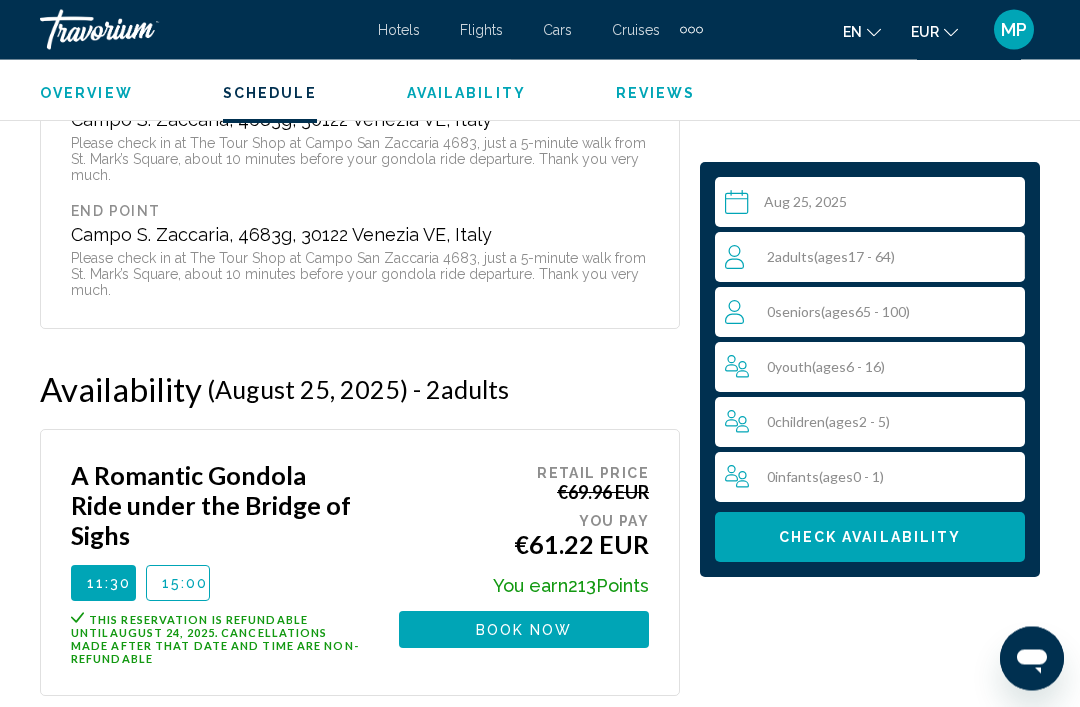 scroll, scrollTop: 3064, scrollLeft: 0, axis: vertical 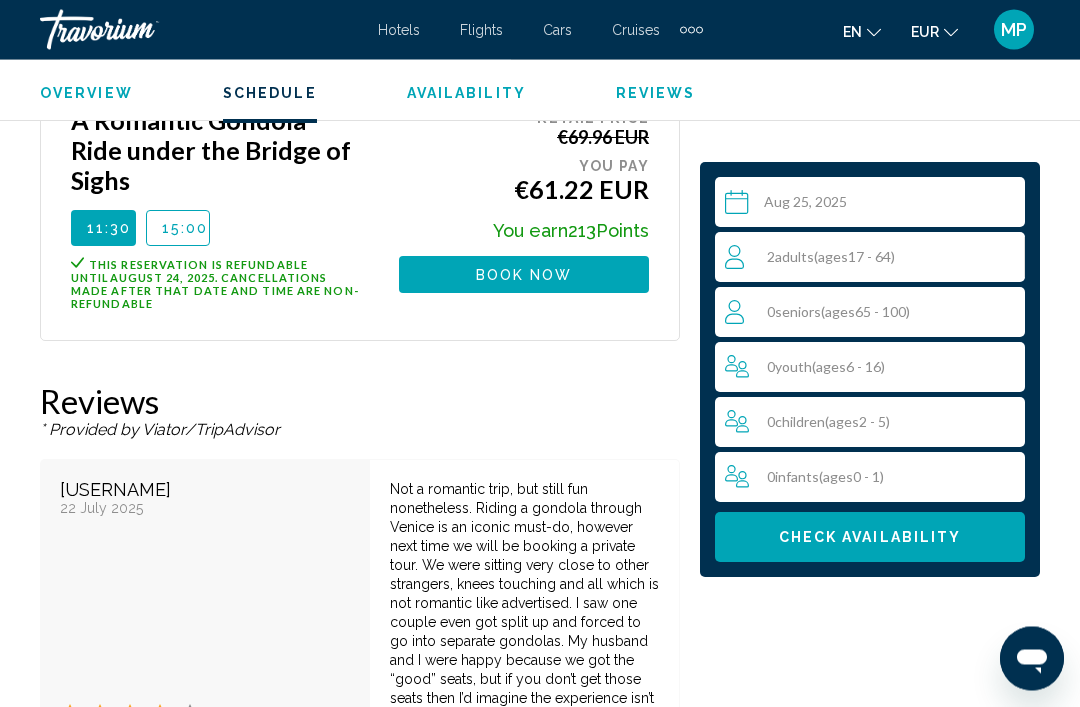 click on "15:00" at bounding box center (185, 229) 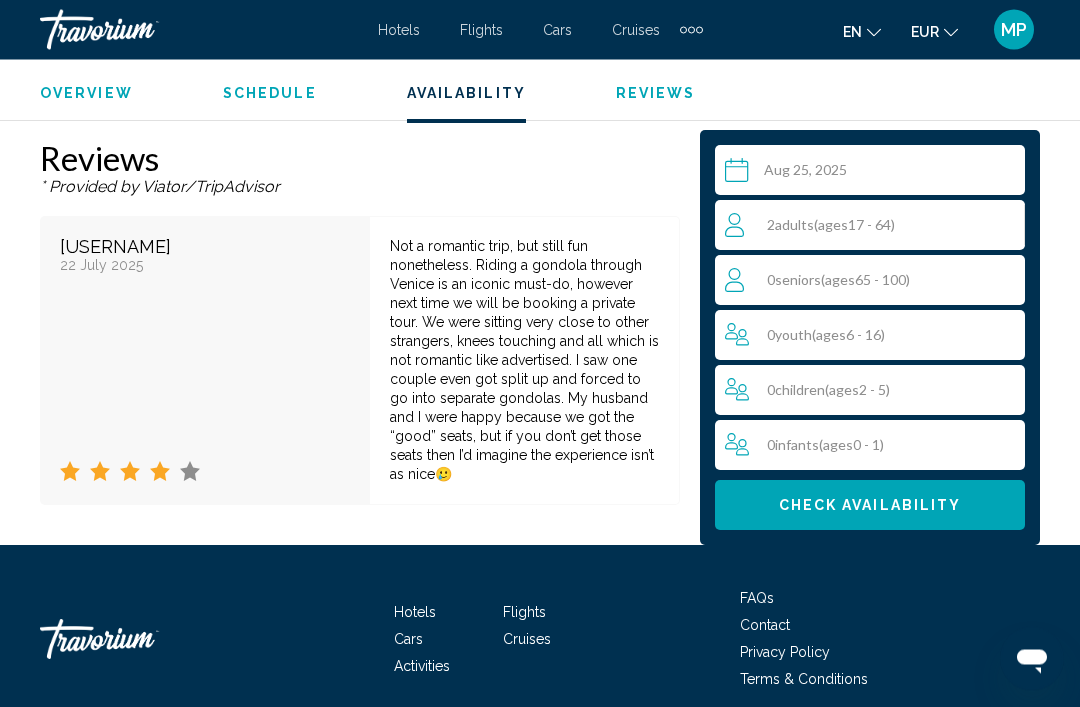scroll, scrollTop: 3648, scrollLeft: 0, axis: vertical 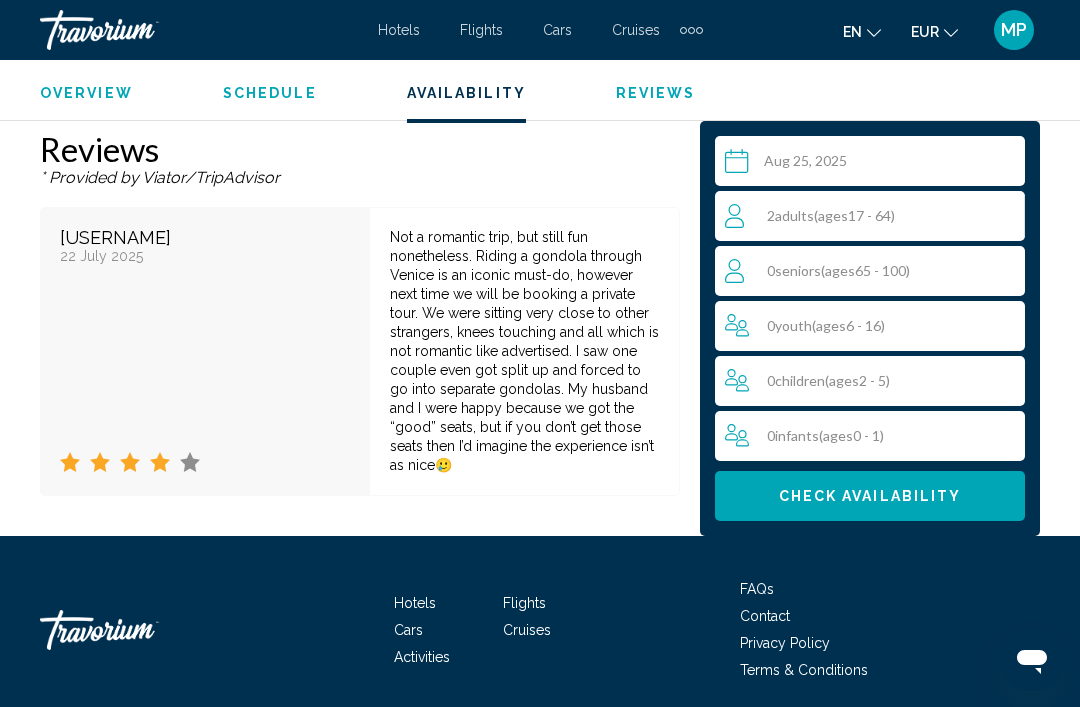 click on "Check Availability" at bounding box center (870, 497) 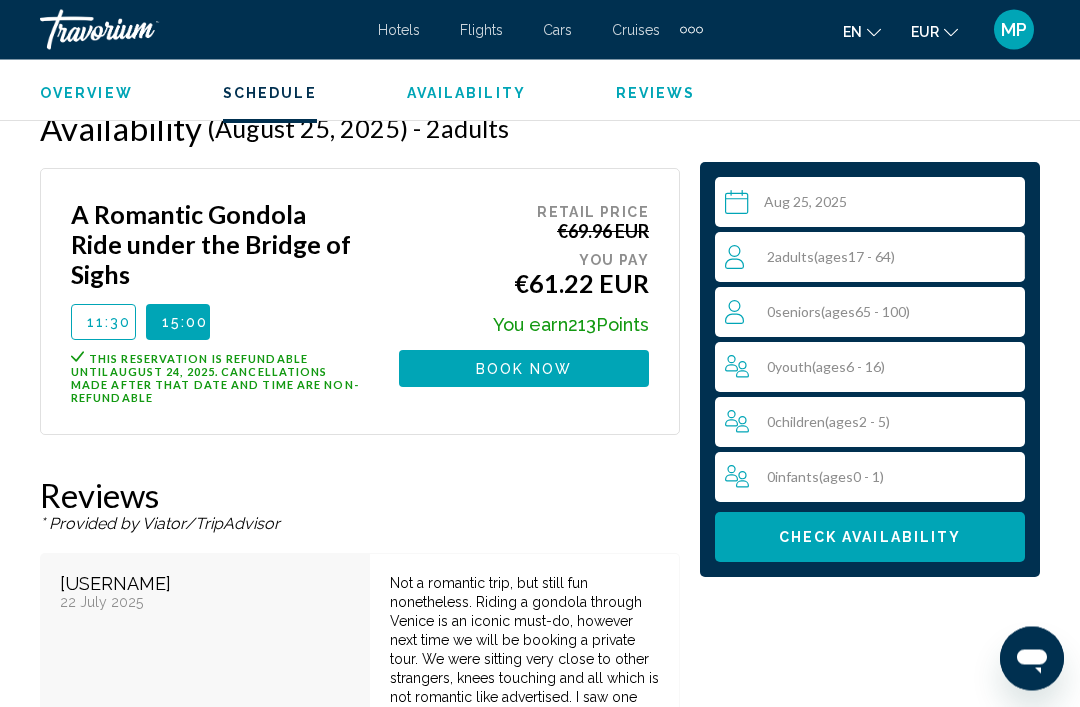 scroll, scrollTop: 3251, scrollLeft: 0, axis: vertical 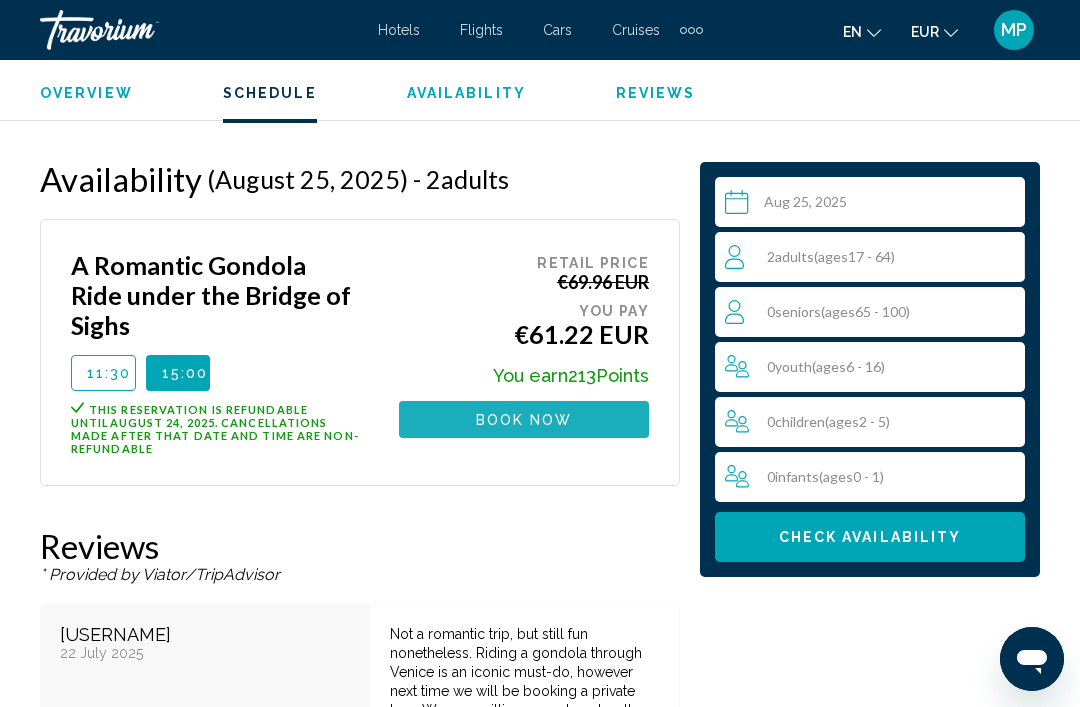 click on "Book now" at bounding box center (524, 419) 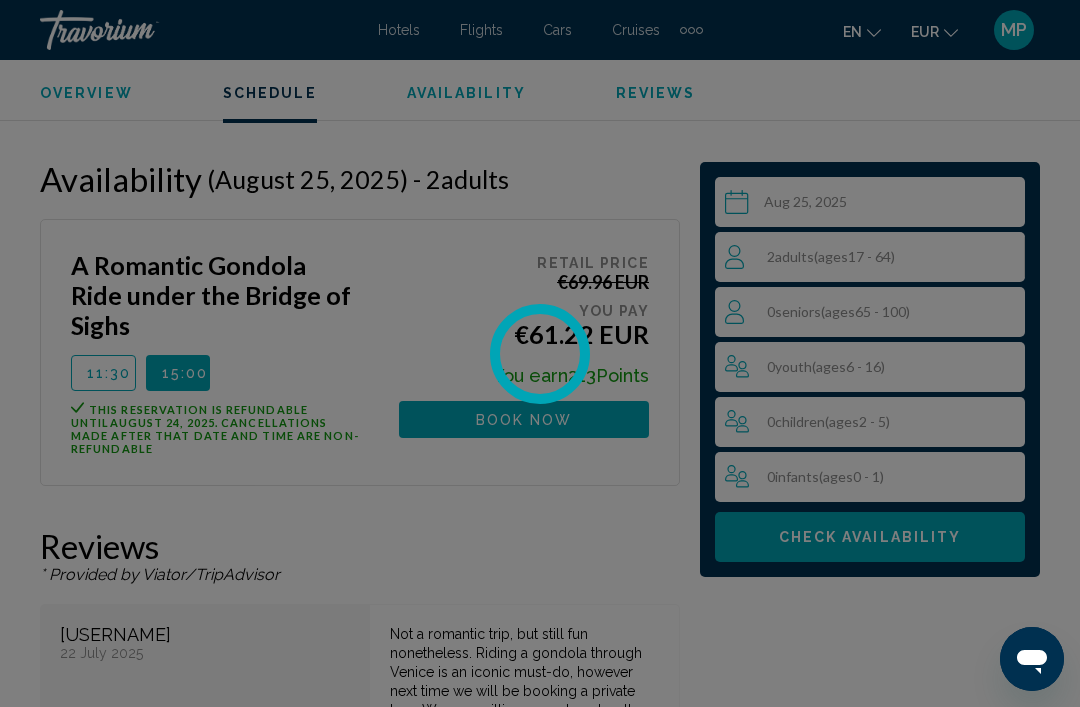 scroll, scrollTop: 0, scrollLeft: 0, axis: both 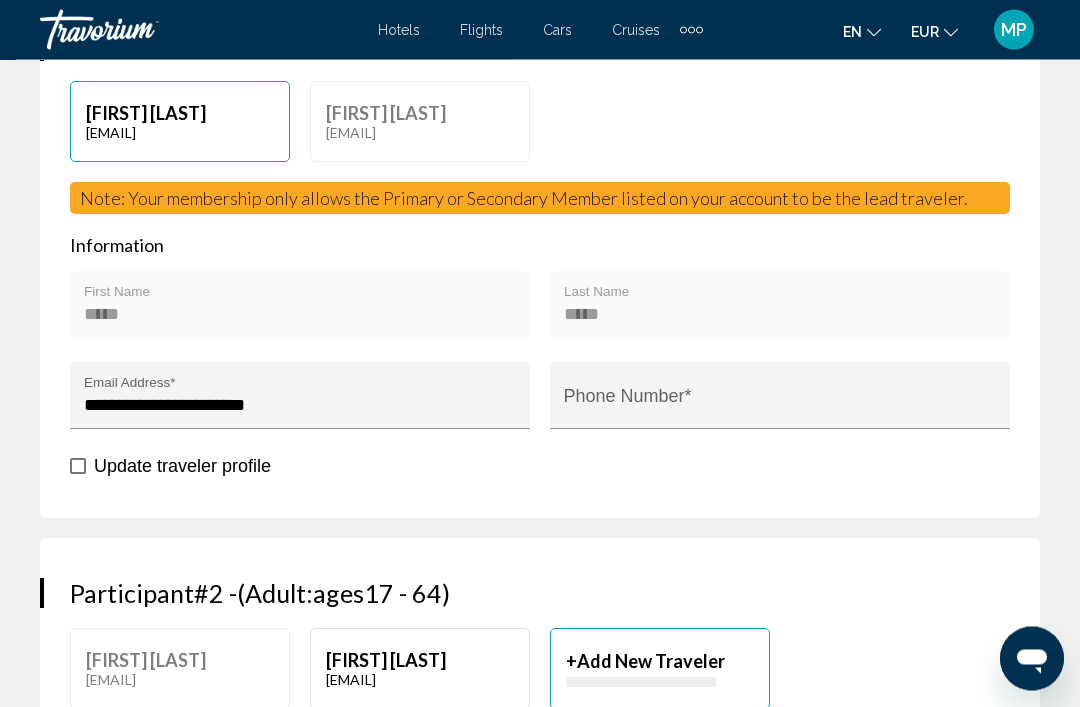 click on "Phone Number  *" at bounding box center (780, 406) 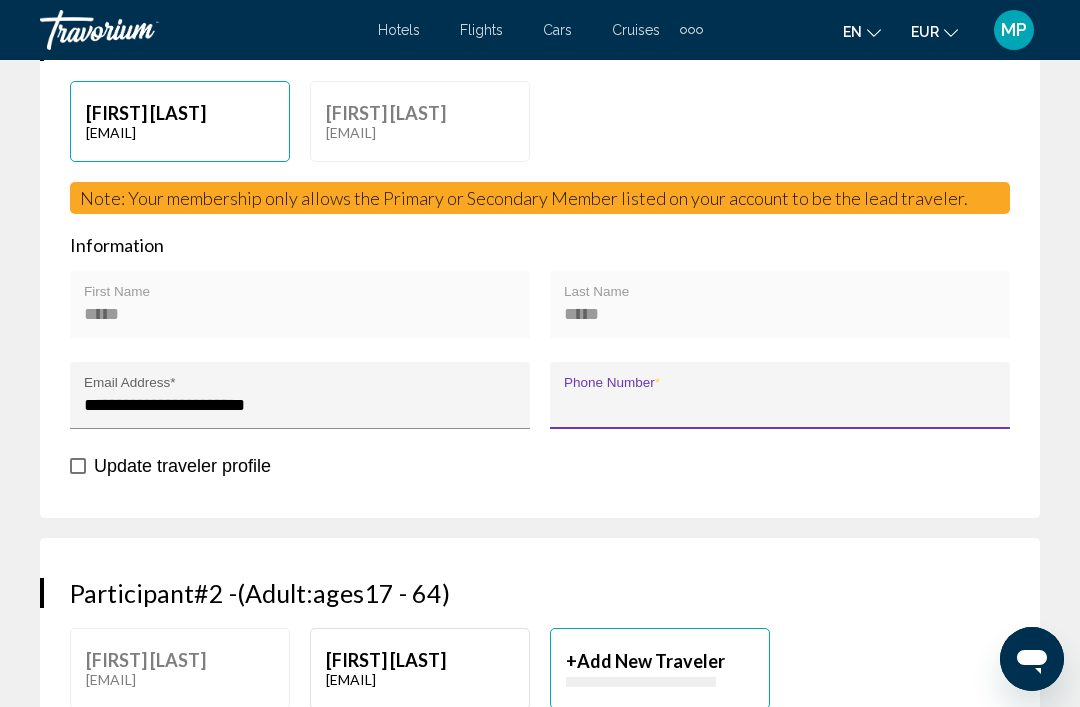 scroll, scrollTop: 1072, scrollLeft: 0, axis: vertical 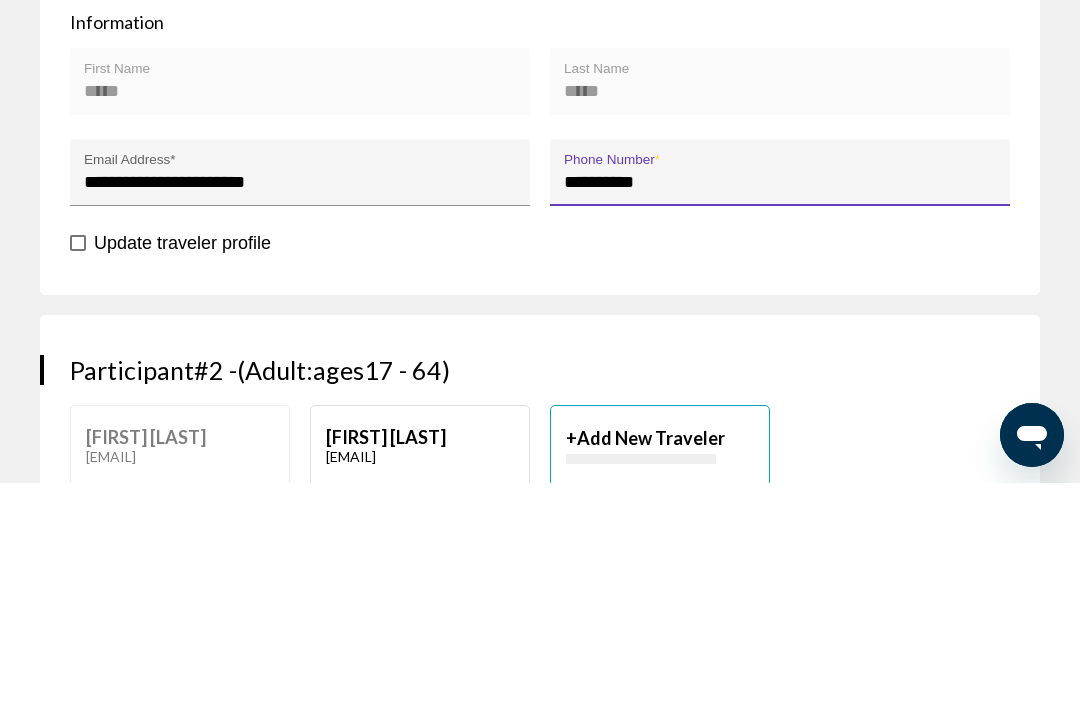 type on "**********" 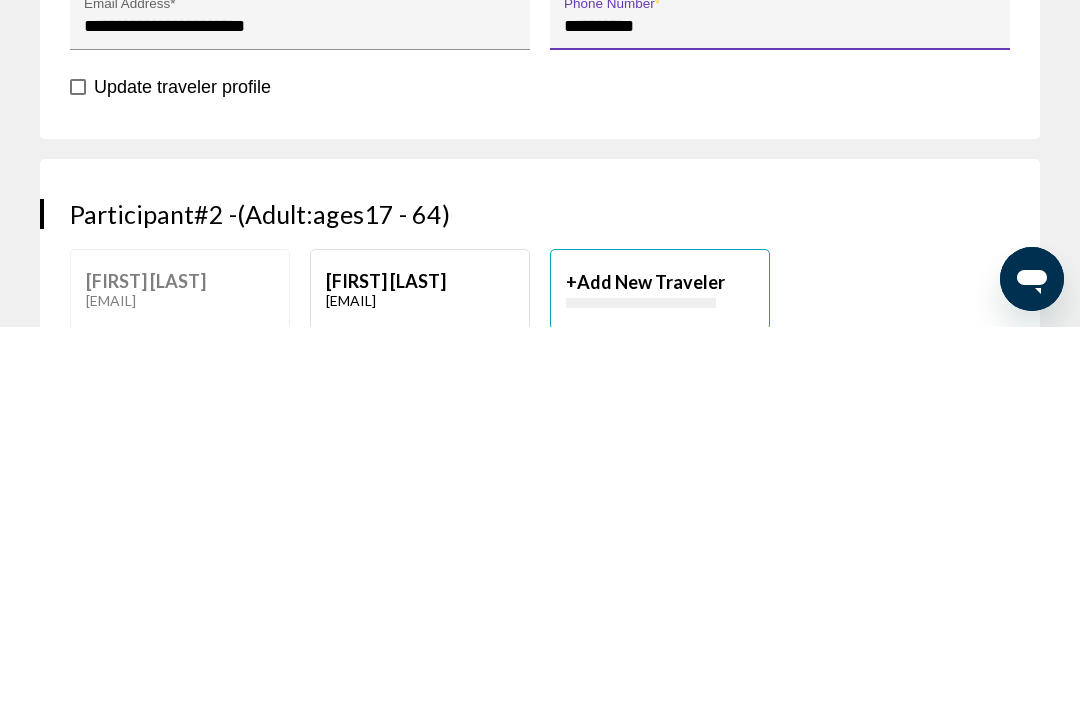click on "Participant  #2 -   ( Adult :  ages  17 - 64)  Manon Petit  petitmanon1@hotmail.com  Olivier Masy  petitmanon1@hotmail.com  +  Add New Traveler Information First Name  * Last Name  *   Add new traveler profile to account   Update traveler profile By creating a Traveler Profile, you affirm that you have obtained permission from this person to store their information." at bounding box center [540, 762] 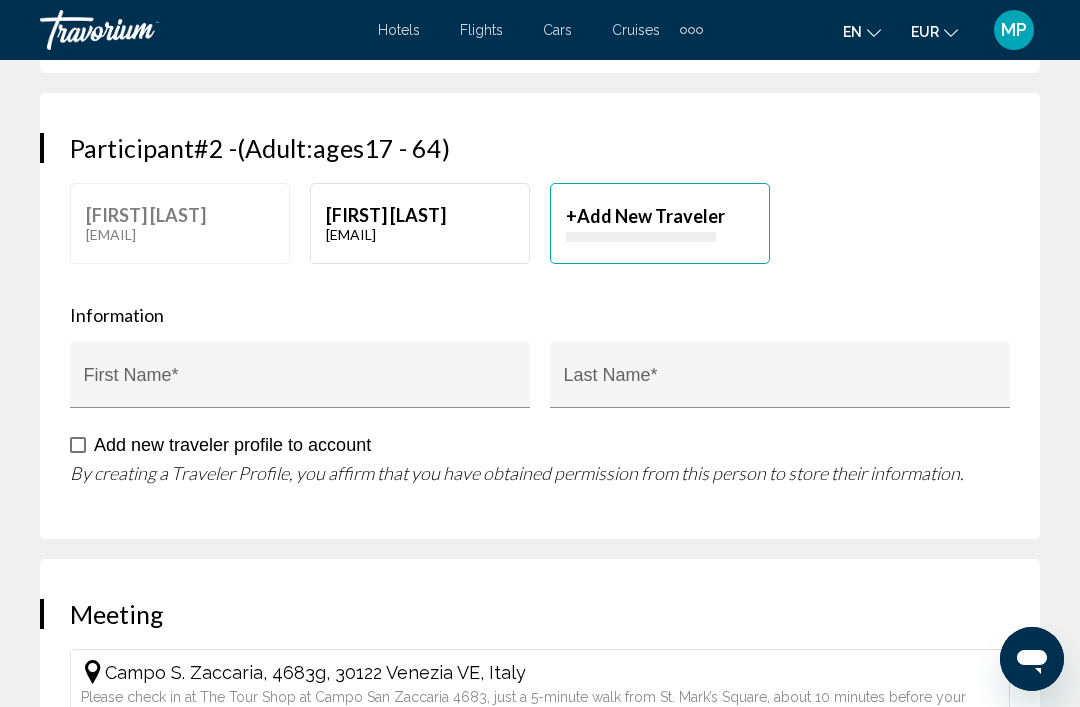 scroll, scrollTop: 1544, scrollLeft: 0, axis: vertical 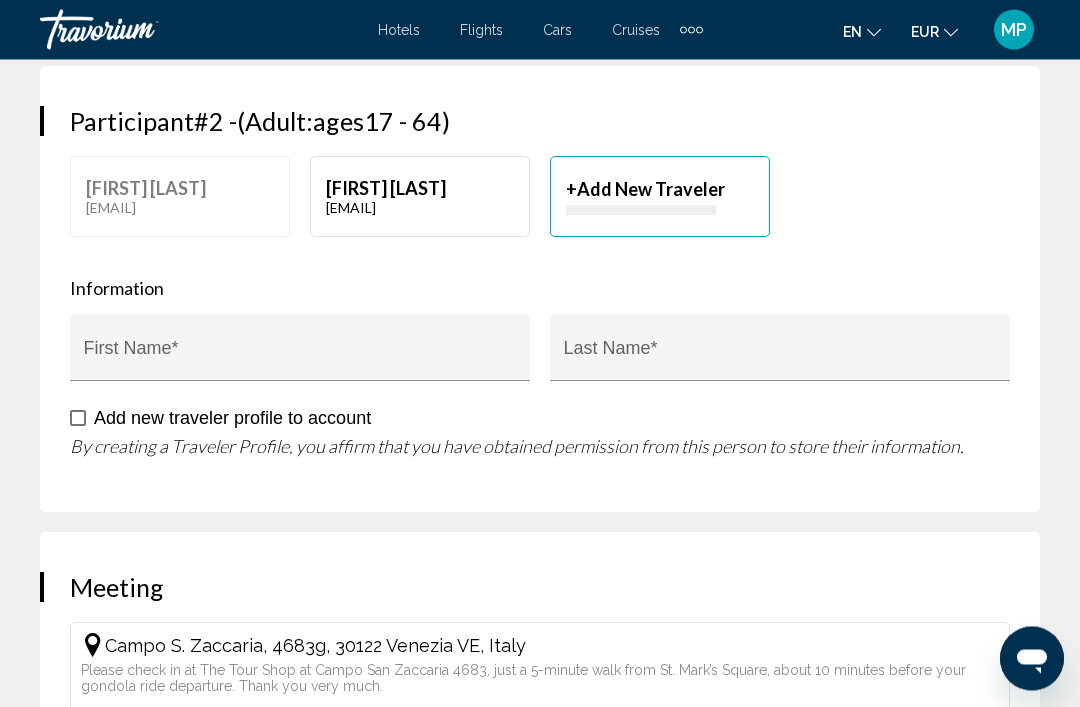 click on "petitmanon1@hotmail.com" at bounding box center (420, -339) 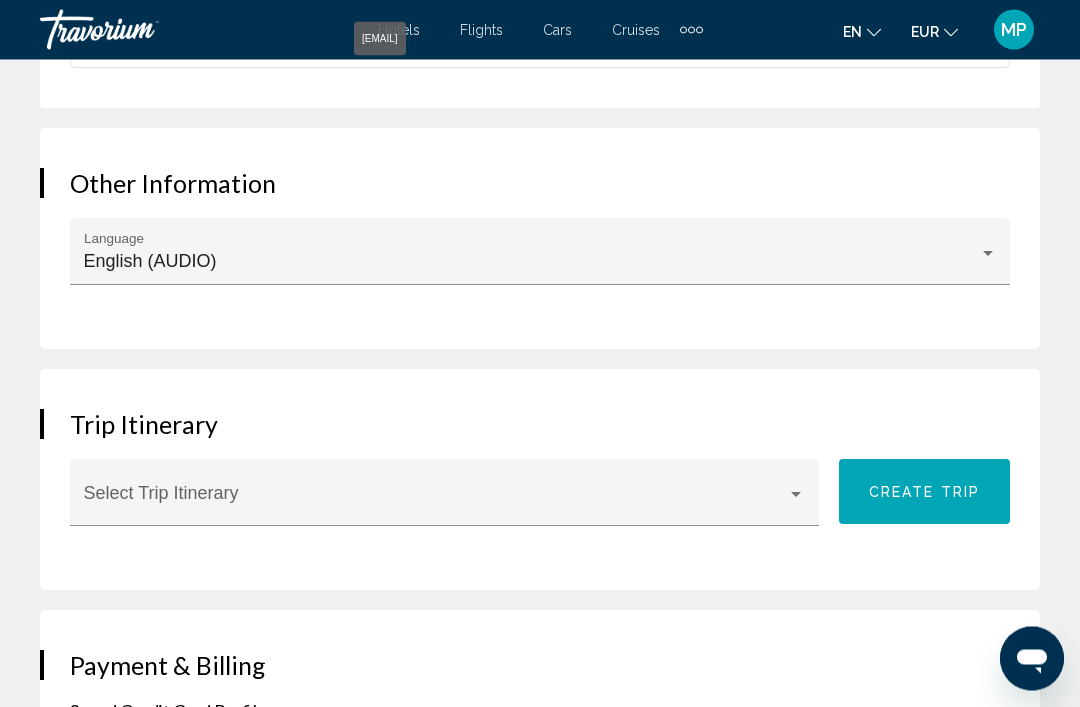 scroll, scrollTop: 2163, scrollLeft: 0, axis: vertical 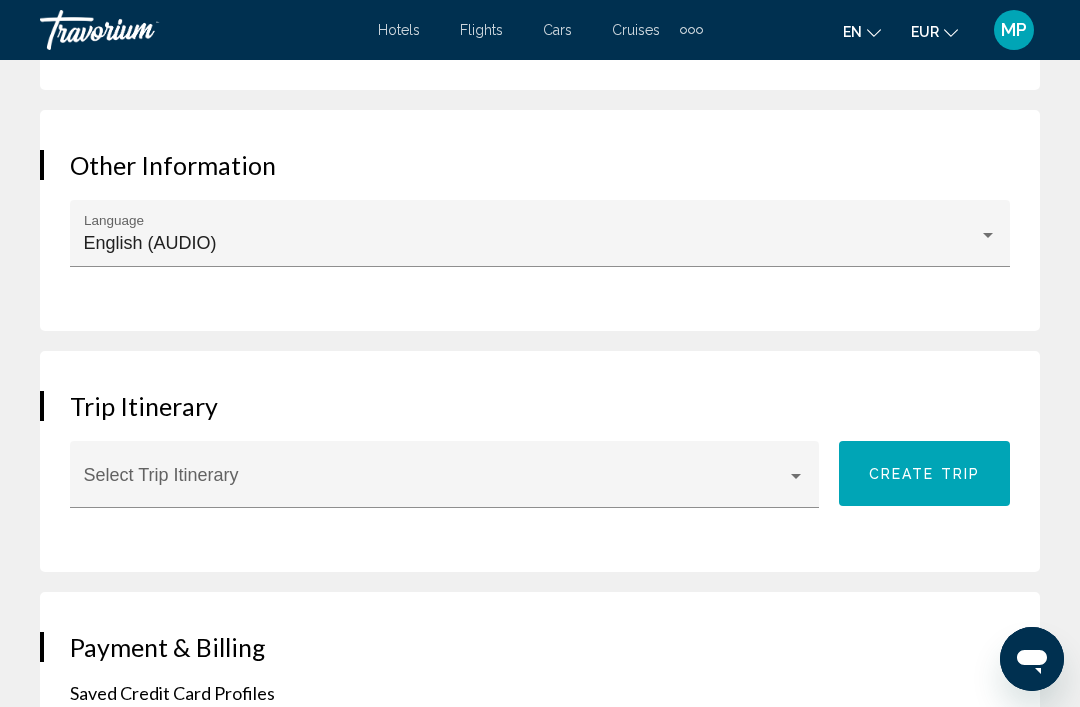 click on "English (AUDIO)" at bounding box center [531, 243] 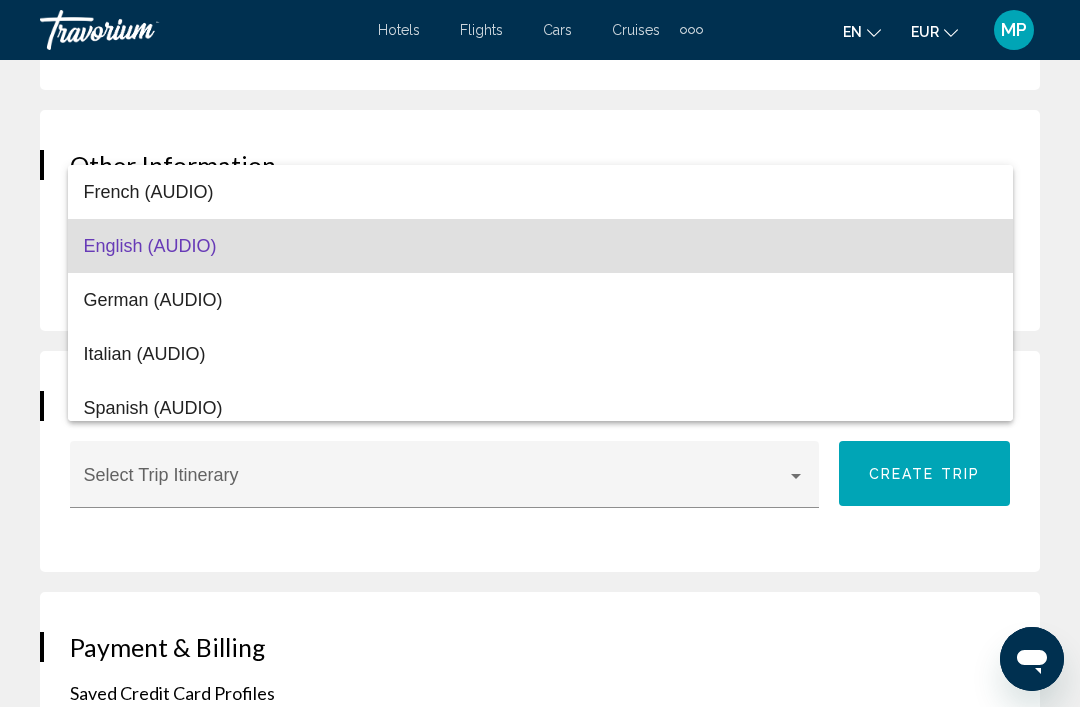scroll, scrollTop: 0, scrollLeft: 0, axis: both 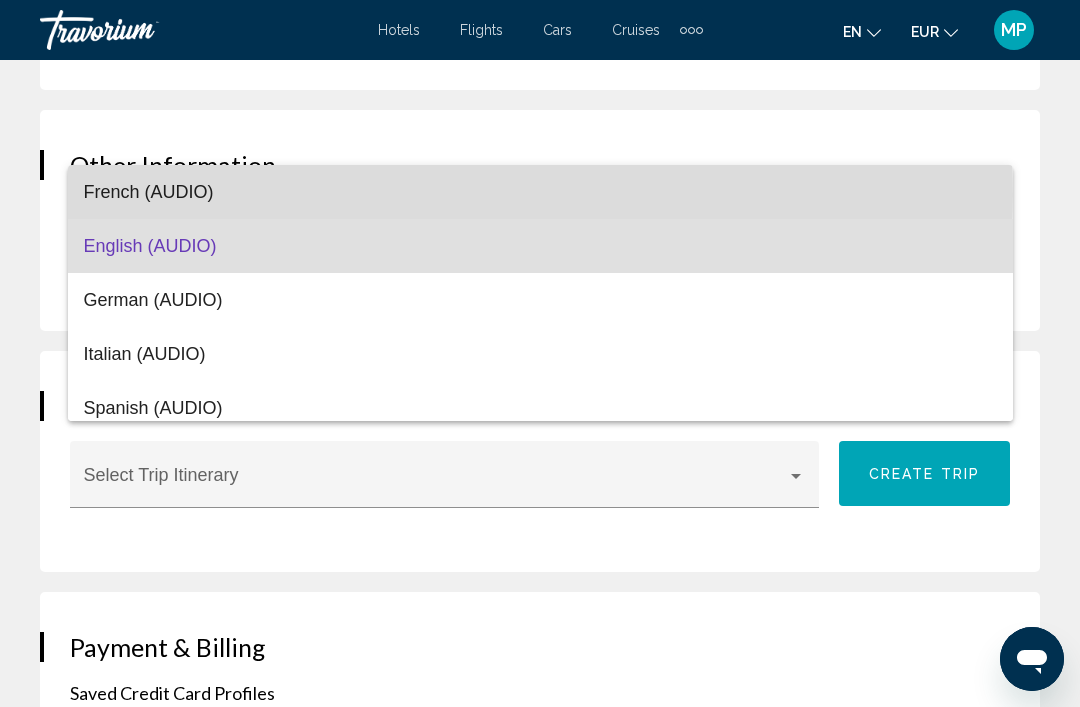 click on "French (AUDIO)" at bounding box center (540, 192) 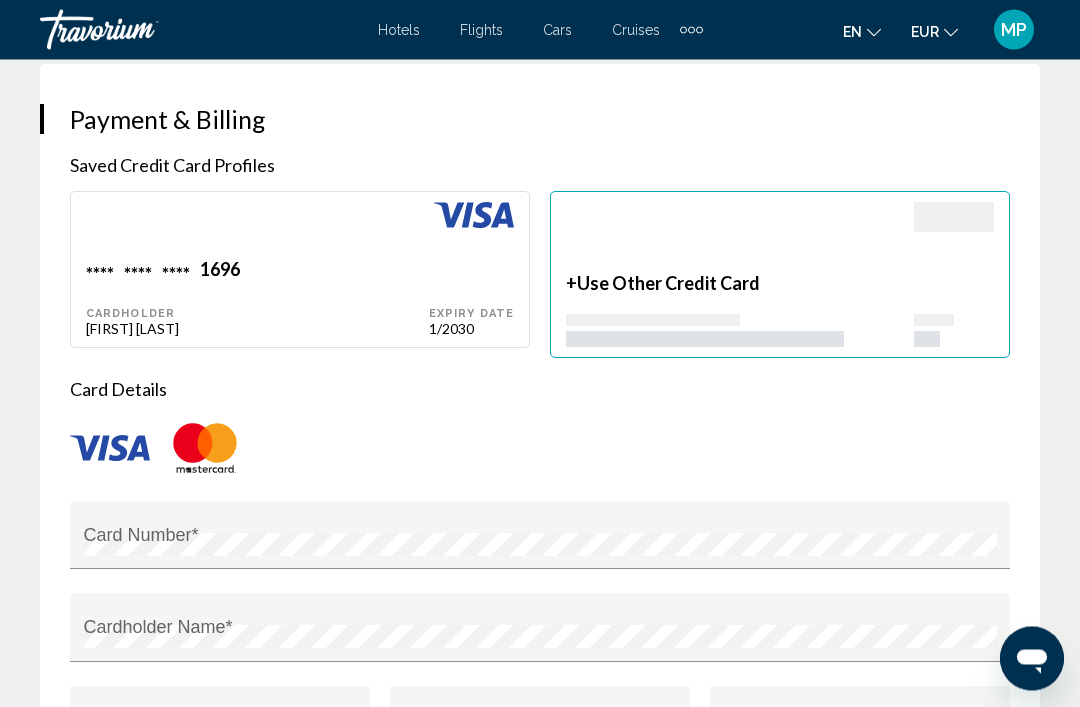 click at bounding box center [257, 231] 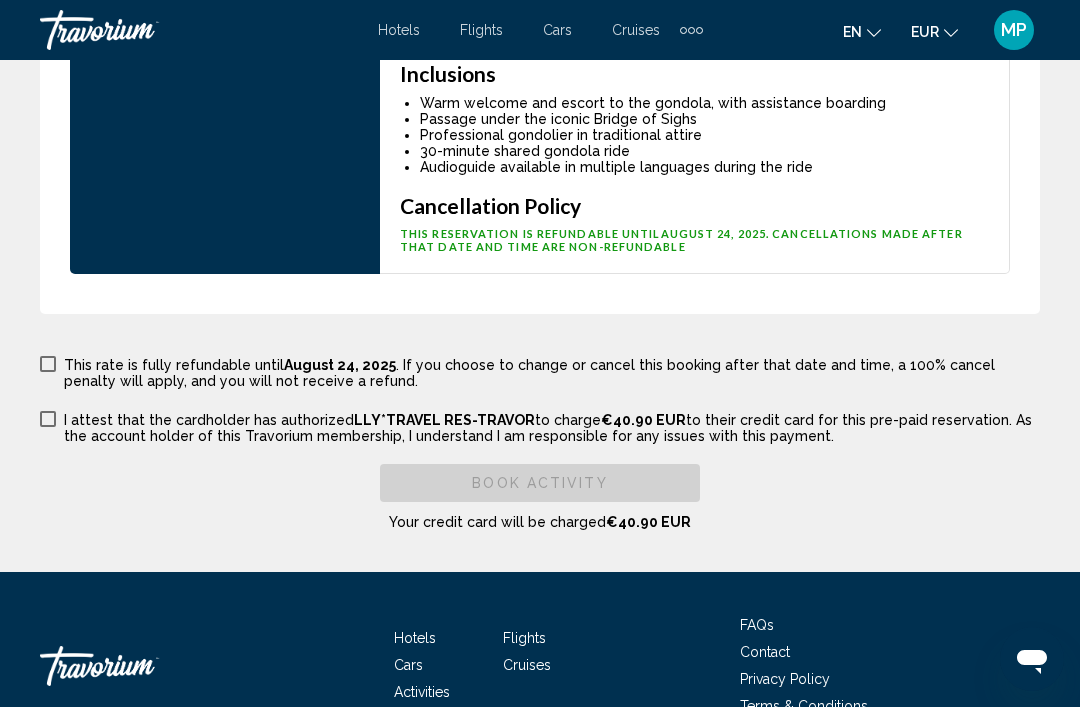 scroll, scrollTop: 4362, scrollLeft: 0, axis: vertical 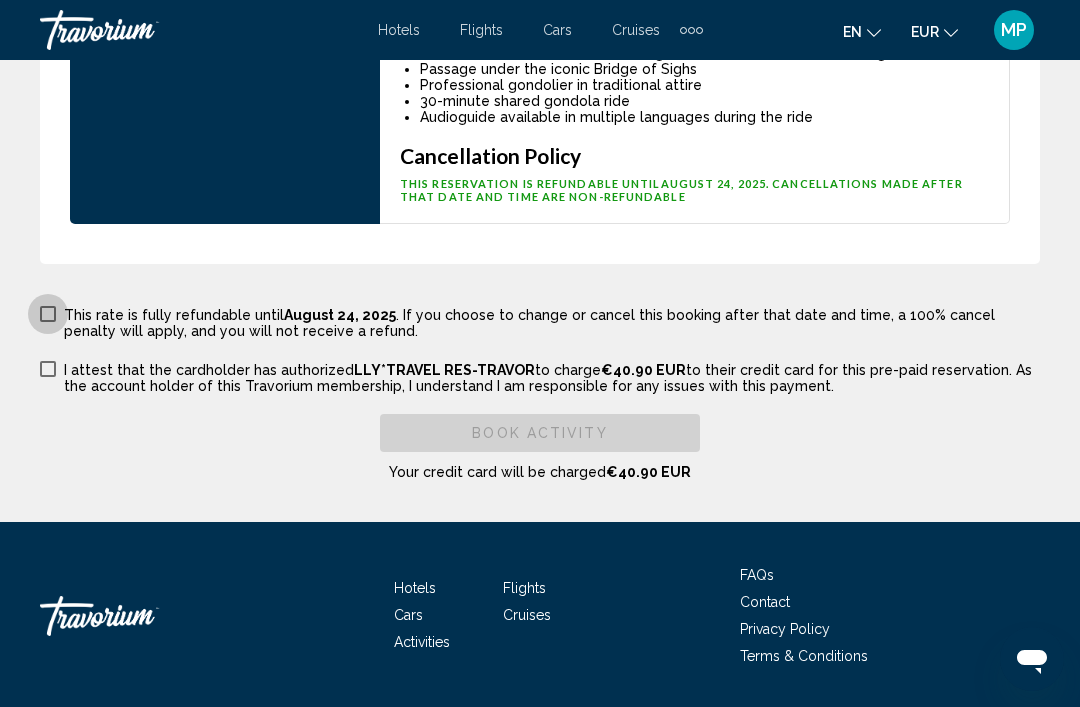 click at bounding box center [48, 314] 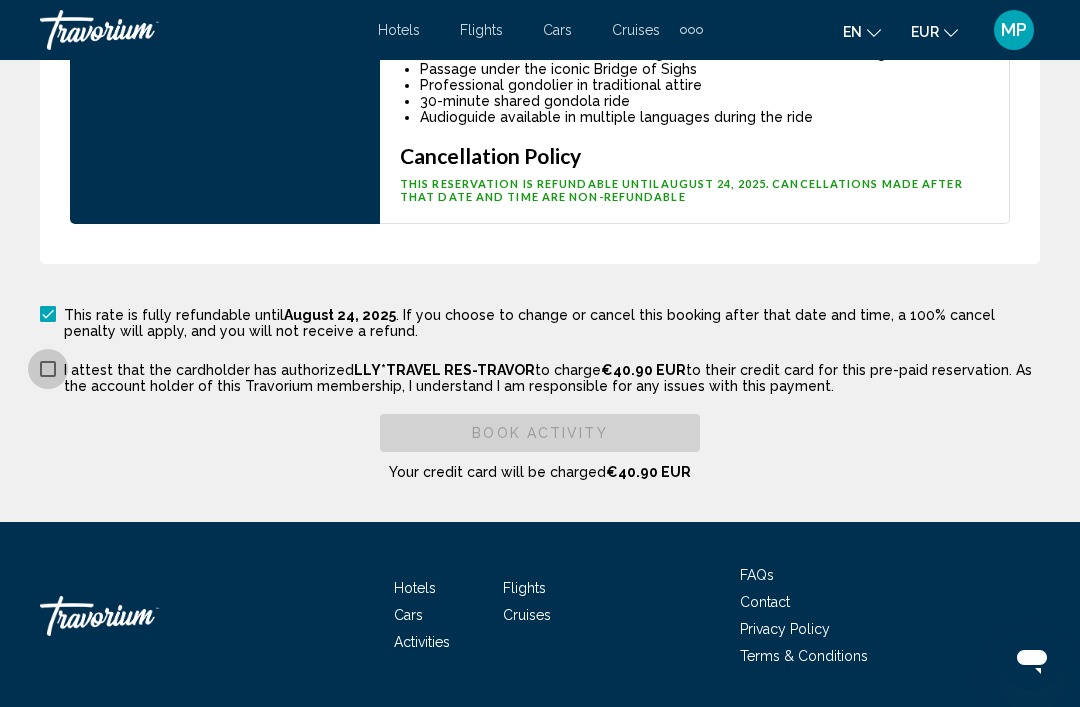 click at bounding box center [48, 369] 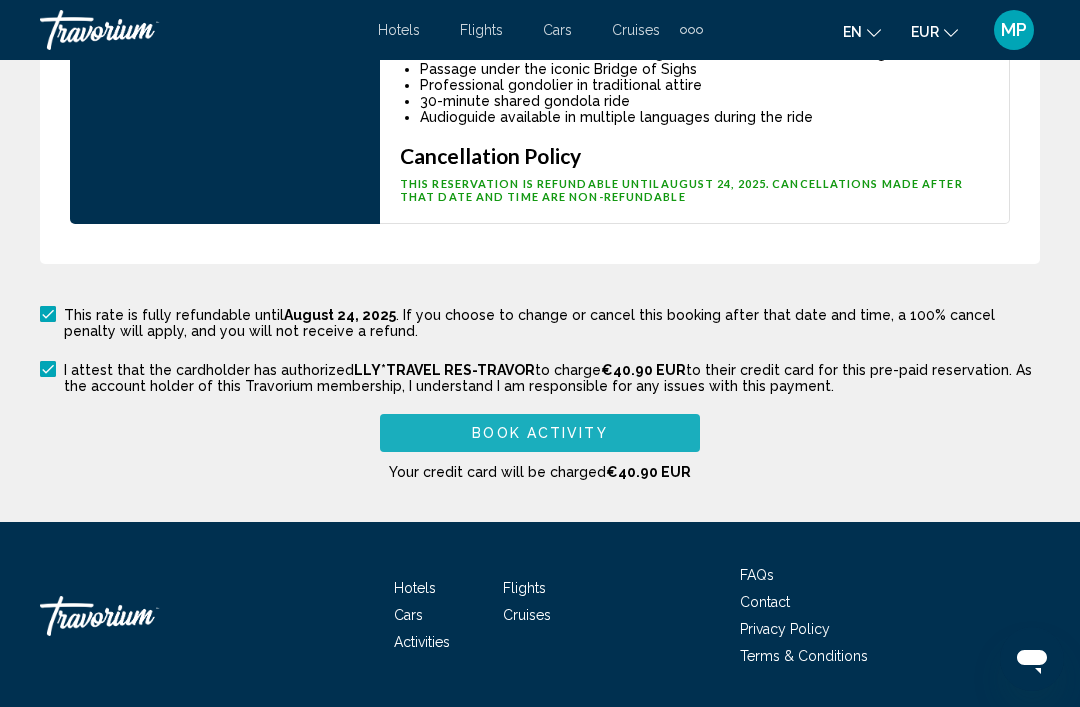 click on "Book Activity" at bounding box center [540, 432] 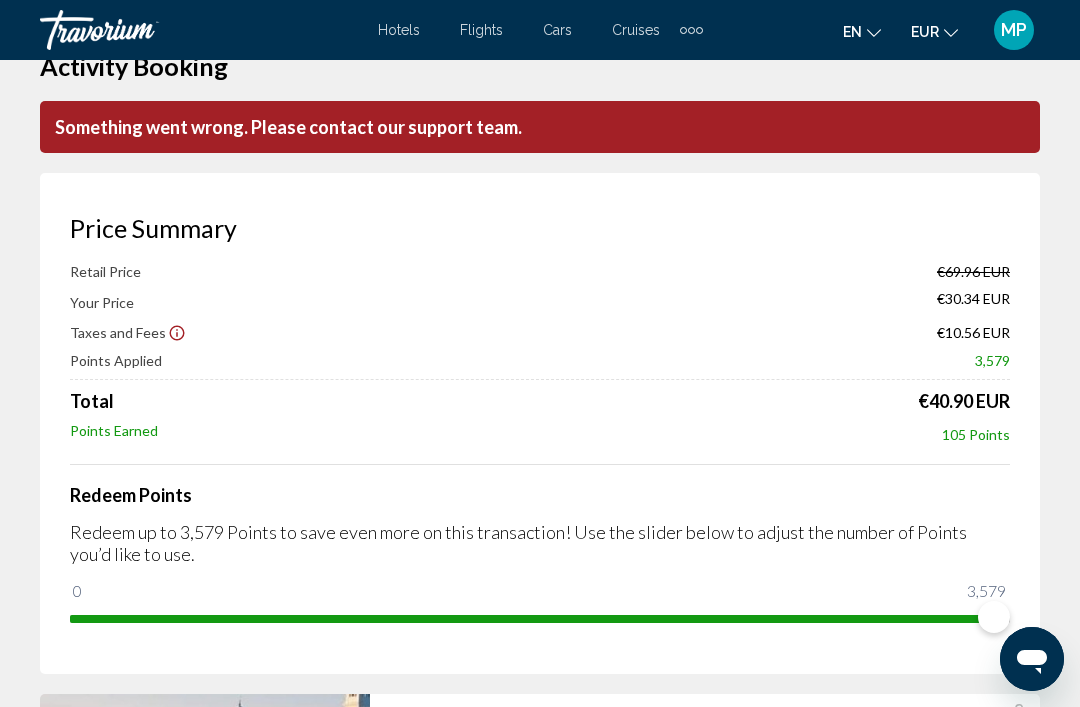 scroll, scrollTop: 29, scrollLeft: 0, axis: vertical 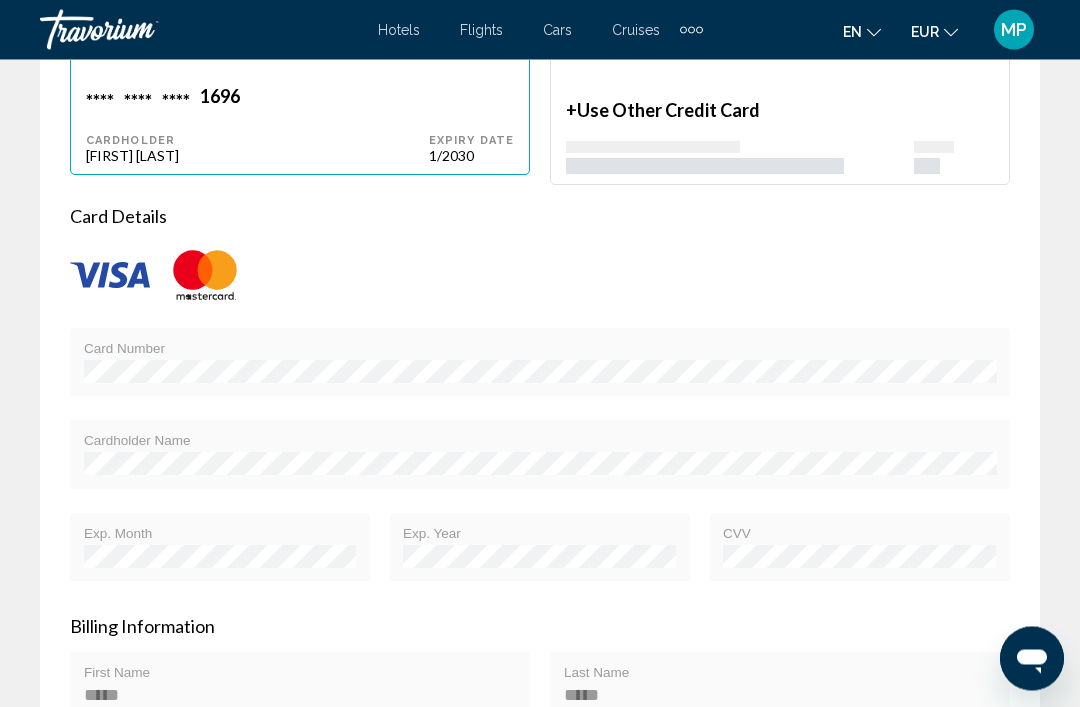 click on "**** **** **** 1696 Cardholder Manon Petit" at bounding box center (257, 125) 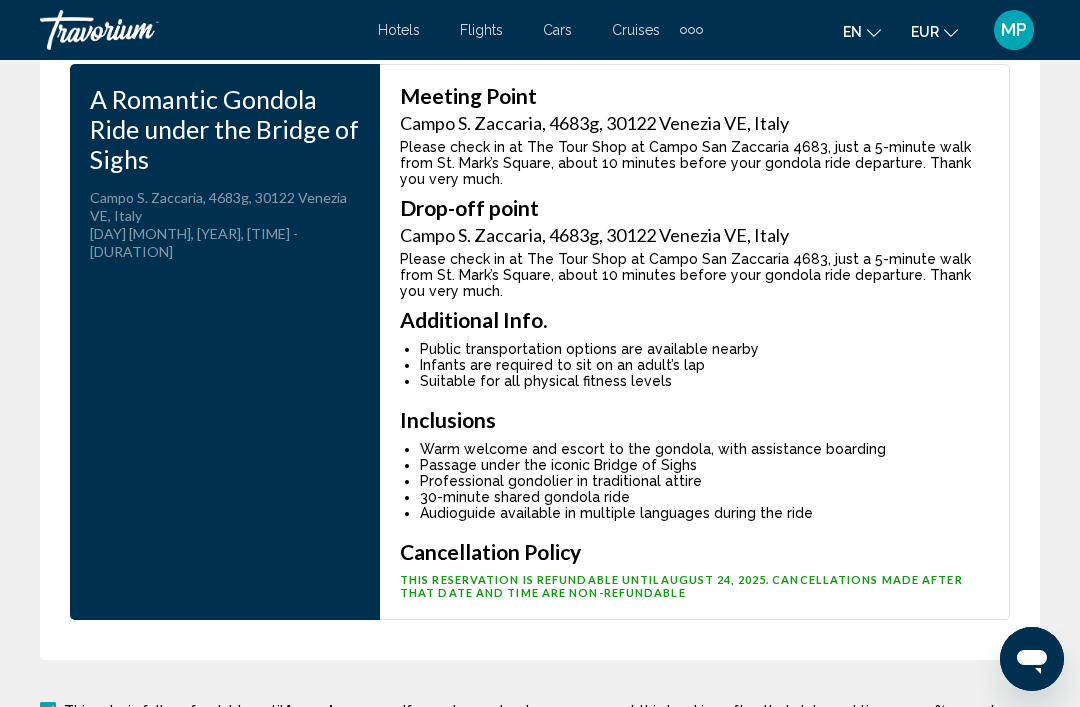 scroll, scrollTop: 4439, scrollLeft: 0, axis: vertical 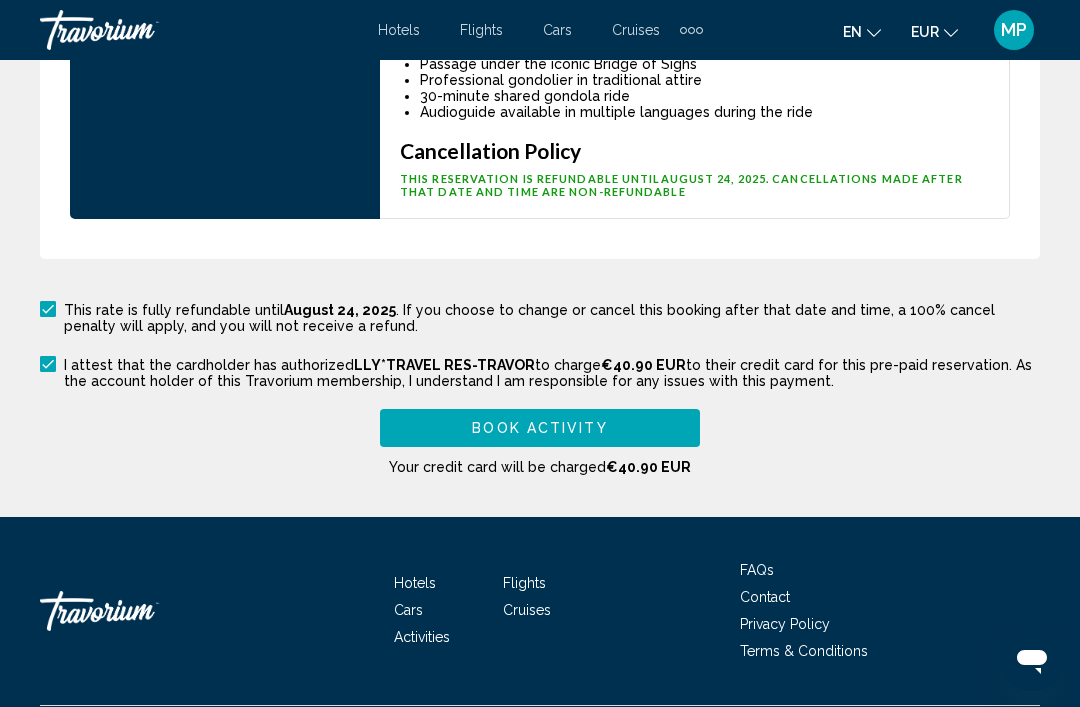 click on "Book Activity" at bounding box center [540, 427] 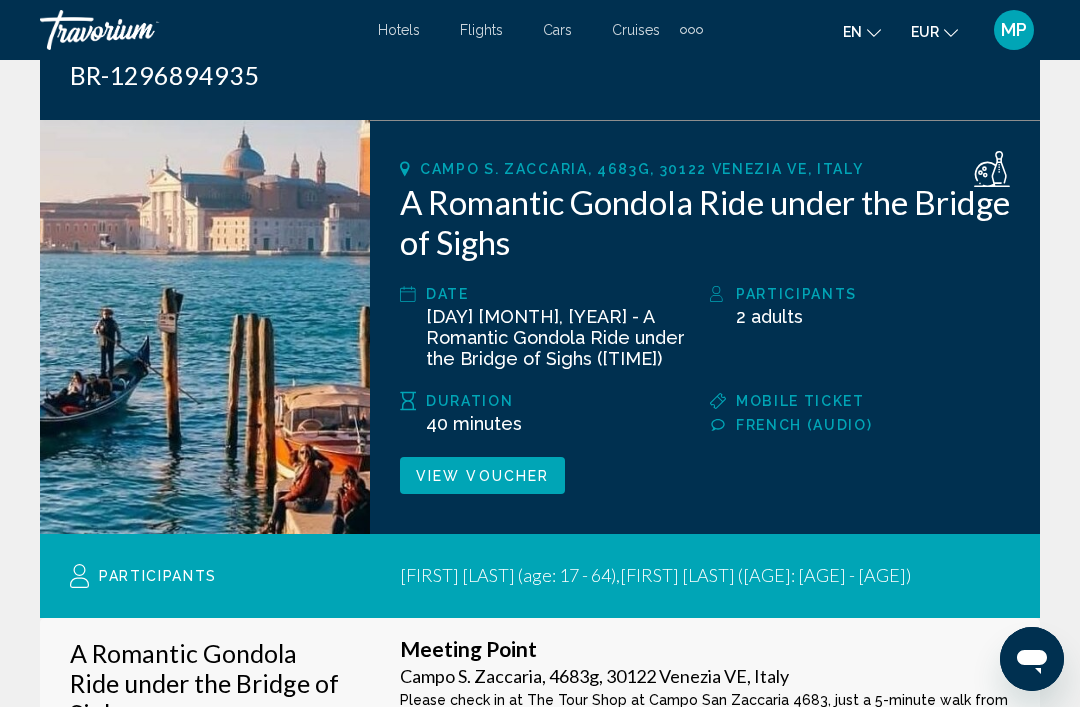 scroll, scrollTop: 0, scrollLeft: 0, axis: both 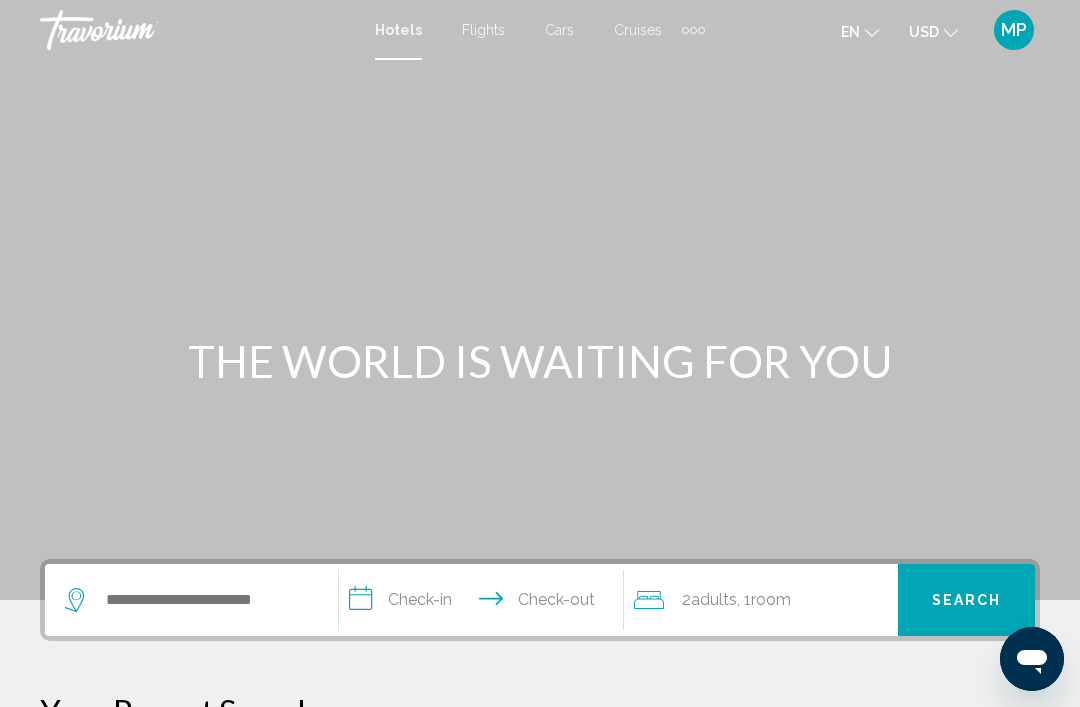 click at bounding box center (693, 30) 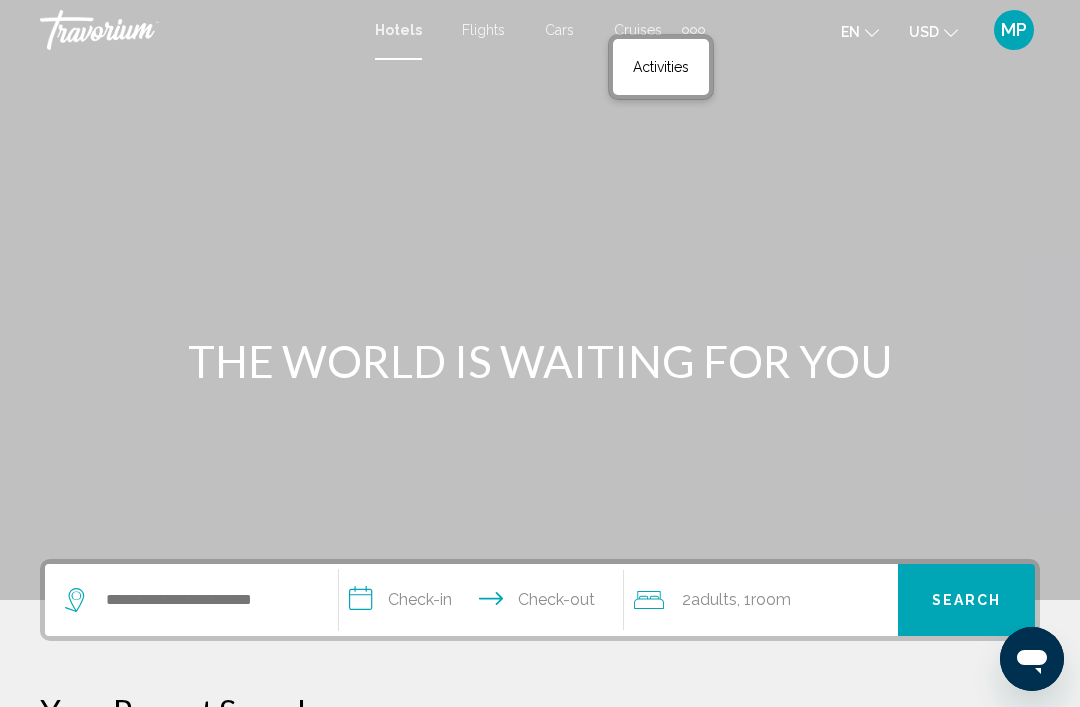 click on "Activities" at bounding box center [661, 67] 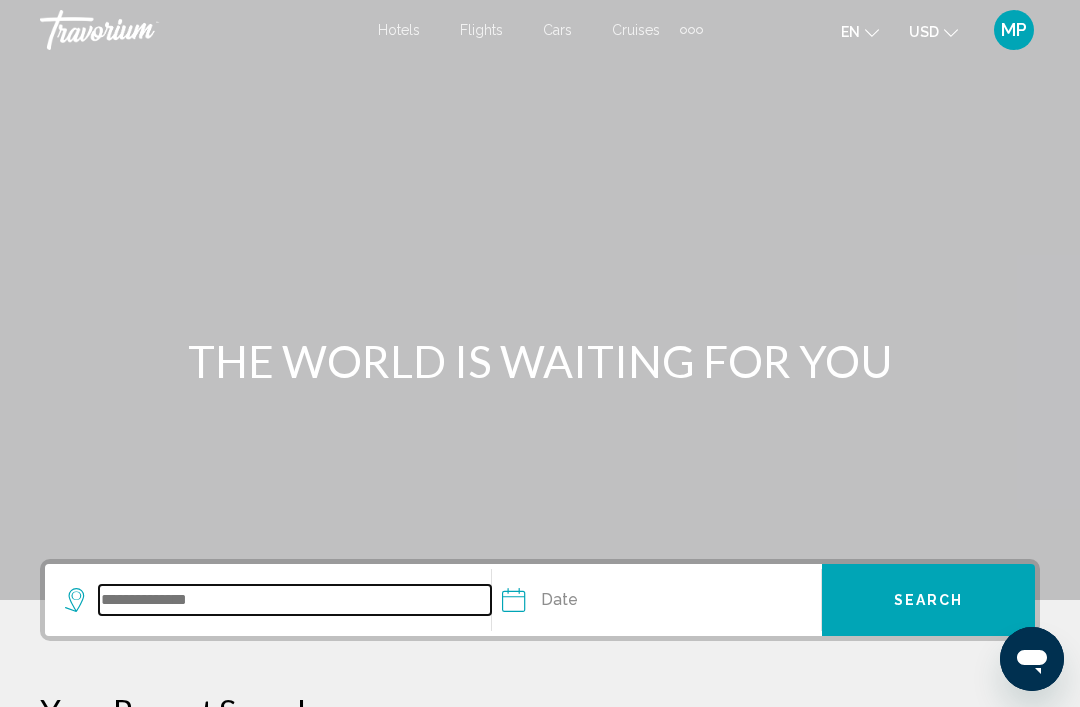 click at bounding box center [295, 600] 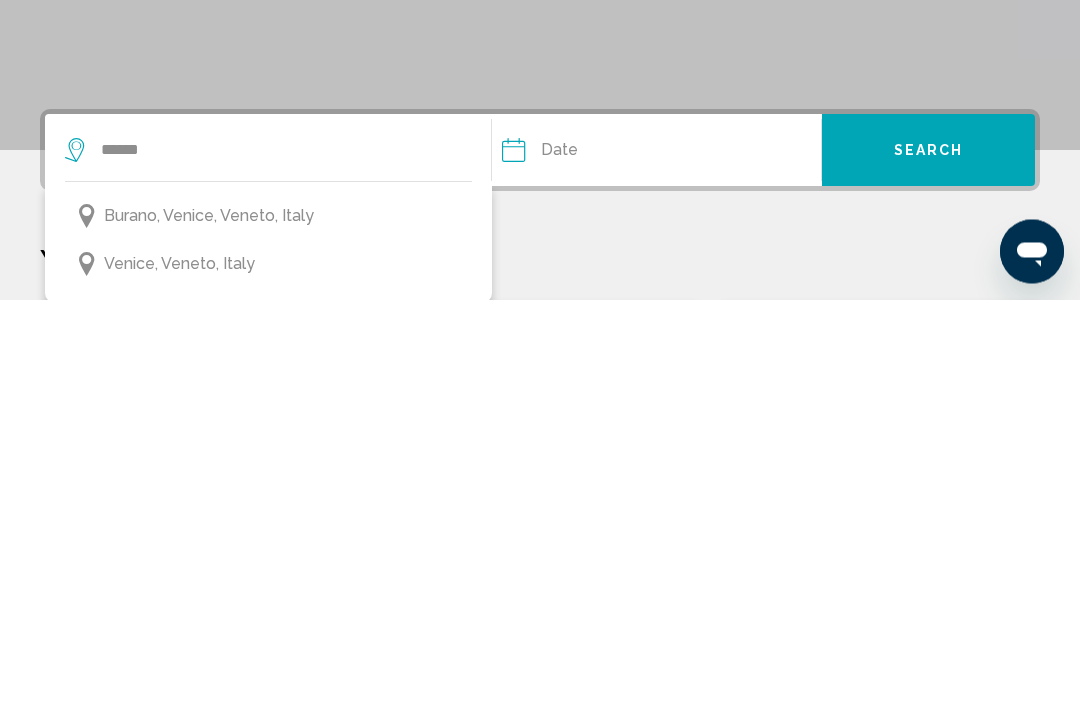 click on "Venice, Veneto, Italy" at bounding box center (268, 672) 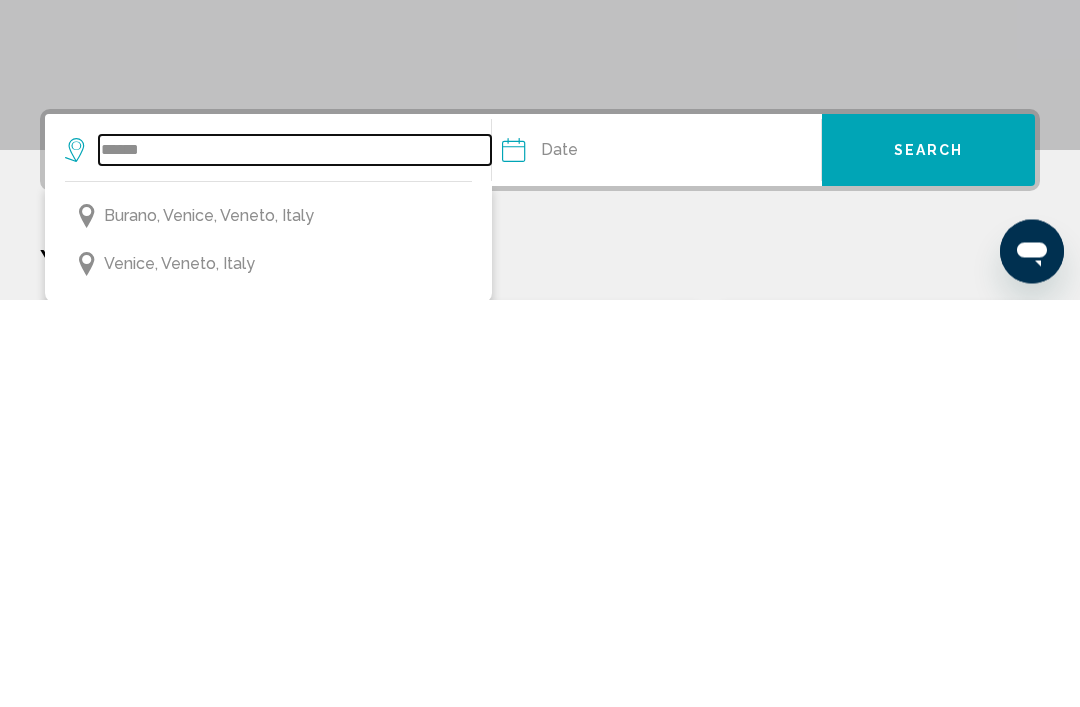 type on "**********" 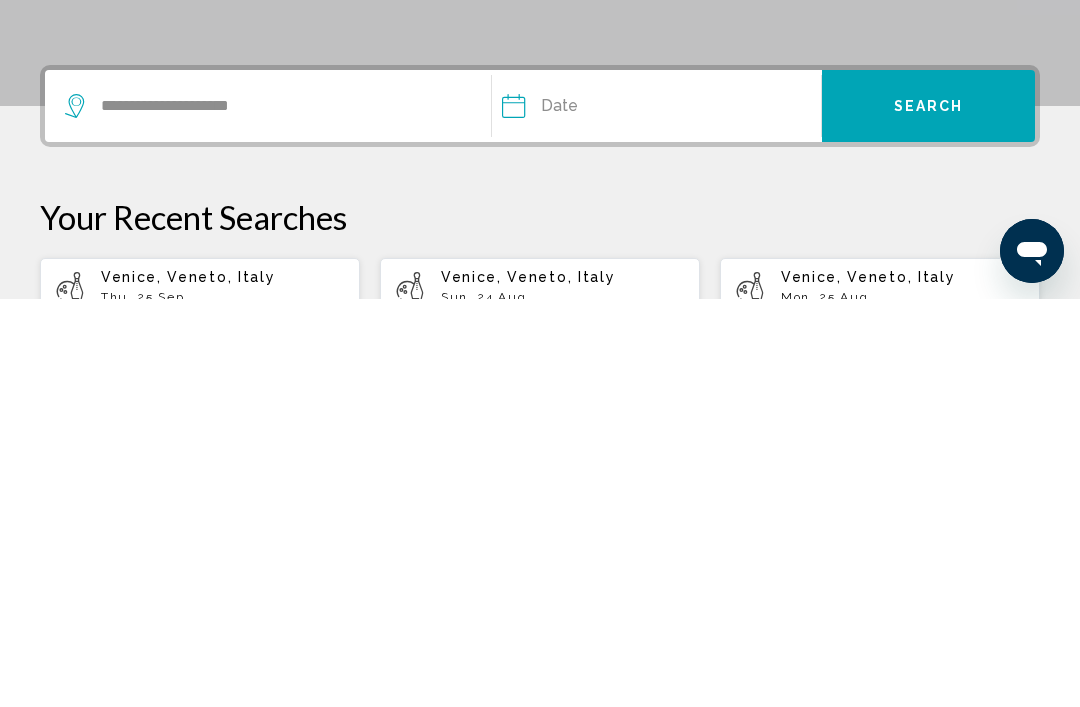 click at bounding box center (581, 517) 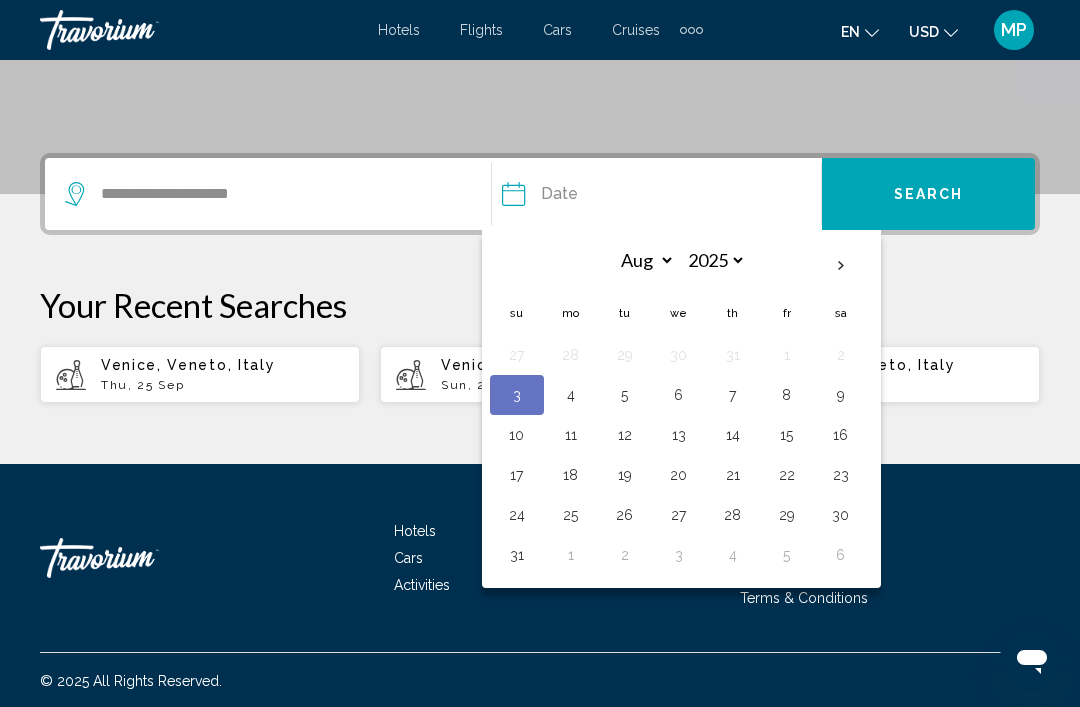 click on "25" at bounding box center [571, 515] 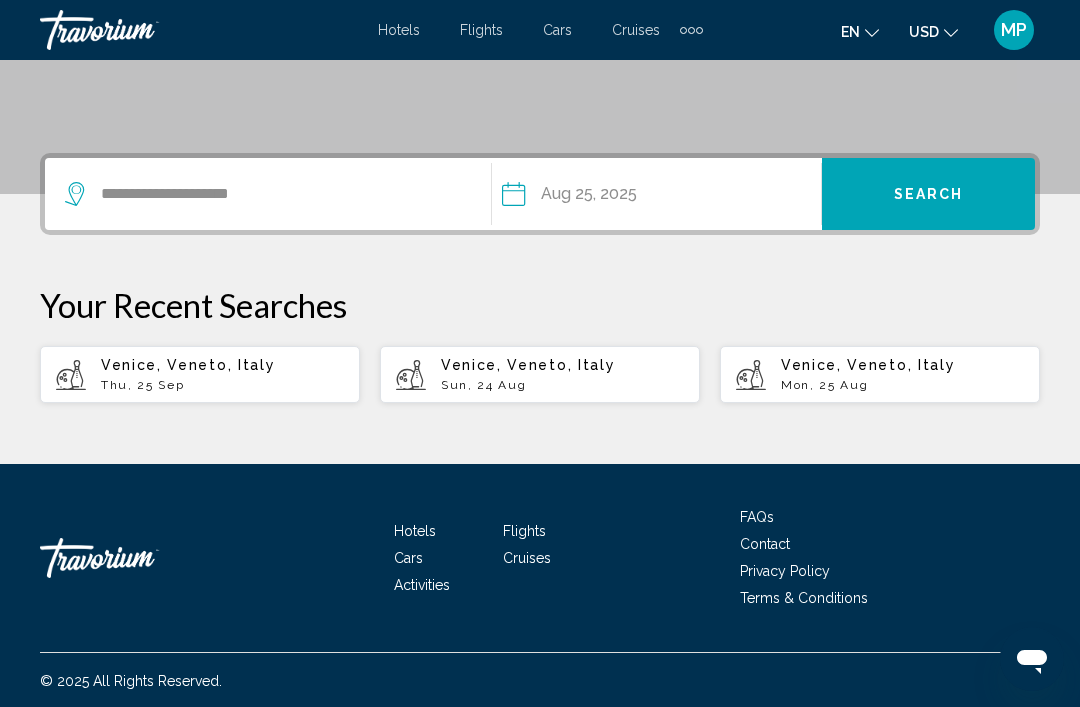 click on "Search" at bounding box center (929, 195) 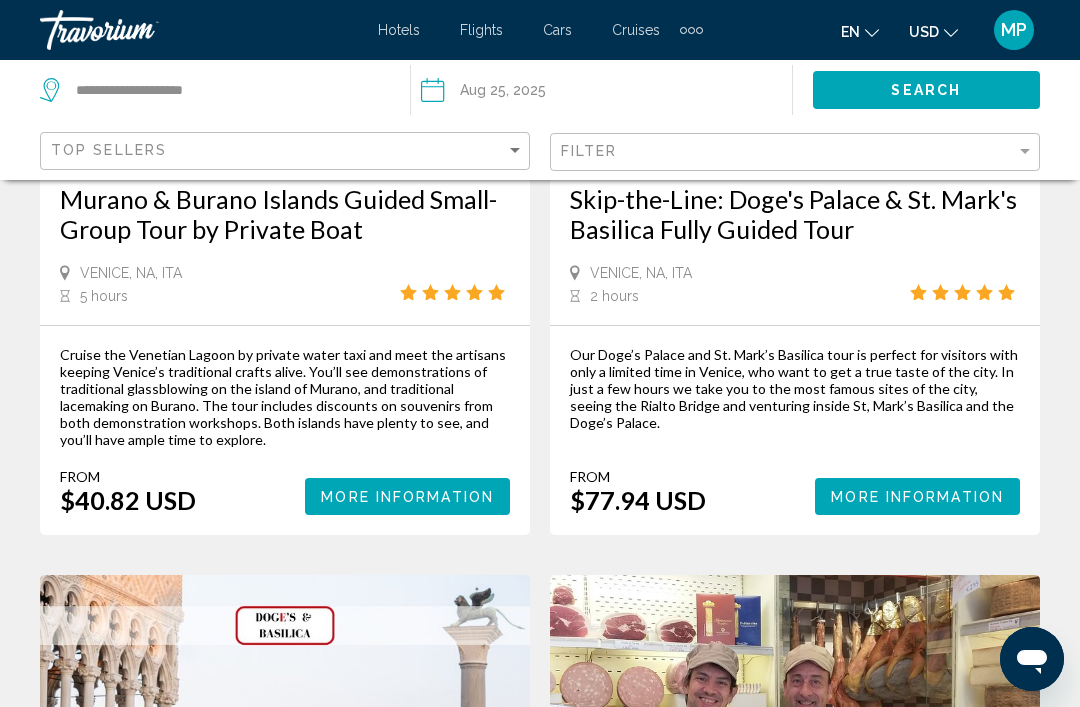 scroll, scrollTop: 0, scrollLeft: 0, axis: both 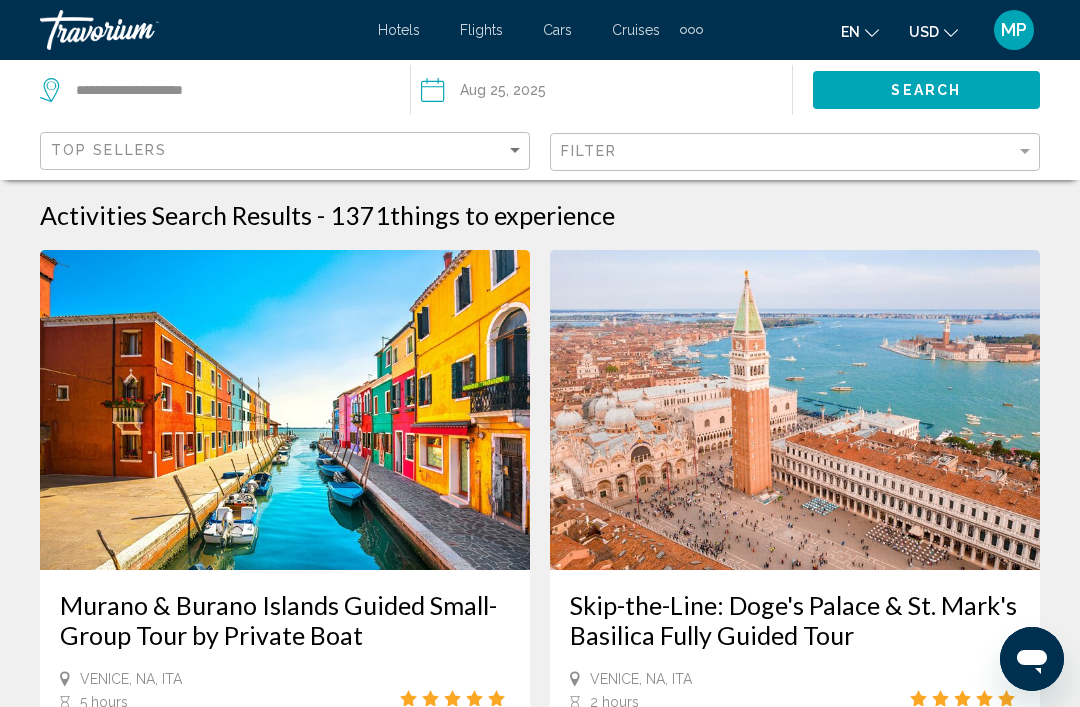 click on "Murano & Burano Islands Guided Small-Group Tour by Private Boat" at bounding box center [285, 620] 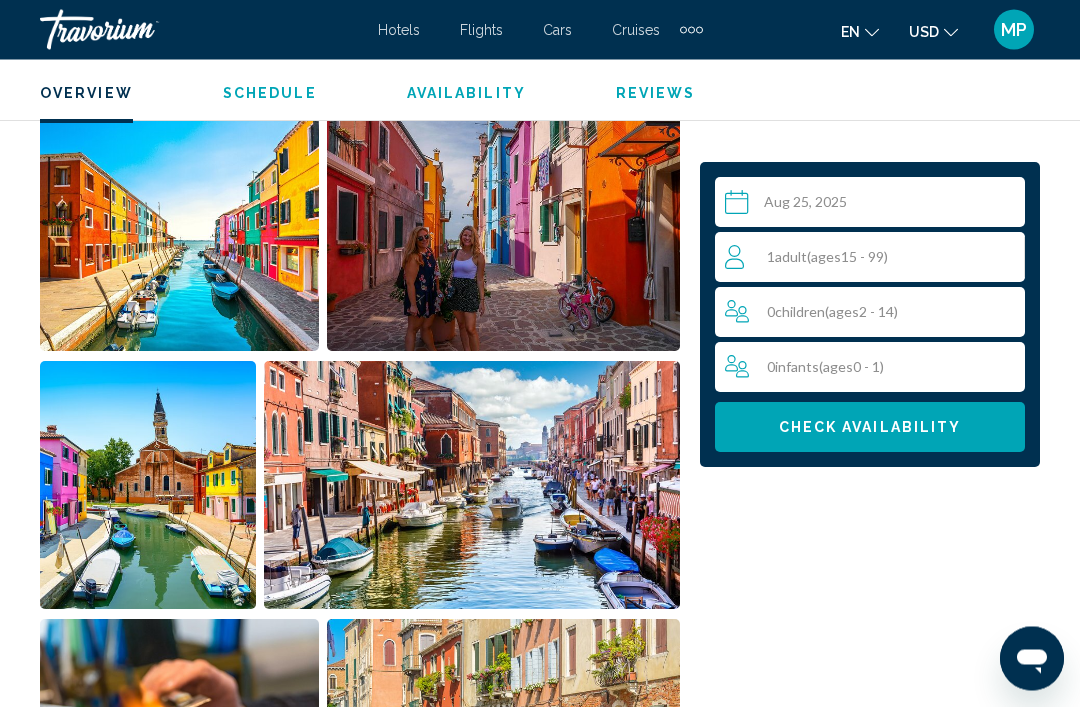 scroll, scrollTop: 1194, scrollLeft: 0, axis: vertical 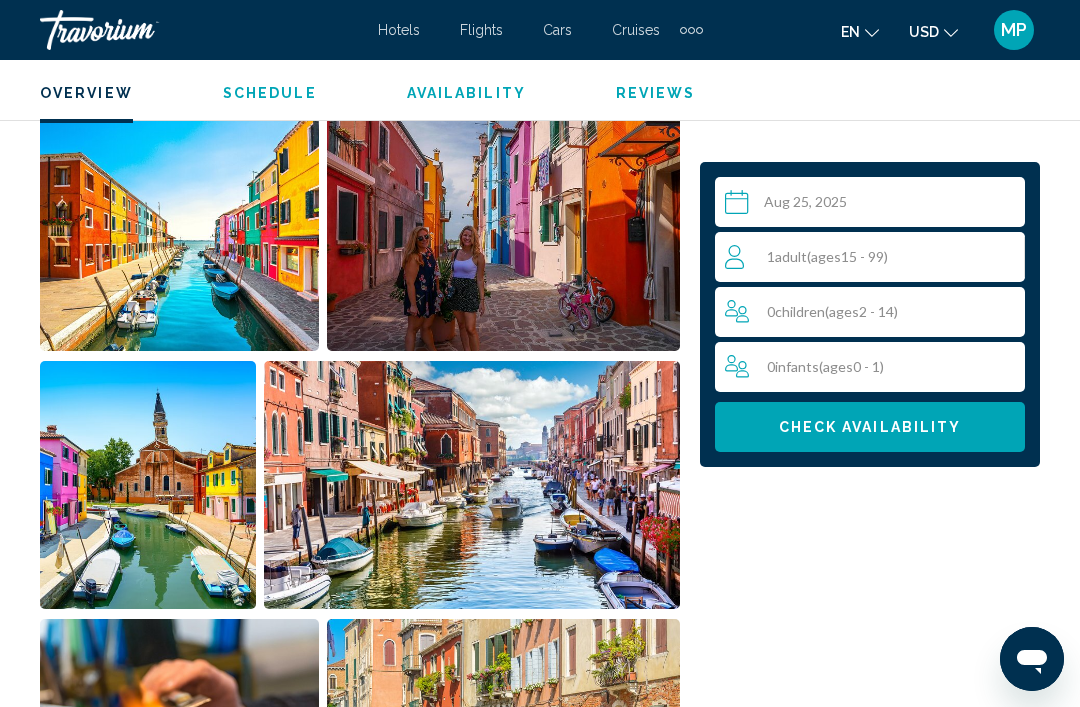 click on "[NUMBER] Adult Adults  ( ages  [AGE] - [AGE])" at bounding box center [874, 257] 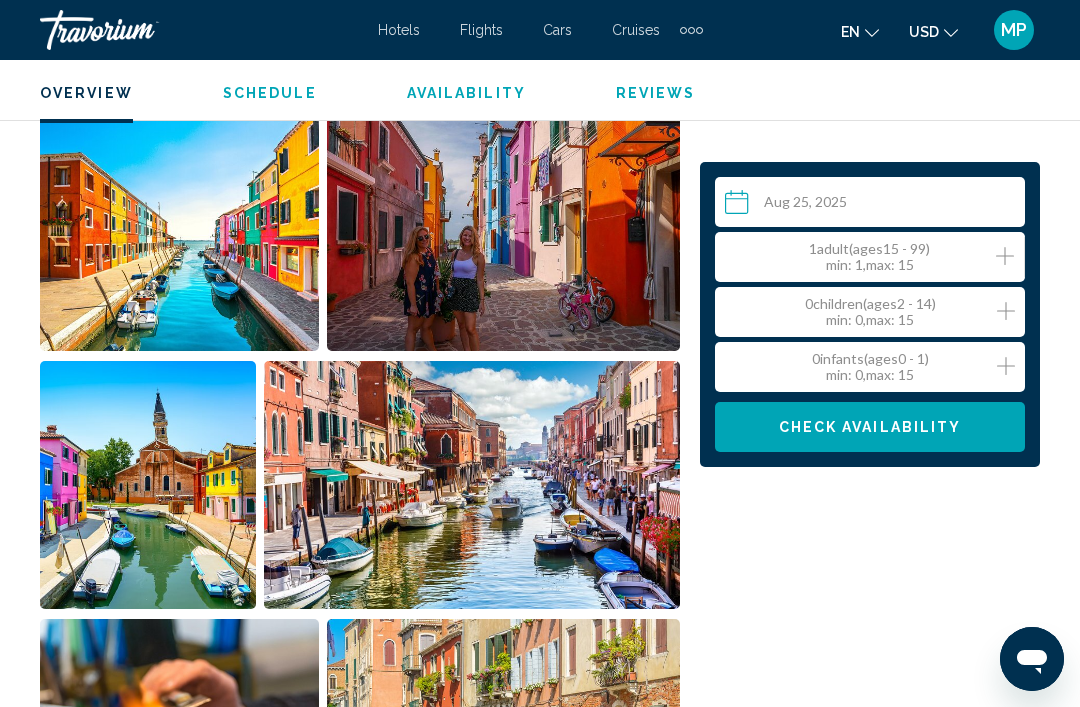 click 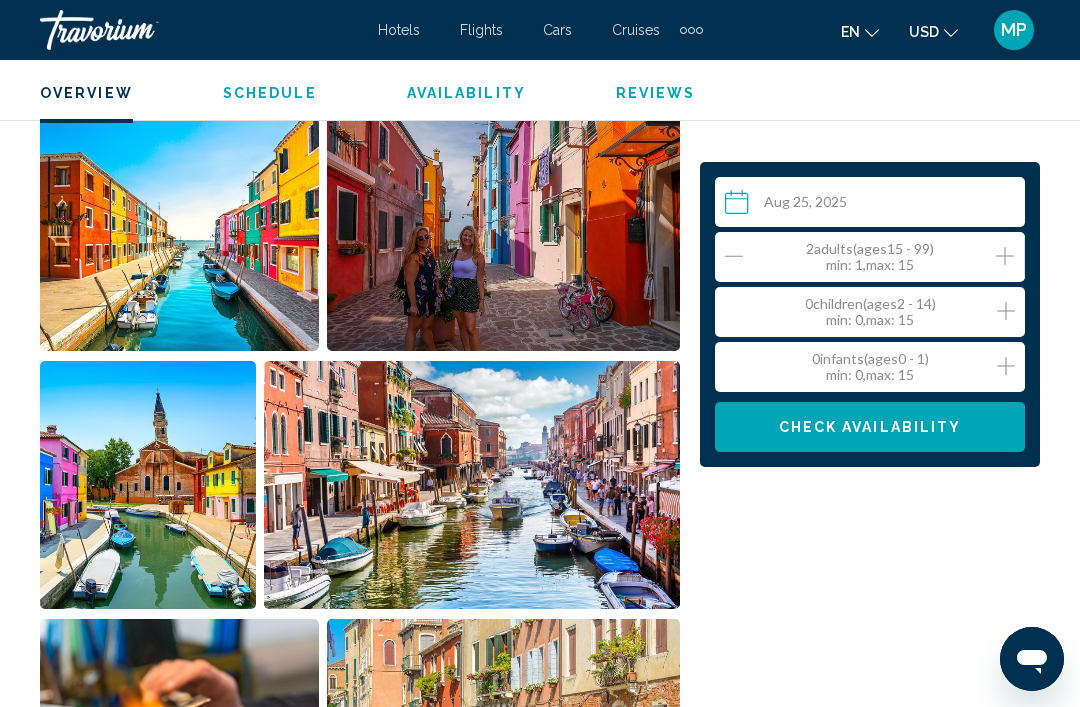 click on "Check Availability" at bounding box center [870, 427] 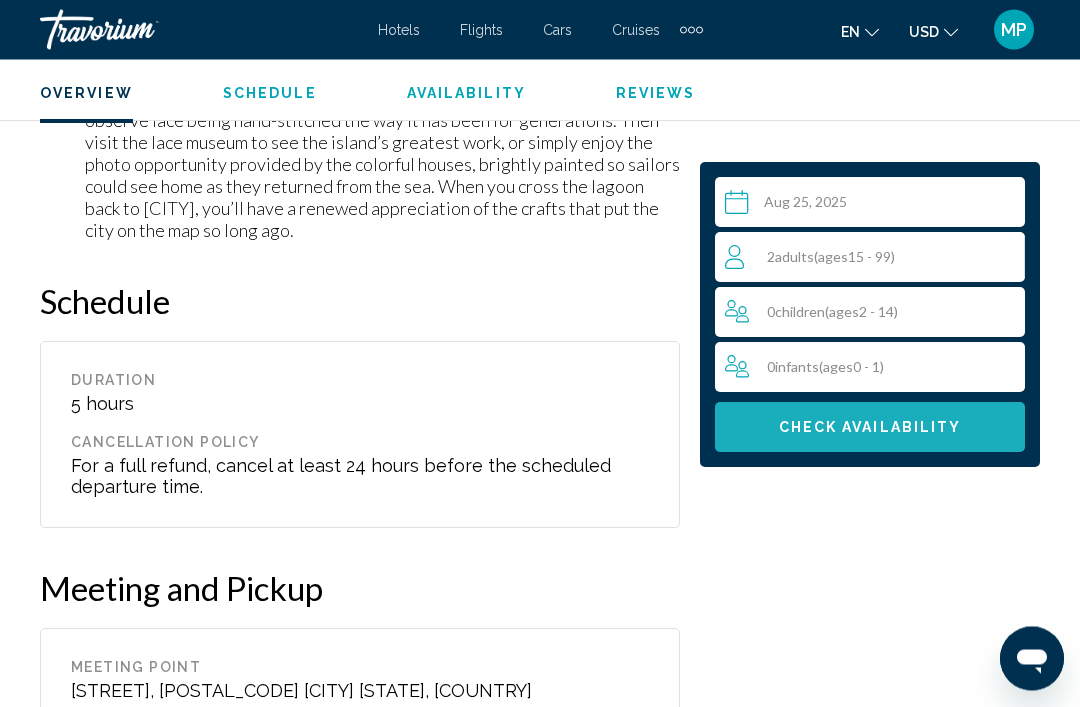 scroll, scrollTop: 3946, scrollLeft: 0, axis: vertical 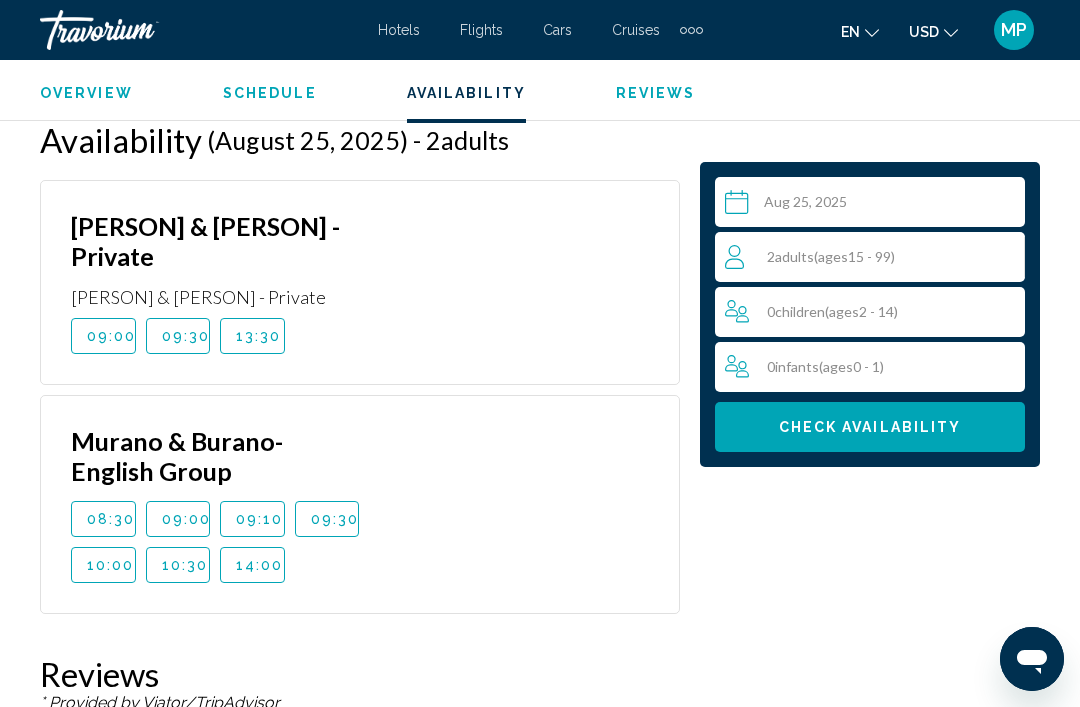 click on "09:30" at bounding box center (178, 336) 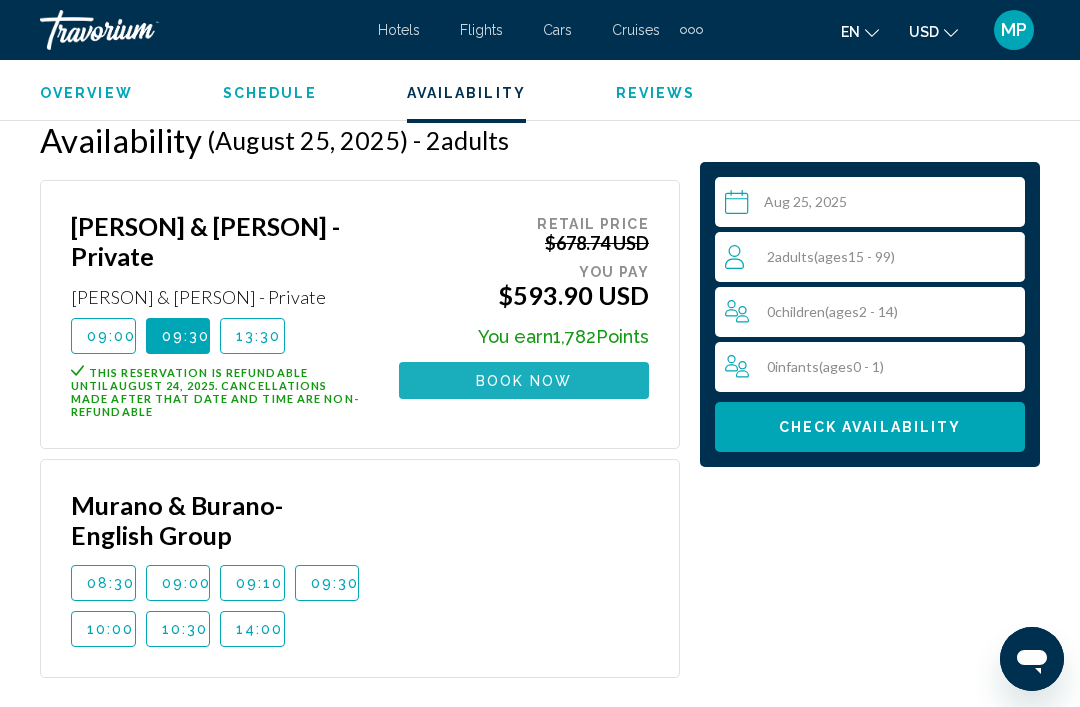 click on "Book now" at bounding box center (524, 380) 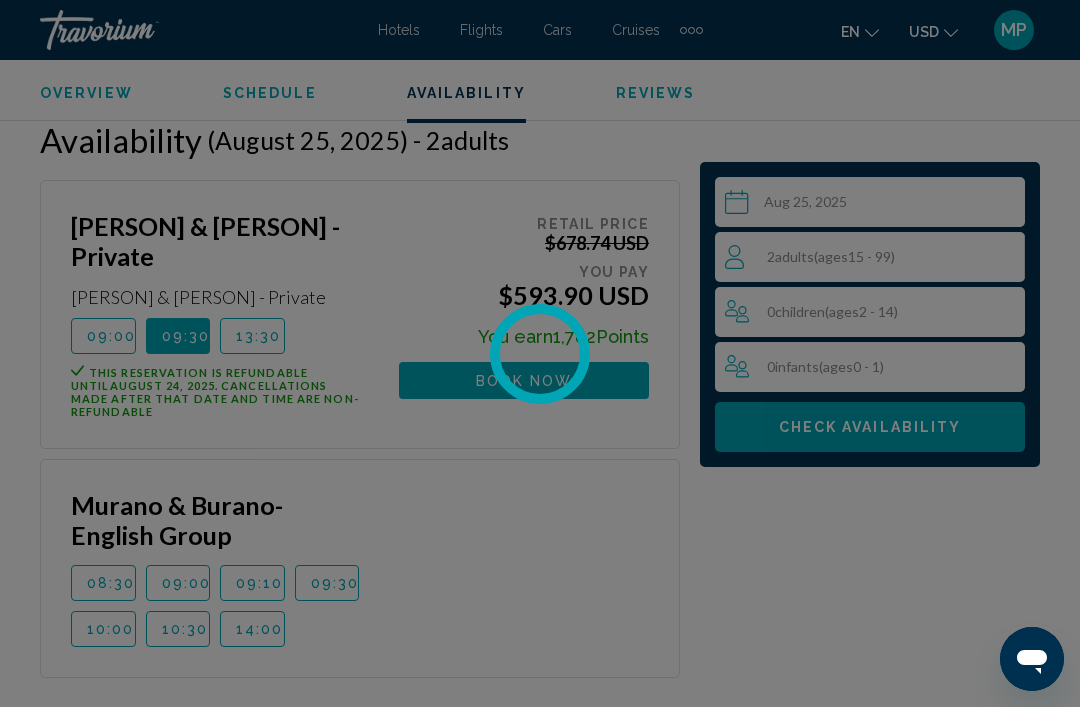 scroll, scrollTop: 0, scrollLeft: 0, axis: both 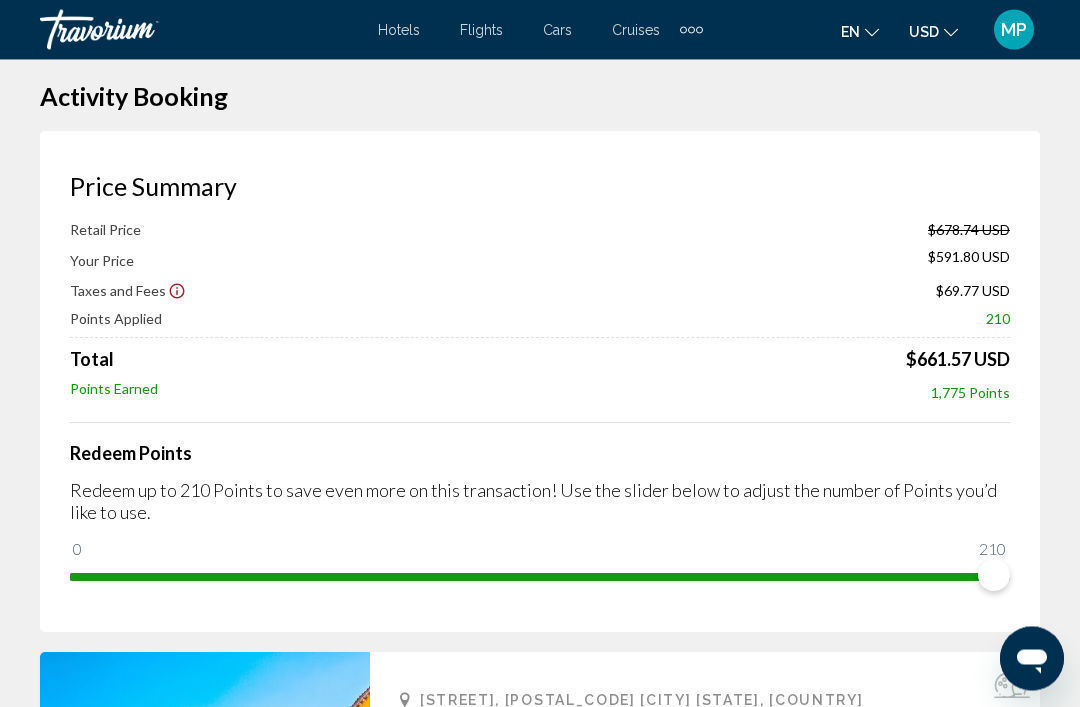 click 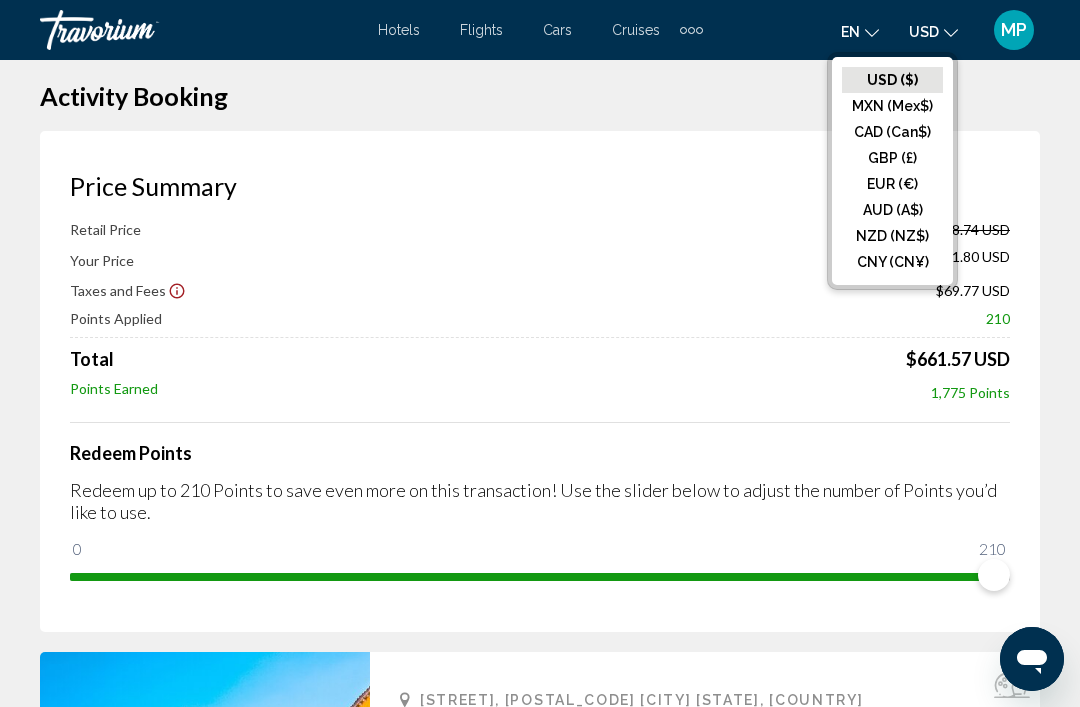 click on "EUR (€)" 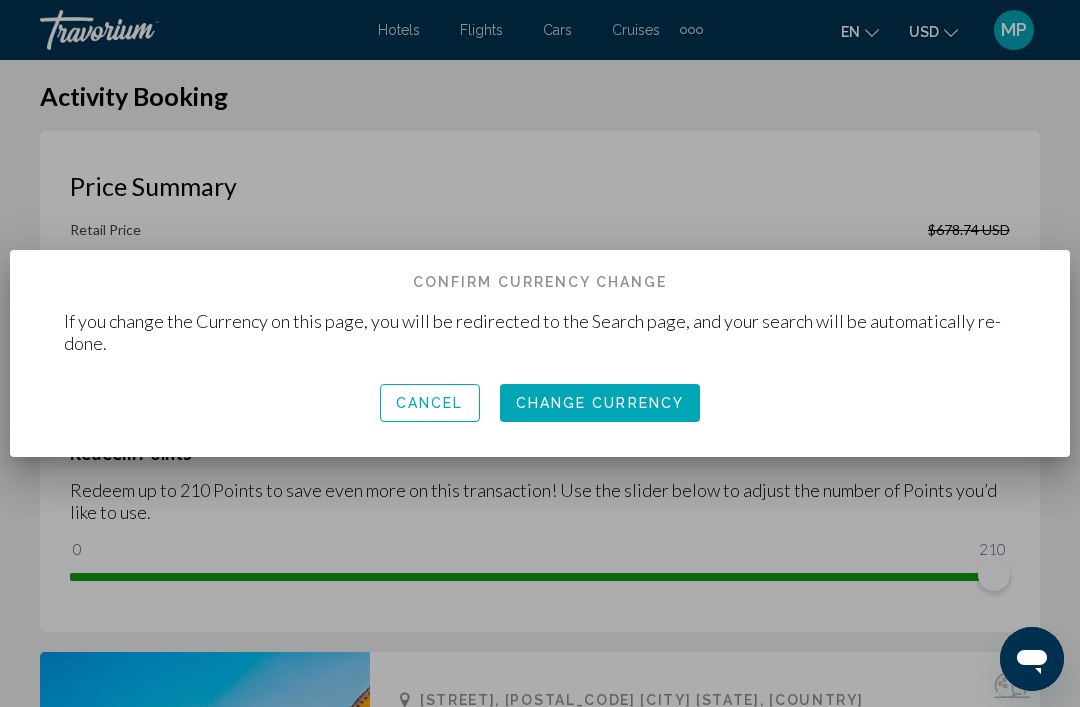 scroll, scrollTop: 0, scrollLeft: 0, axis: both 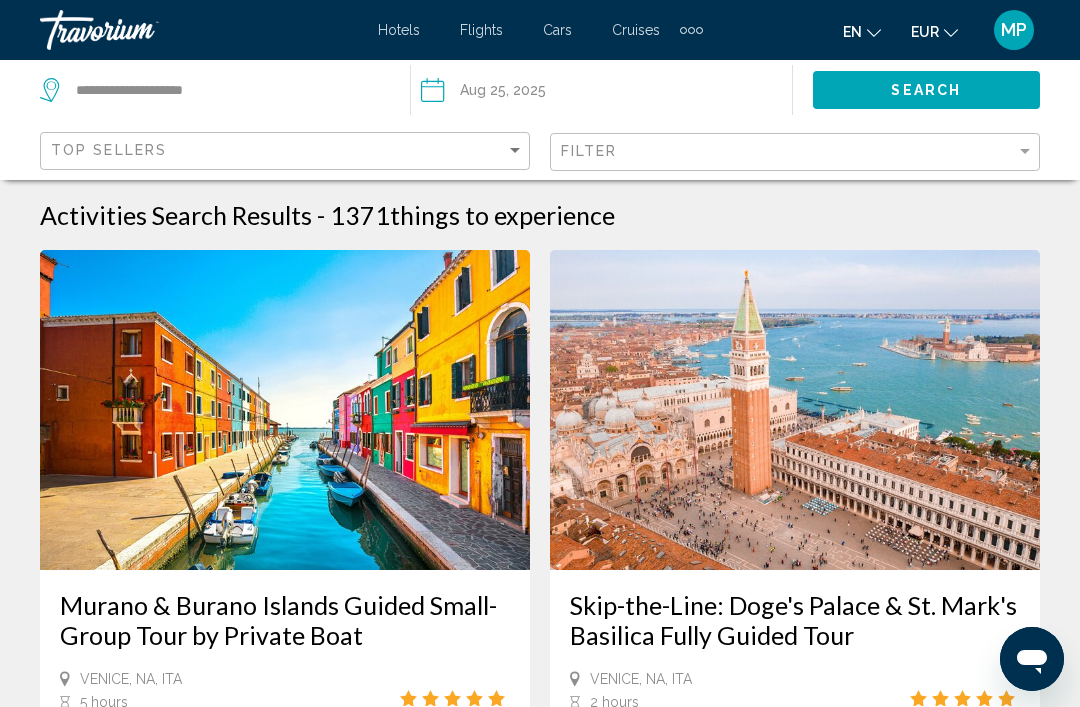 click on "Murano & Burano Islands Guided Small-Group Tour by Private Boat" at bounding box center [285, 620] 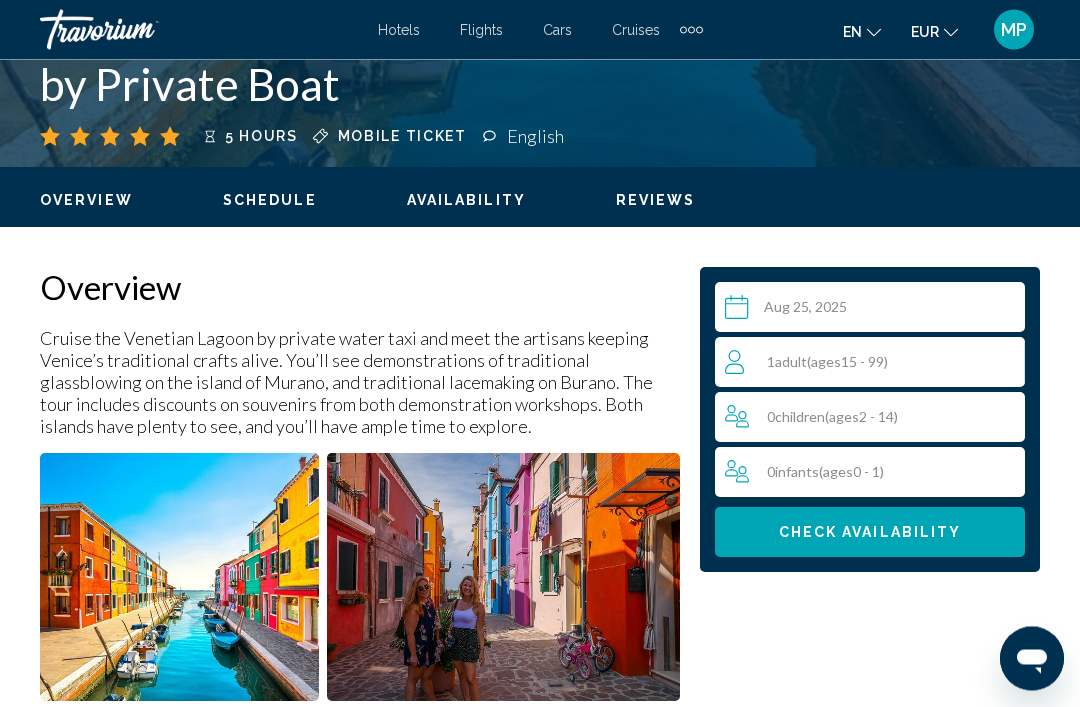scroll, scrollTop: 974, scrollLeft: 0, axis: vertical 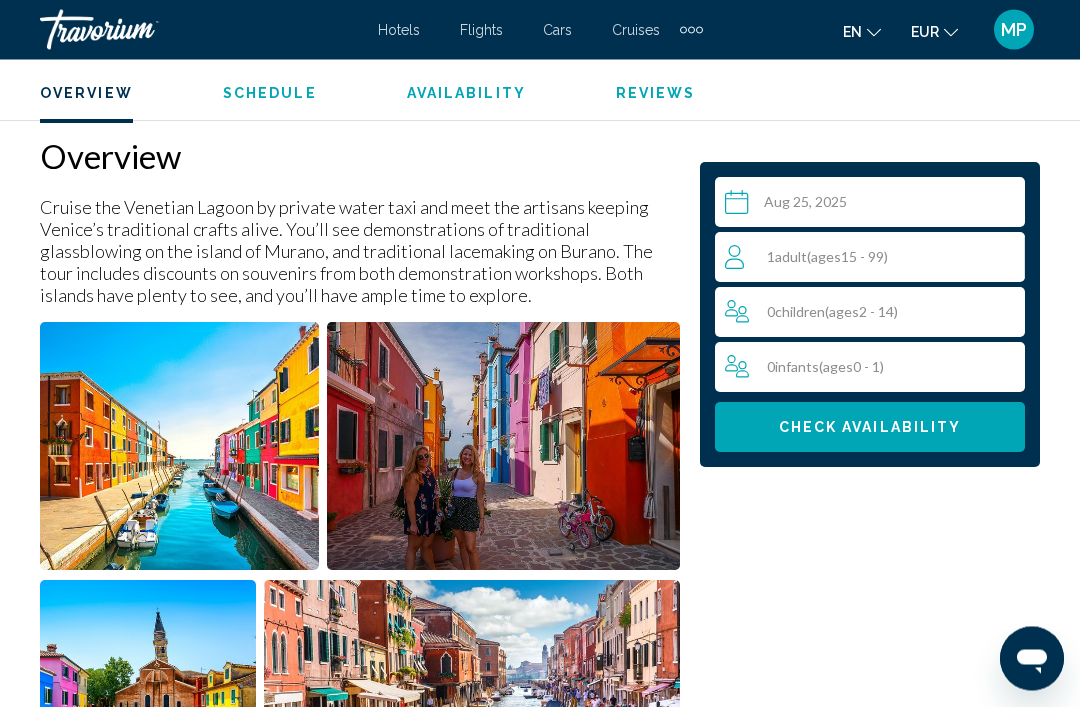 click on "1  Adult Adults  ( ages  15 - 99)" at bounding box center [874, 257] 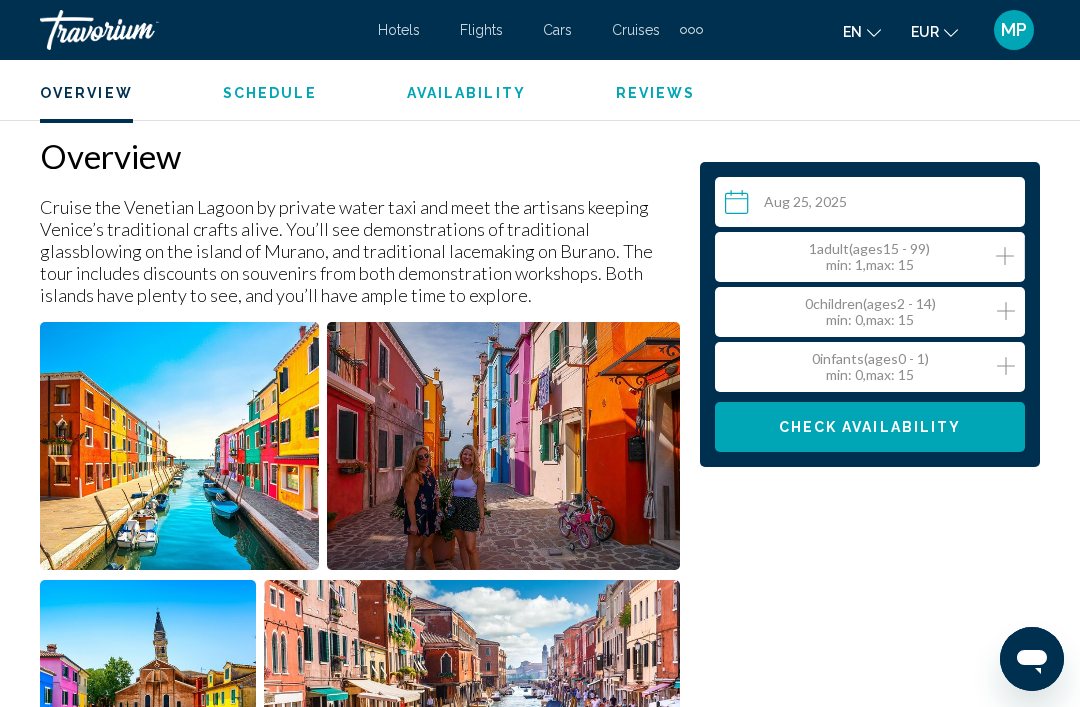 click on "Check Availability" at bounding box center [870, 428] 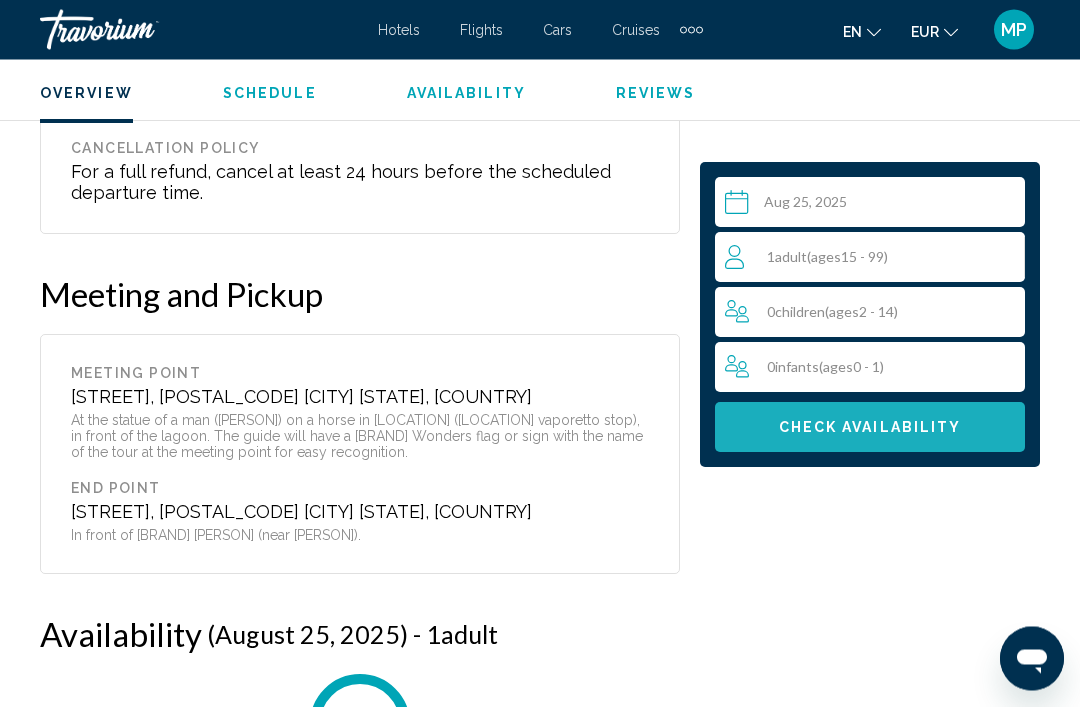 scroll, scrollTop: 3946, scrollLeft: 0, axis: vertical 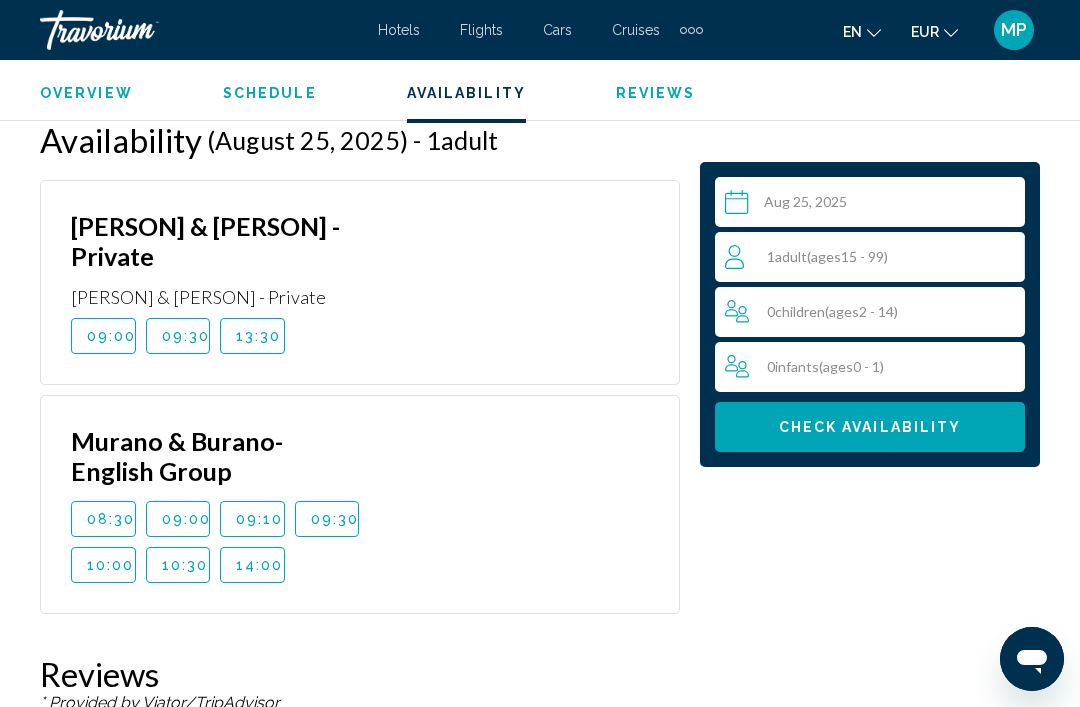 click on "09:00" at bounding box center [112, 336] 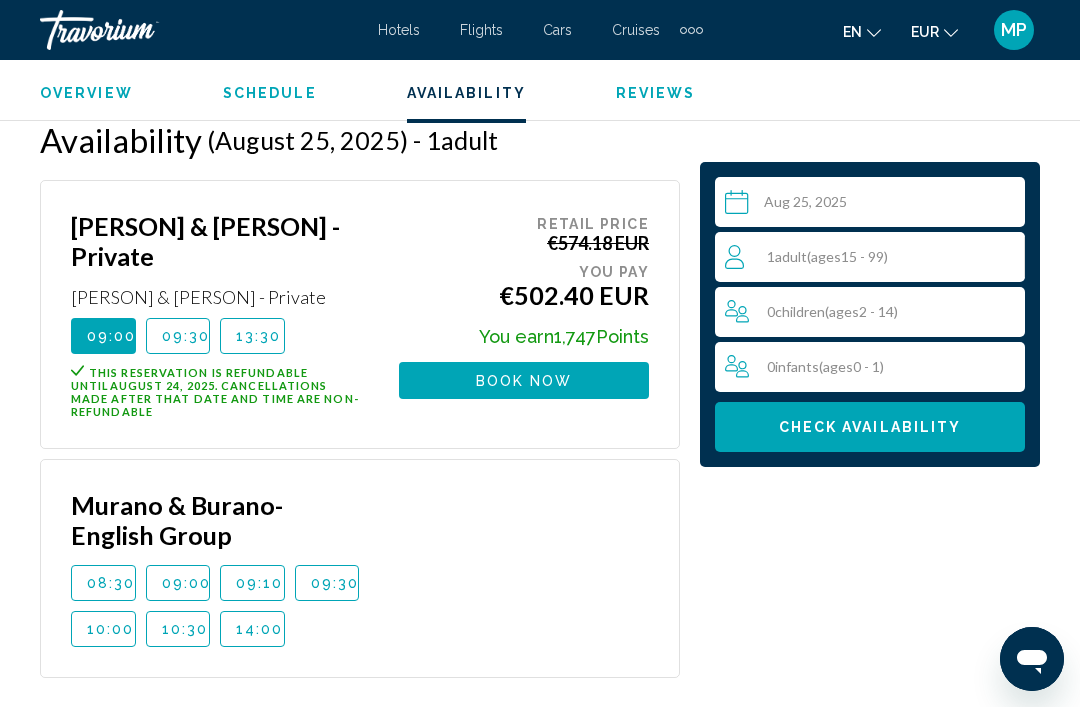 click on "Book now" at bounding box center (524, 380) 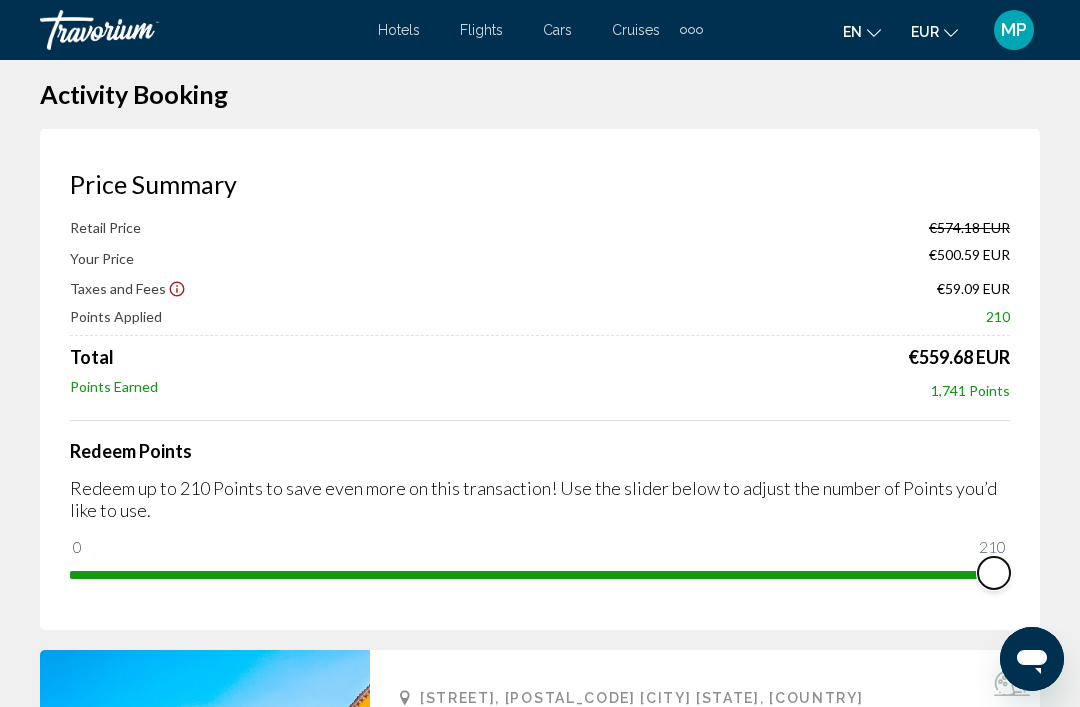 scroll, scrollTop: 22, scrollLeft: 0, axis: vertical 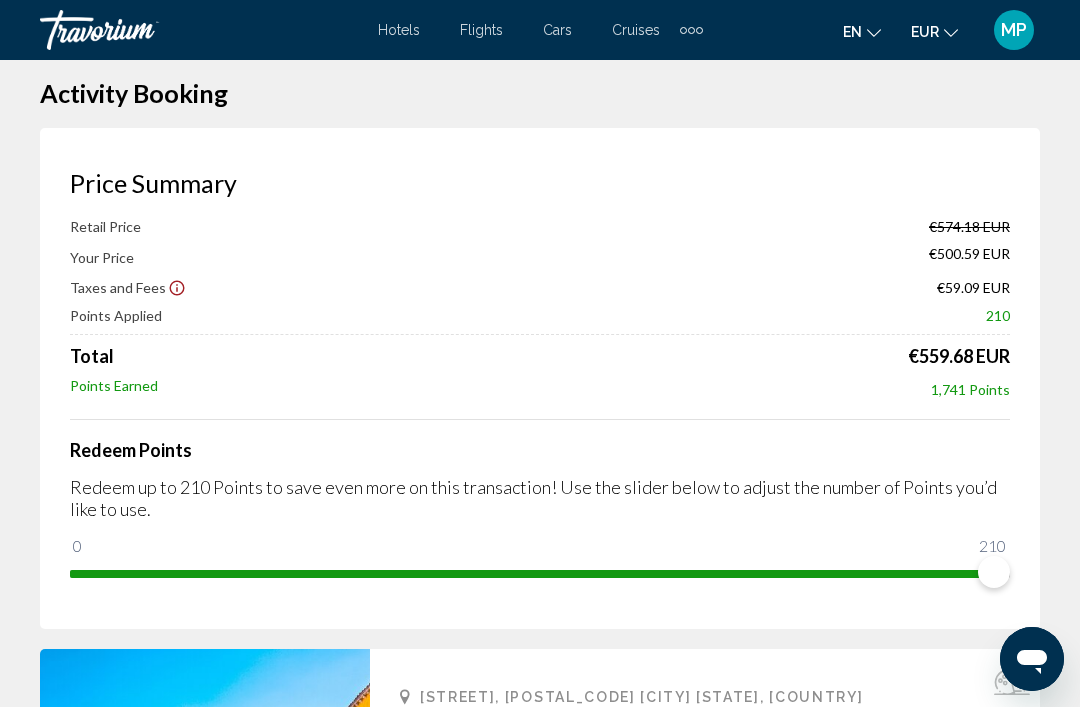 click on "MP" at bounding box center (1014, 30) 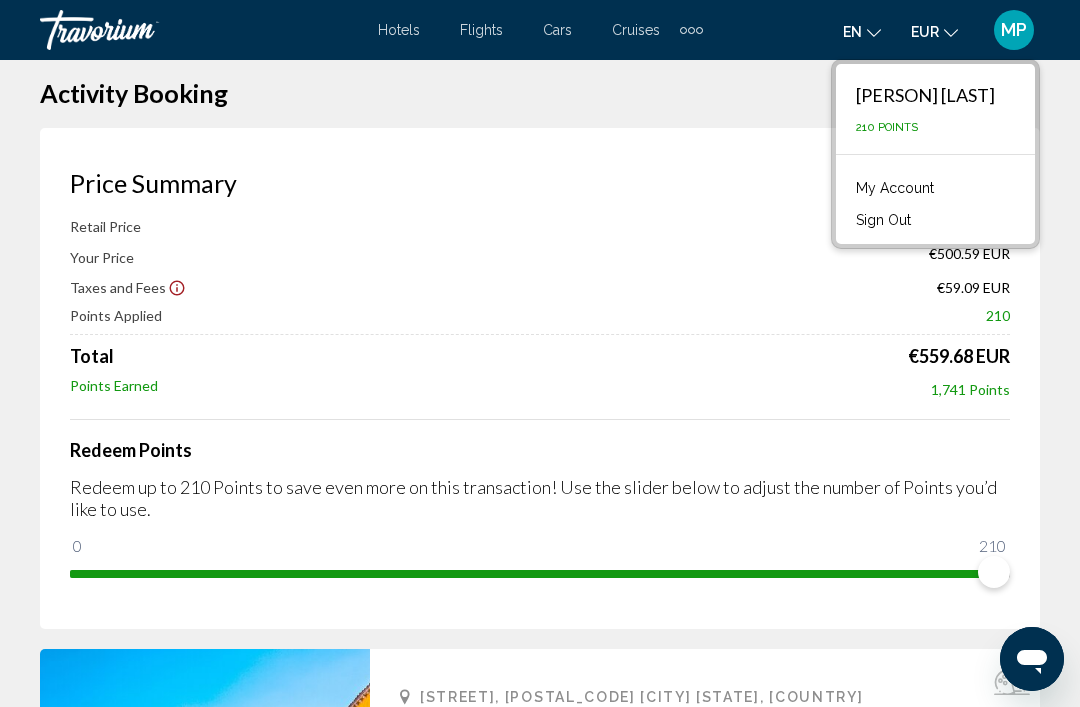click on "My Account" at bounding box center [895, 188] 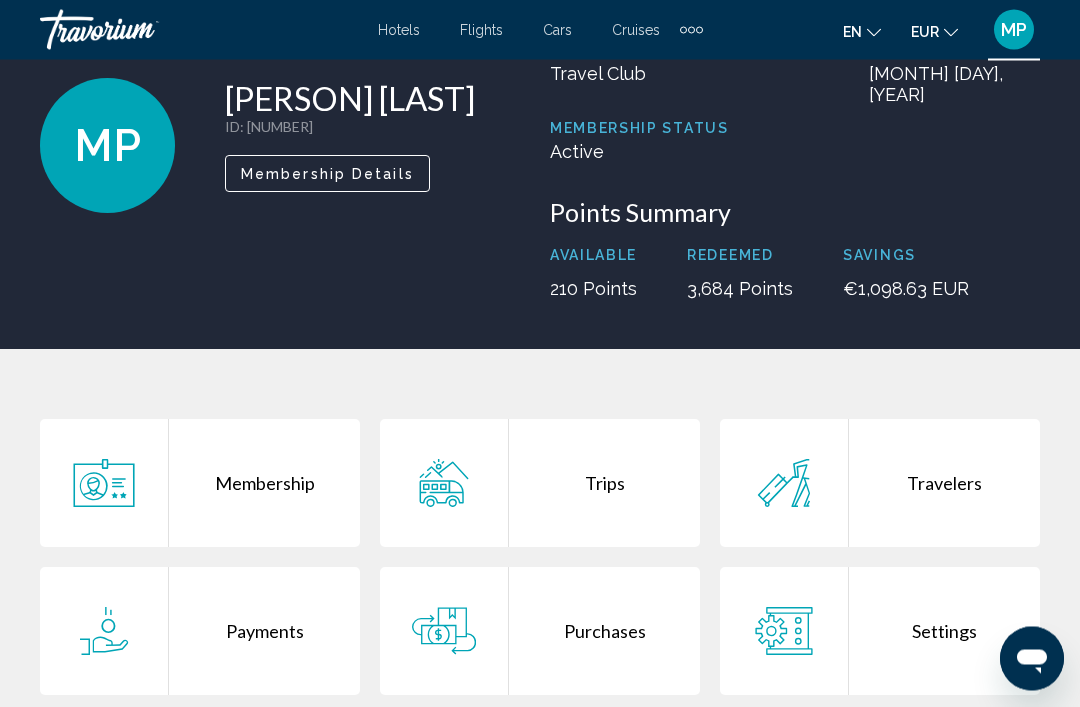 scroll, scrollTop: 160, scrollLeft: 0, axis: vertical 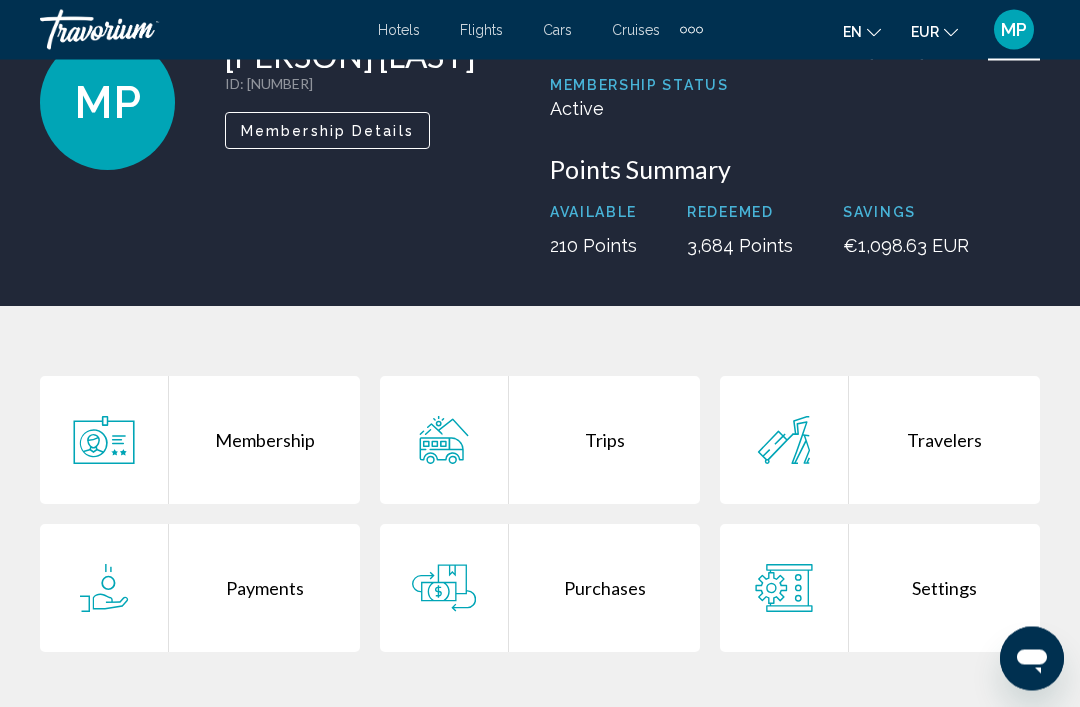 click on "Membership" at bounding box center (264, 441) 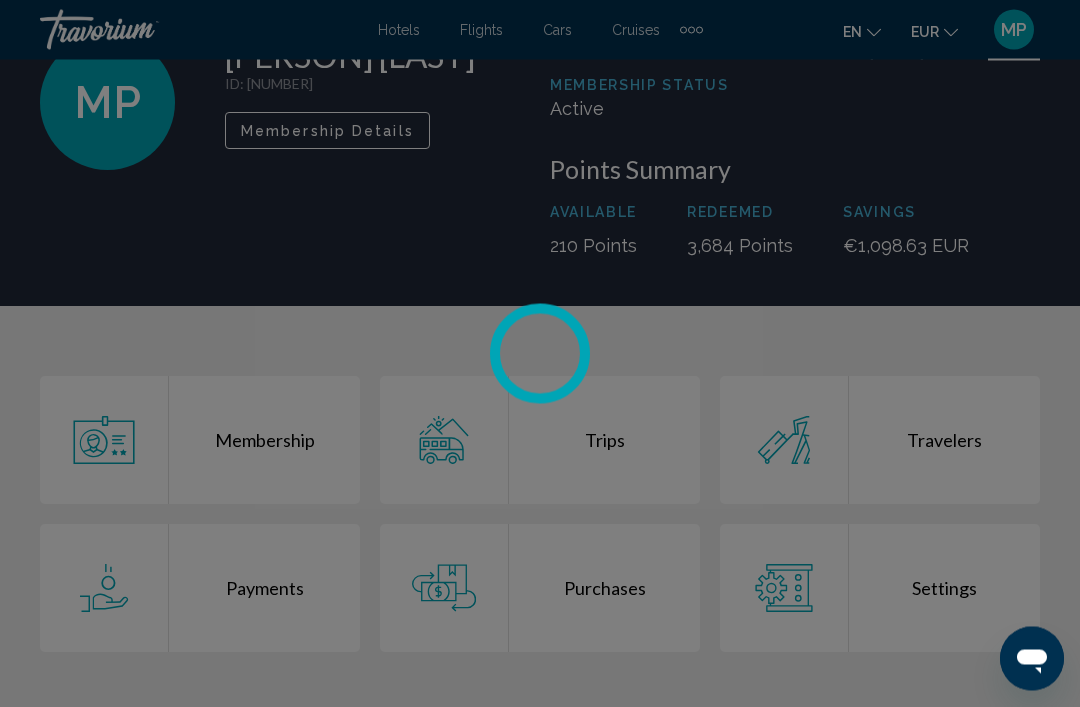 scroll, scrollTop: 161, scrollLeft: 0, axis: vertical 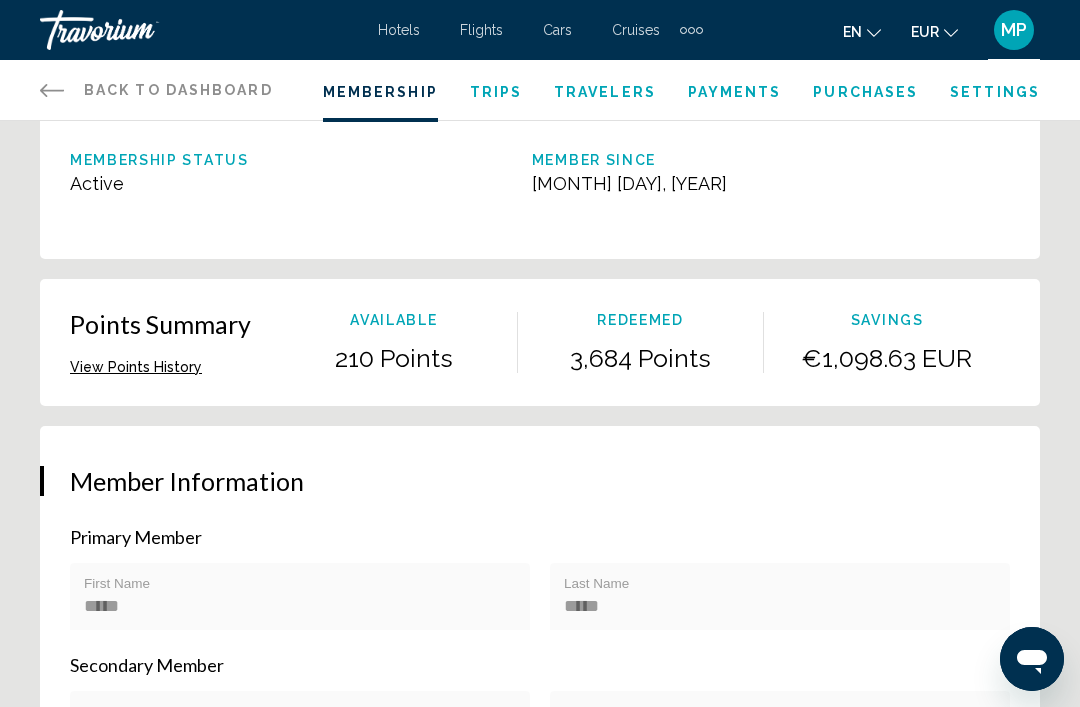 click on "View Points History" at bounding box center (136, 367) 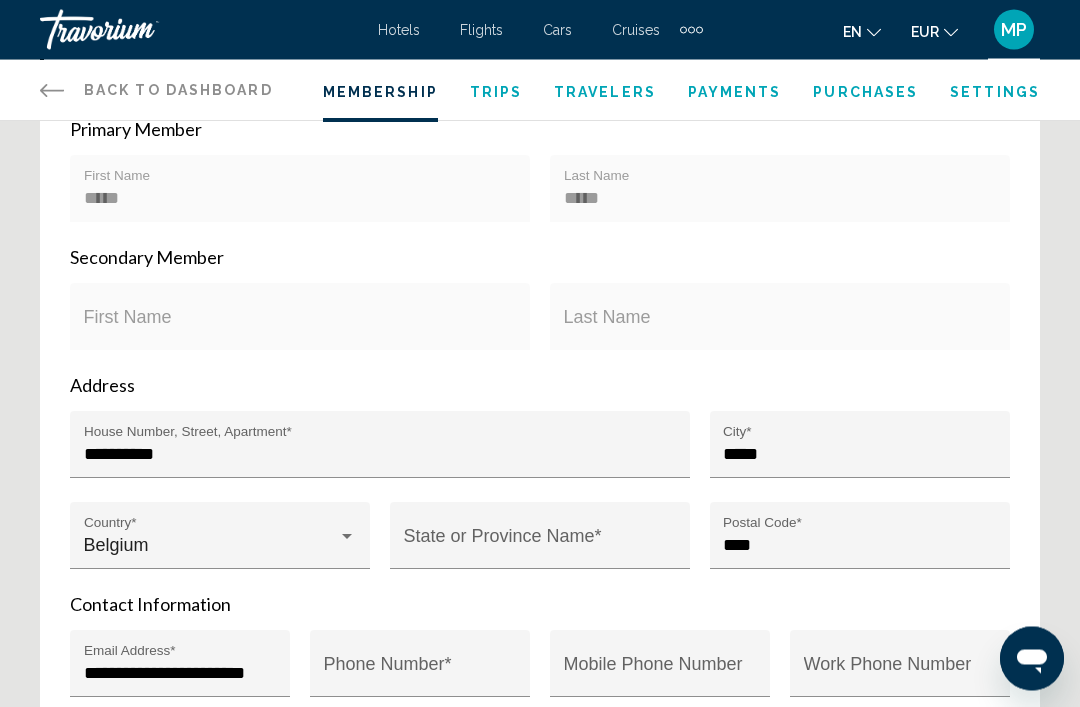 scroll, scrollTop: 1434, scrollLeft: 0, axis: vertical 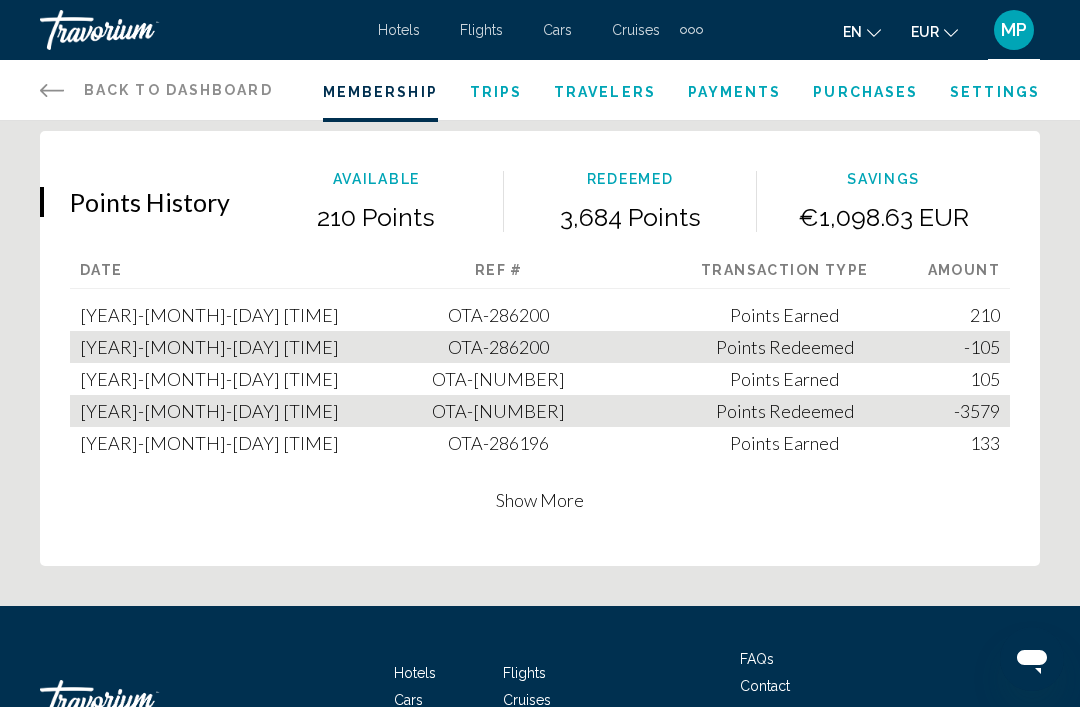 click on "Points Redeemed" at bounding box center [785, 411] 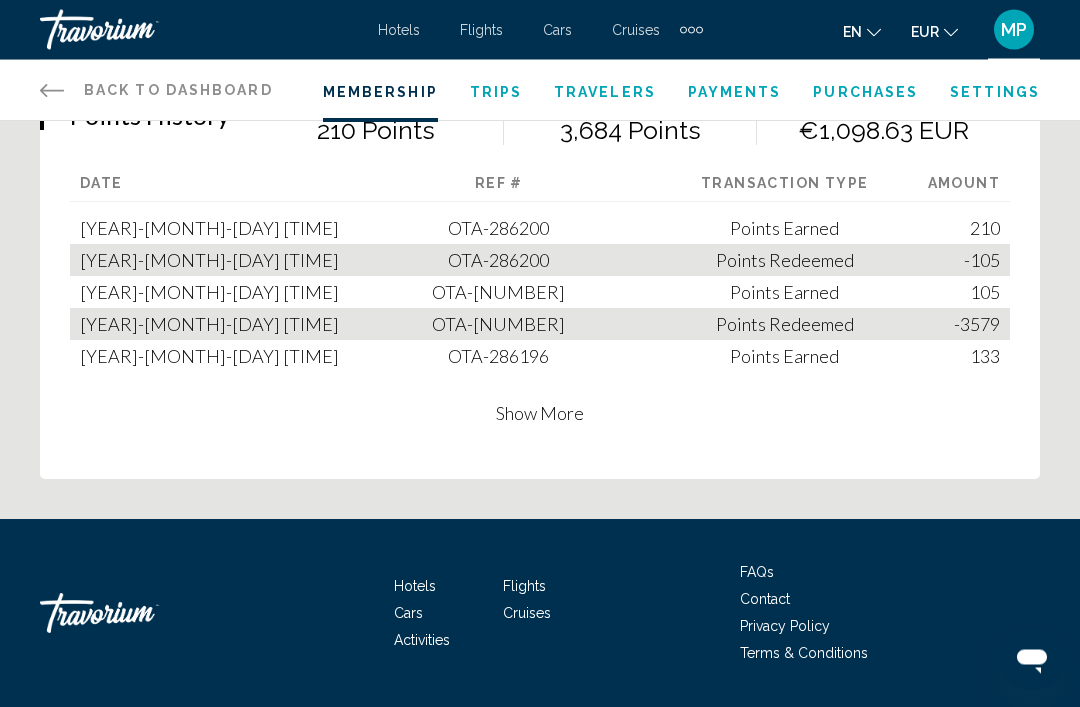 scroll, scrollTop: 1520, scrollLeft: 0, axis: vertical 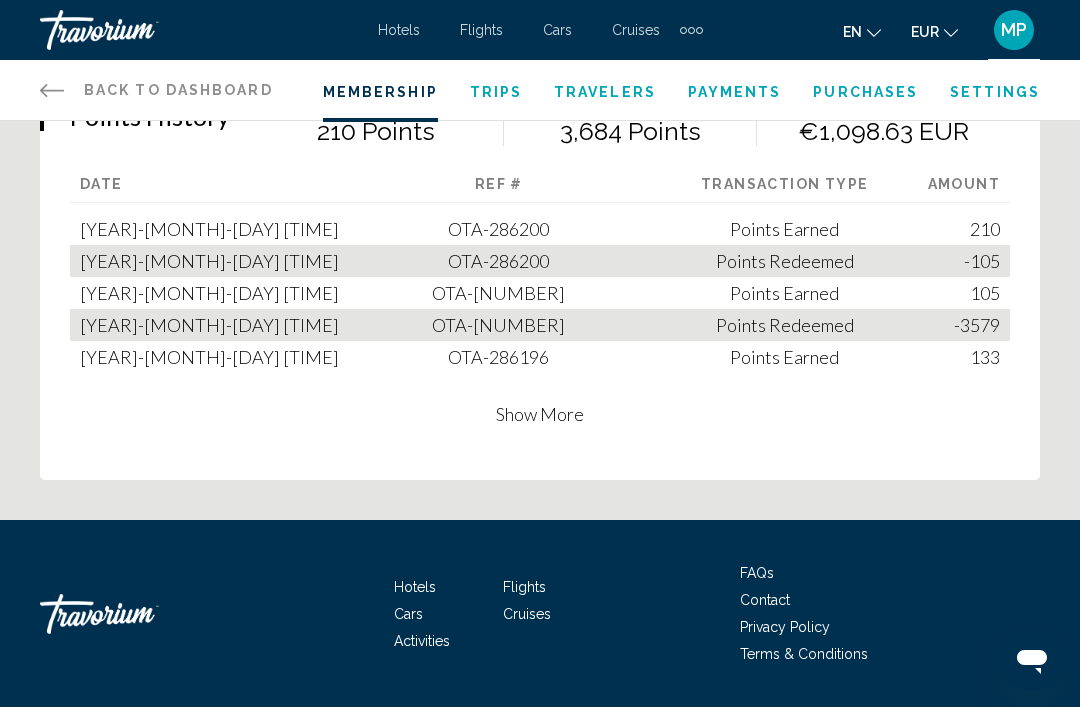 click on "Show More" at bounding box center (540, 414) 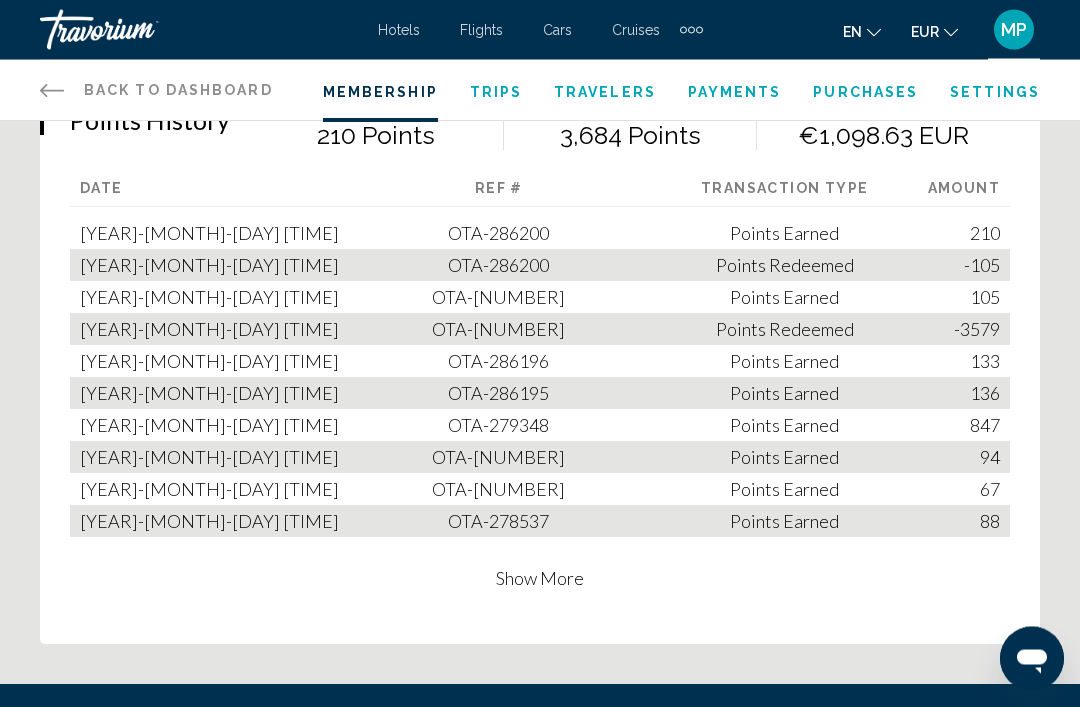 scroll, scrollTop: 1513, scrollLeft: 0, axis: vertical 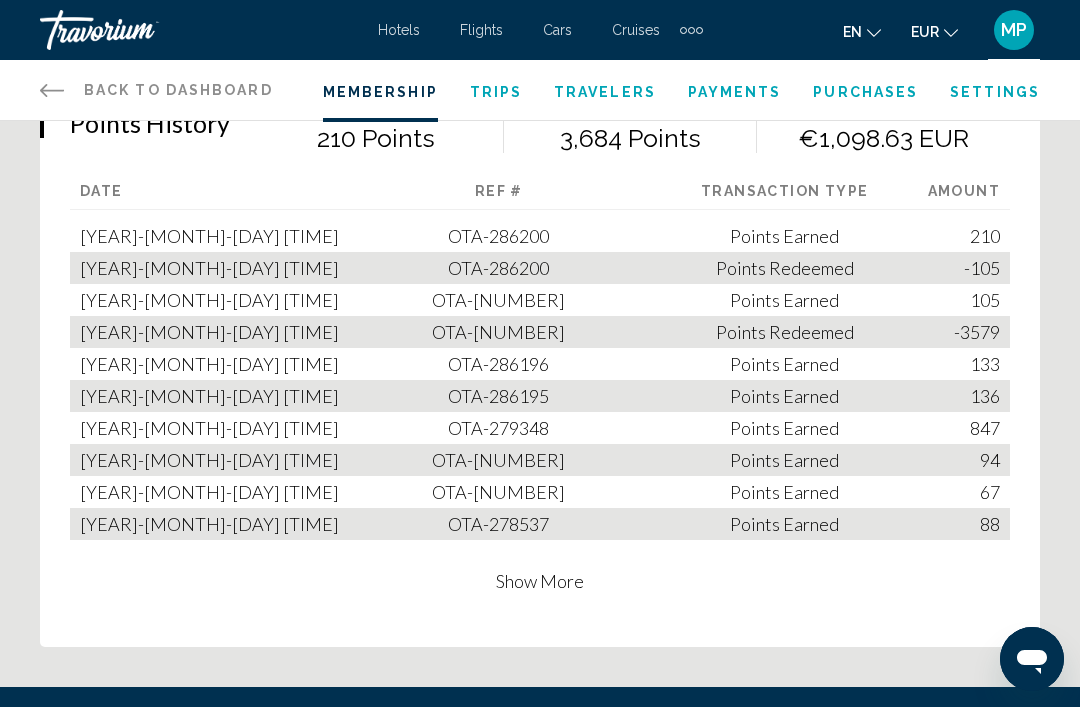 click on "Points Redeemed" at bounding box center [785, 332] 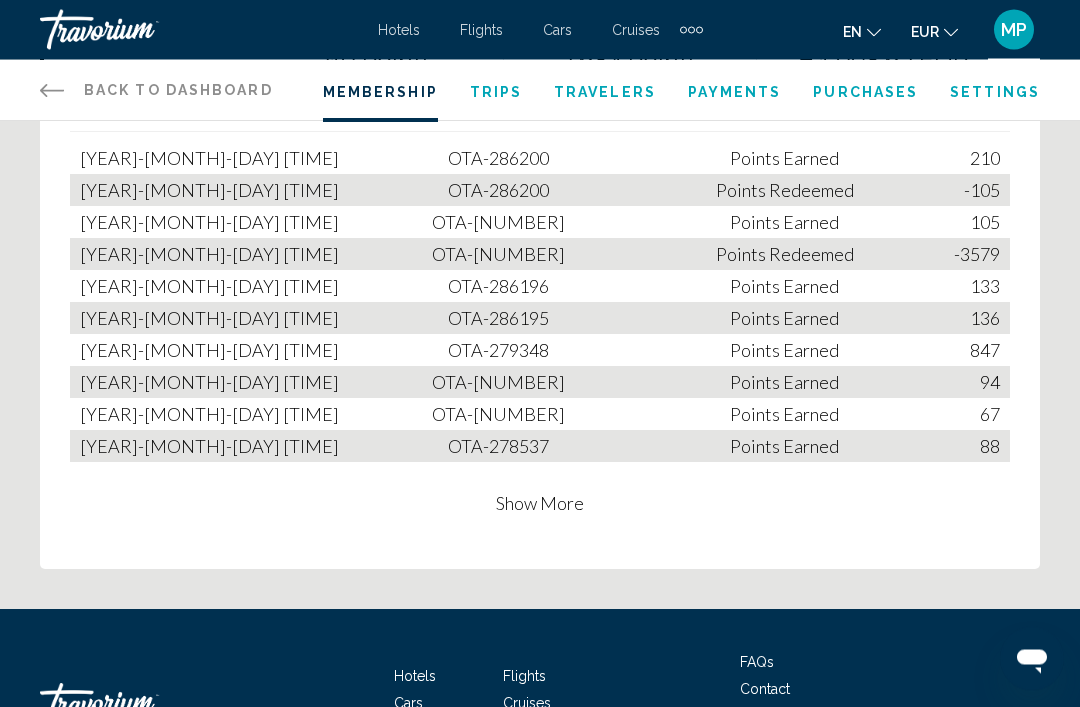 scroll, scrollTop: 1591, scrollLeft: 0, axis: vertical 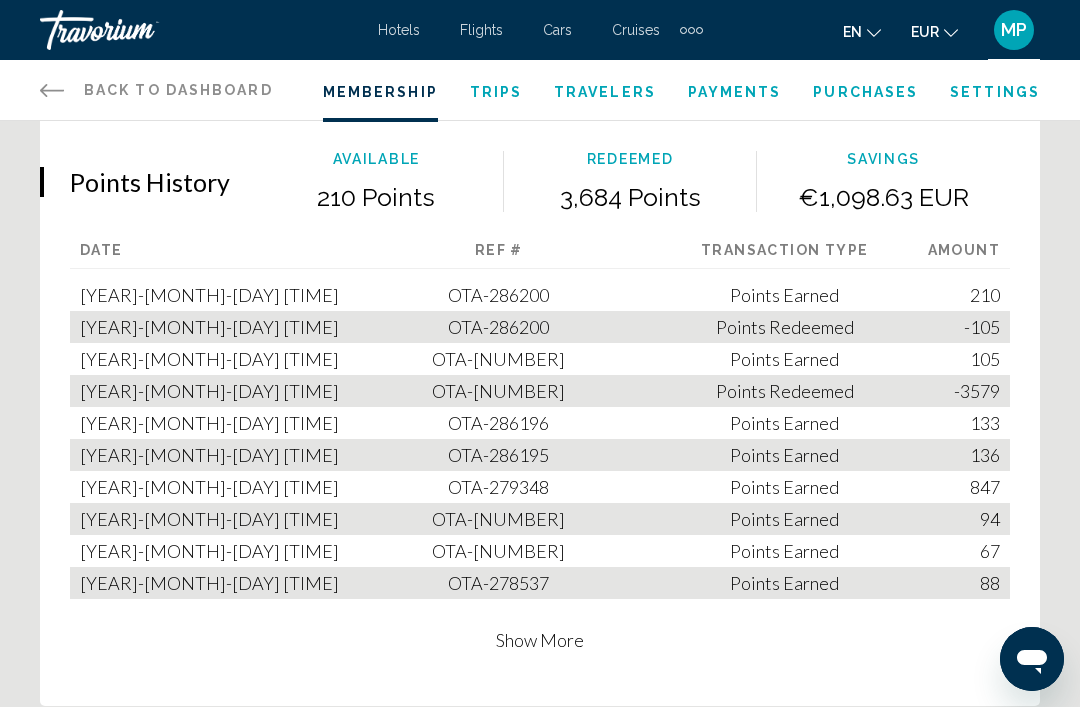 click on "MP" at bounding box center [1014, 30] 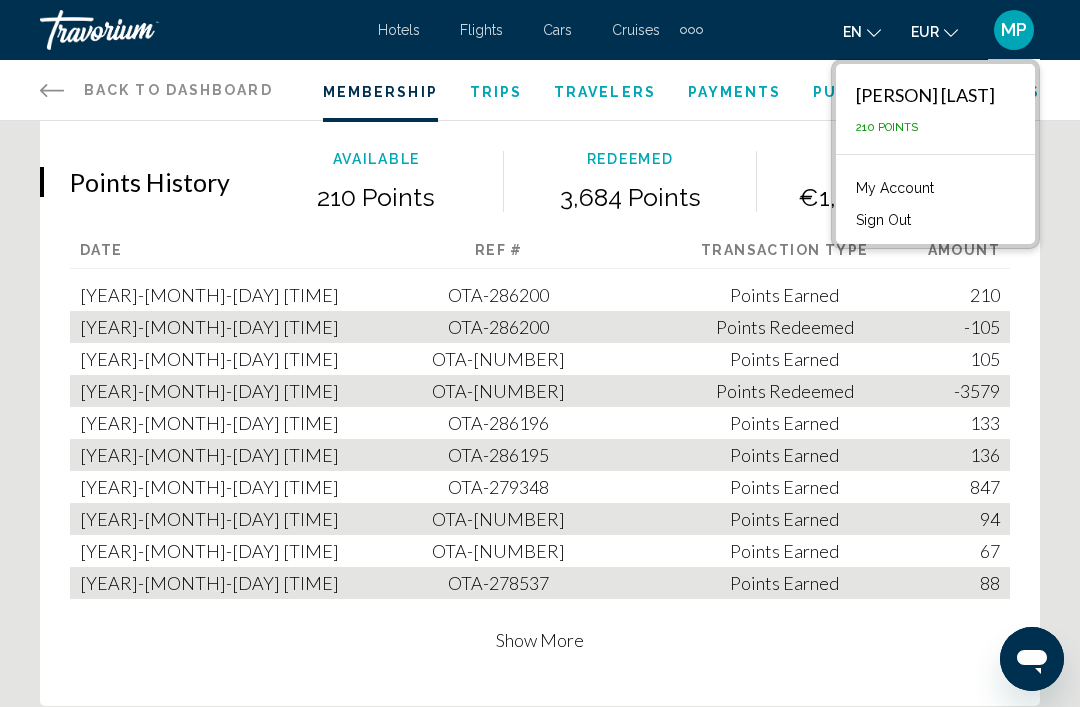 click on "My Account" at bounding box center [895, 188] 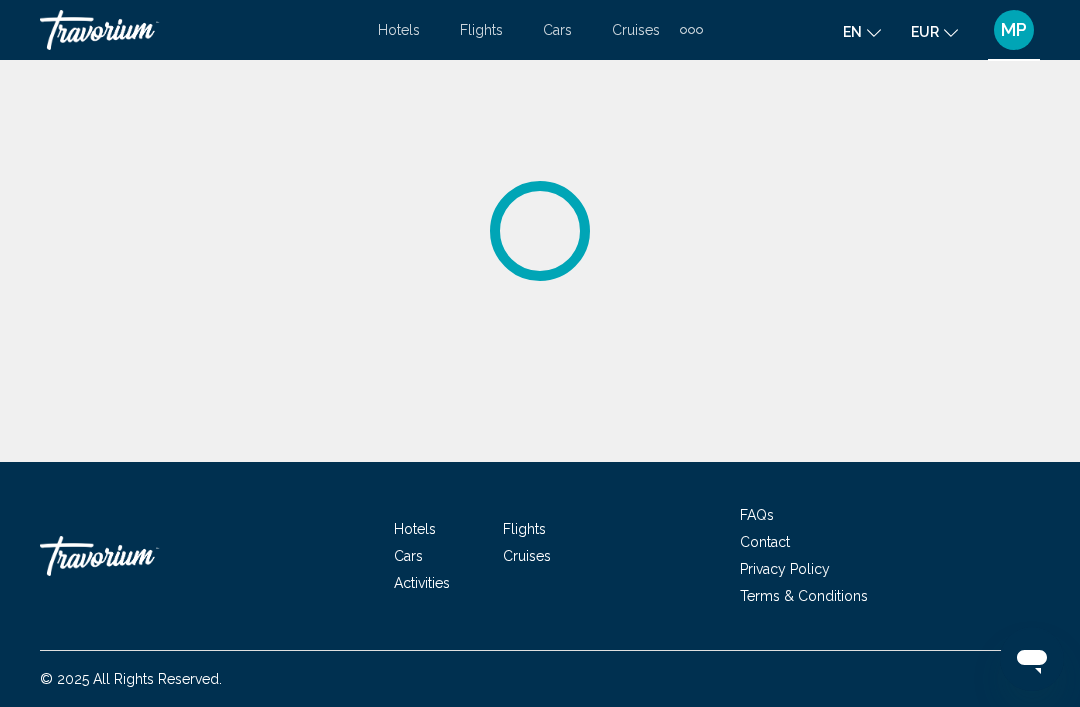 scroll, scrollTop: 0, scrollLeft: 0, axis: both 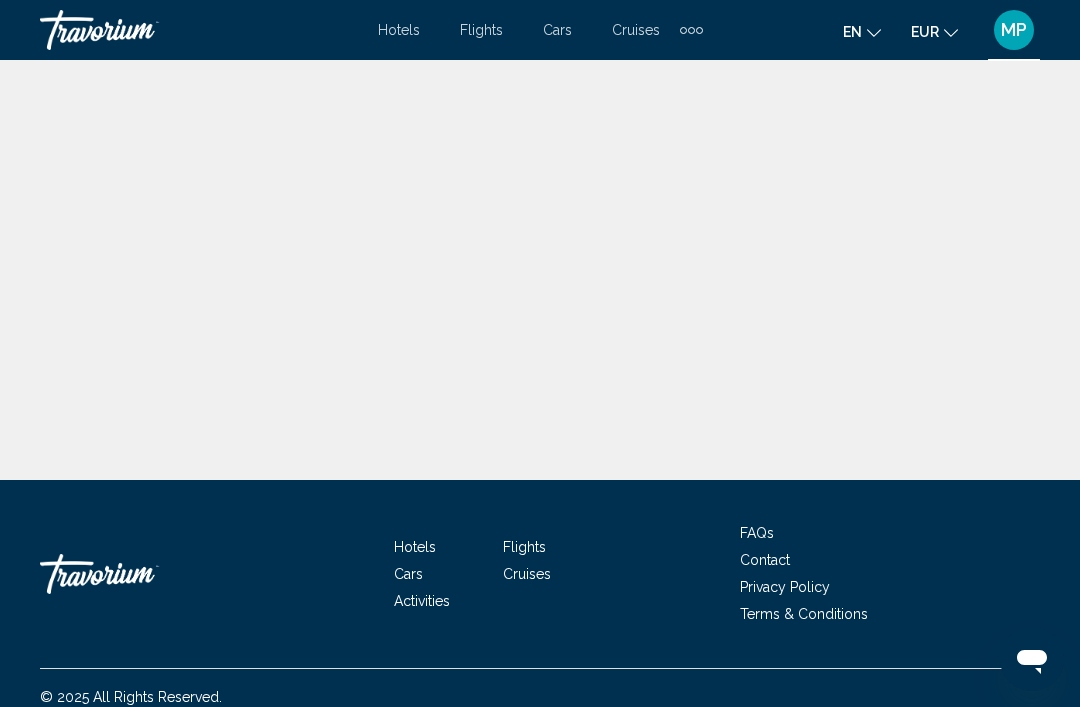 click on "MP" at bounding box center [1014, 30] 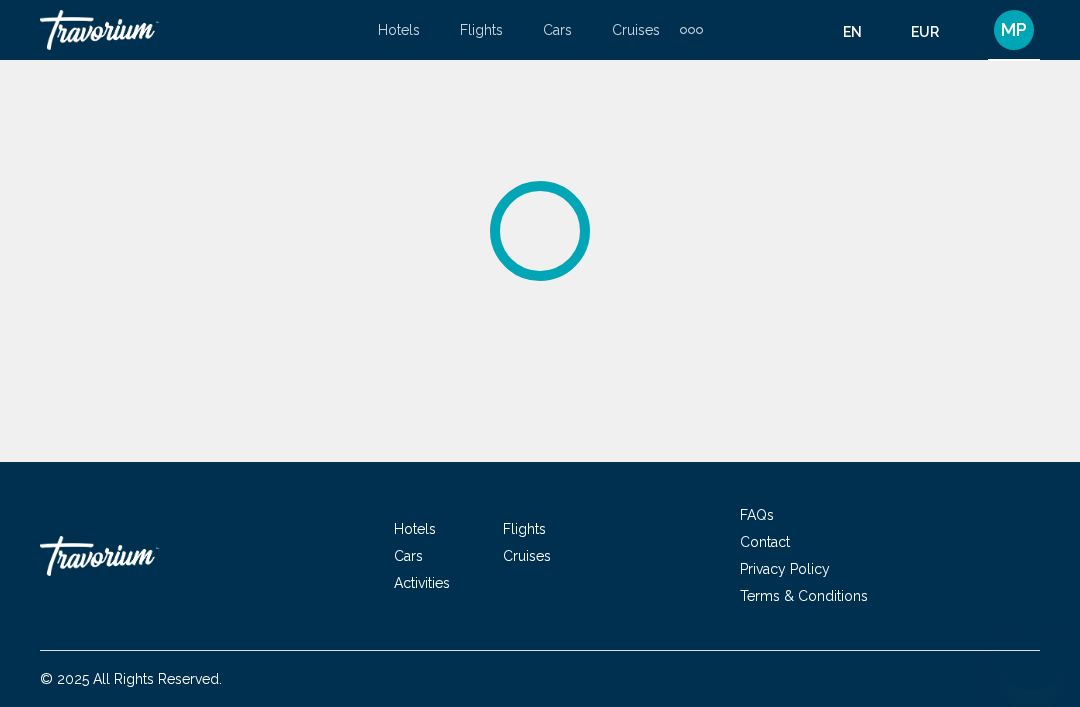 scroll, scrollTop: 0, scrollLeft: 0, axis: both 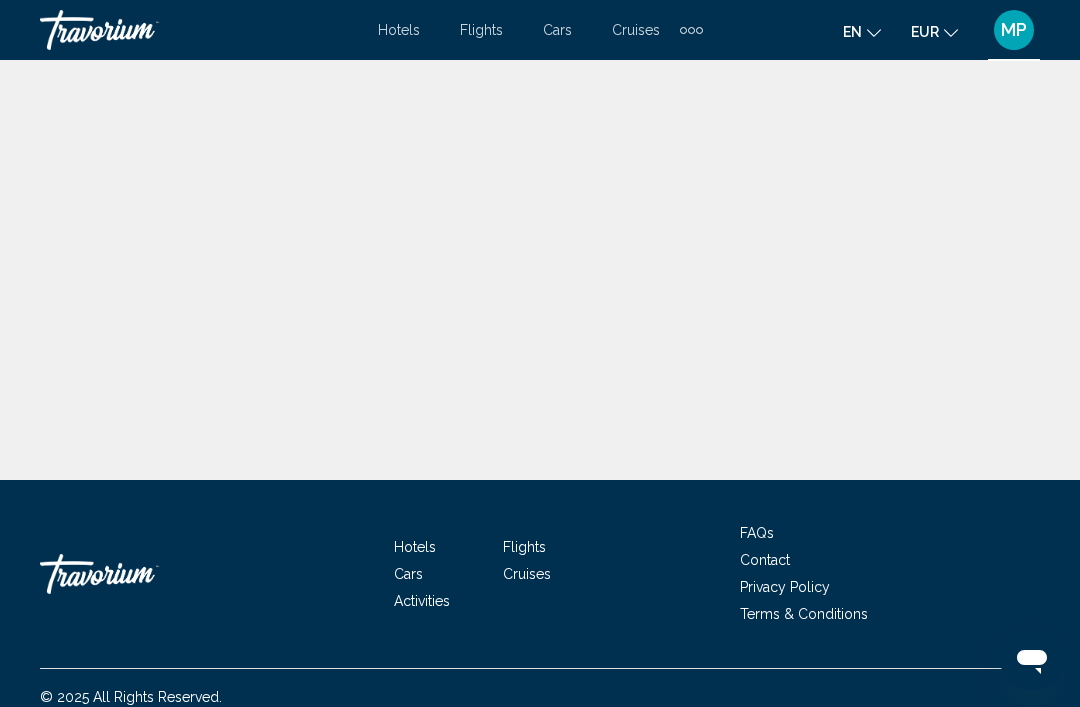click on "MP" at bounding box center (1014, 30) 